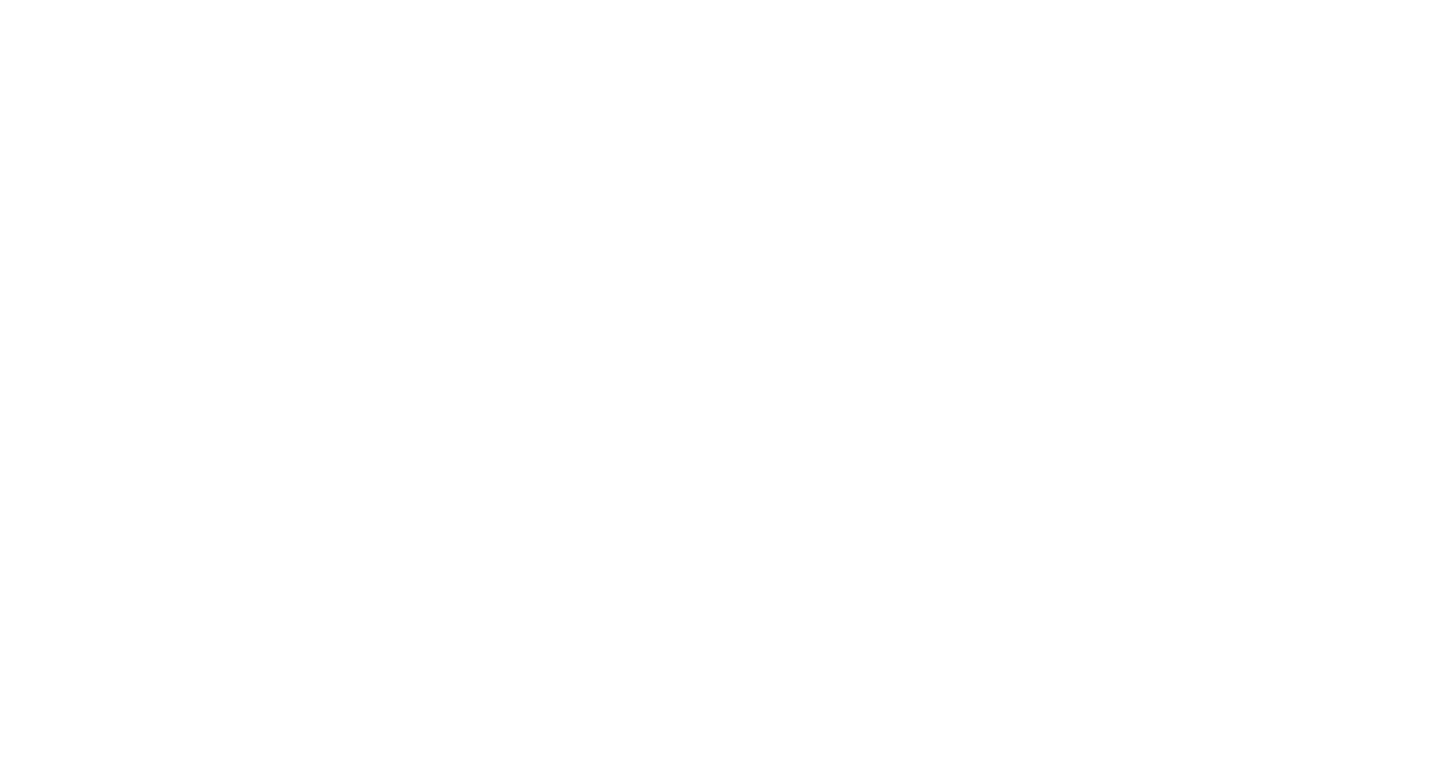 scroll, scrollTop: 0, scrollLeft: 0, axis: both 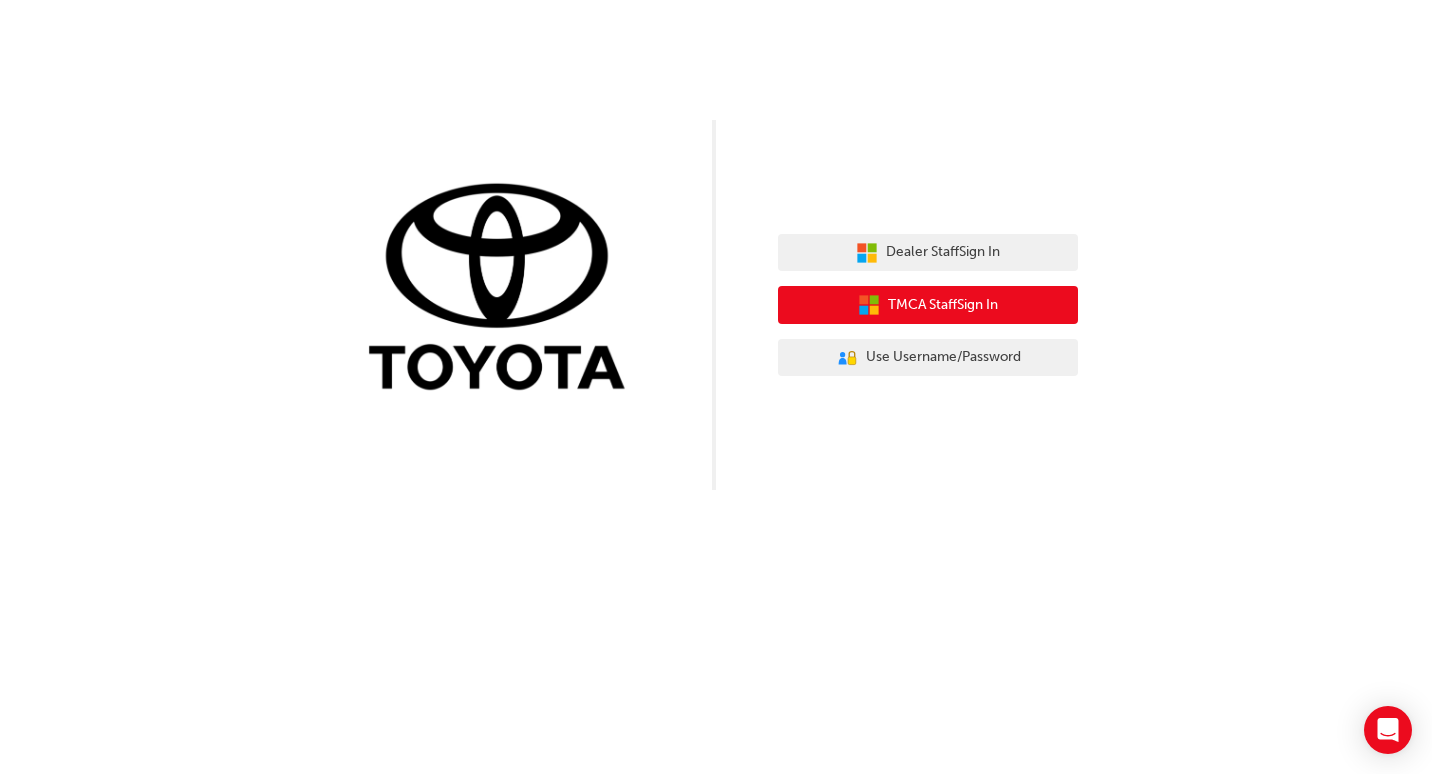 click on "TMCA Staff  Sign In" at bounding box center [943, 305] 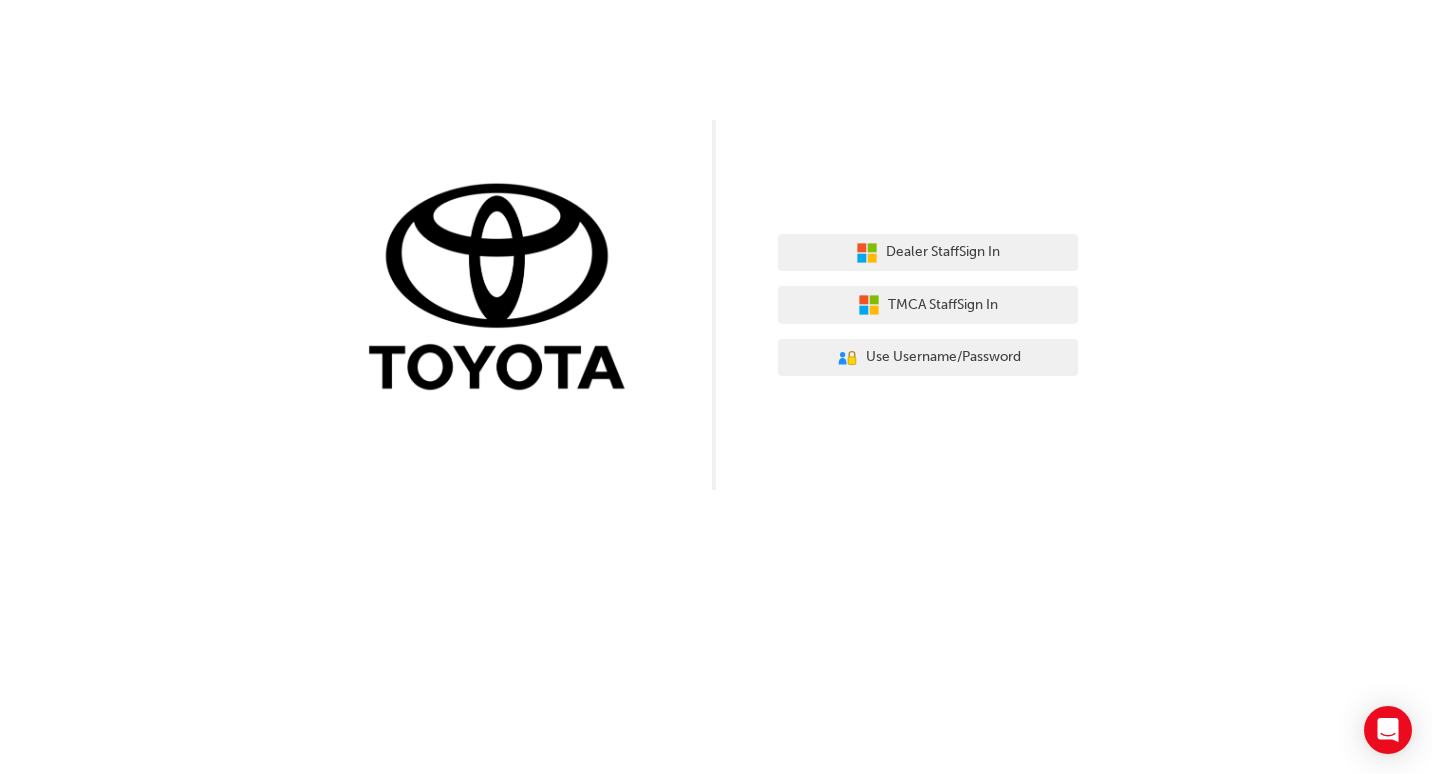scroll, scrollTop: 0, scrollLeft: 0, axis: both 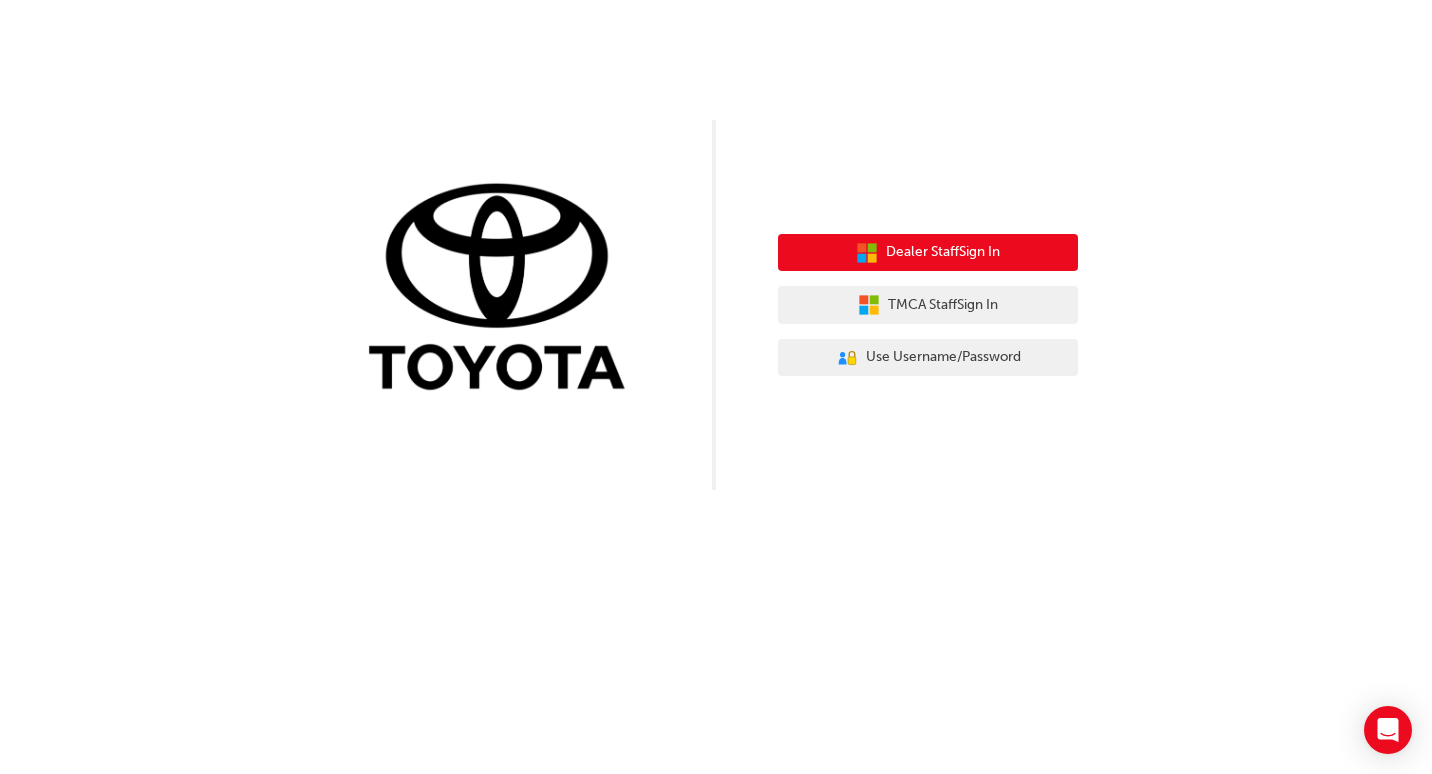 click on "Dealer Staff  Sign In" at bounding box center [943, 252] 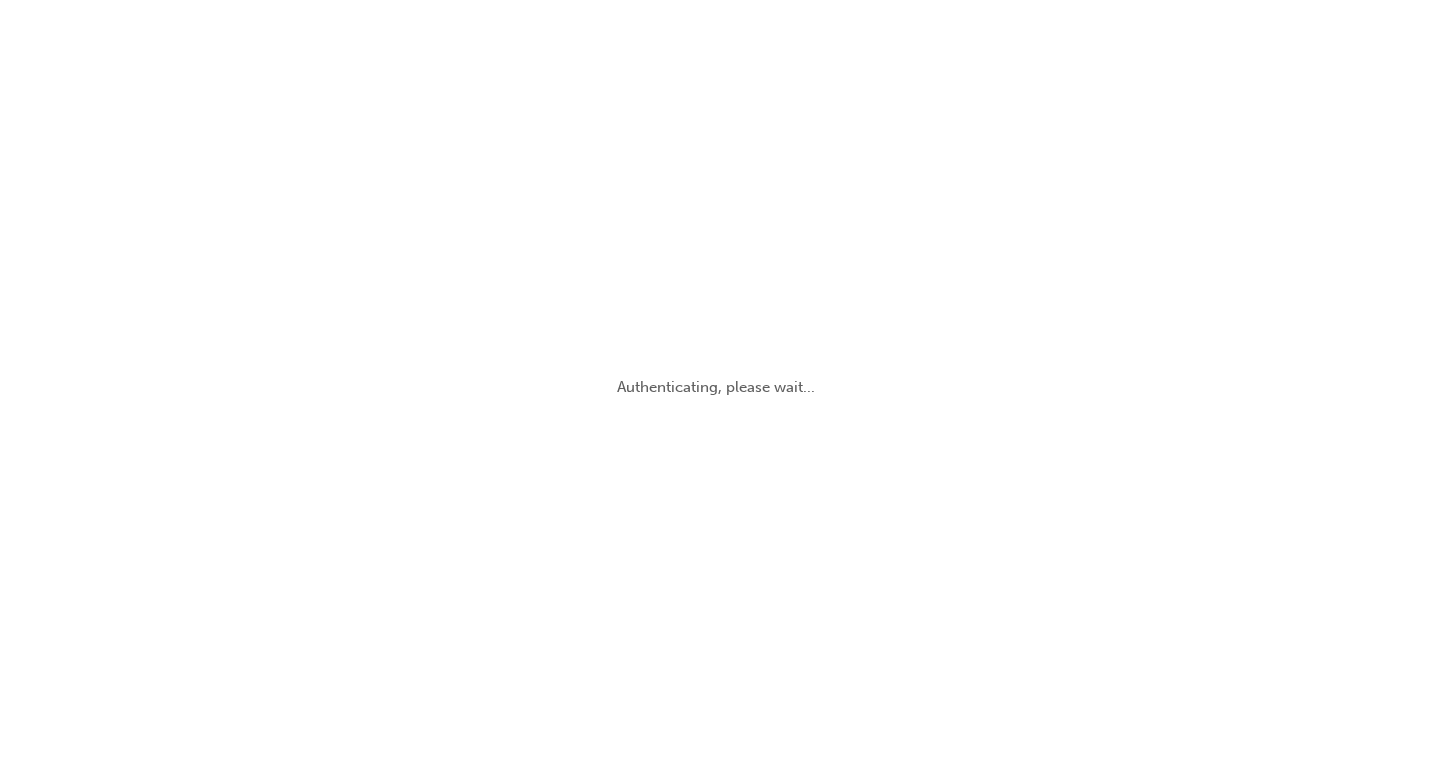 scroll, scrollTop: 0, scrollLeft: 0, axis: both 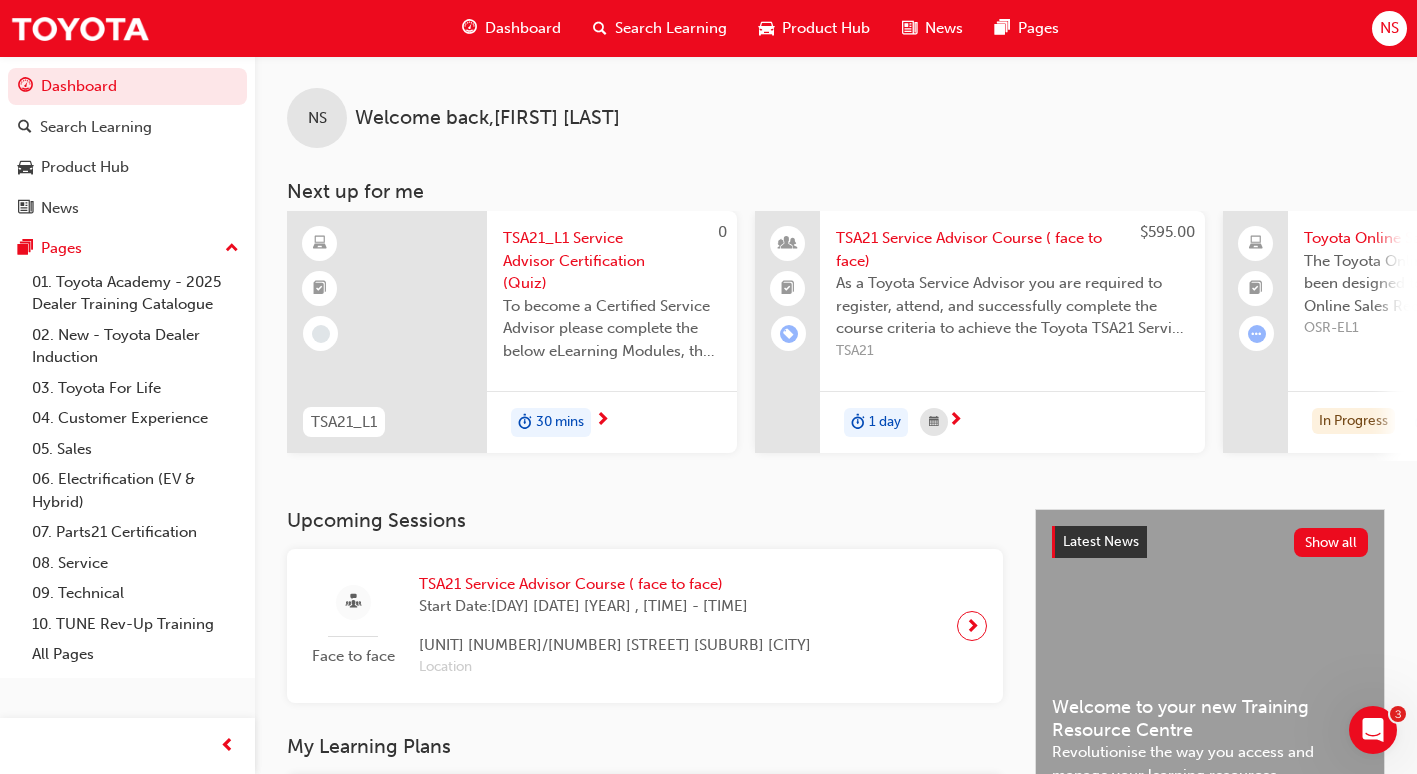 click on "30 mins" at bounding box center [560, 422] 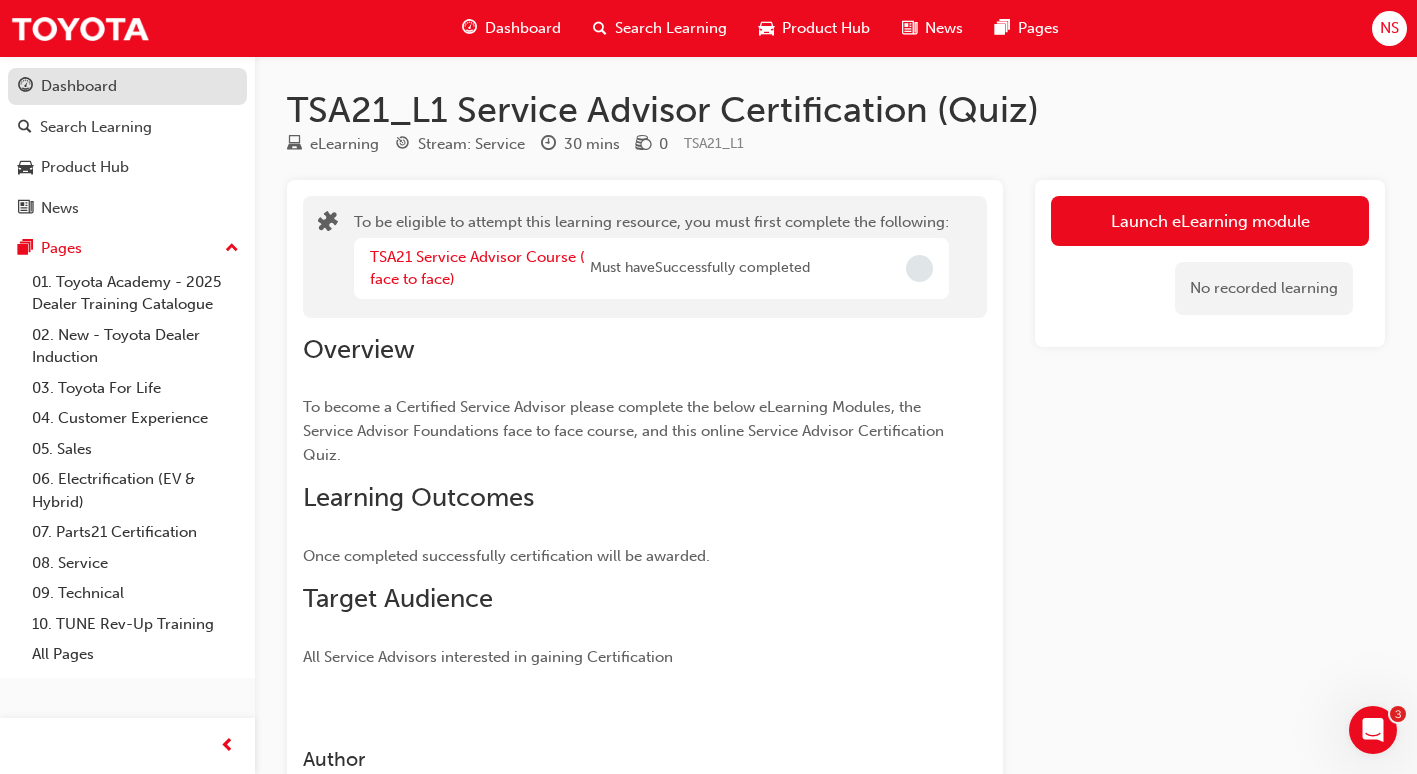 click on "Dashboard" at bounding box center (127, 86) 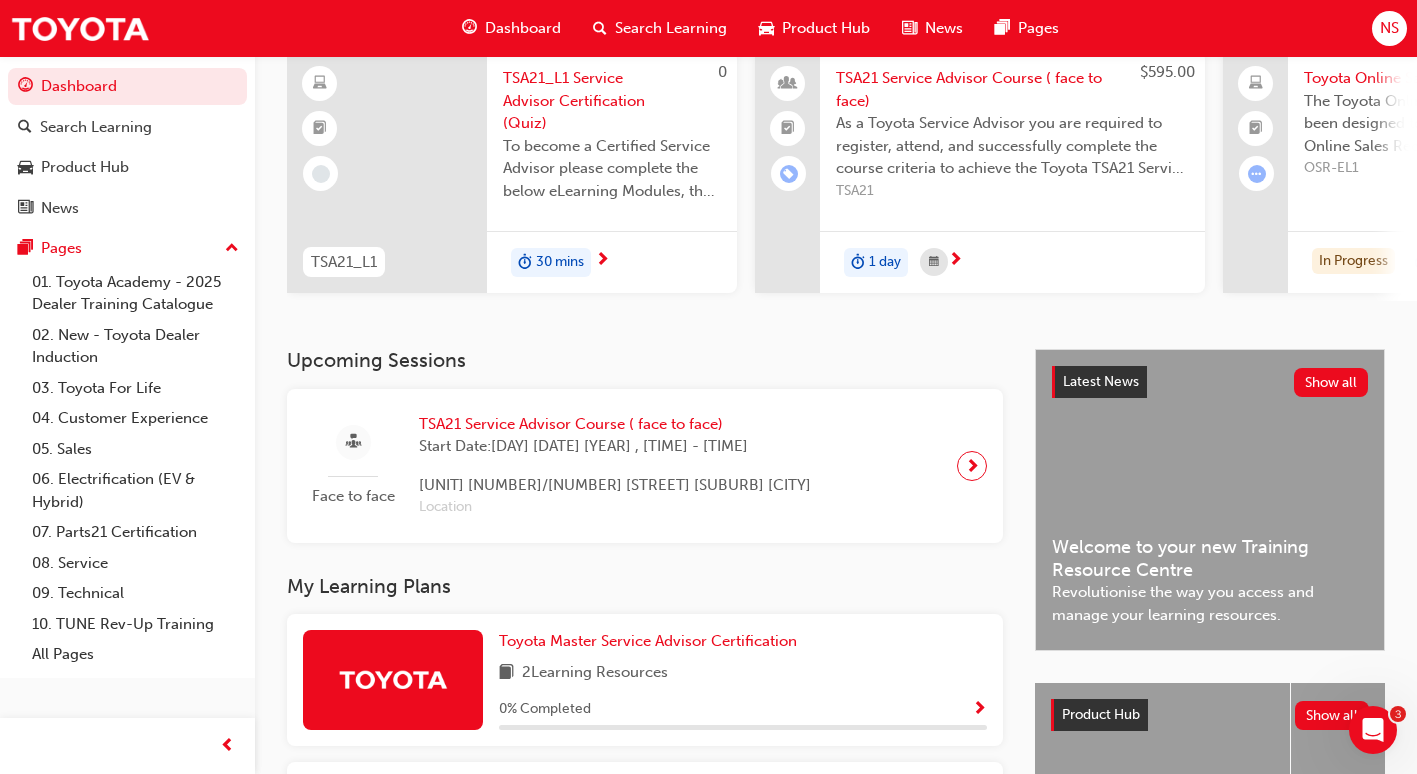 scroll, scrollTop: 200, scrollLeft: 0, axis: vertical 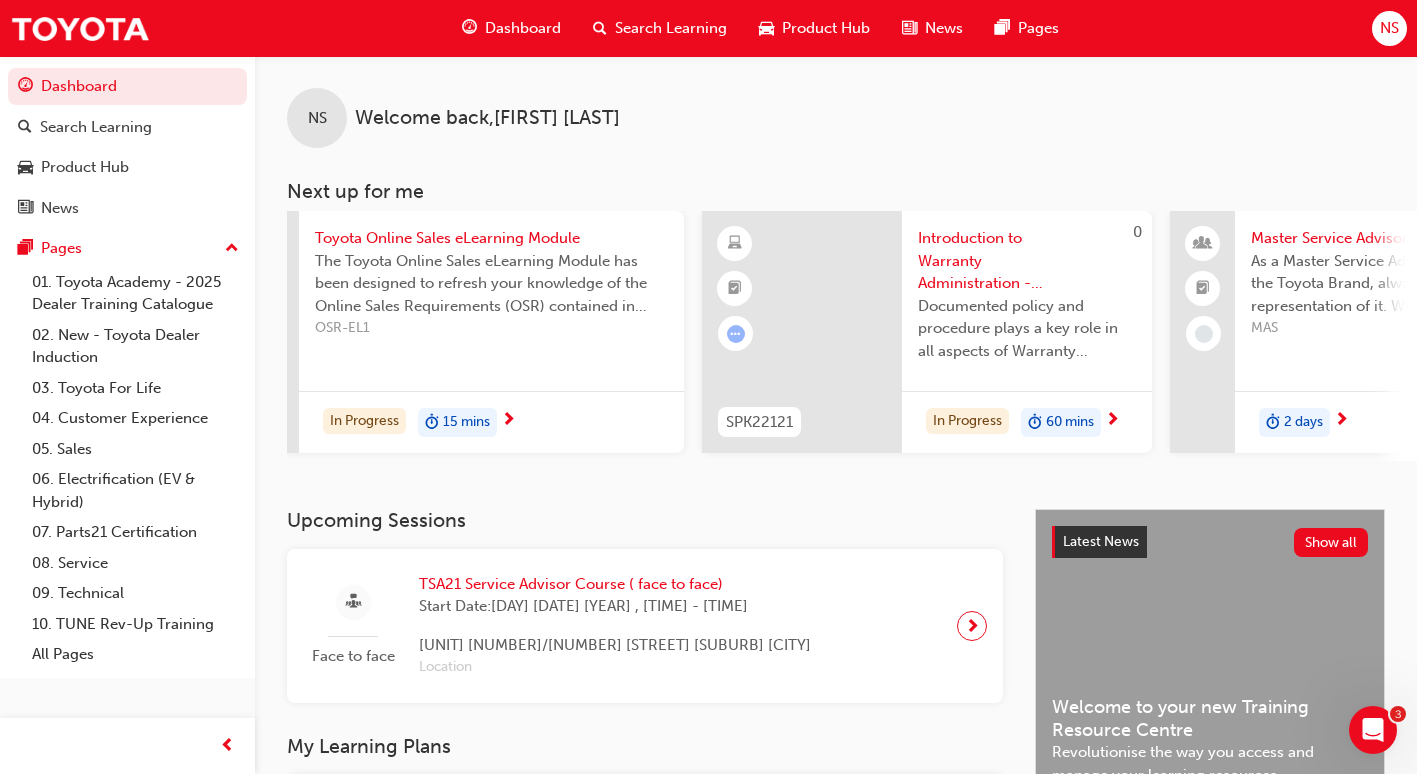 click on "60 mins" at bounding box center [1070, 422] 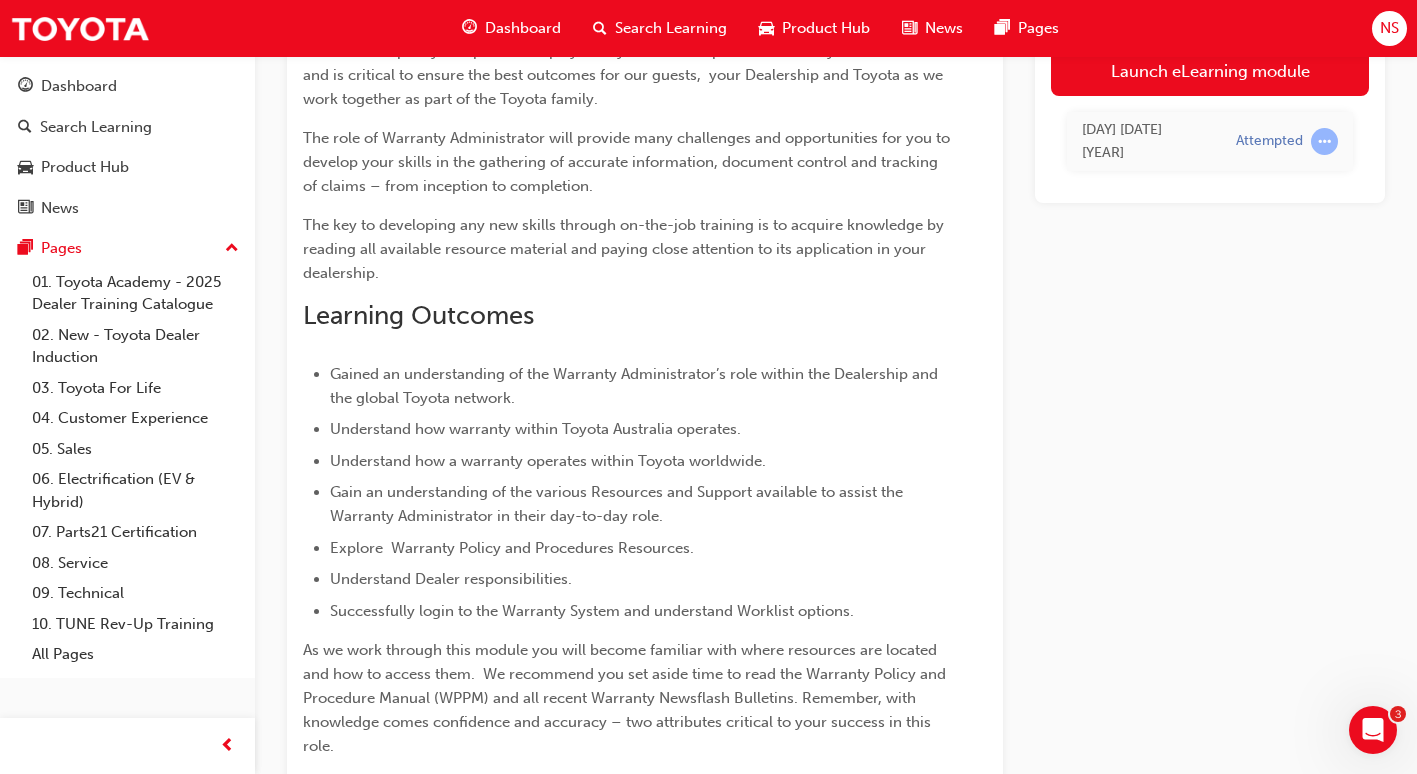 scroll, scrollTop: 262, scrollLeft: 0, axis: vertical 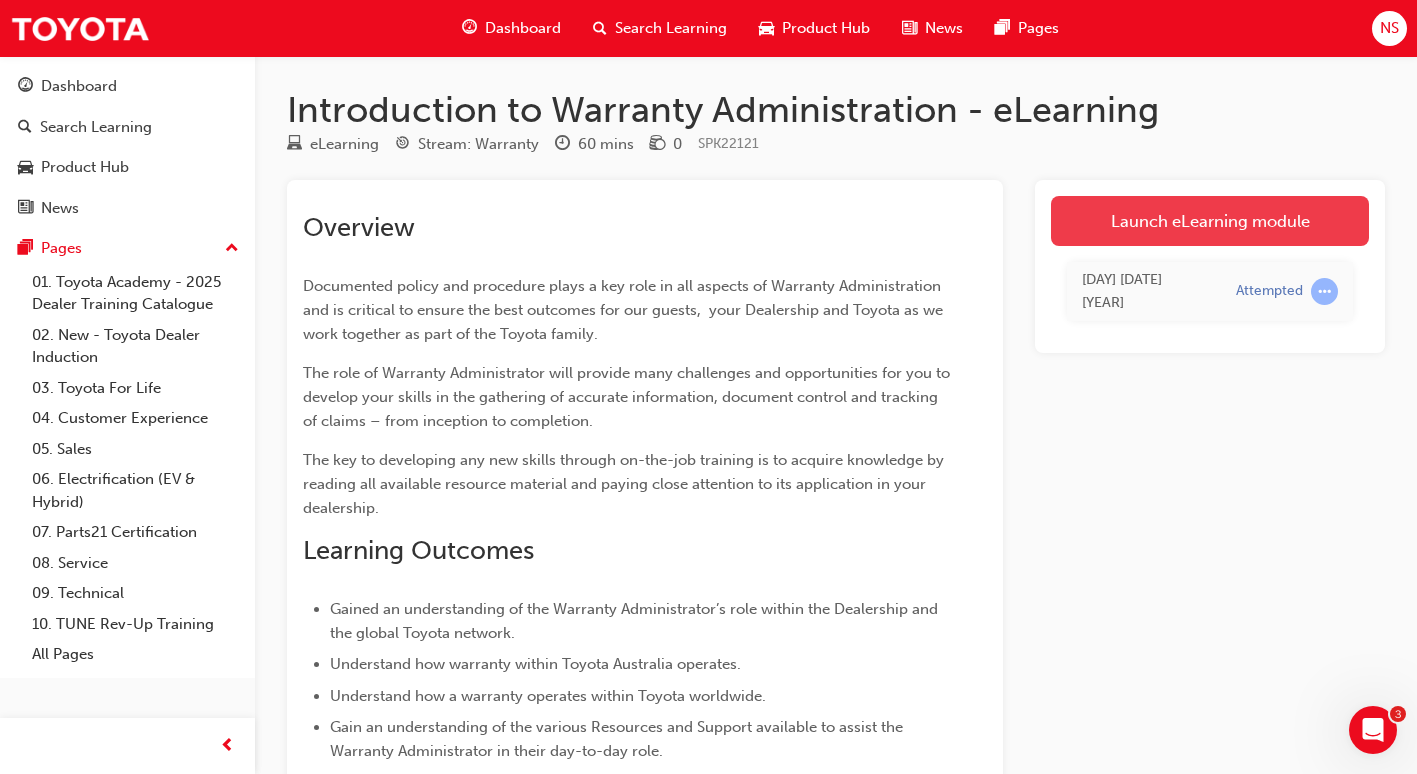 click on "Launch eLearning module" at bounding box center [1210, 221] 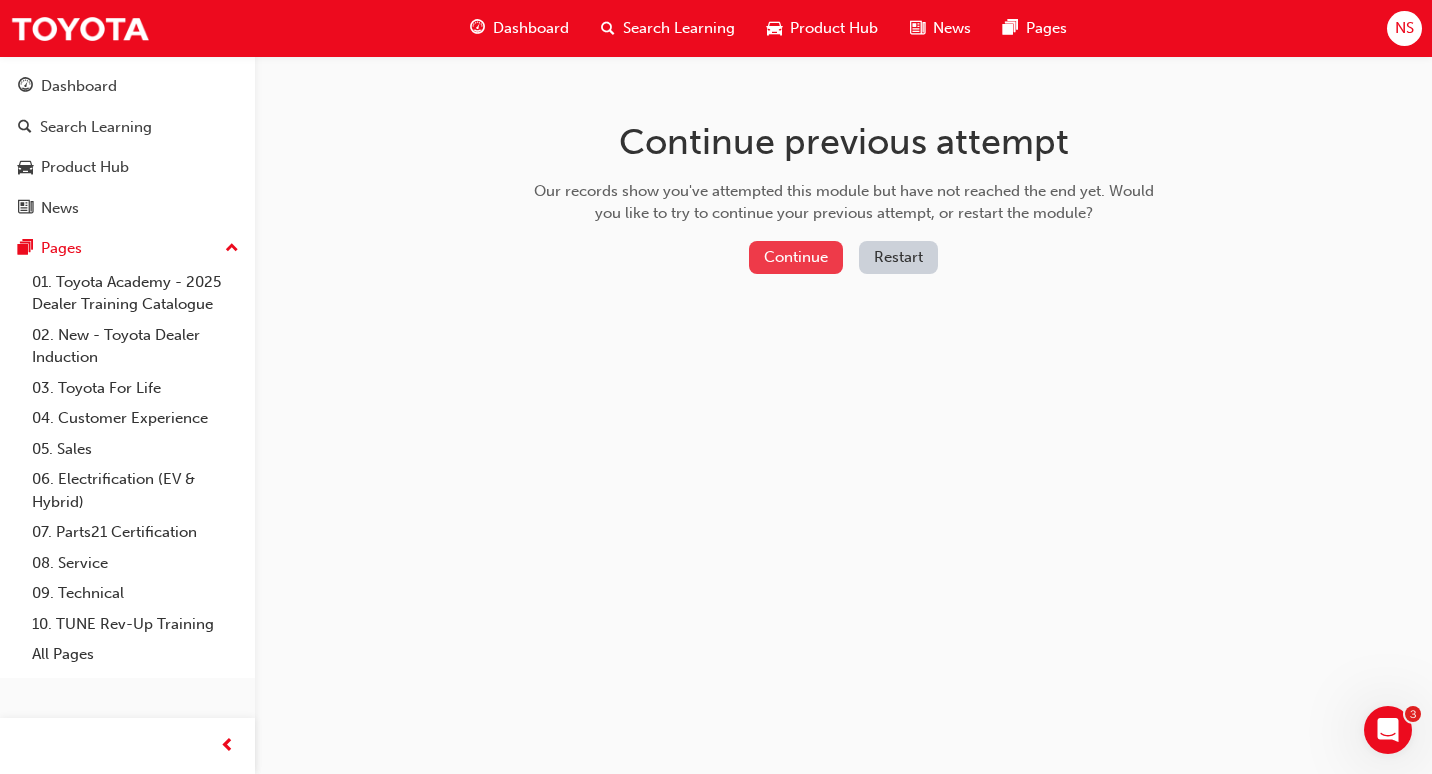 click on "Continue" at bounding box center [796, 257] 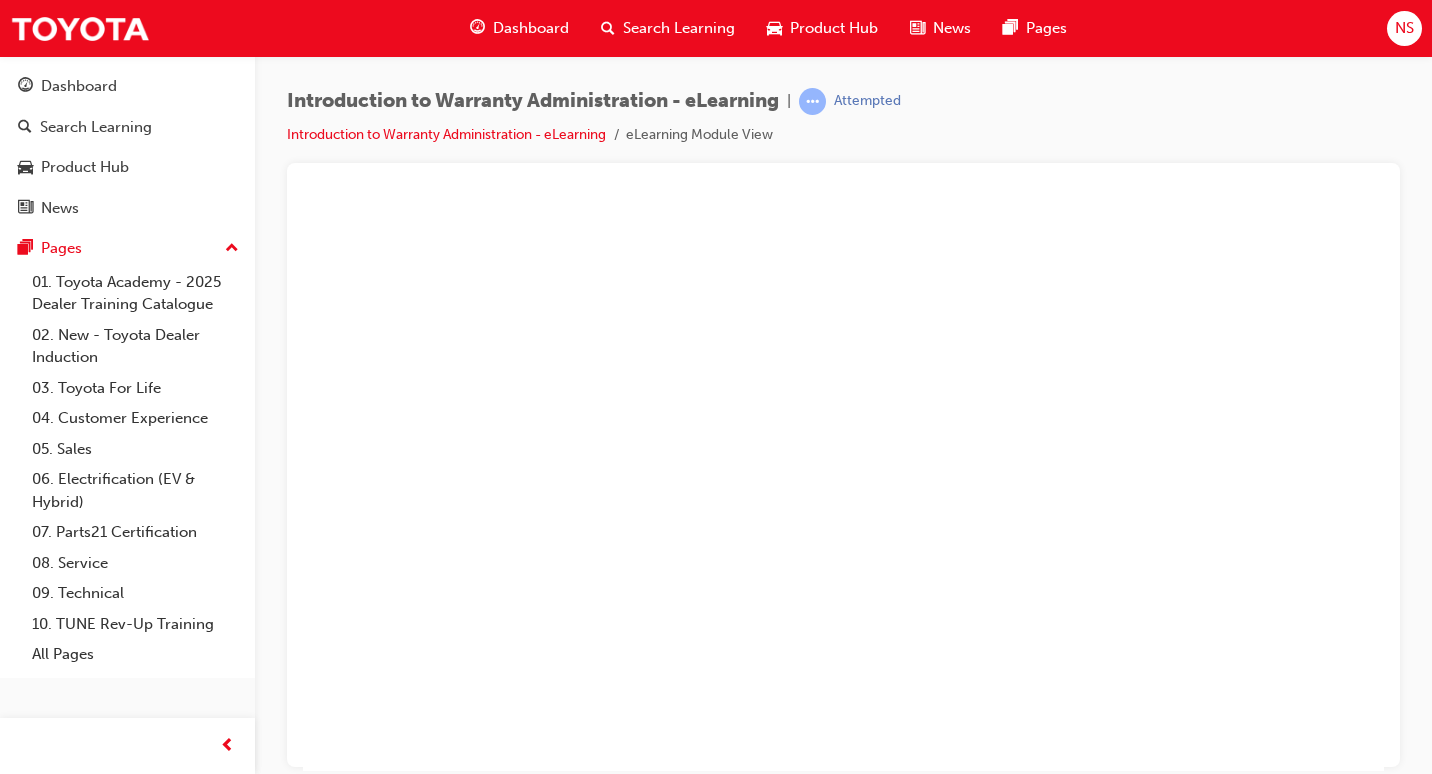 scroll, scrollTop: 0, scrollLeft: 0, axis: both 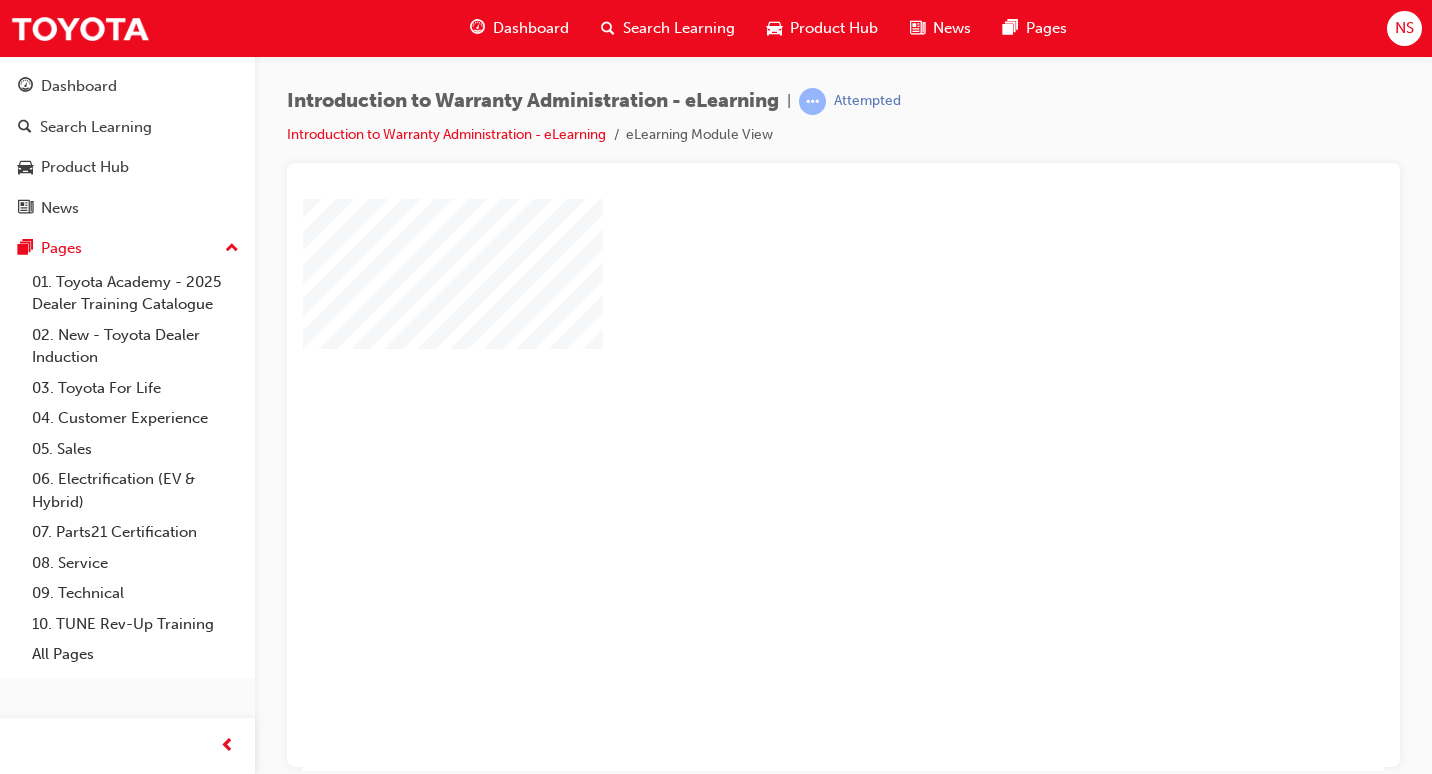 click at bounding box center (786, 426) 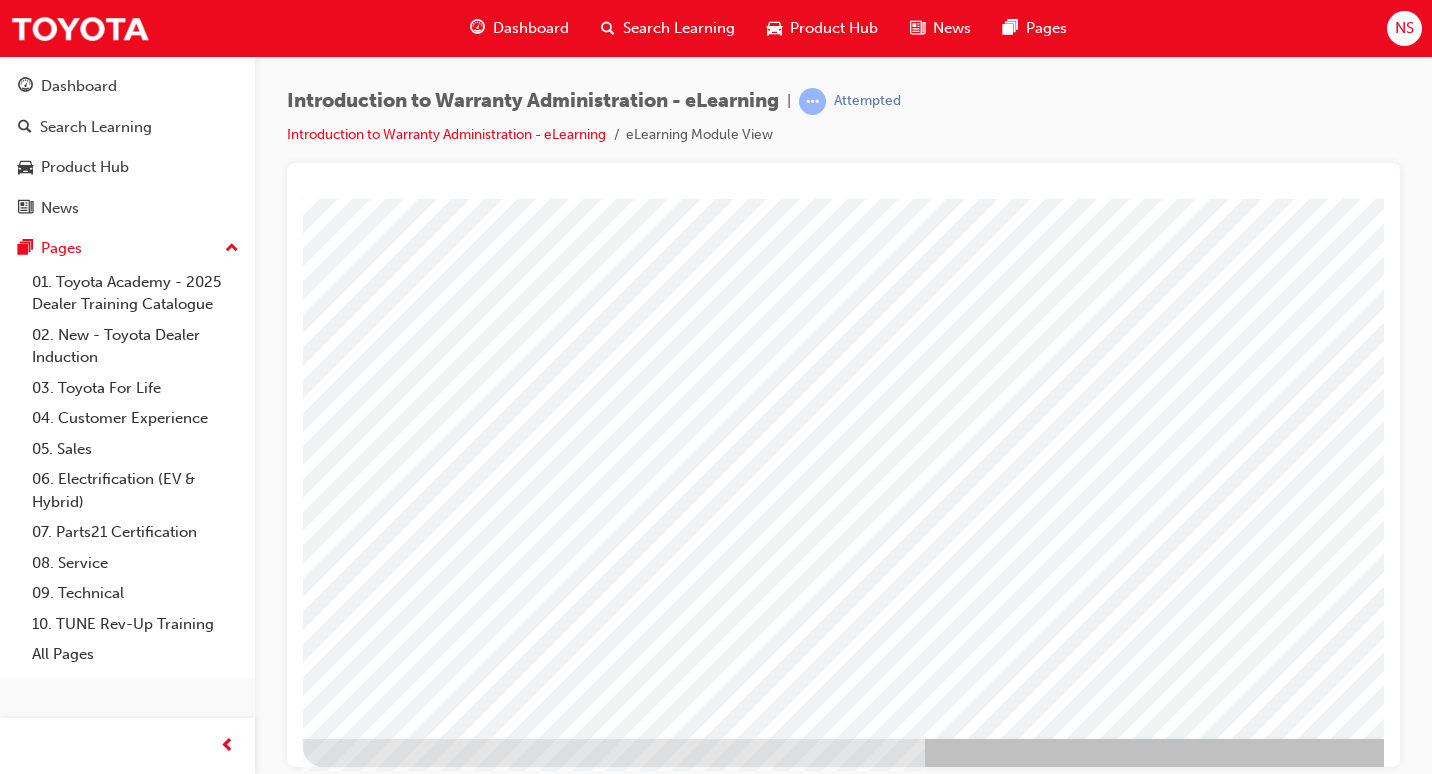 scroll, scrollTop: 193, scrollLeft: 0, axis: vertical 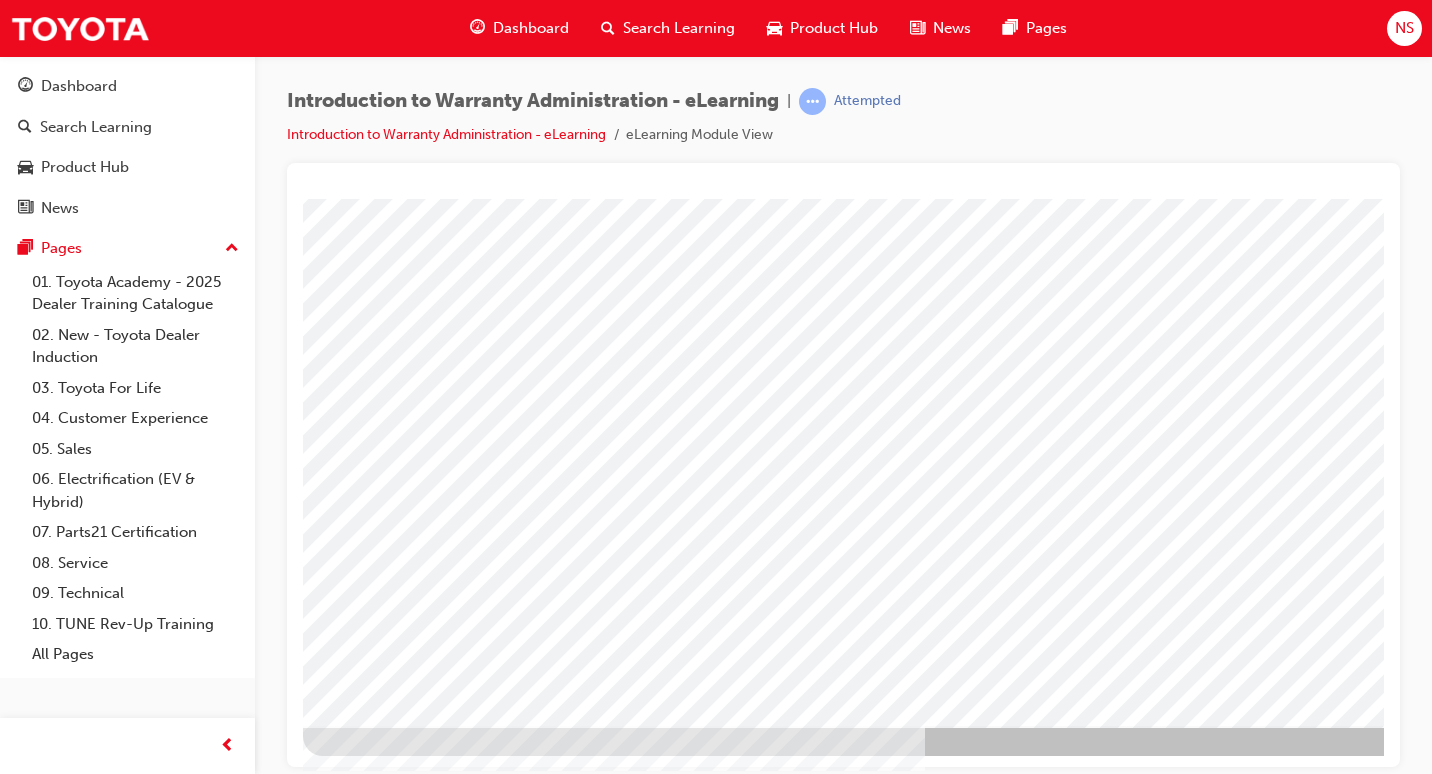 click at bounding box center (958, 3490) 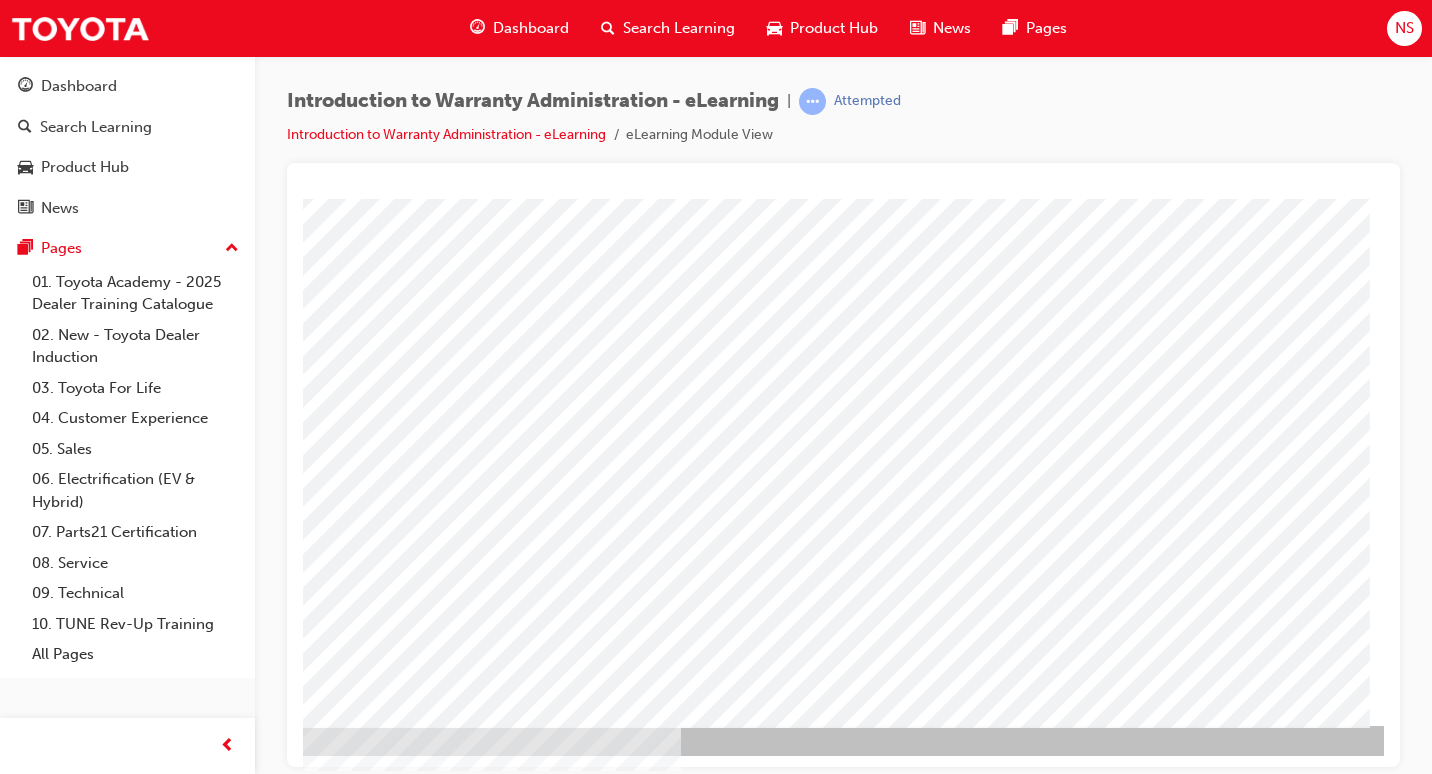scroll, scrollTop: 193, scrollLeft: 294, axis: both 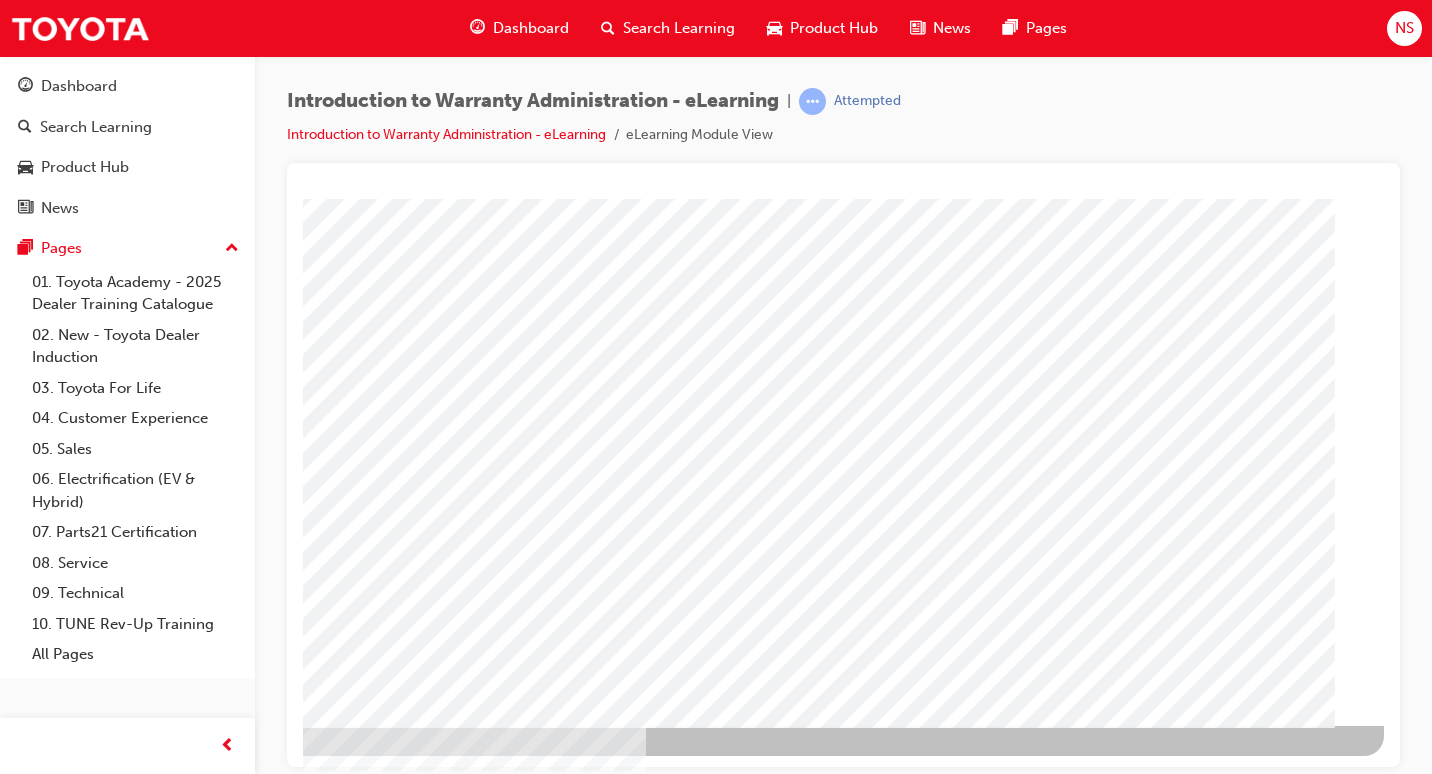 click at bounding box center (87, 4322) 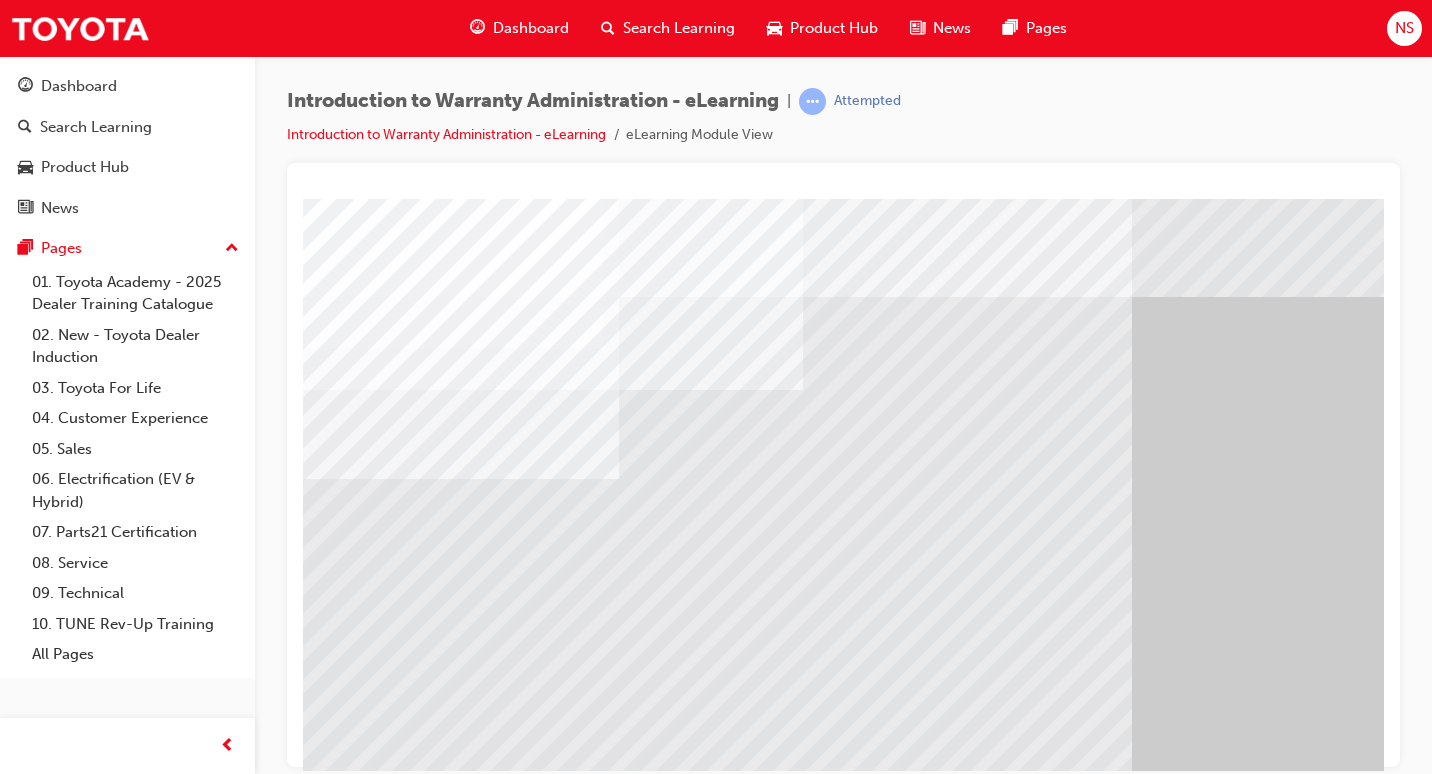 click at bounding box center (983, 1950) 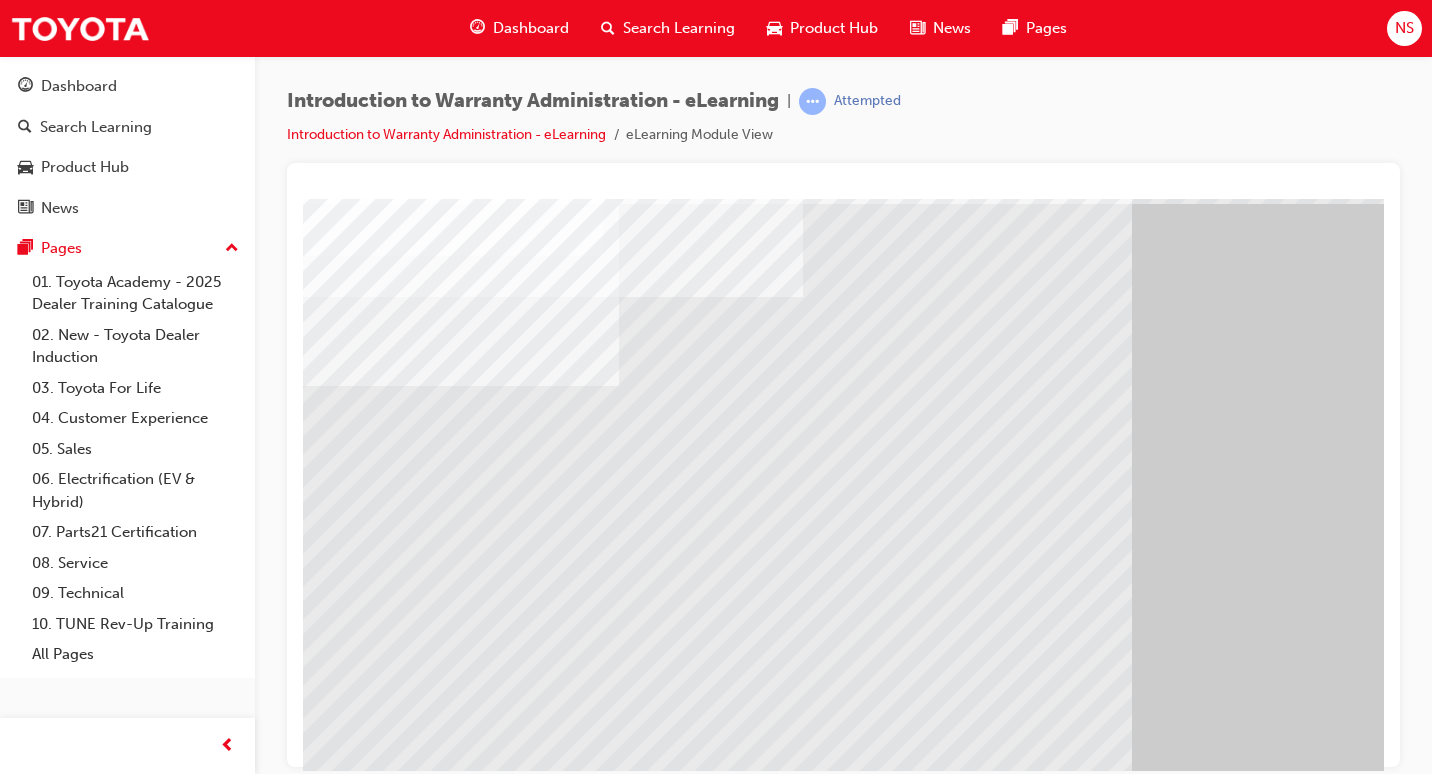 scroll, scrollTop: 193, scrollLeft: 0, axis: vertical 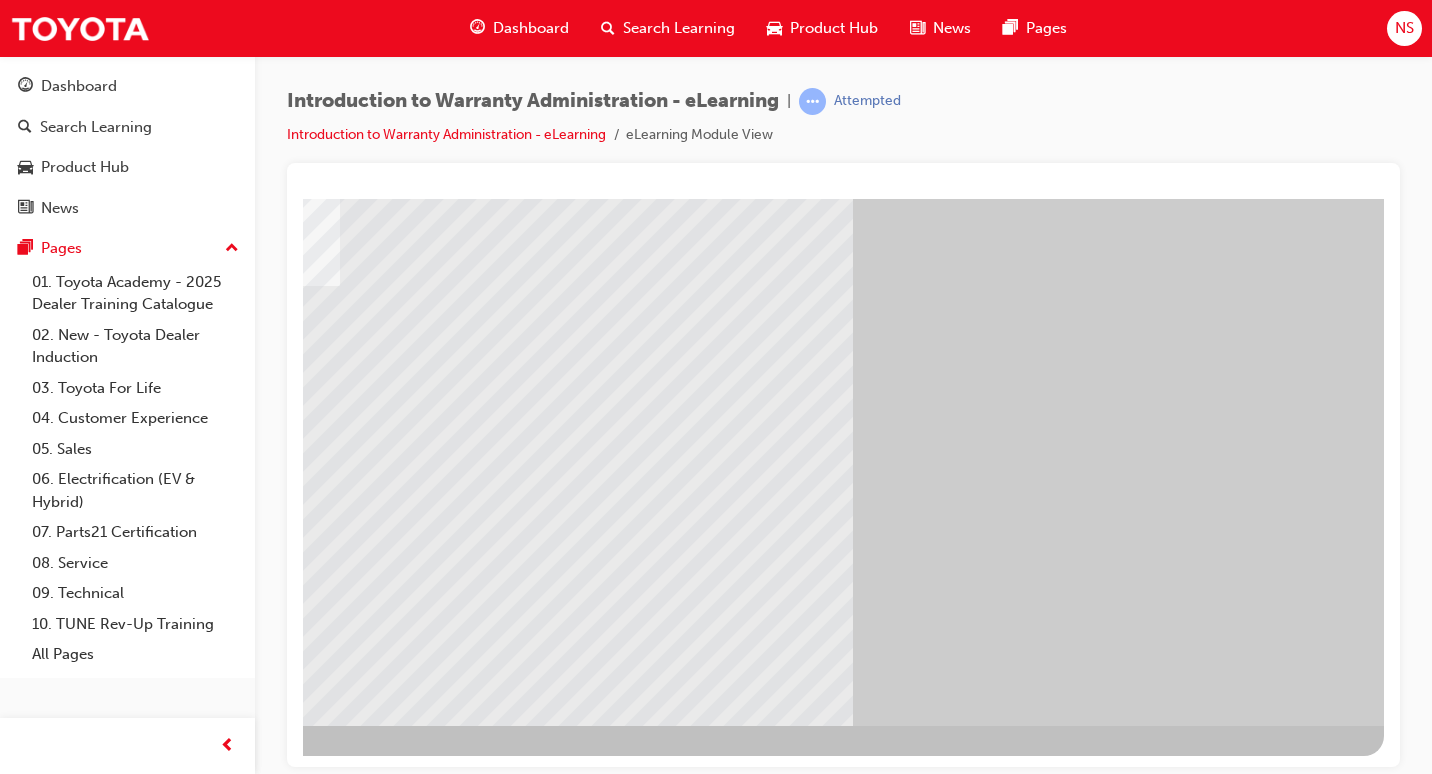 click at bounding box center [87, 1499] 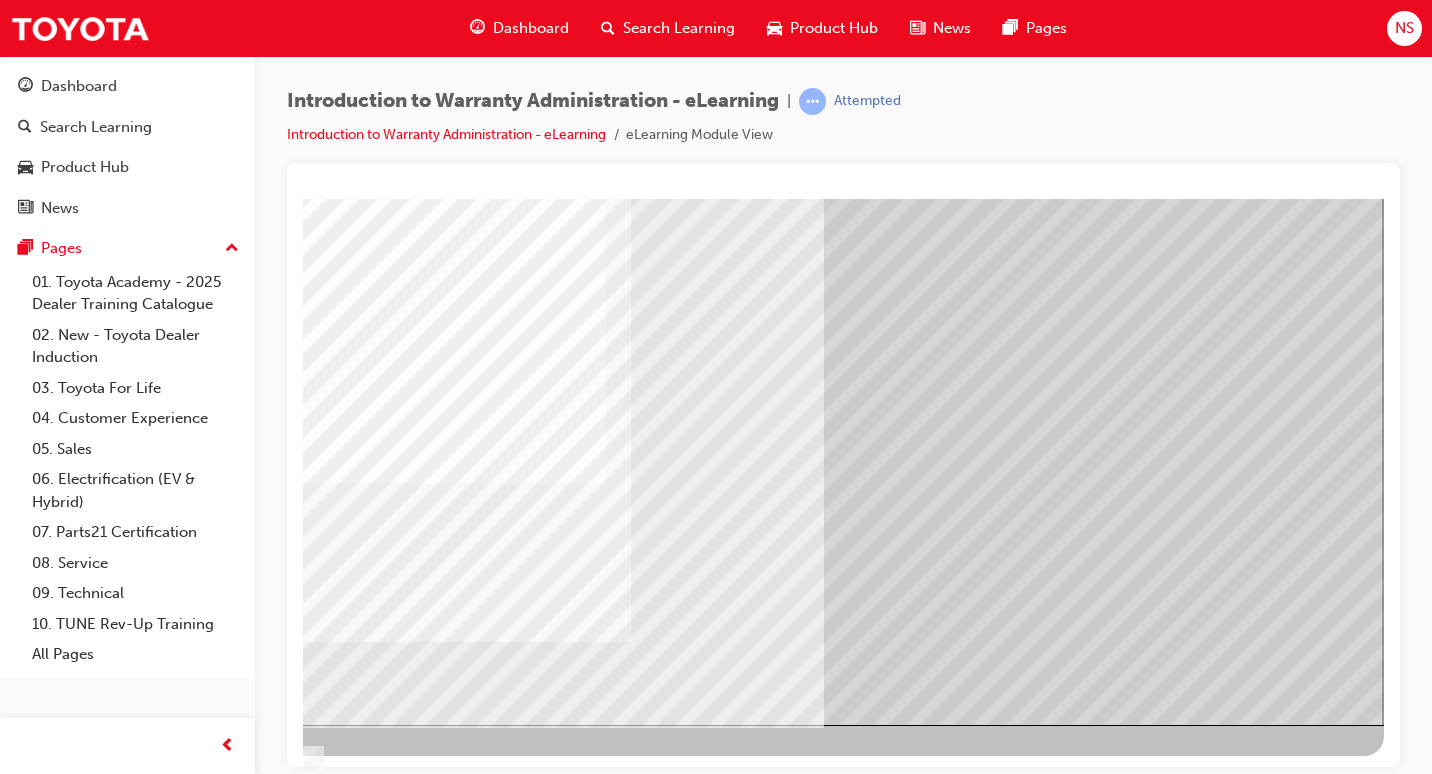 scroll, scrollTop: 0, scrollLeft: 0, axis: both 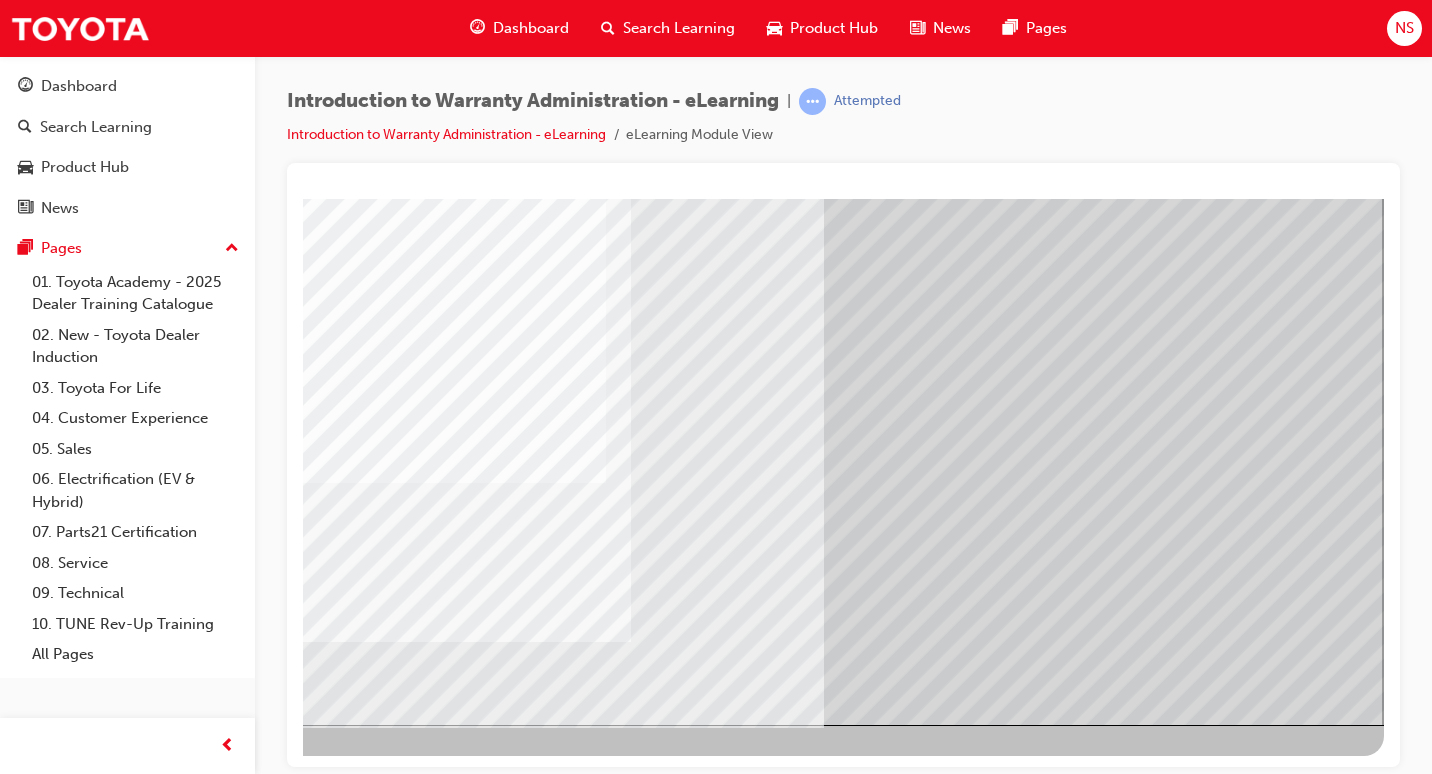 click at bounding box center (87, 1465) 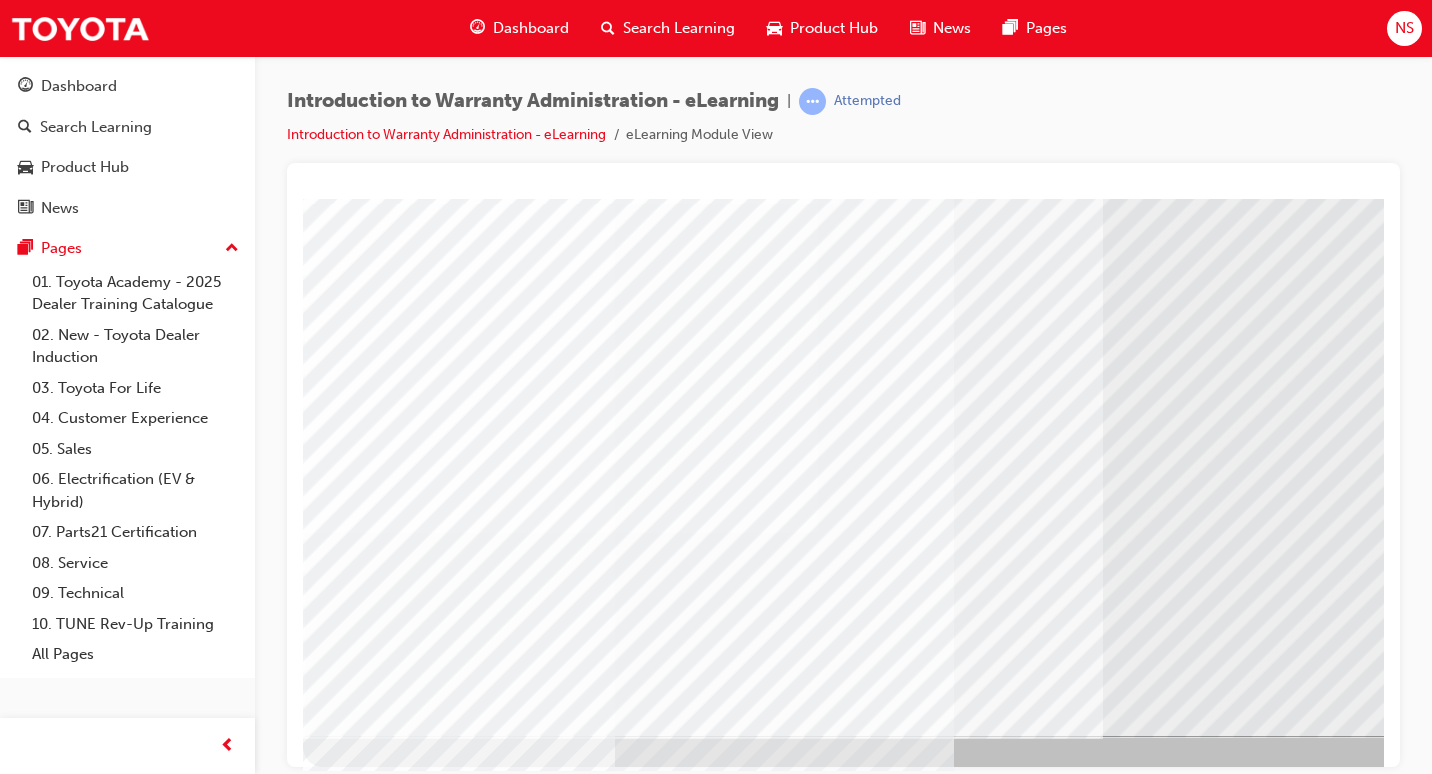 scroll, scrollTop: 193, scrollLeft: 0, axis: vertical 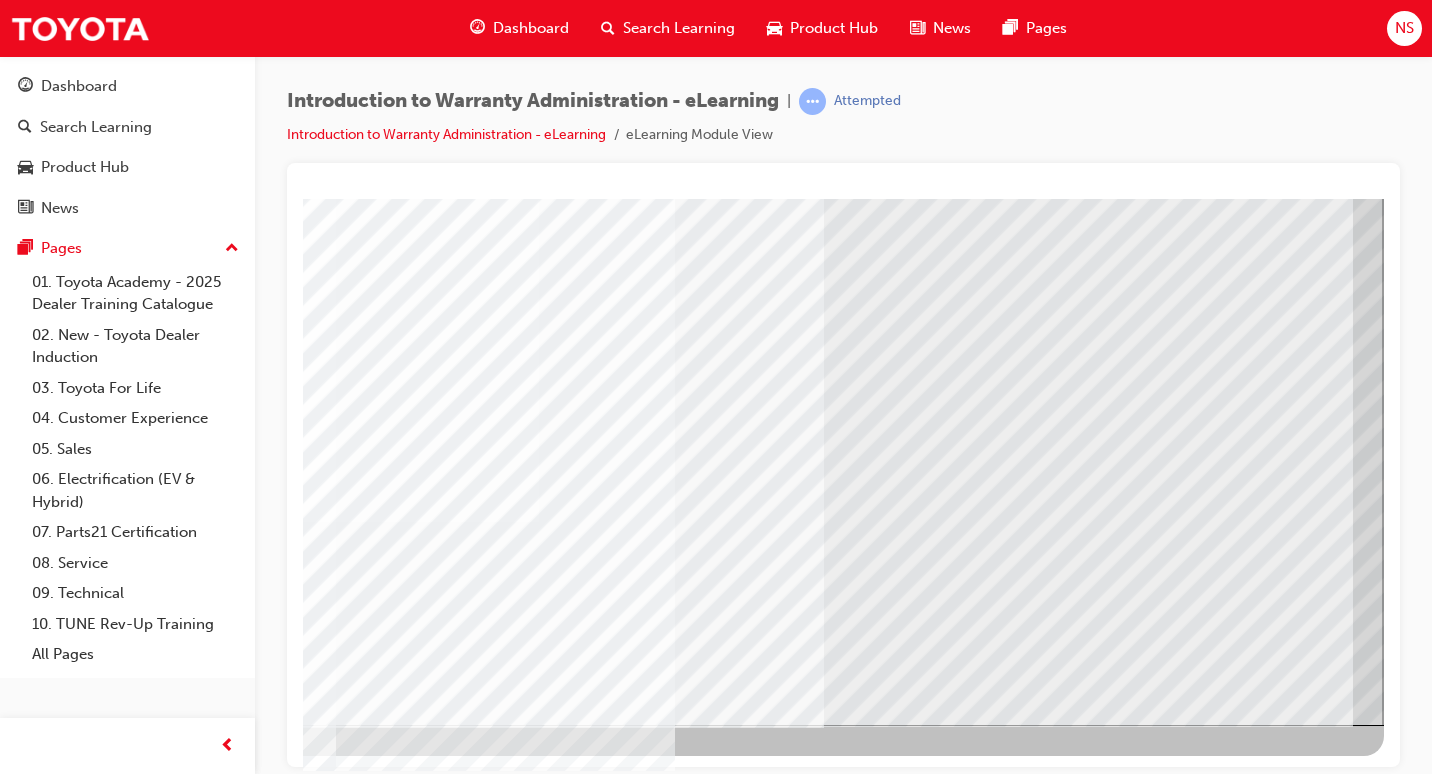 click at bounding box center (87, 2800) 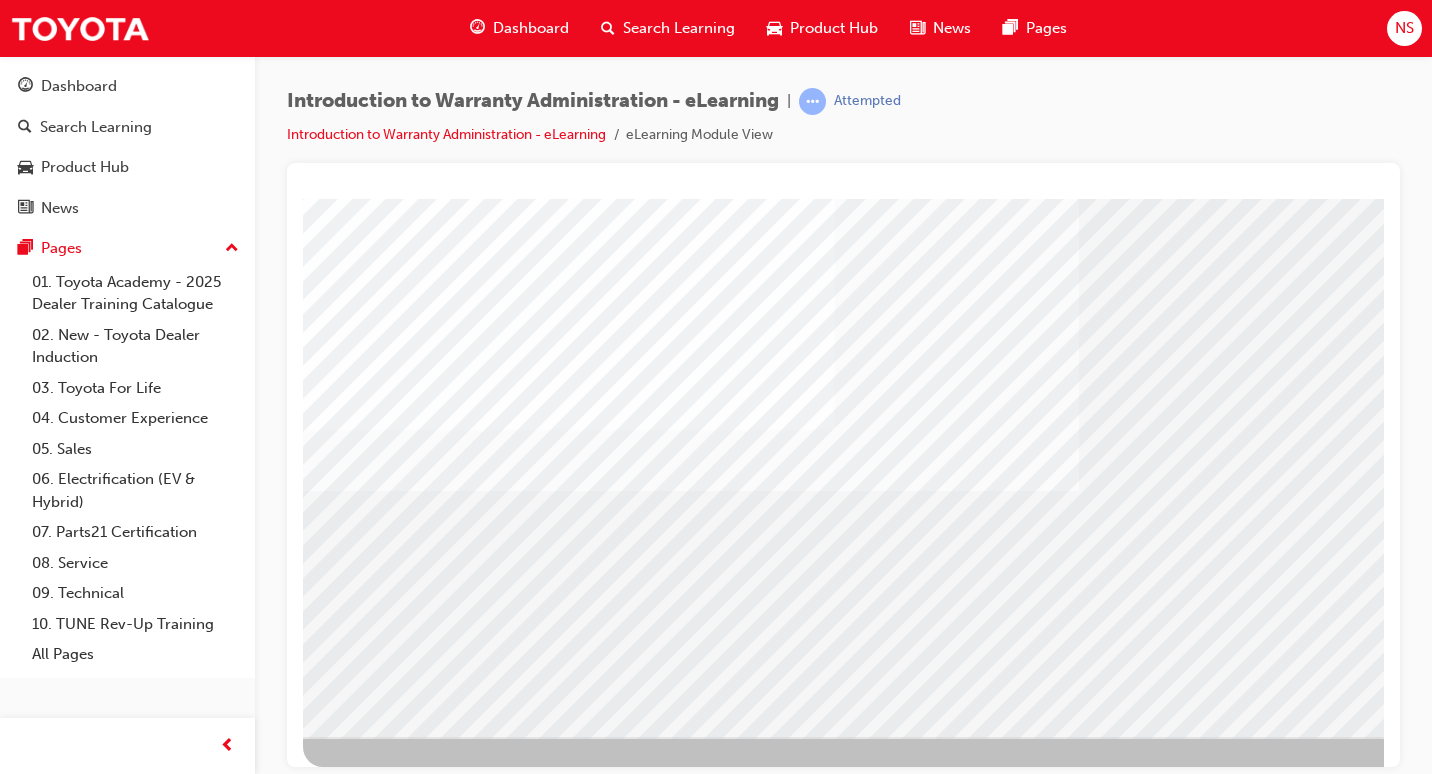 scroll, scrollTop: 193, scrollLeft: 0, axis: vertical 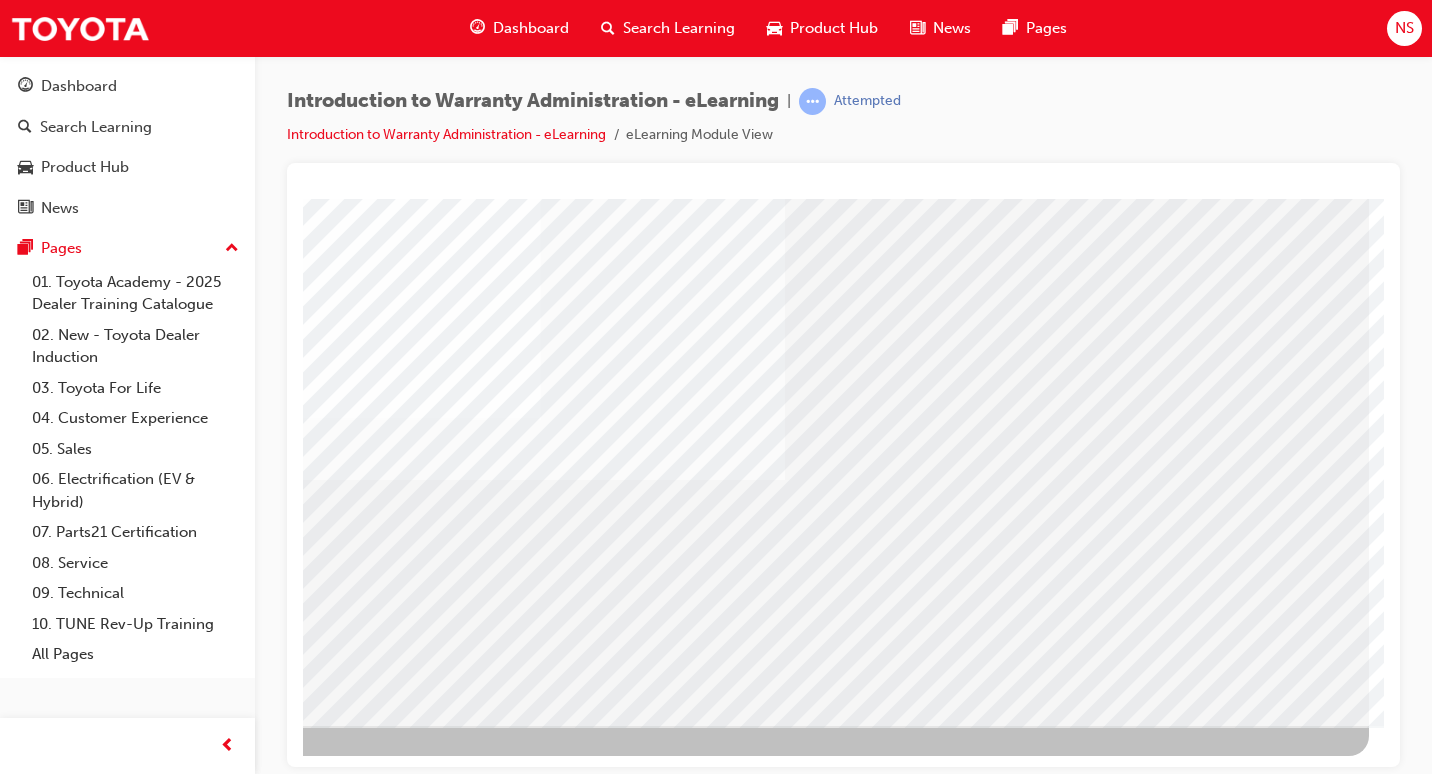click at bounding box center (72, 3343) 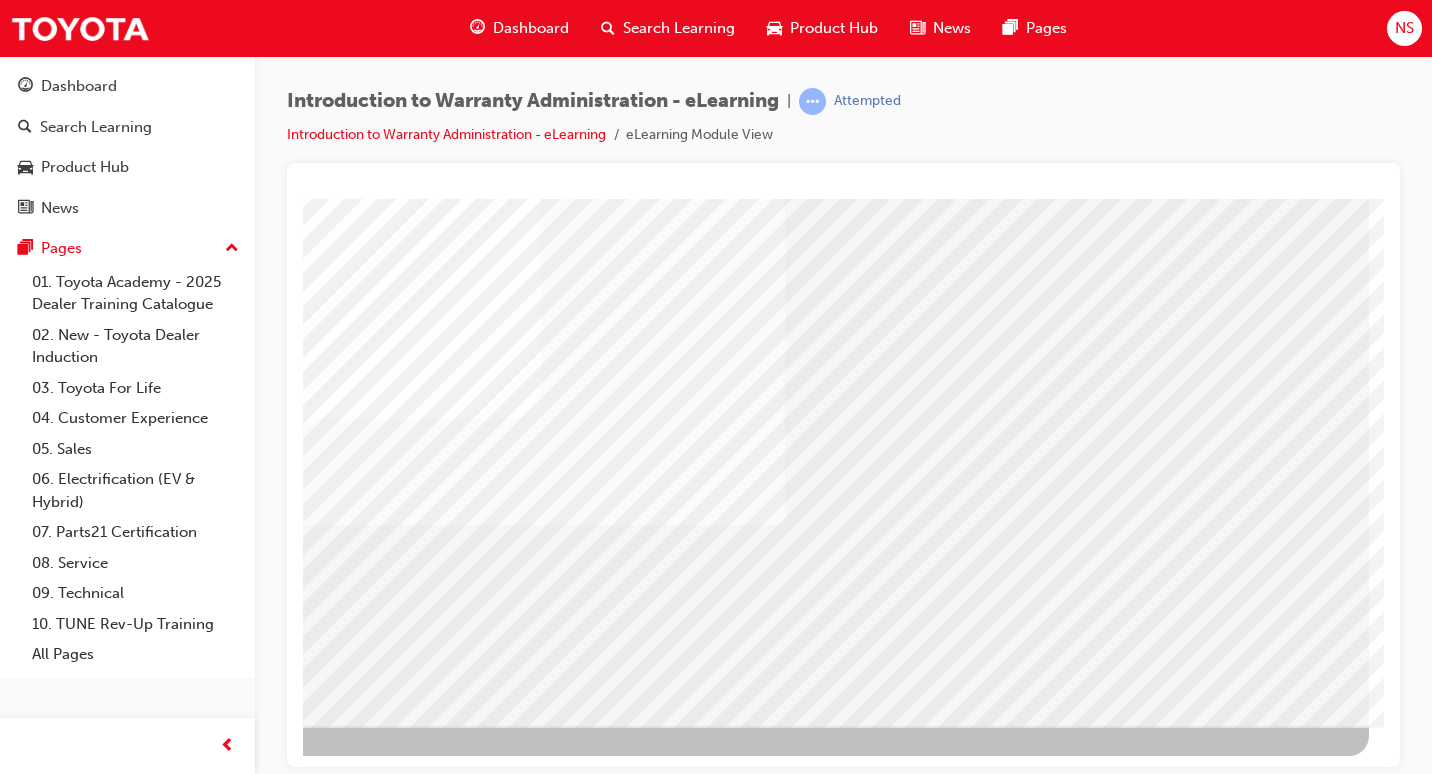 scroll, scrollTop: 0, scrollLeft: 0, axis: both 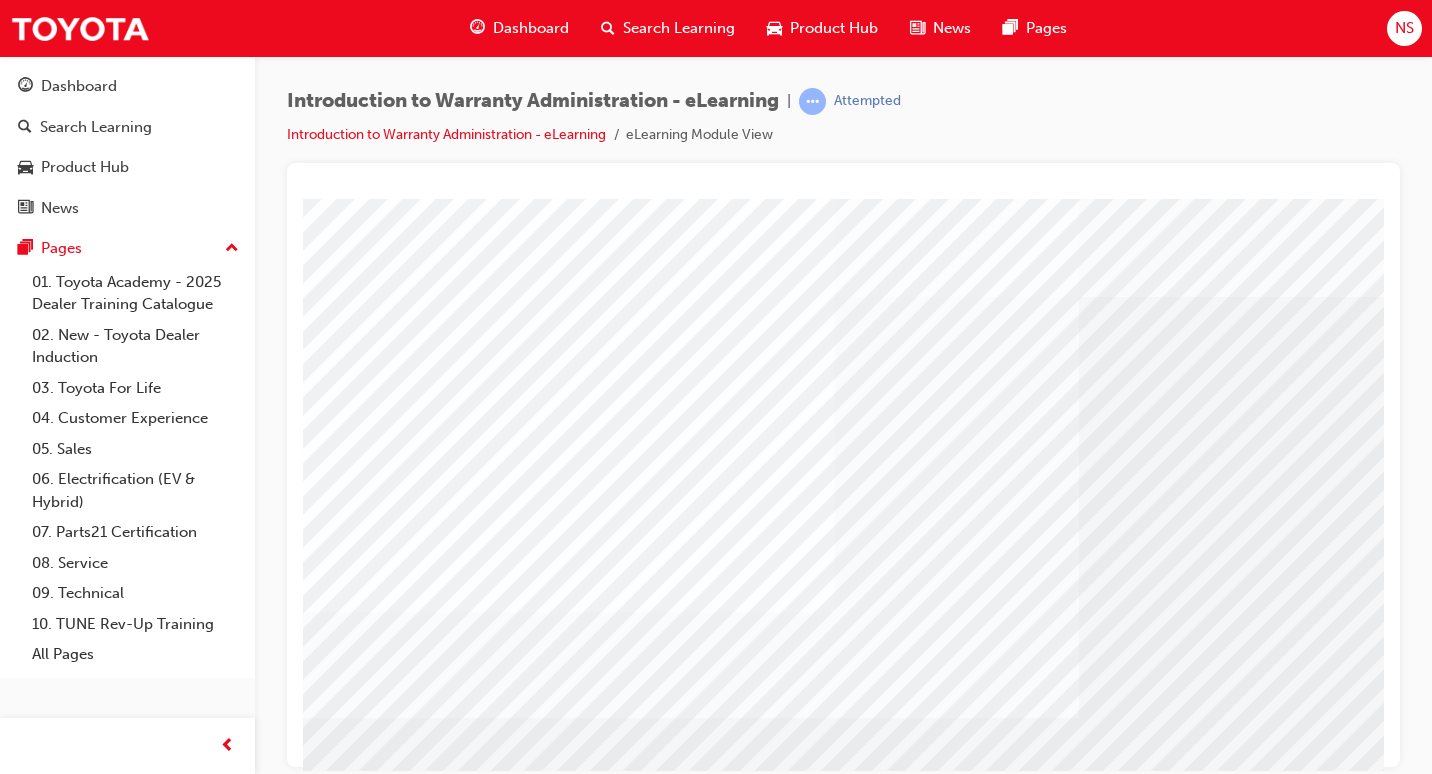 click at bounding box center (568, 4279) 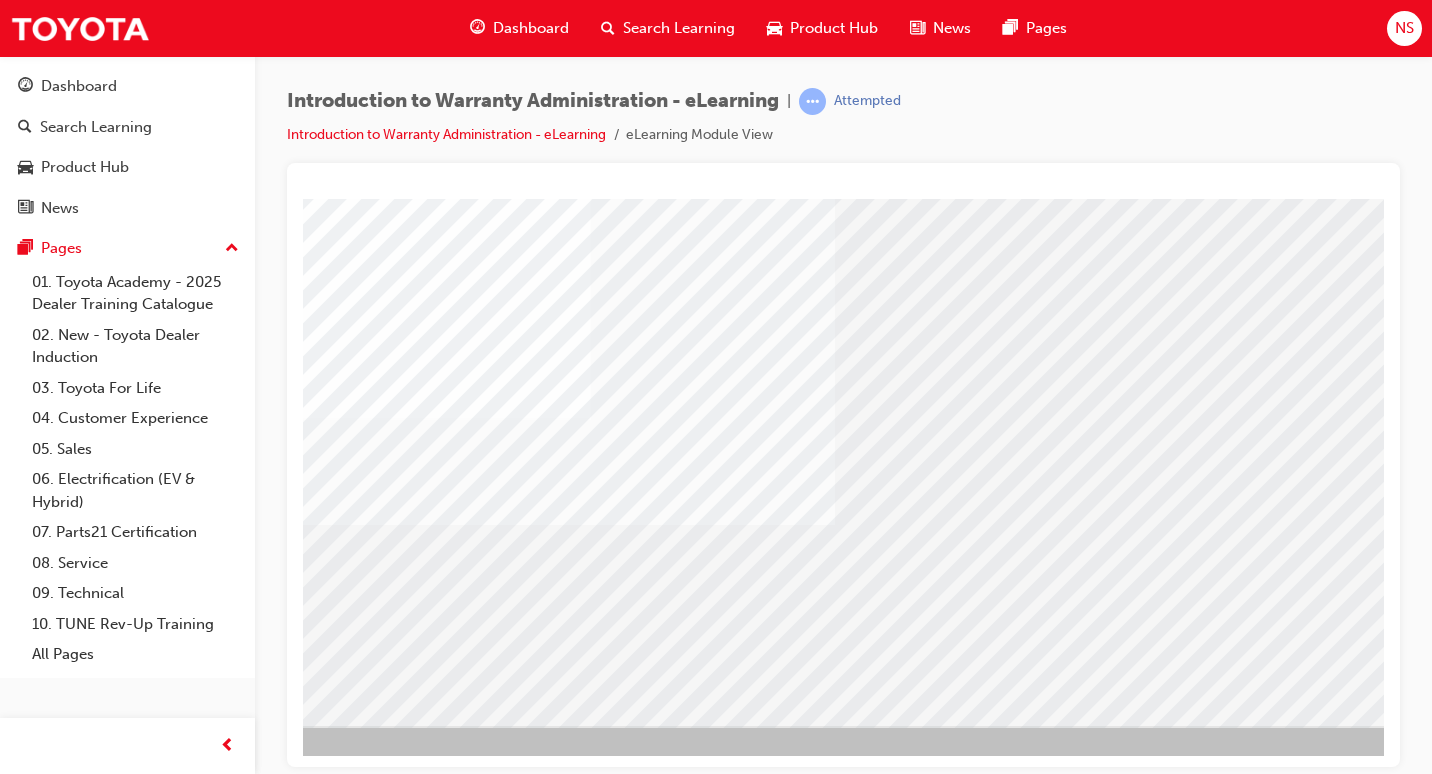 scroll, scrollTop: 193, scrollLeft: 294, axis: both 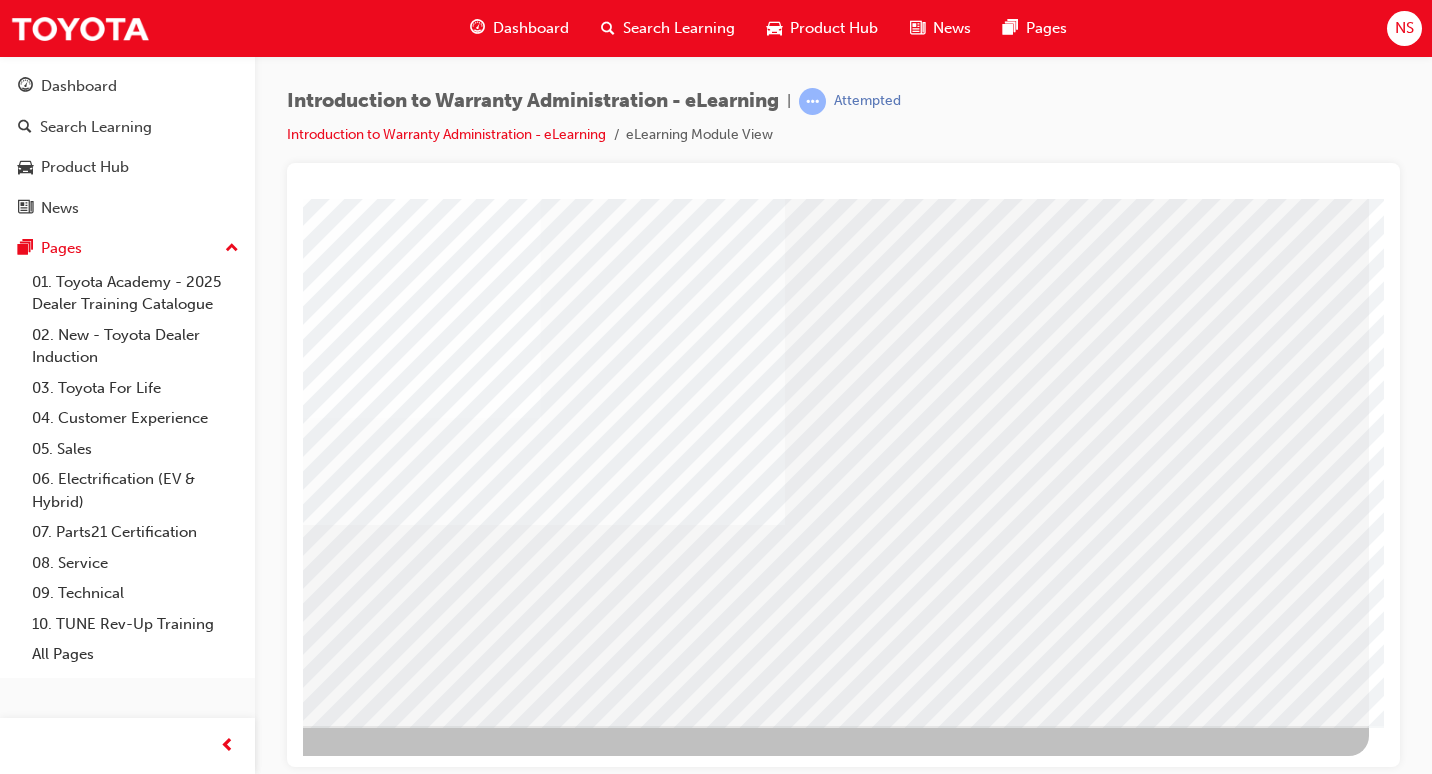 click at bounding box center (72, 4214) 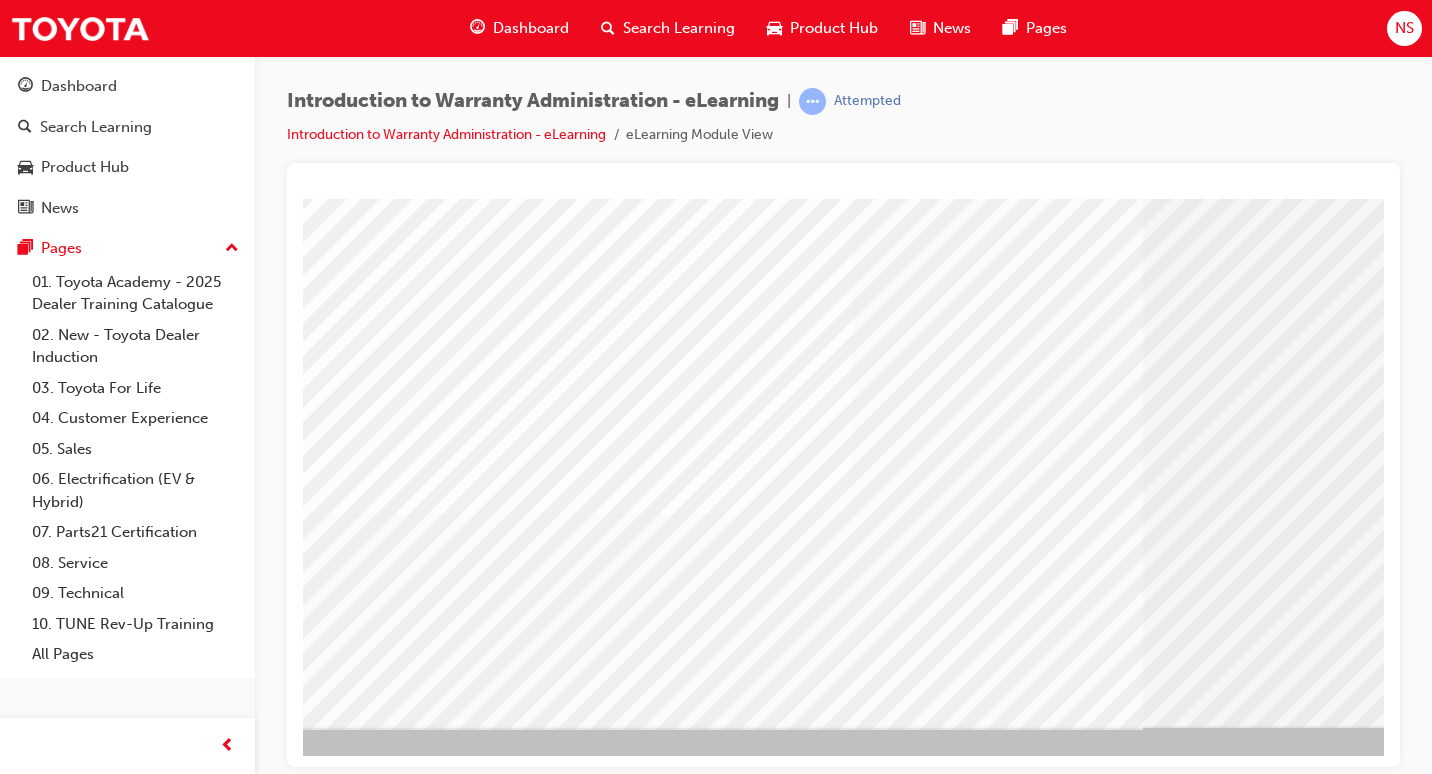 scroll, scrollTop: 193, scrollLeft: 294, axis: both 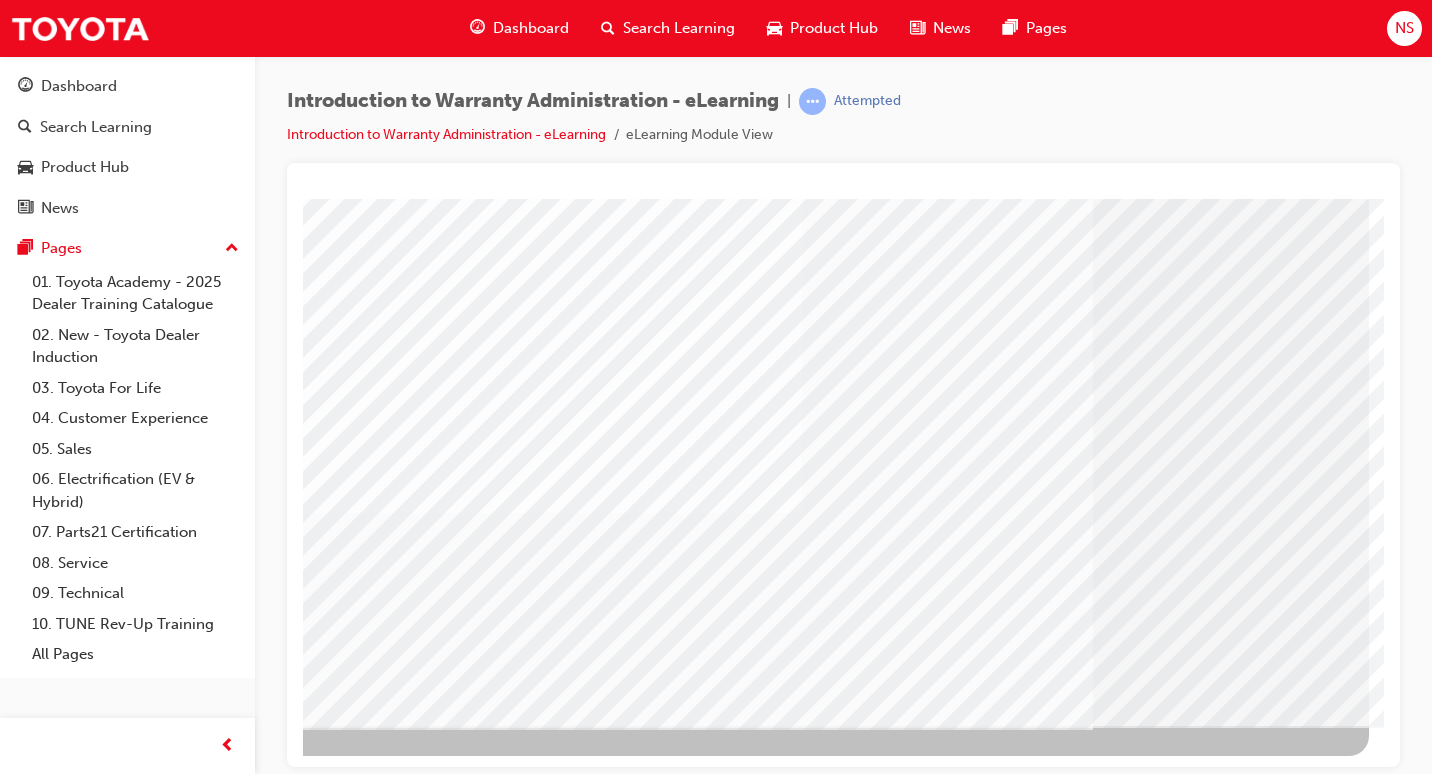 click at bounding box center (72, 3550) 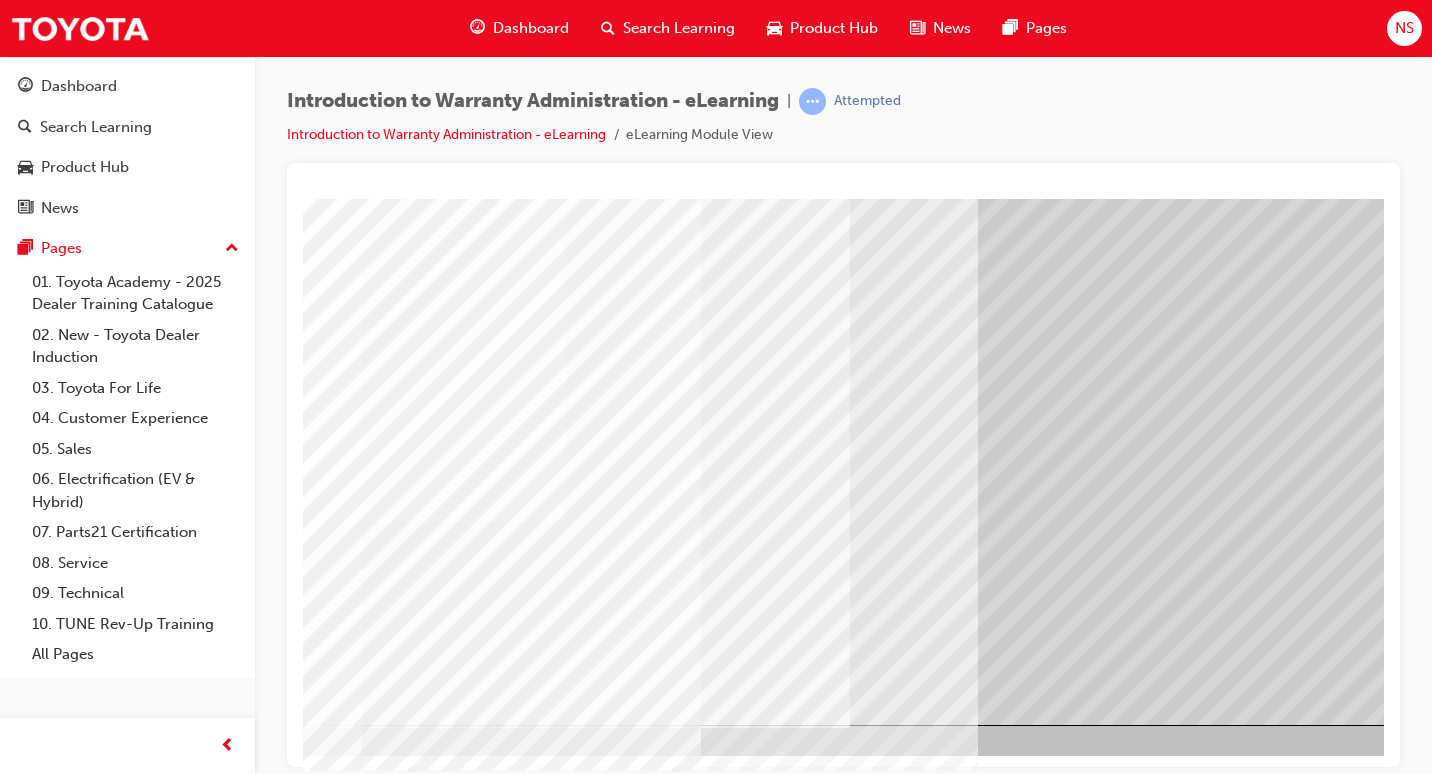scroll, scrollTop: 193, scrollLeft: 294, axis: both 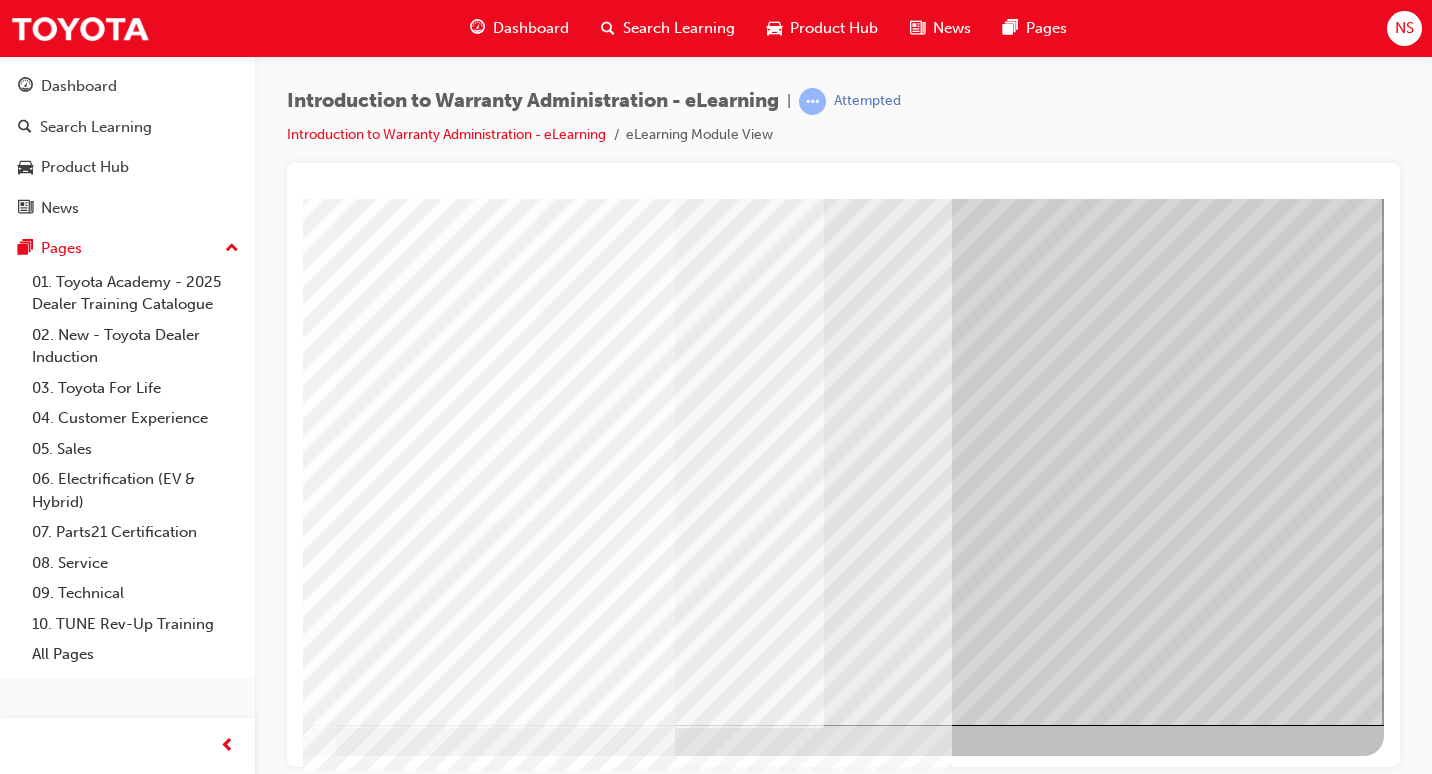 click at bounding box center [424, 2130] 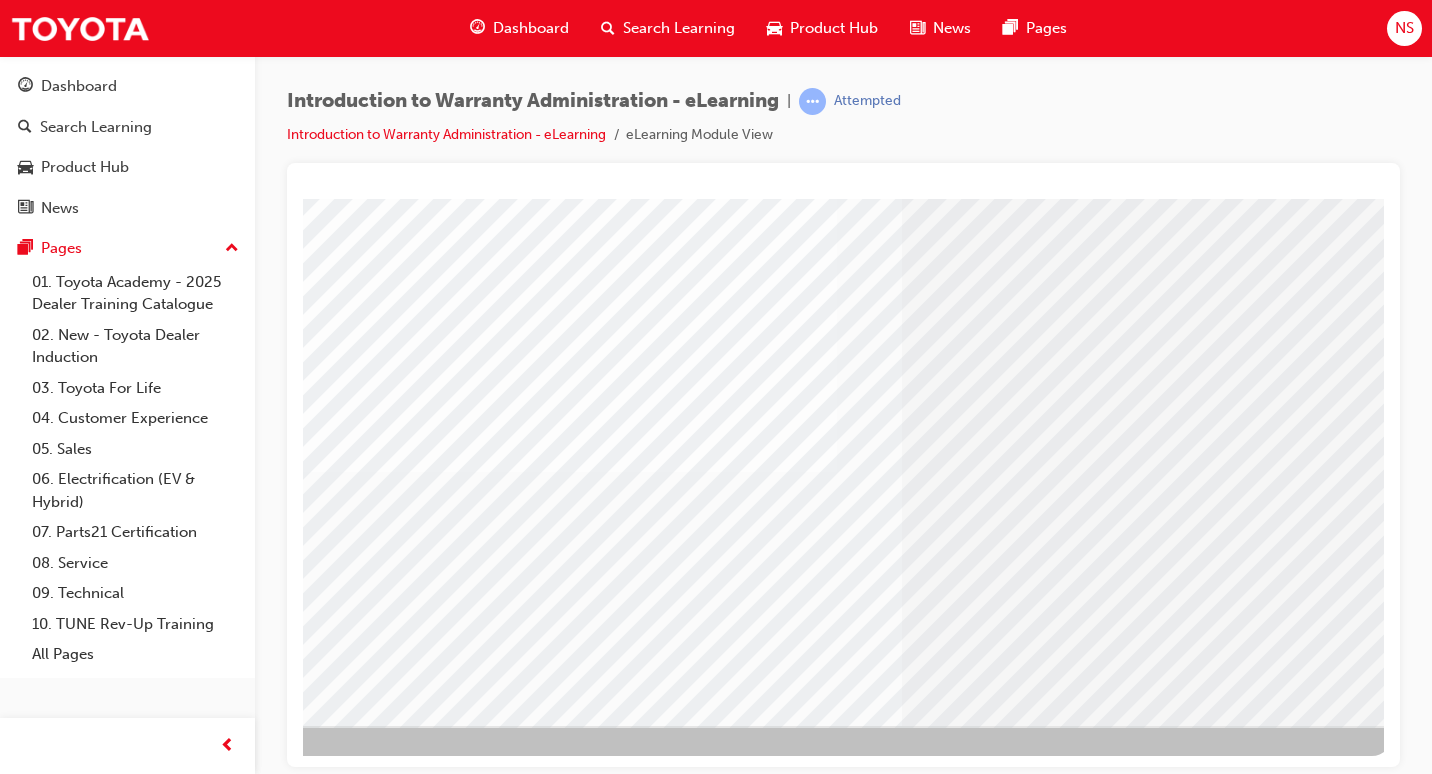 scroll, scrollTop: 193, scrollLeft: 294, axis: both 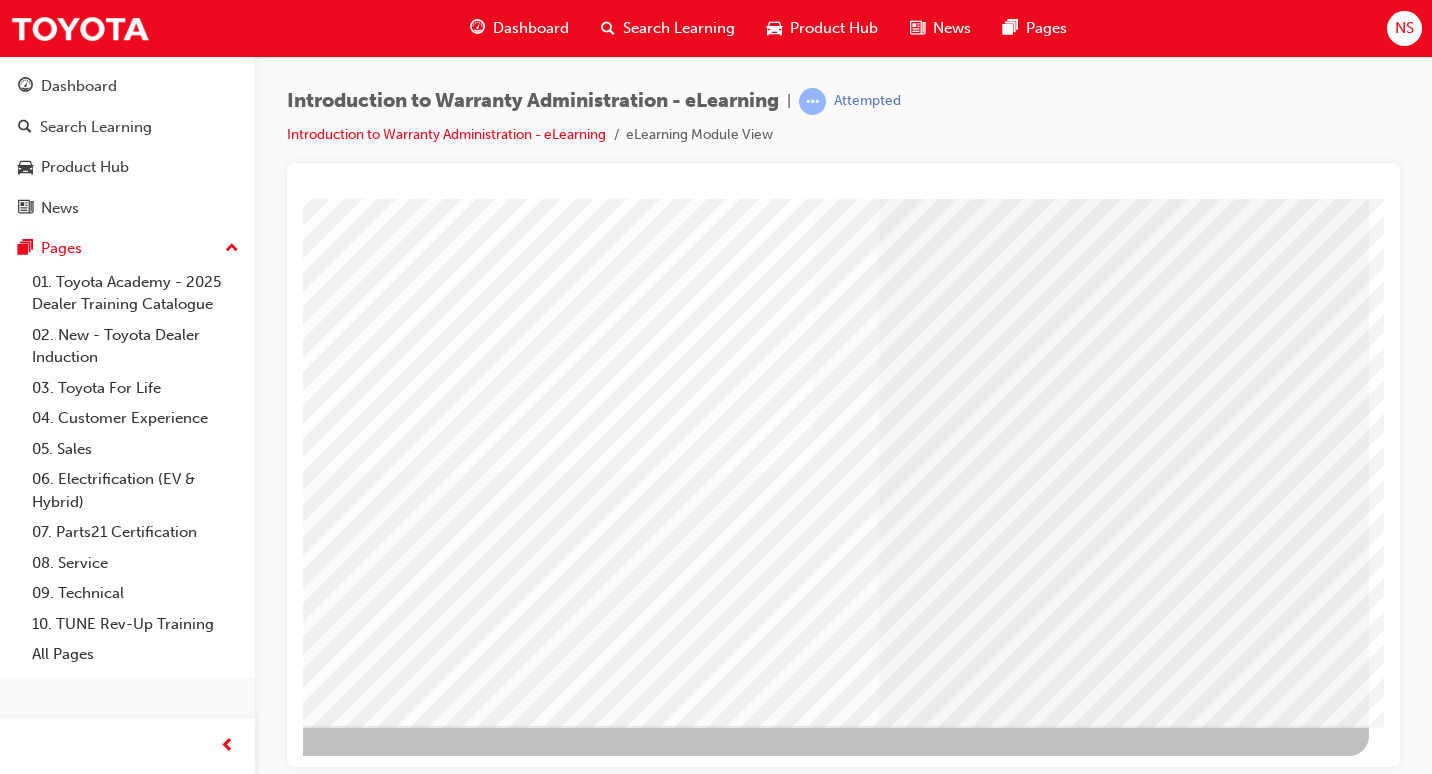 click at bounding box center (72, 3505) 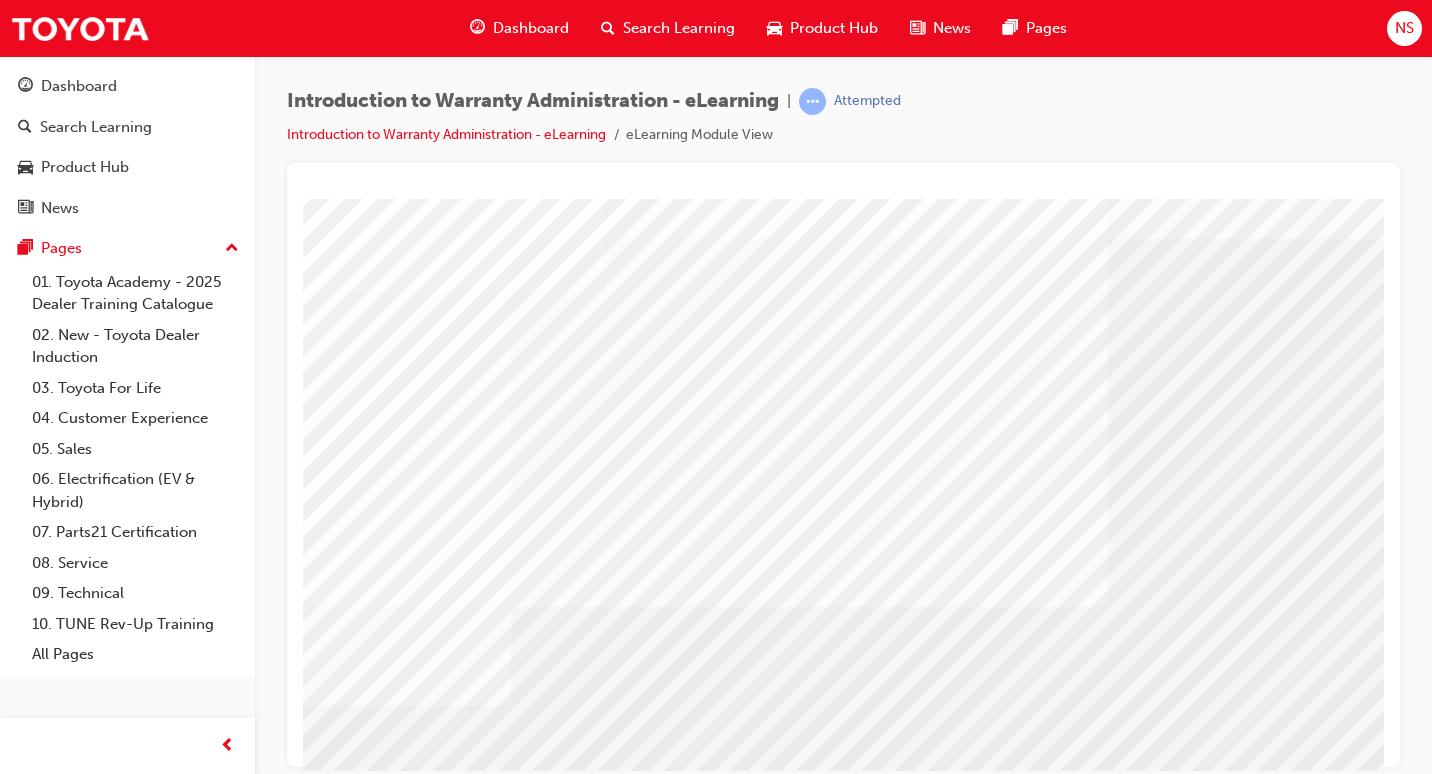 scroll, scrollTop: 193, scrollLeft: 0, axis: vertical 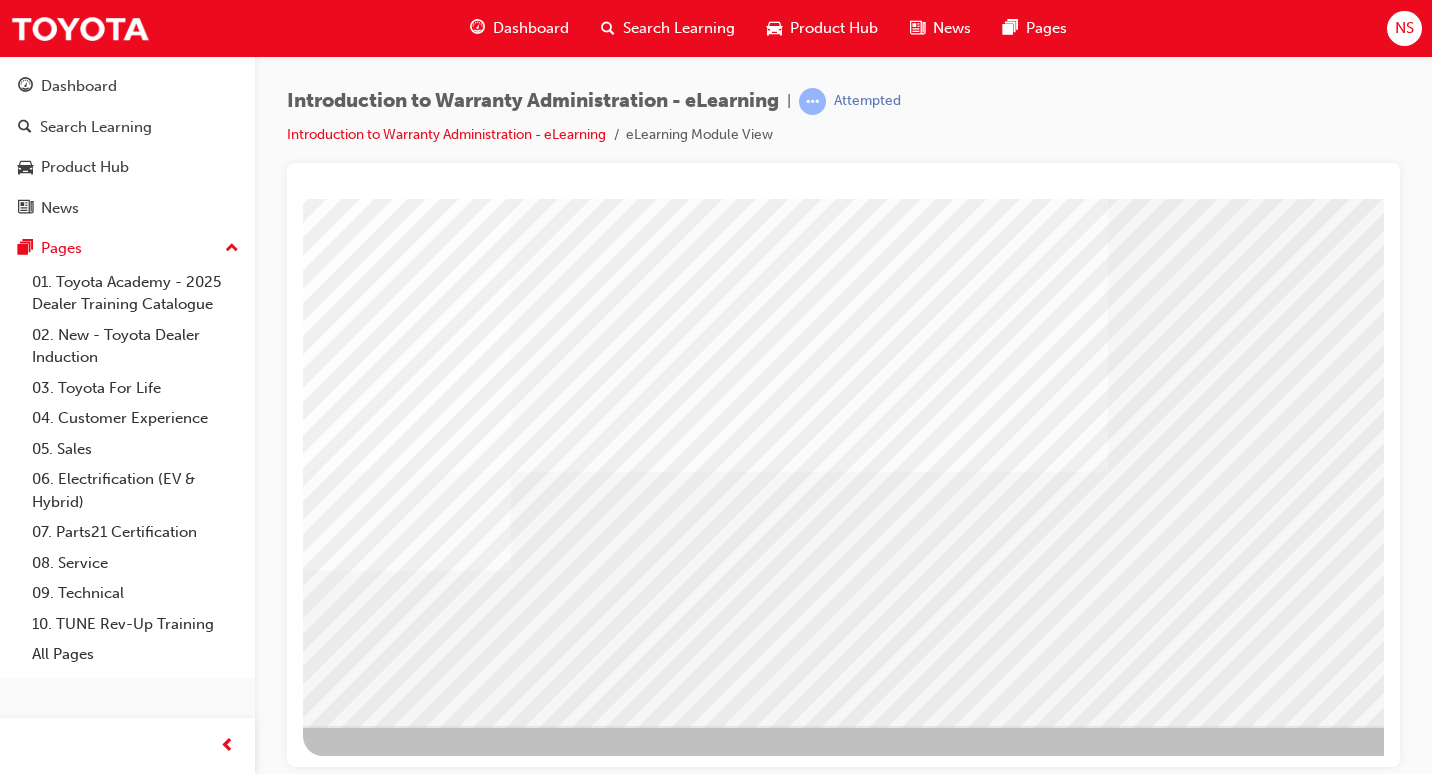 click at bounding box center [983, 380] 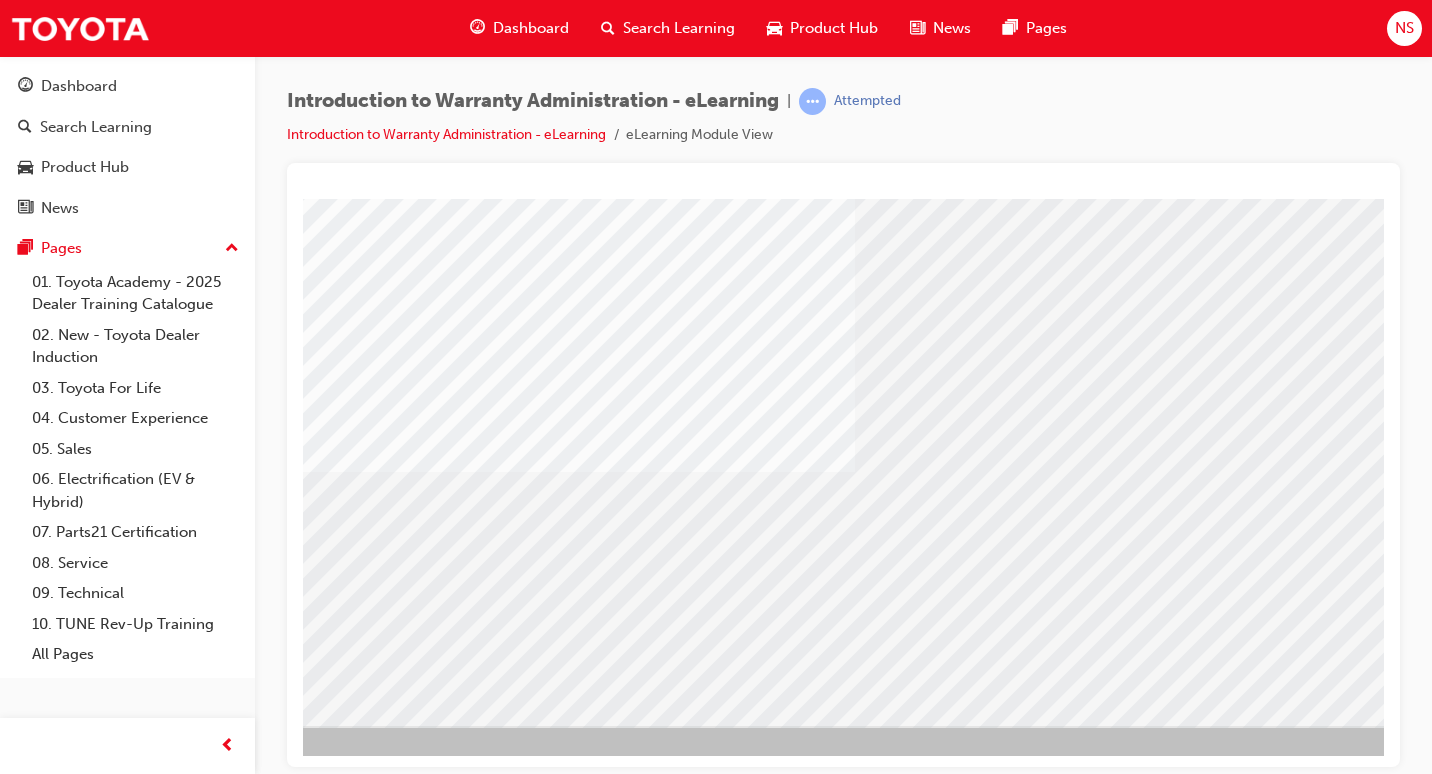 scroll, scrollTop: 193, scrollLeft: 294, axis: both 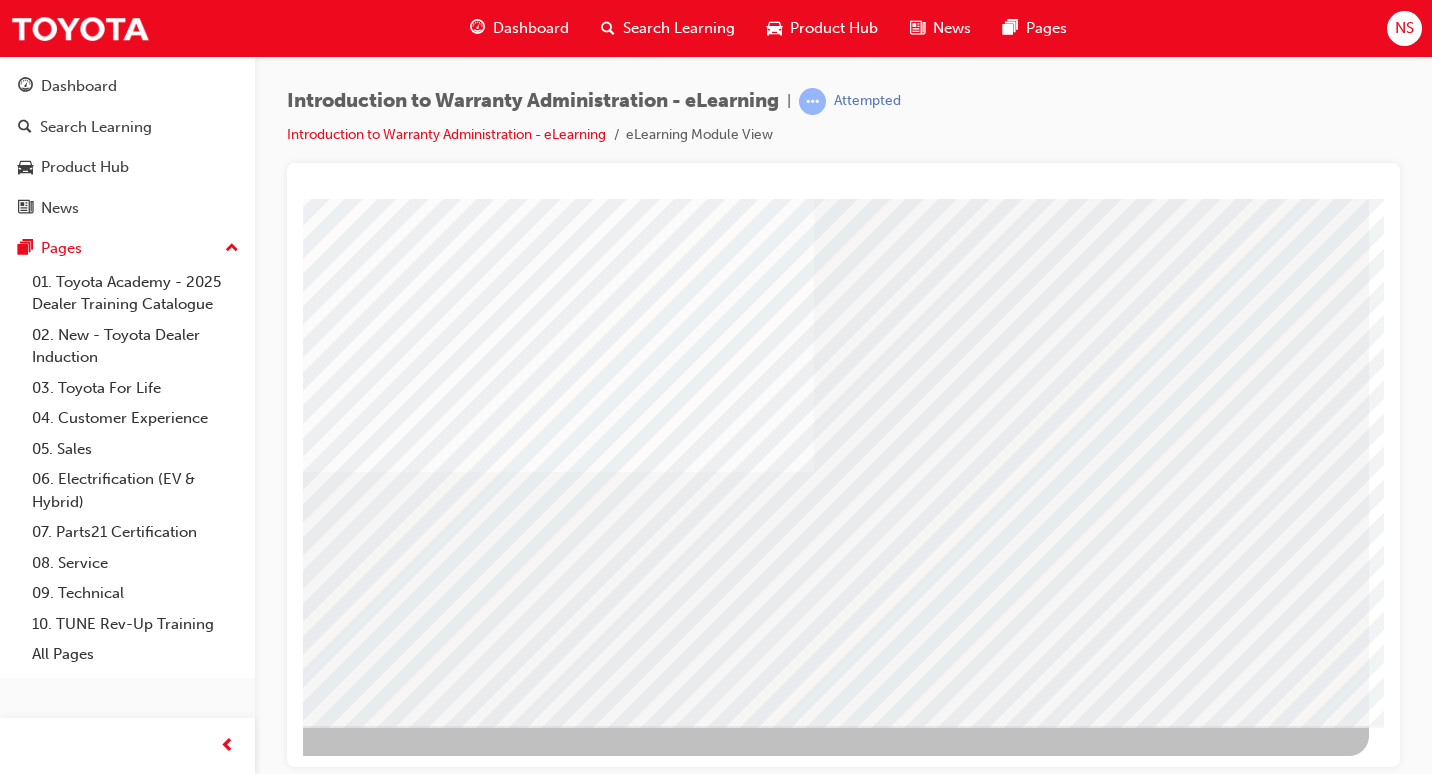 click at bounding box center (72, 3350) 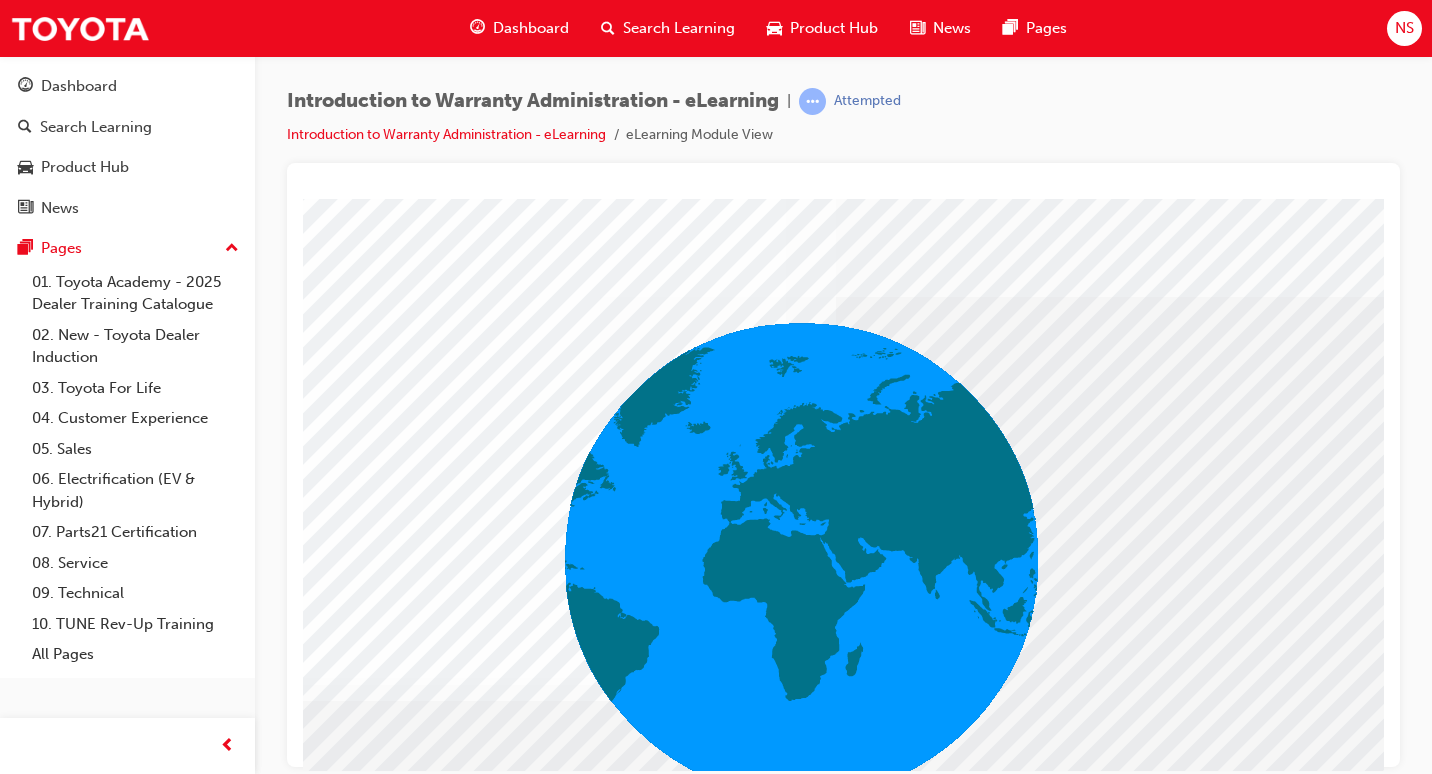 scroll, scrollTop: 0, scrollLeft: 294, axis: horizontal 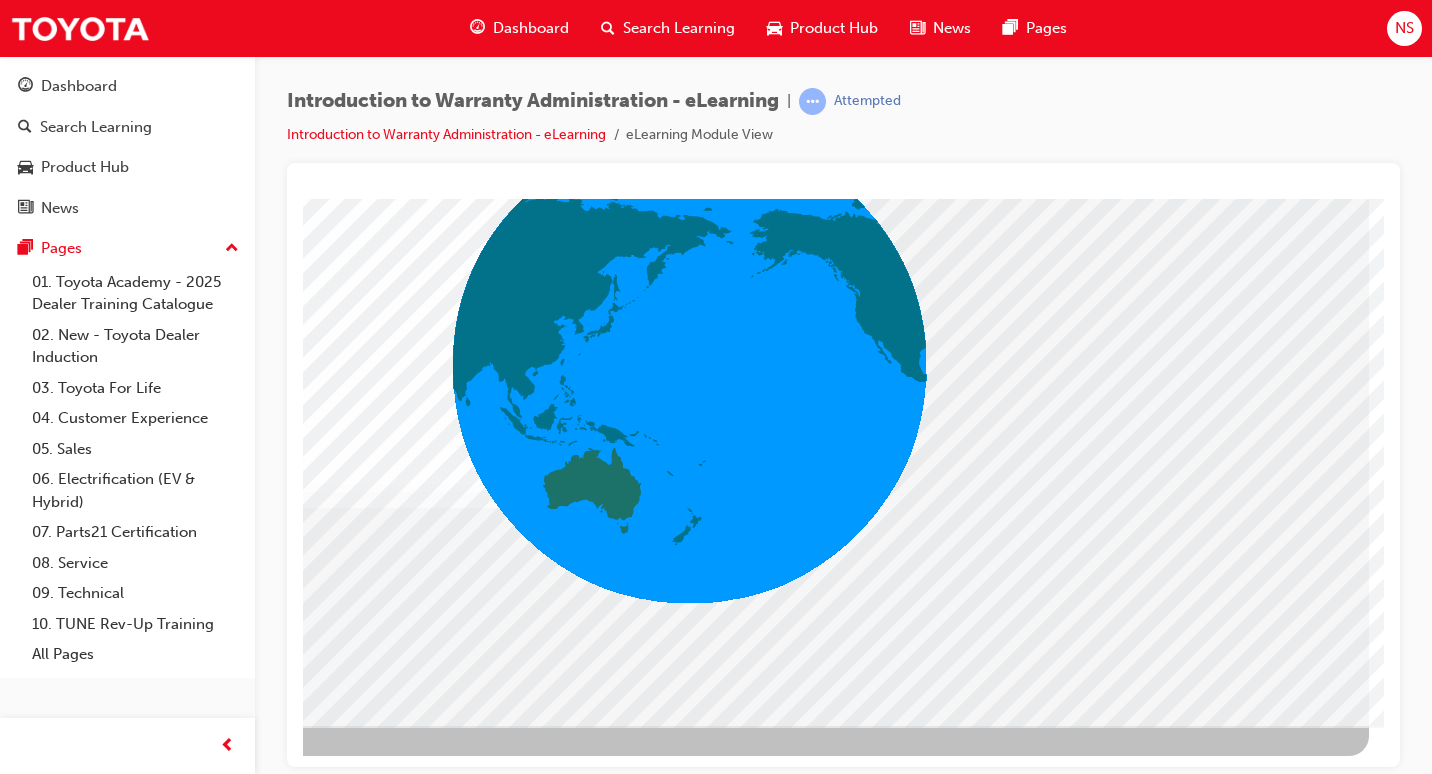 click at bounding box center (72, 3314) 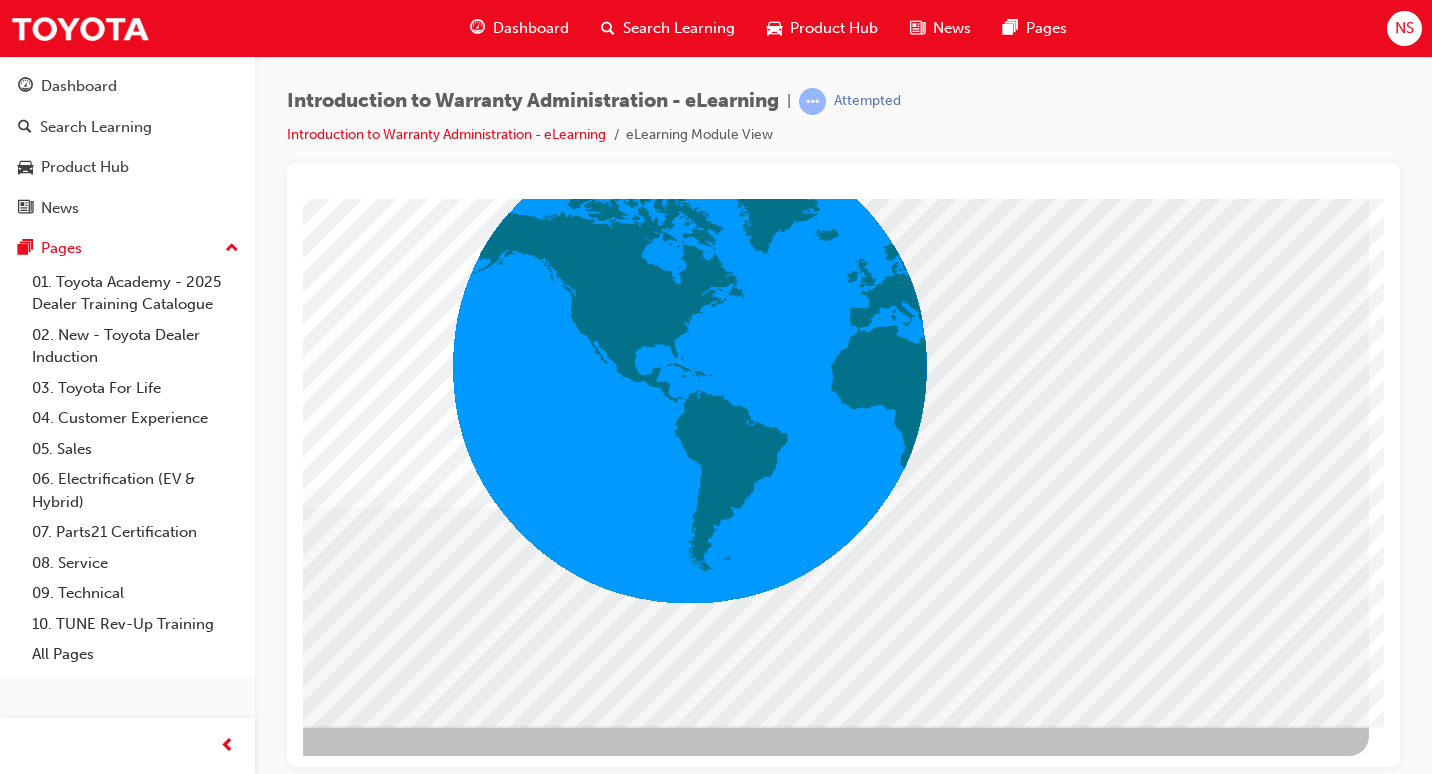 click at bounding box center [72, 3278] 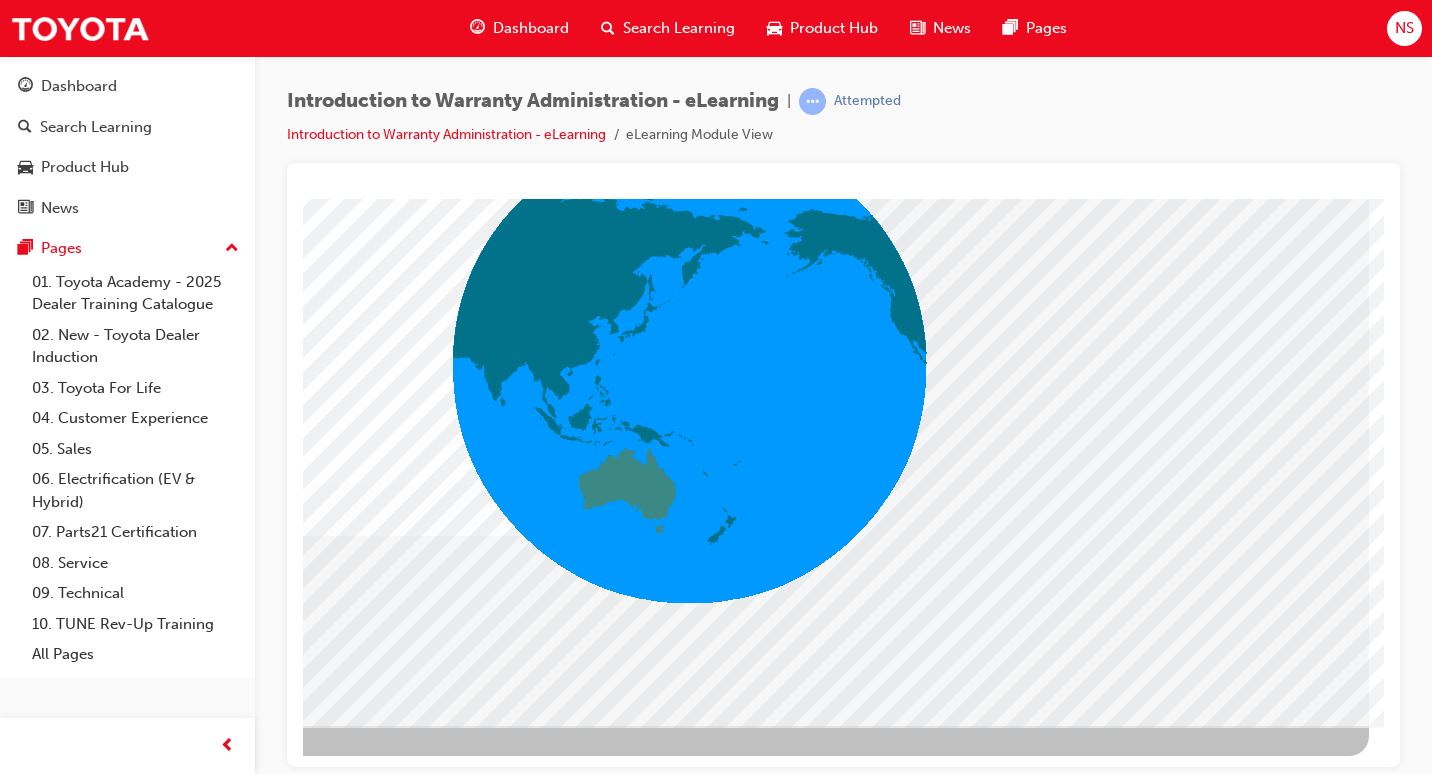 scroll, scrollTop: 0, scrollLeft: 0, axis: both 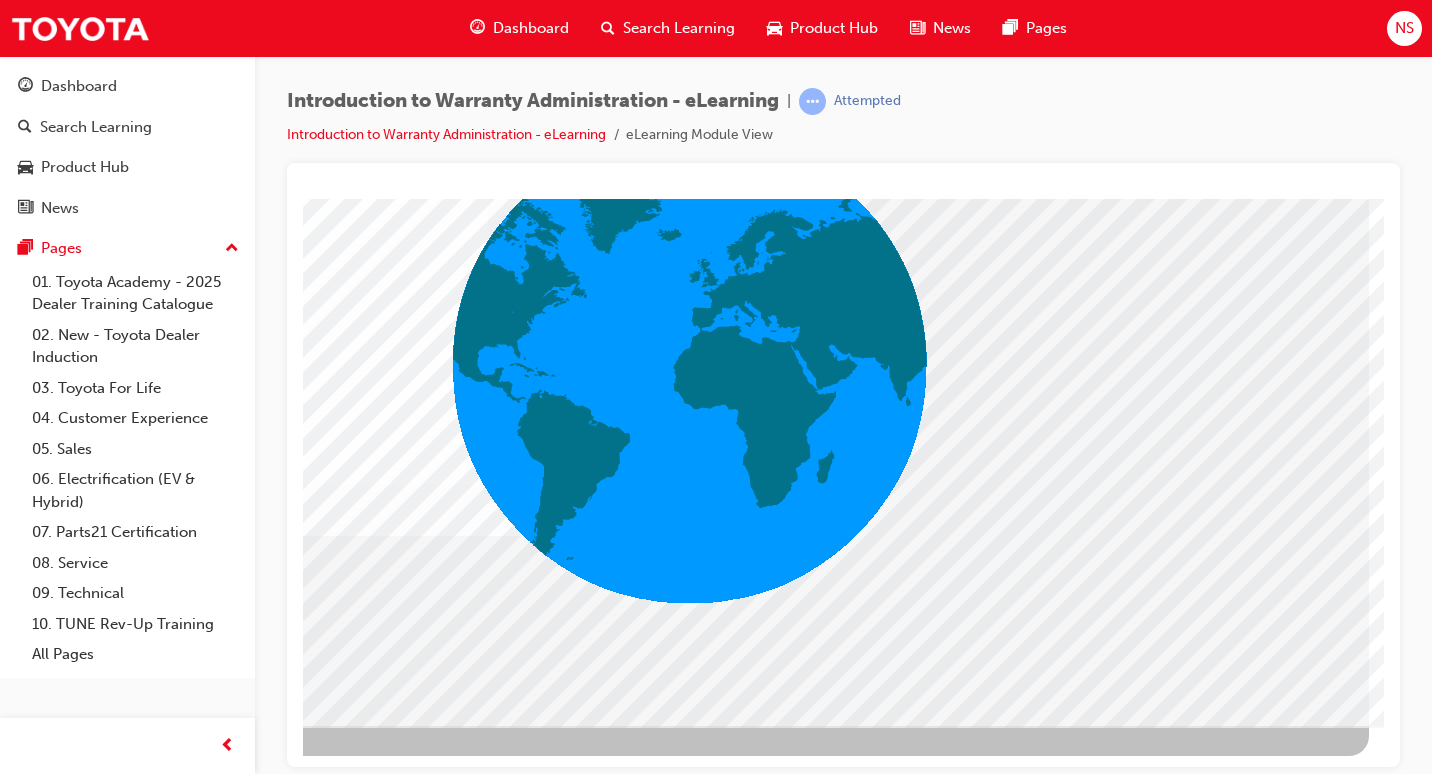 click at bounding box center (72, 3808) 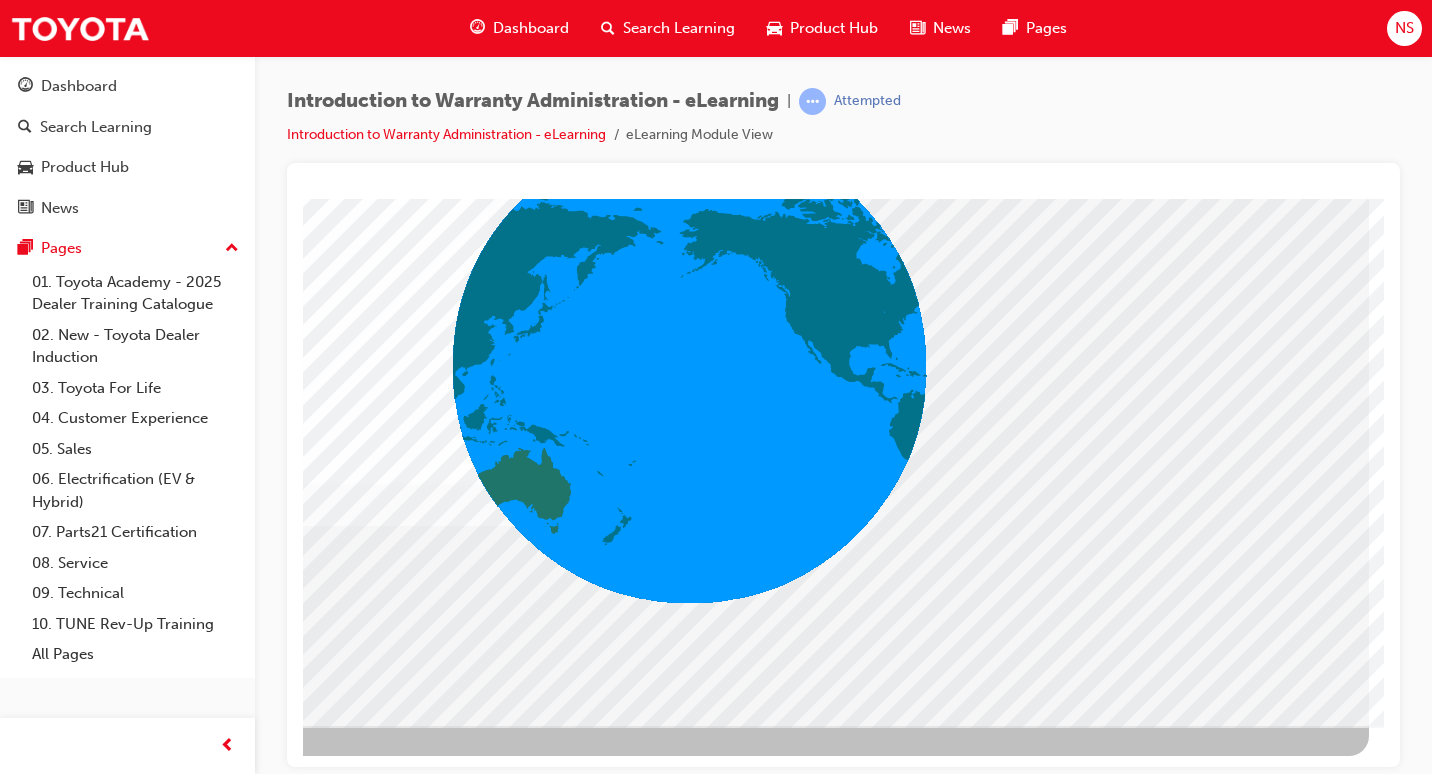 scroll, scrollTop: 0, scrollLeft: 0, axis: both 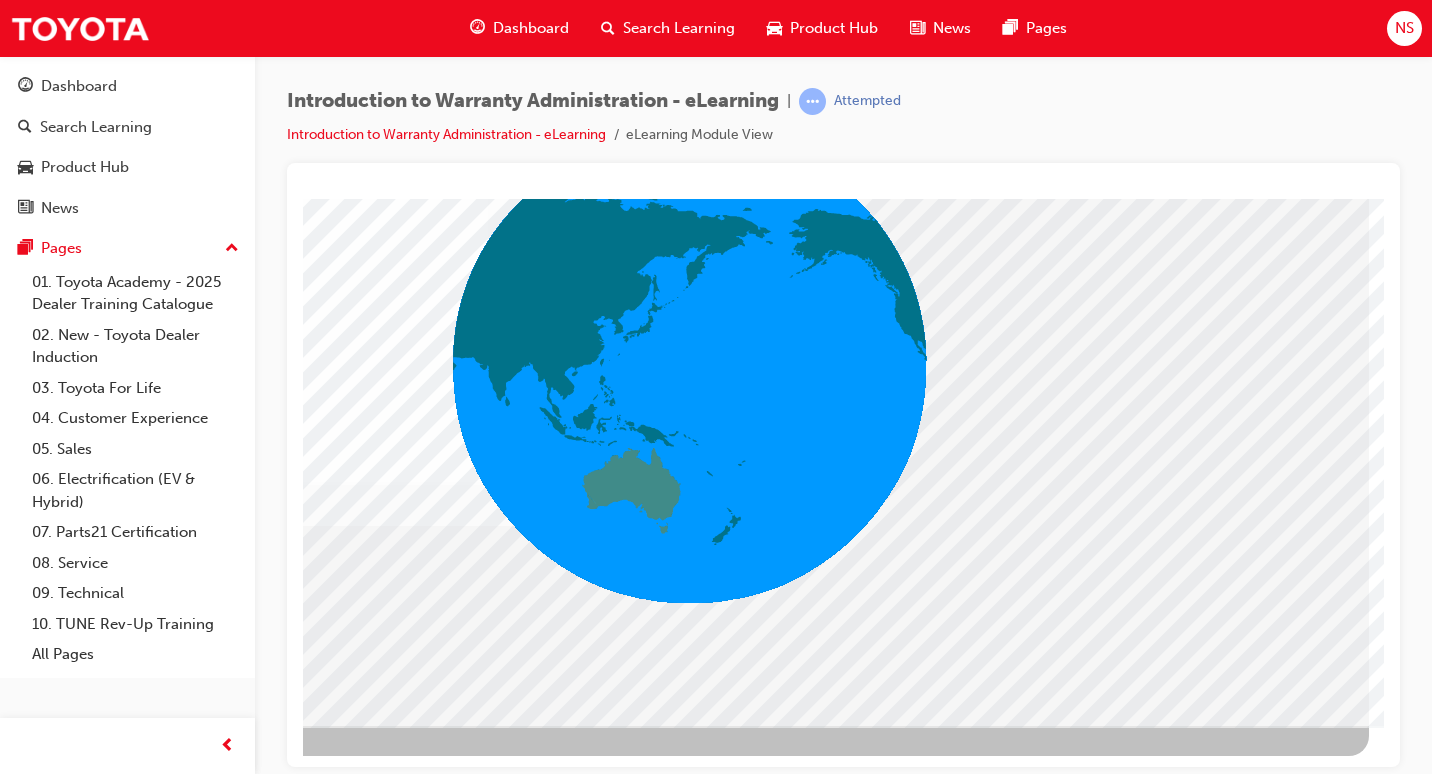 click at bounding box center [72, 3278] 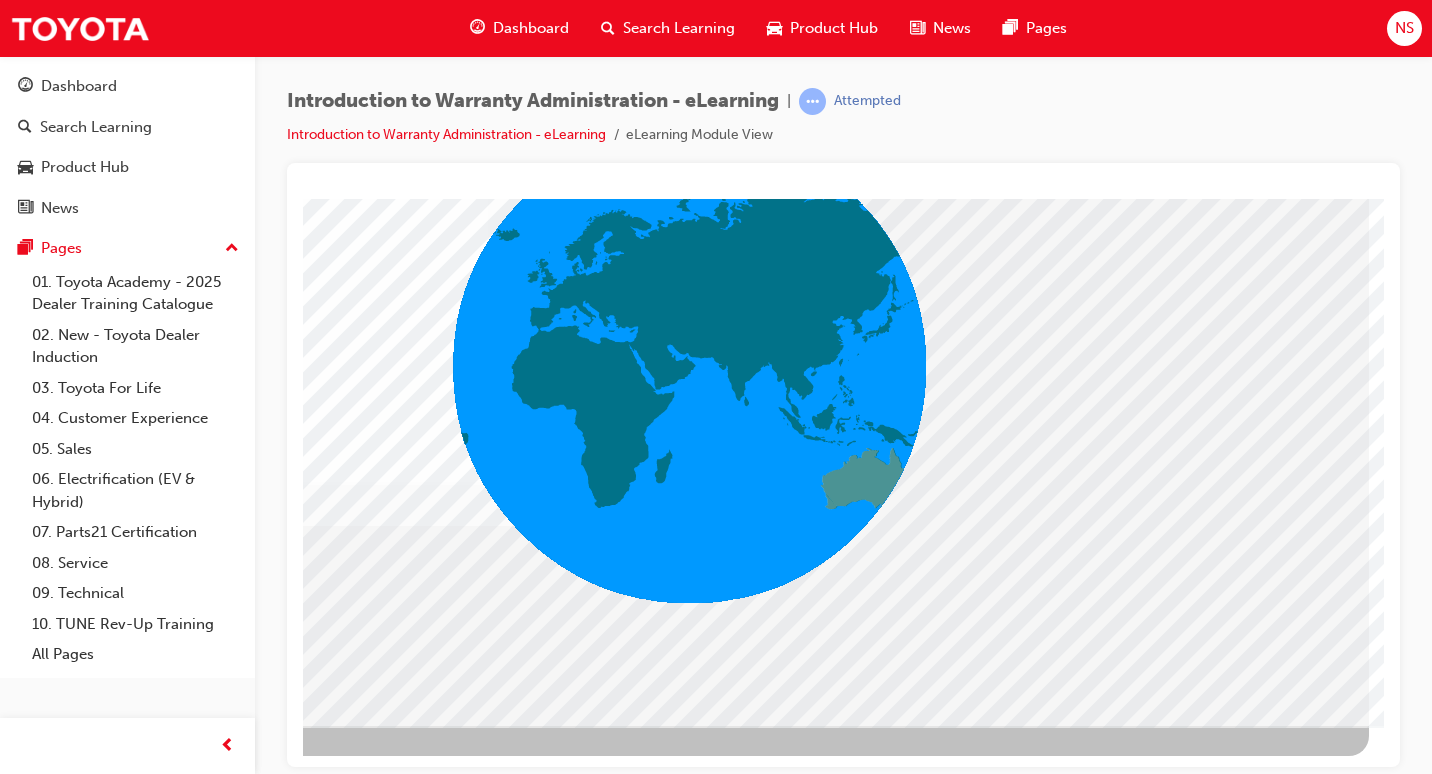scroll, scrollTop: 0, scrollLeft: 0, axis: both 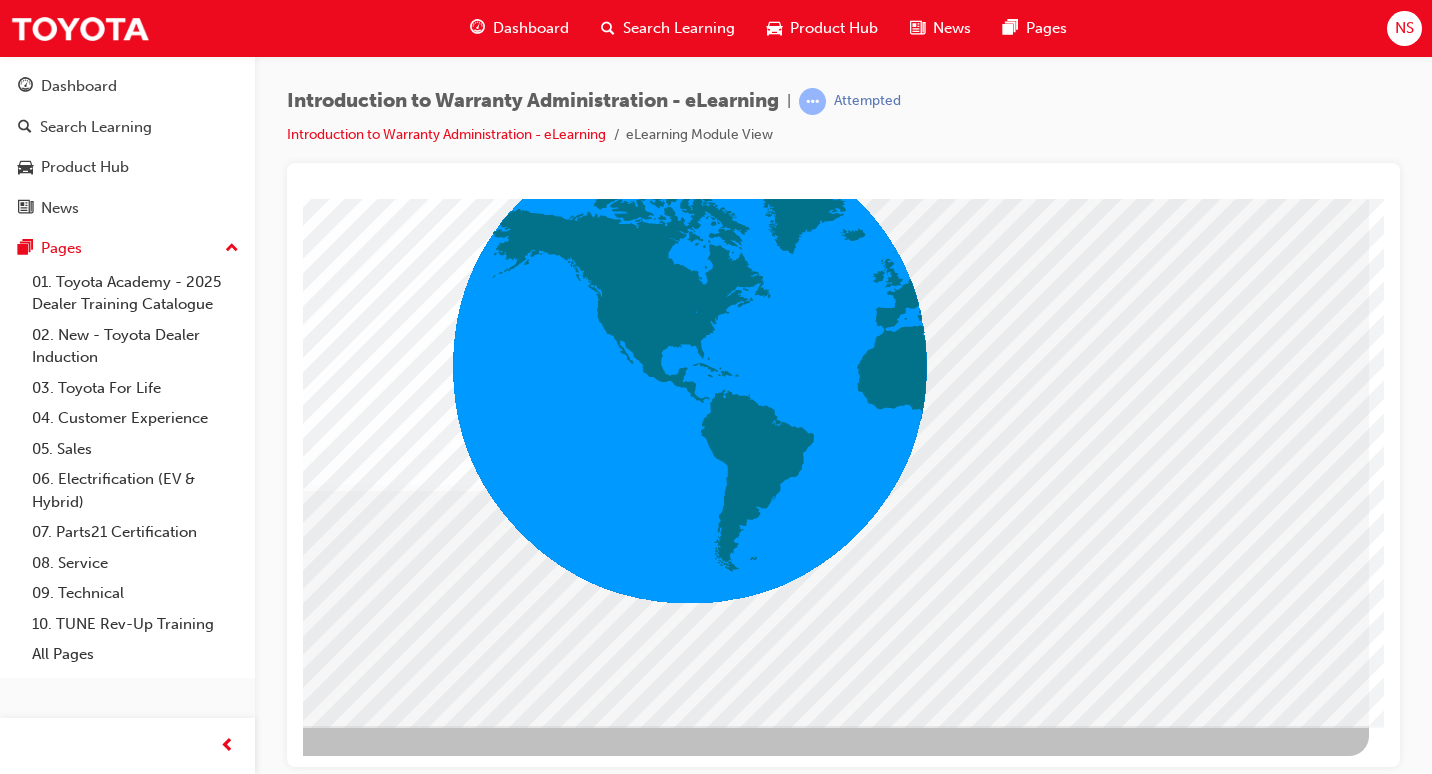 click at bounding box center (72, 3314) 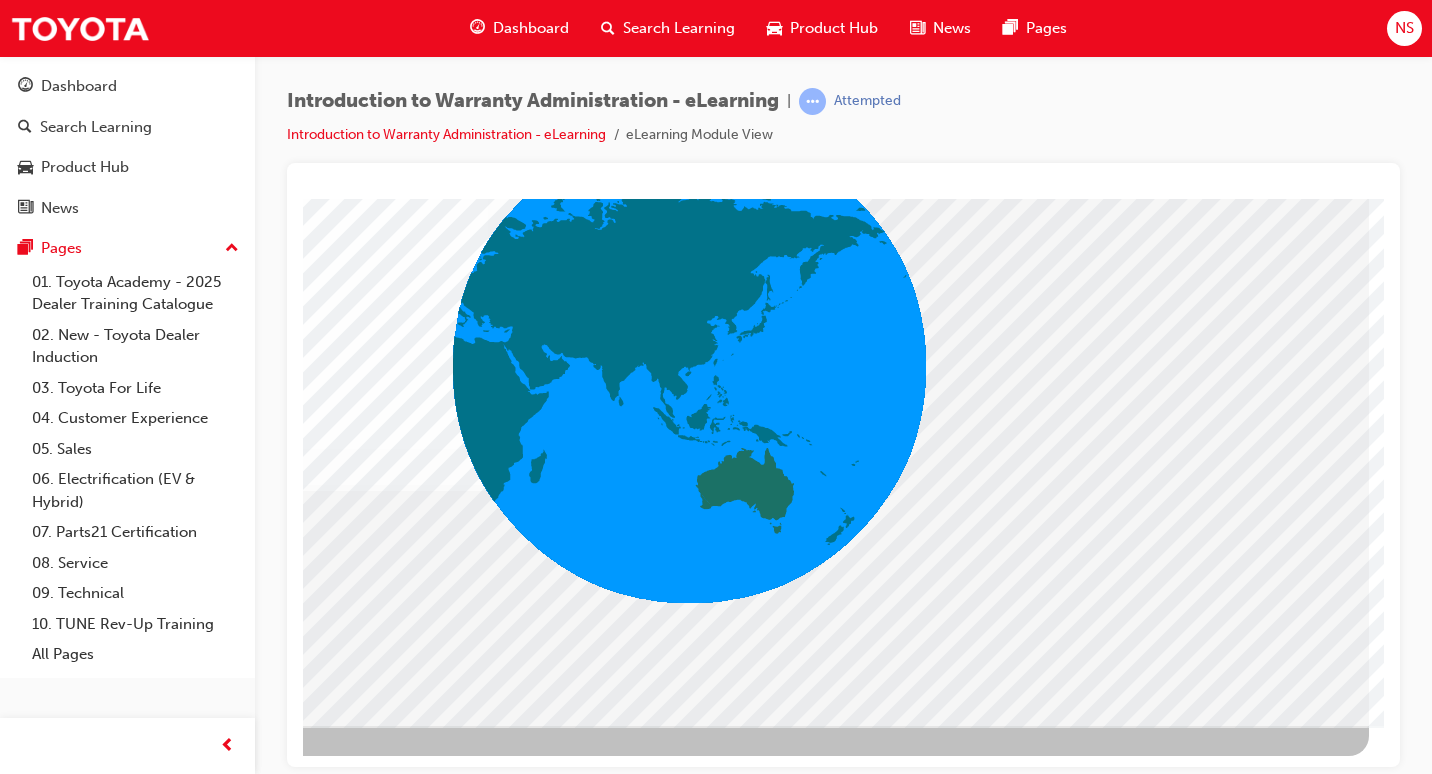 click at bounding box center [72, 3314] 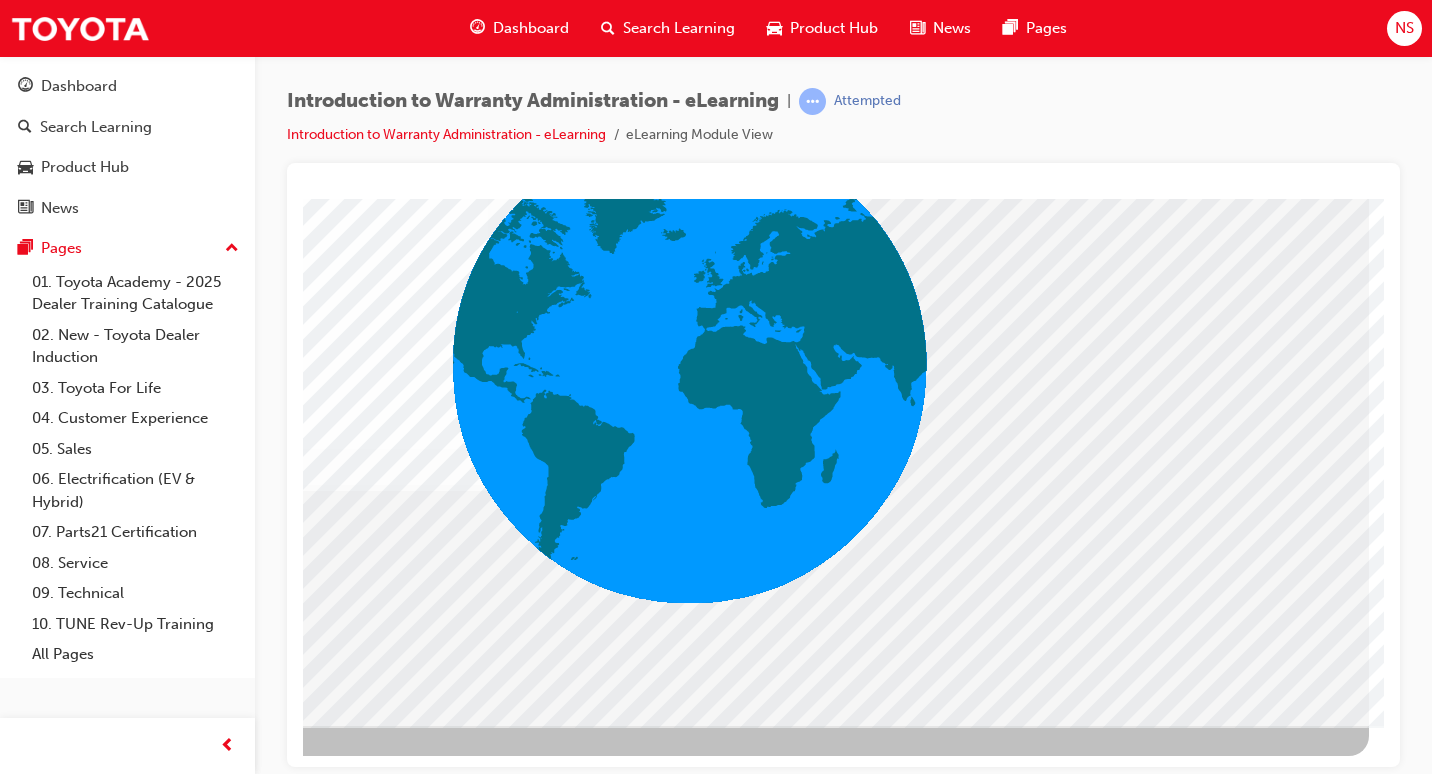 click at bounding box center [72, 3314] 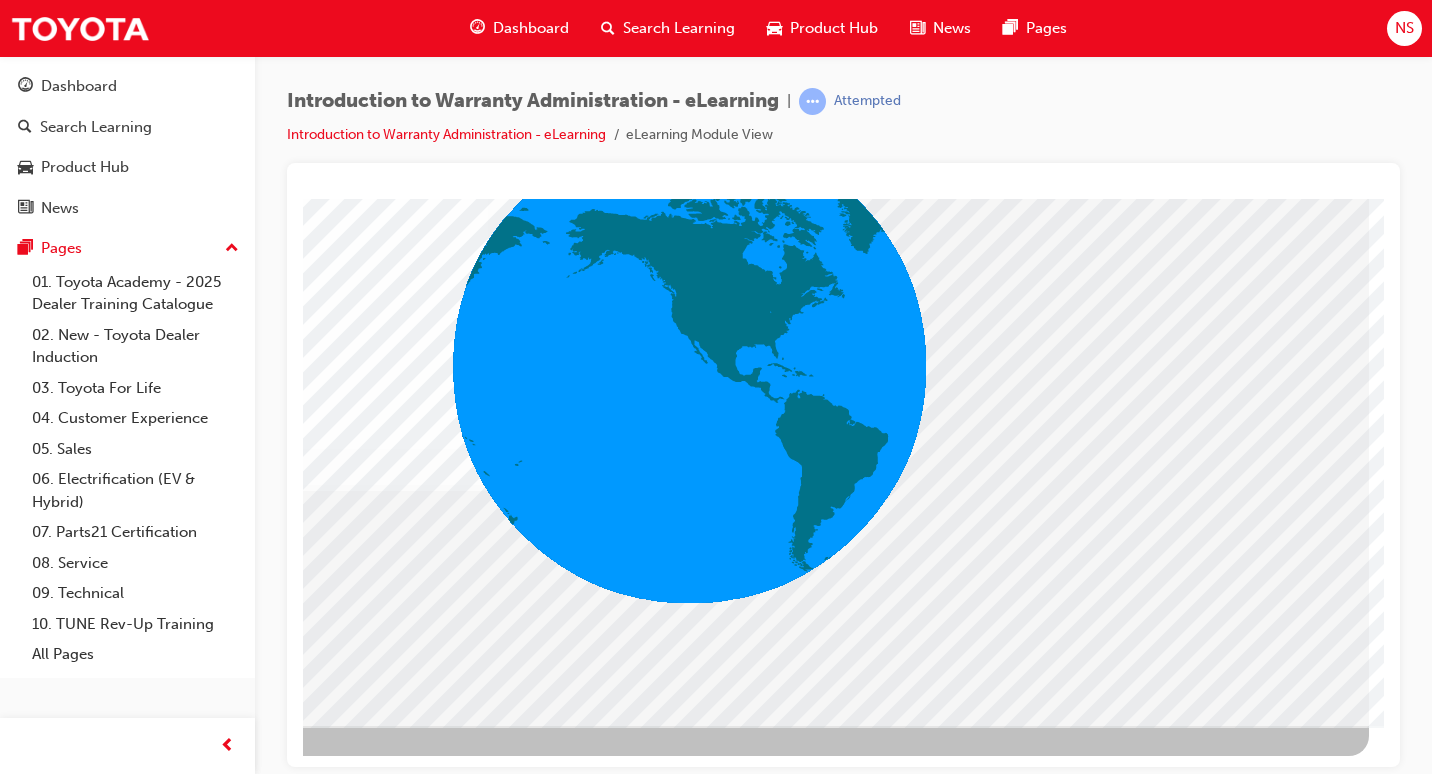 click at bounding box center [72, 3314] 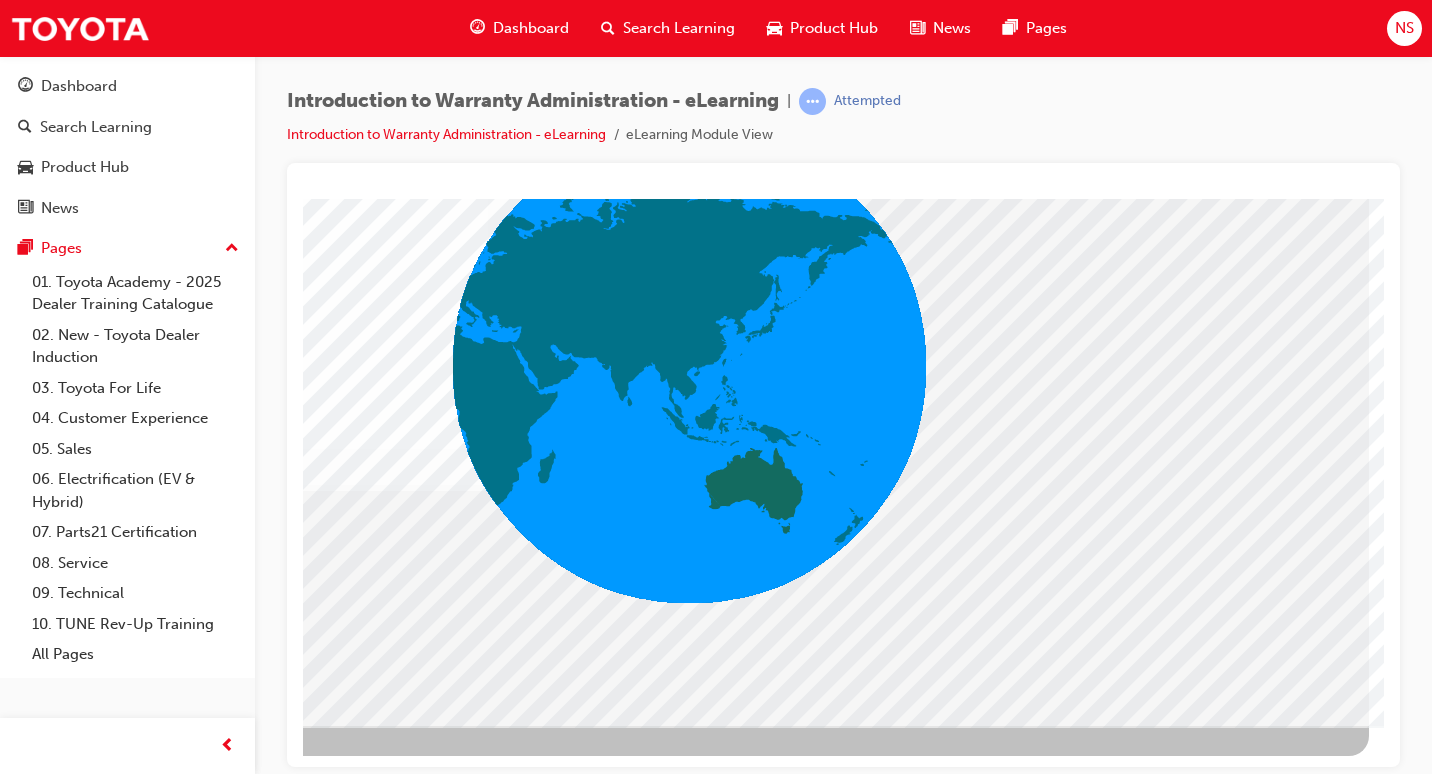 click at bounding box center (72, 3314) 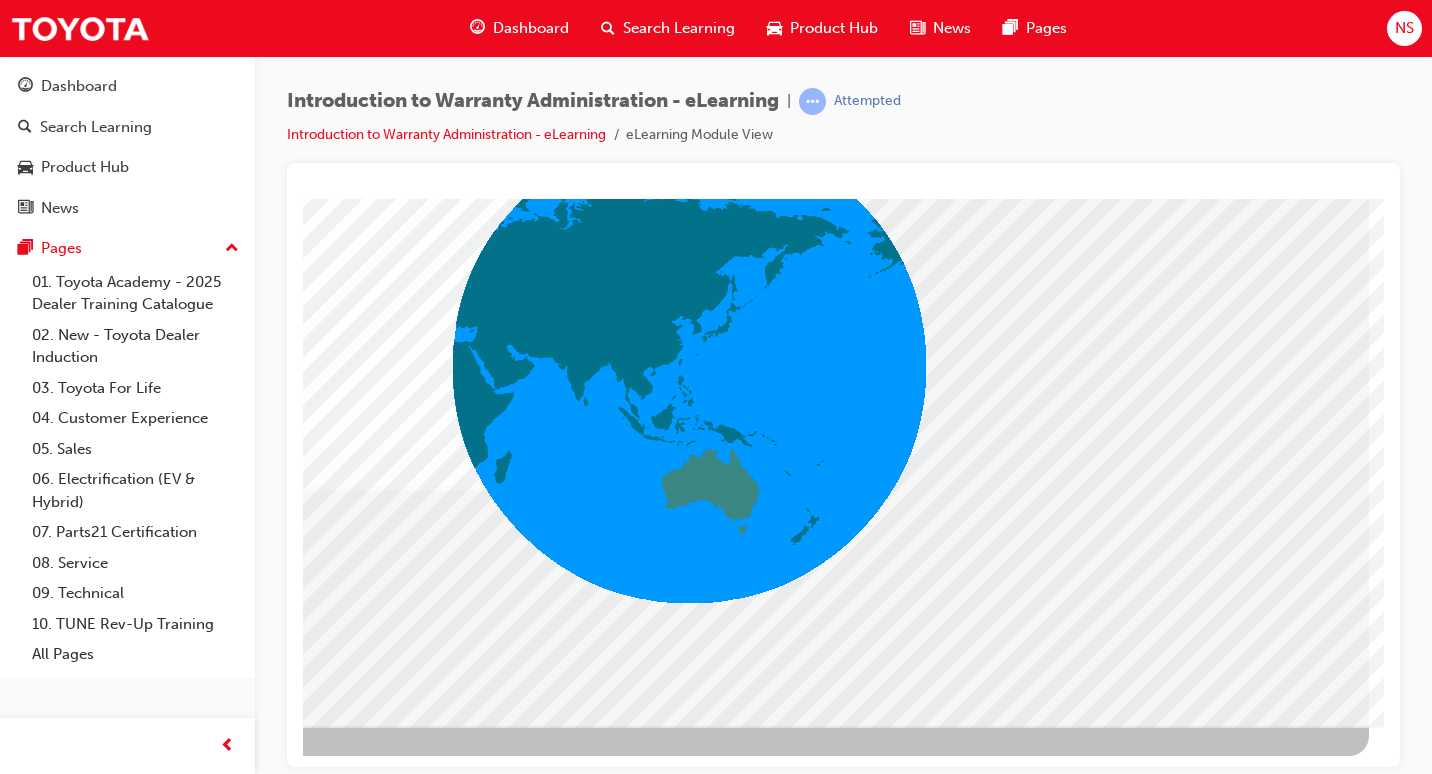 click at bounding box center (72, 3278) 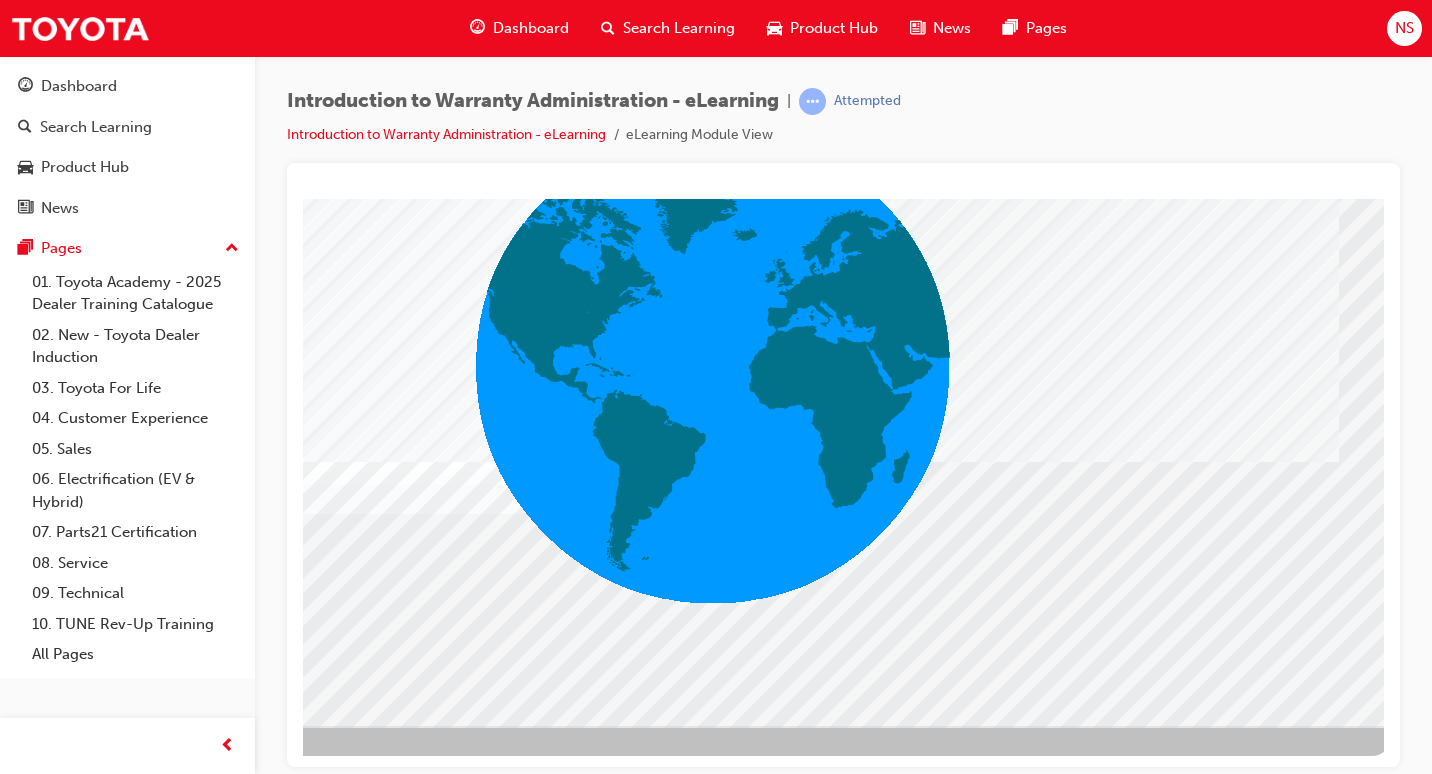 scroll, scrollTop: 193, scrollLeft: 294, axis: both 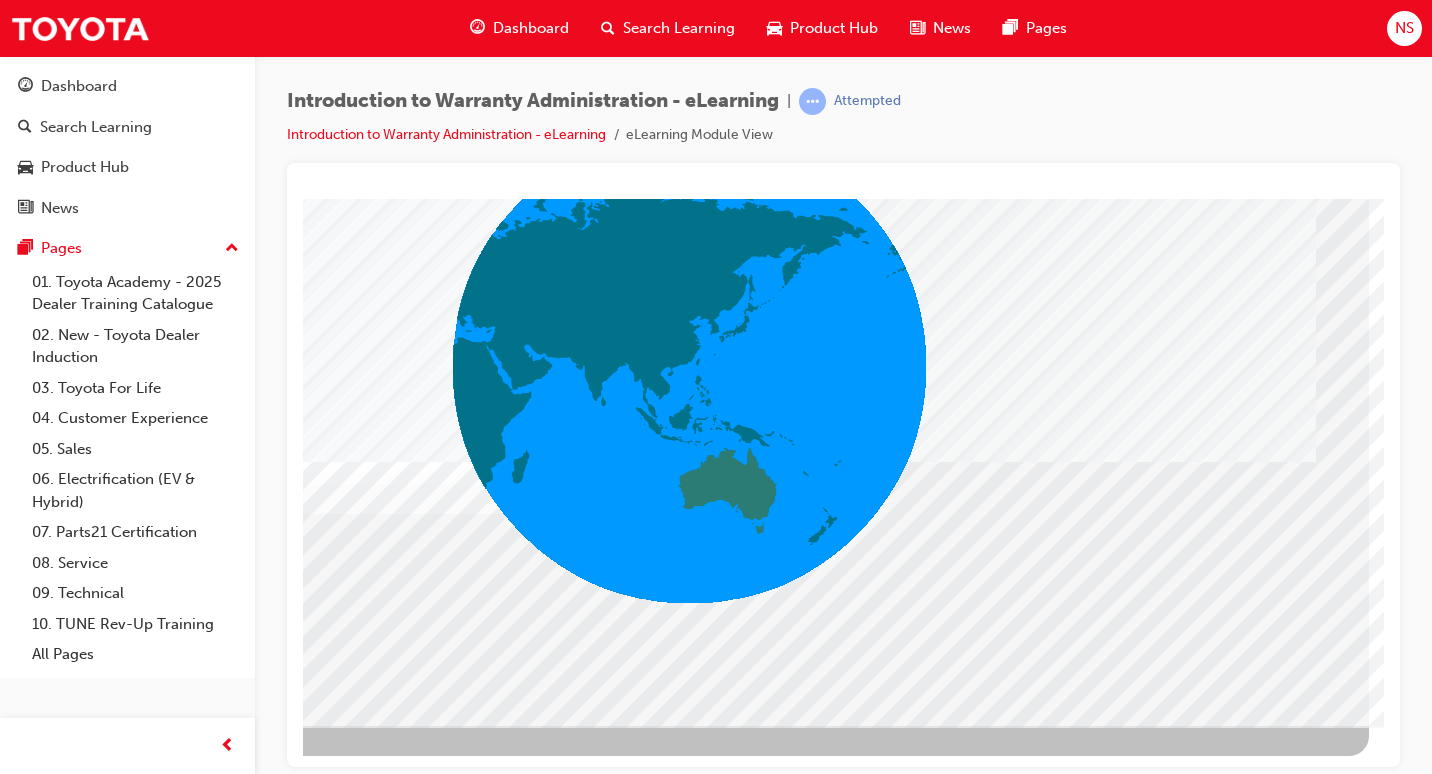 click at bounding box center [72, 7279] 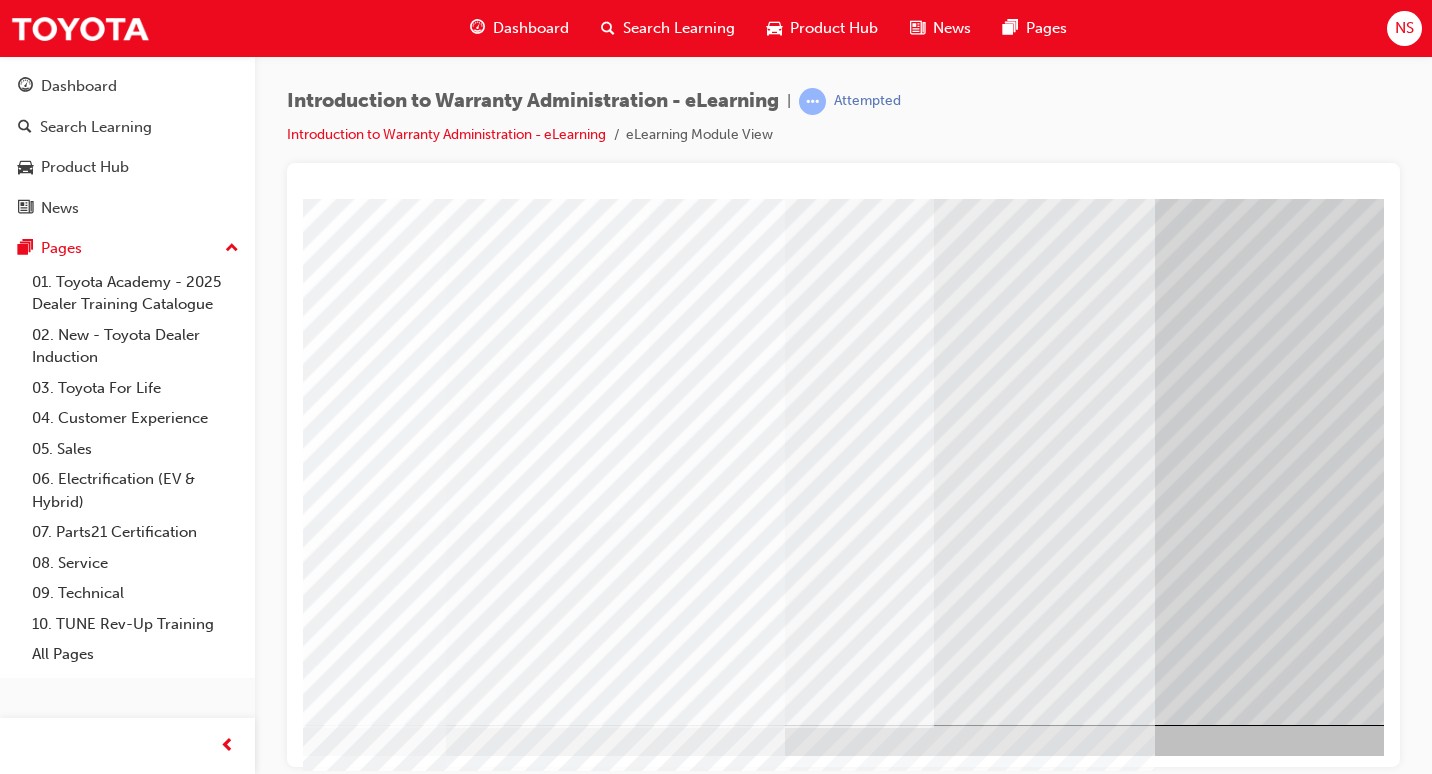scroll, scrollTop: 193, scrollLeft: 294, axis: both 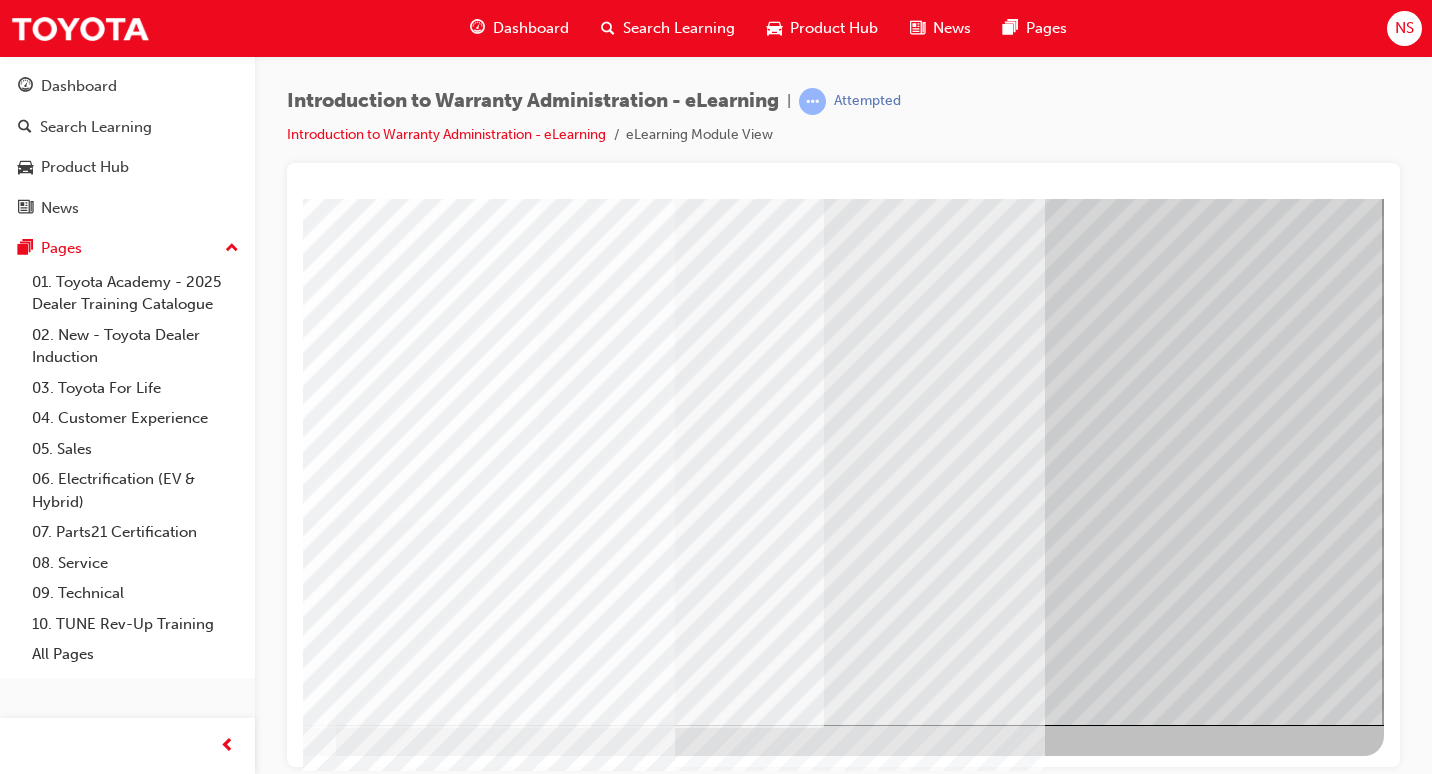 click at bounding box center [87, 3228] 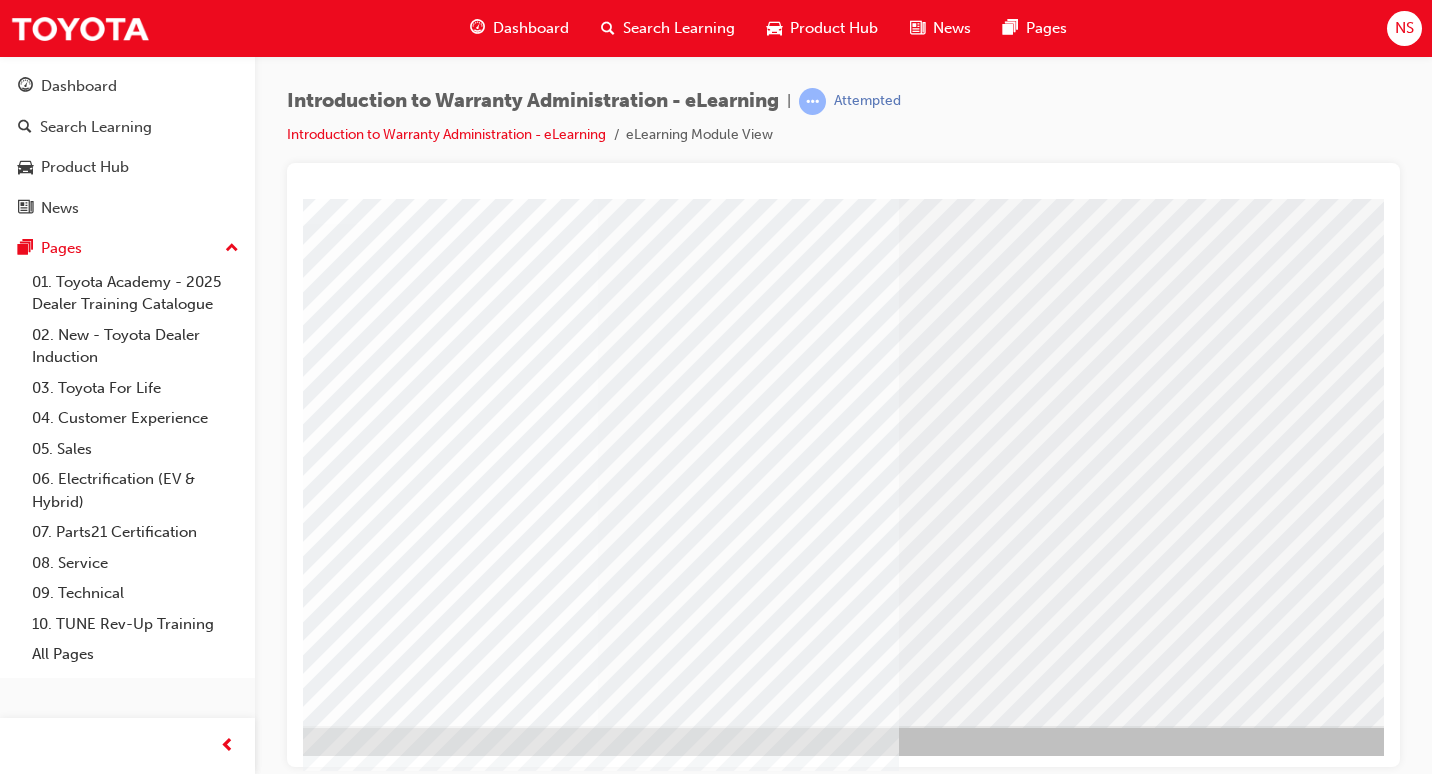 scroll, scrollTop: 193, scrollLeft: 294, axis: both 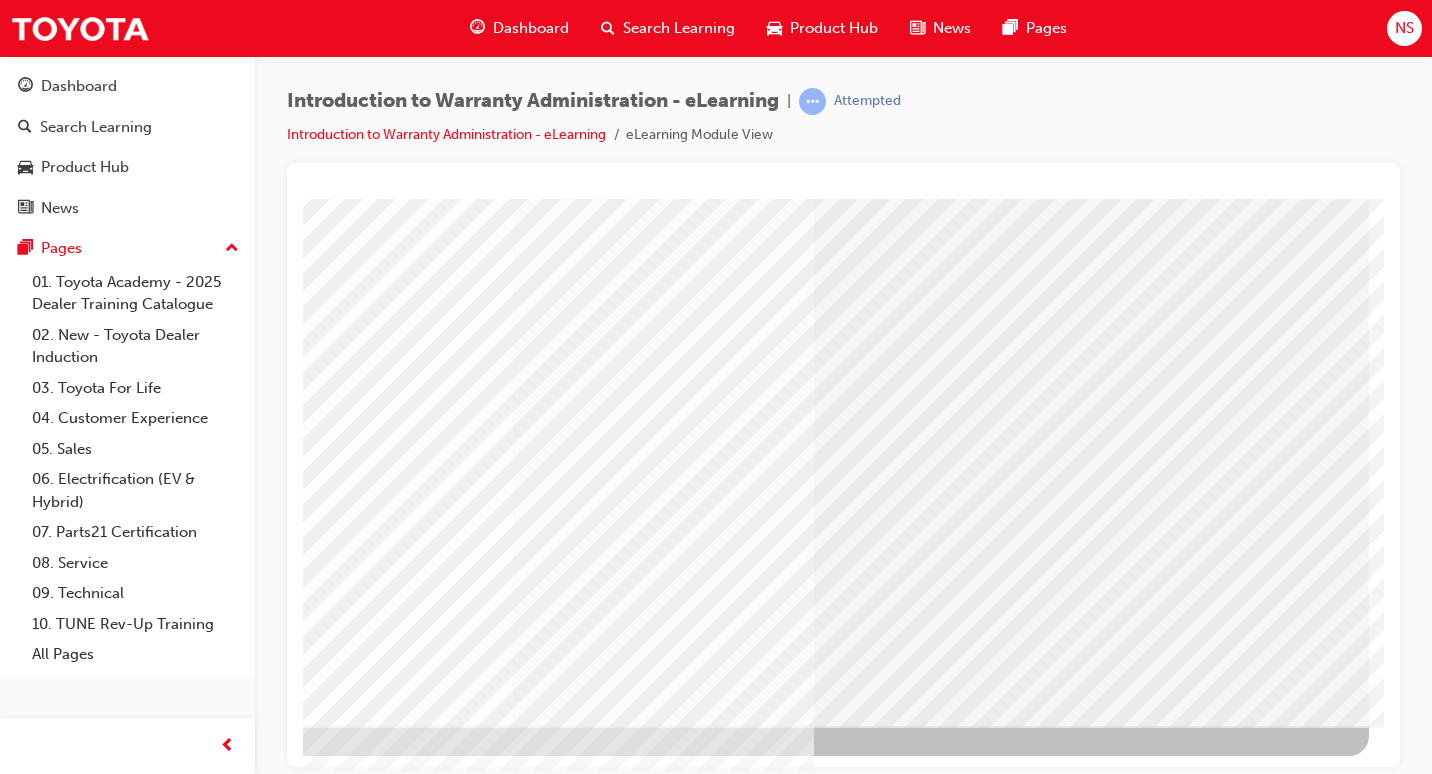 click at bounding box center [72, 4095] 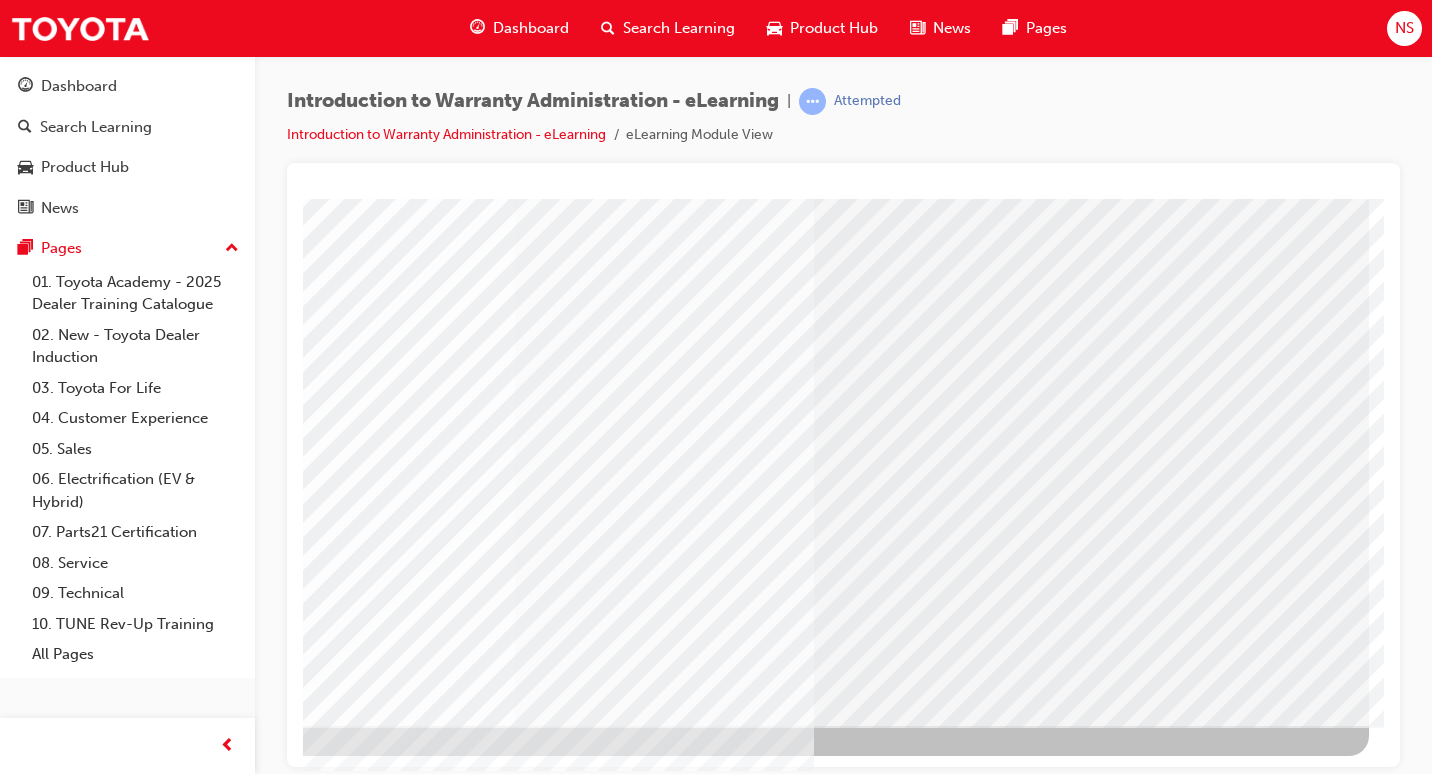 scroll, scrollTop: 0, scrollLeft: 0, axis: both 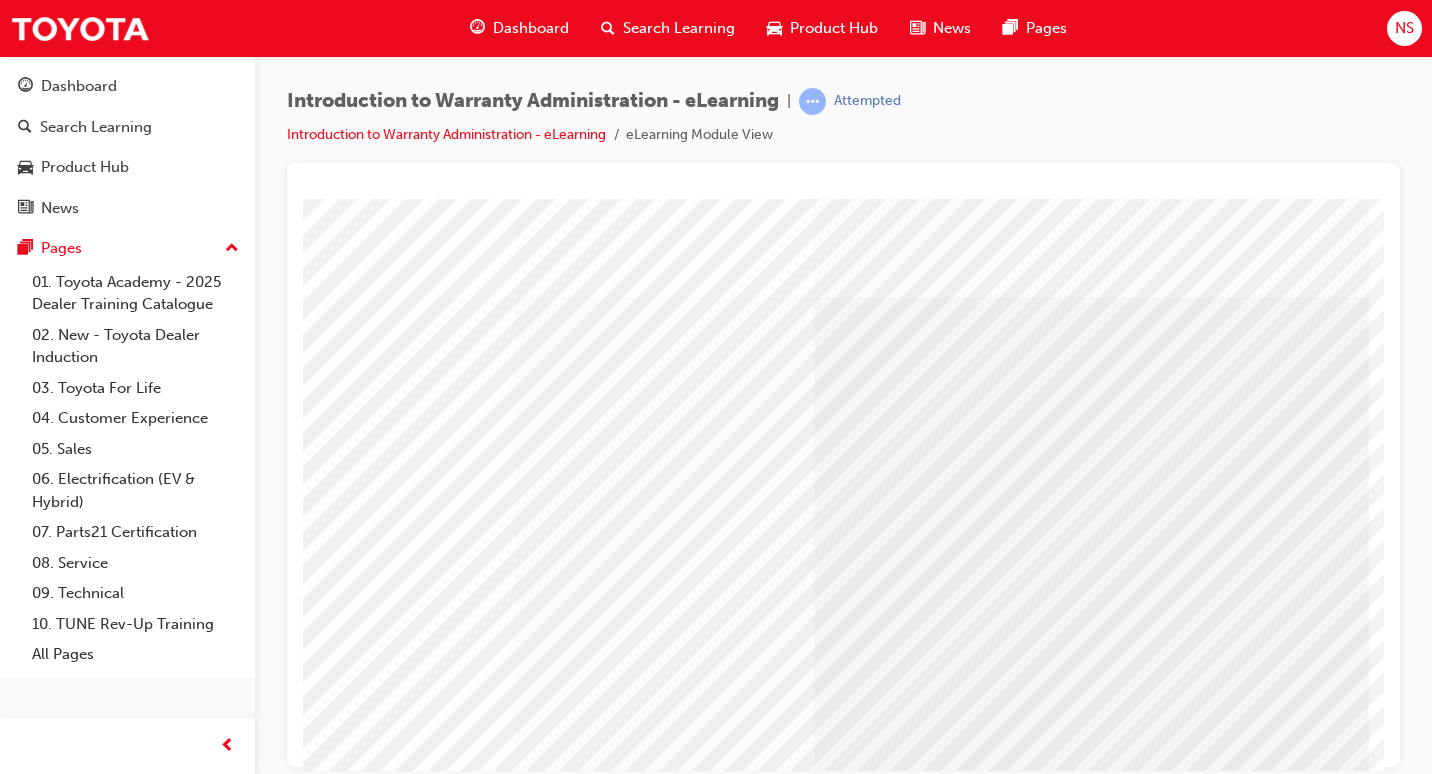 click at bounding box center (780, 1999) 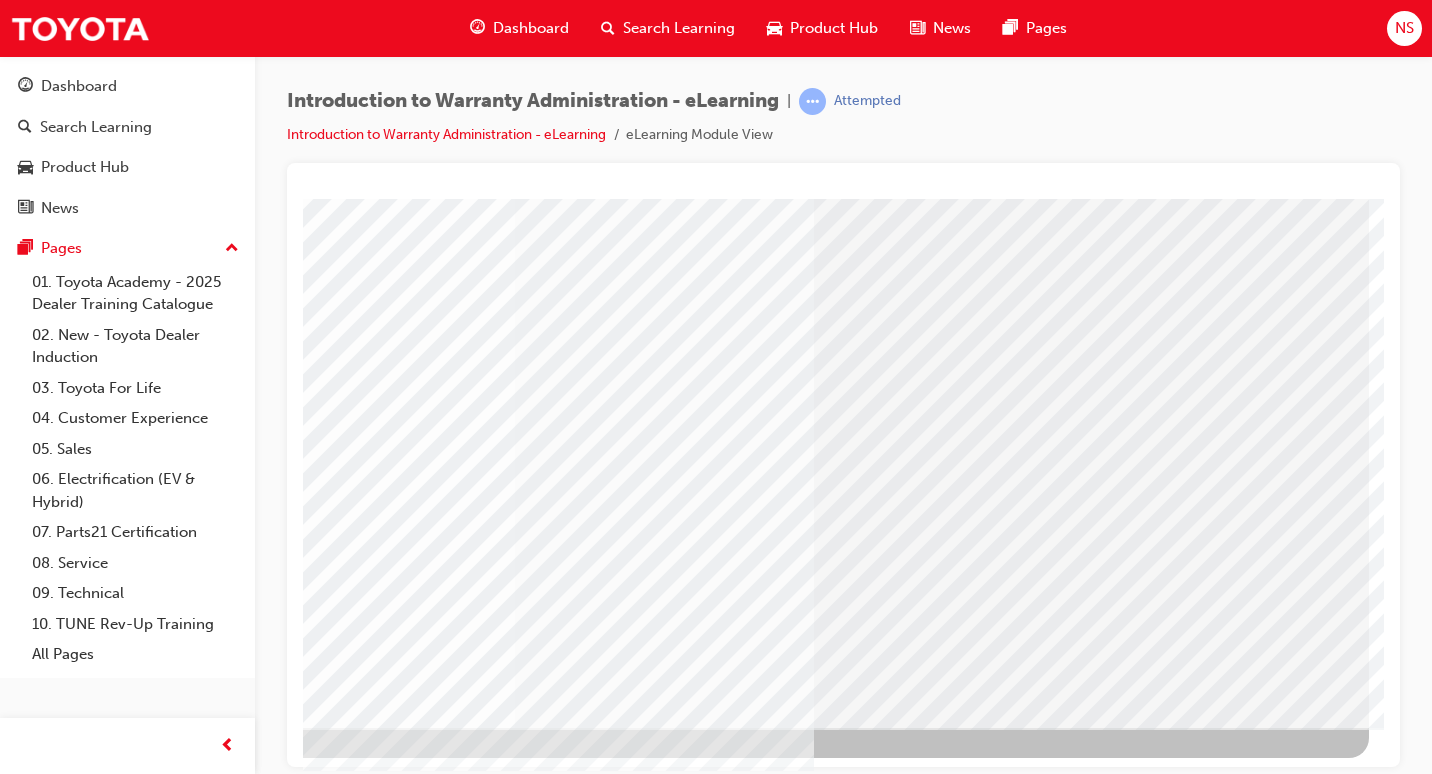 scroll, scrollTop: 193, scrollLeft: 294, axis: both 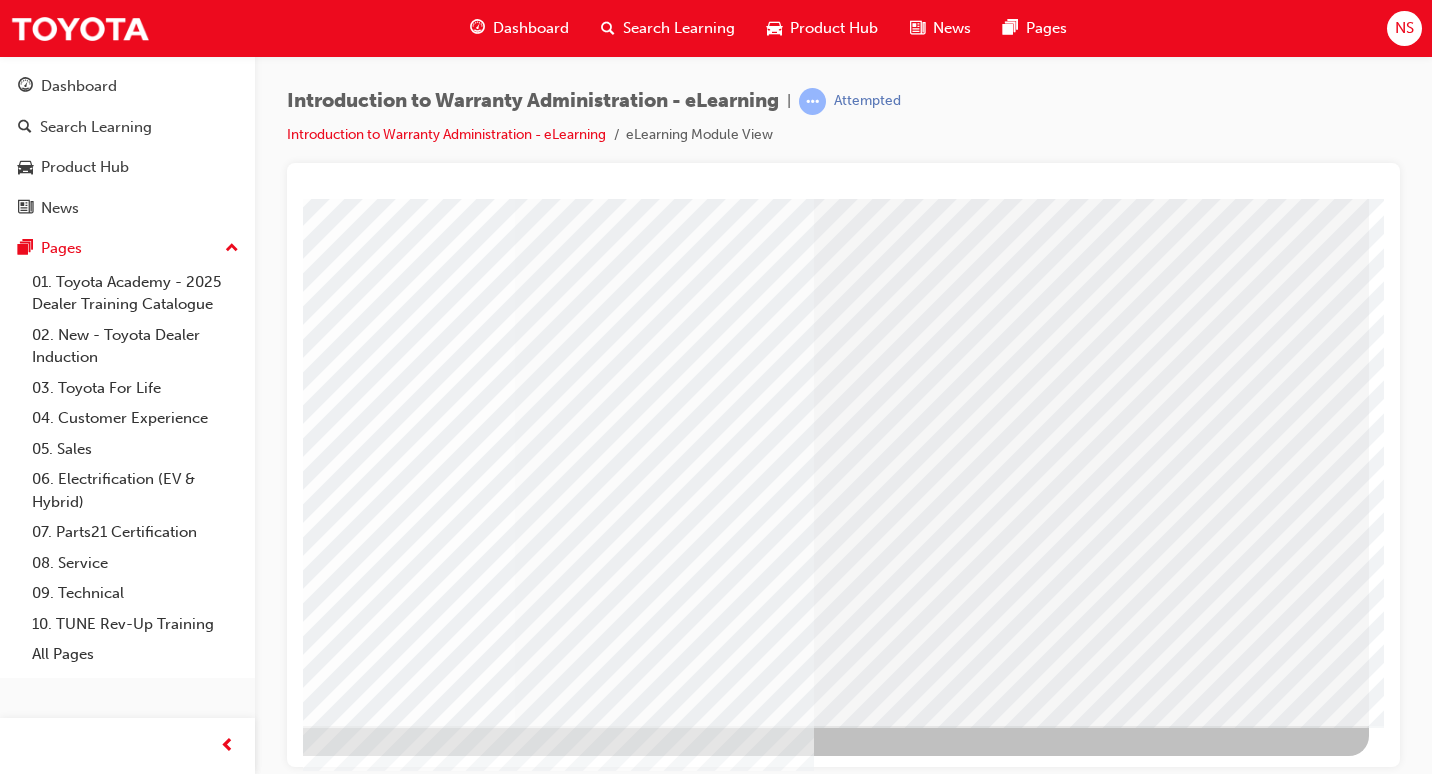 click at bounding box center [72, 4095] 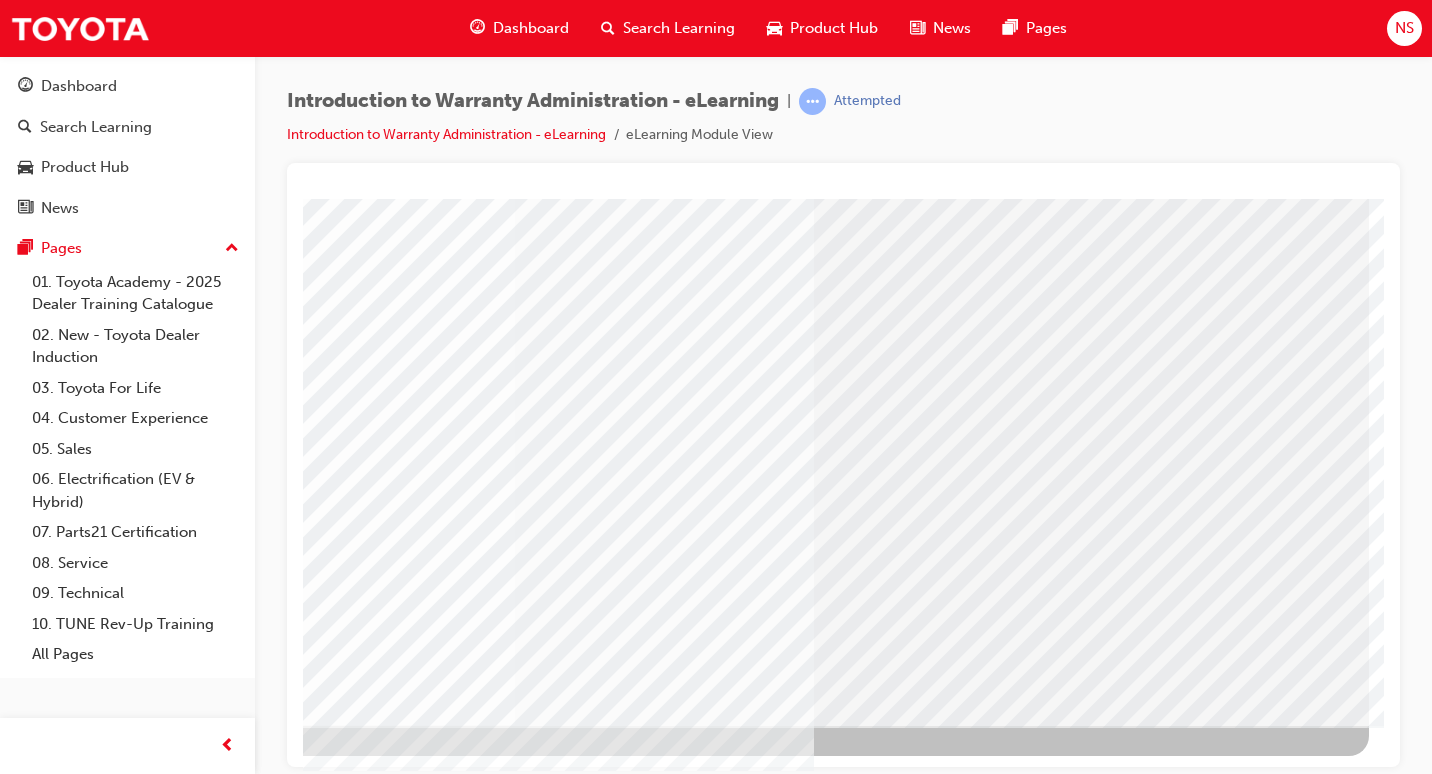 scroll, scrollTop: 0, scrollLeft: 0, axis: both 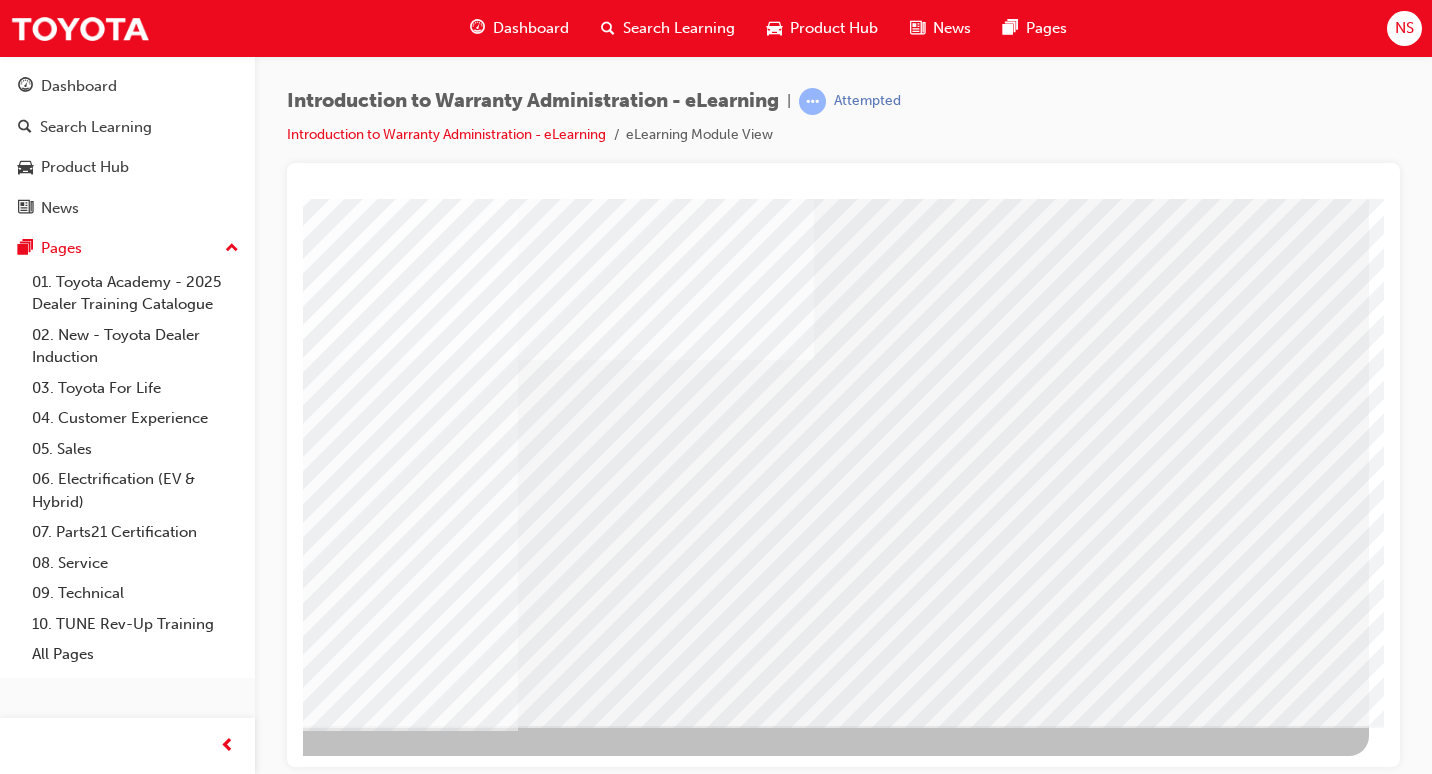 click at bounding box center [72, 3398] 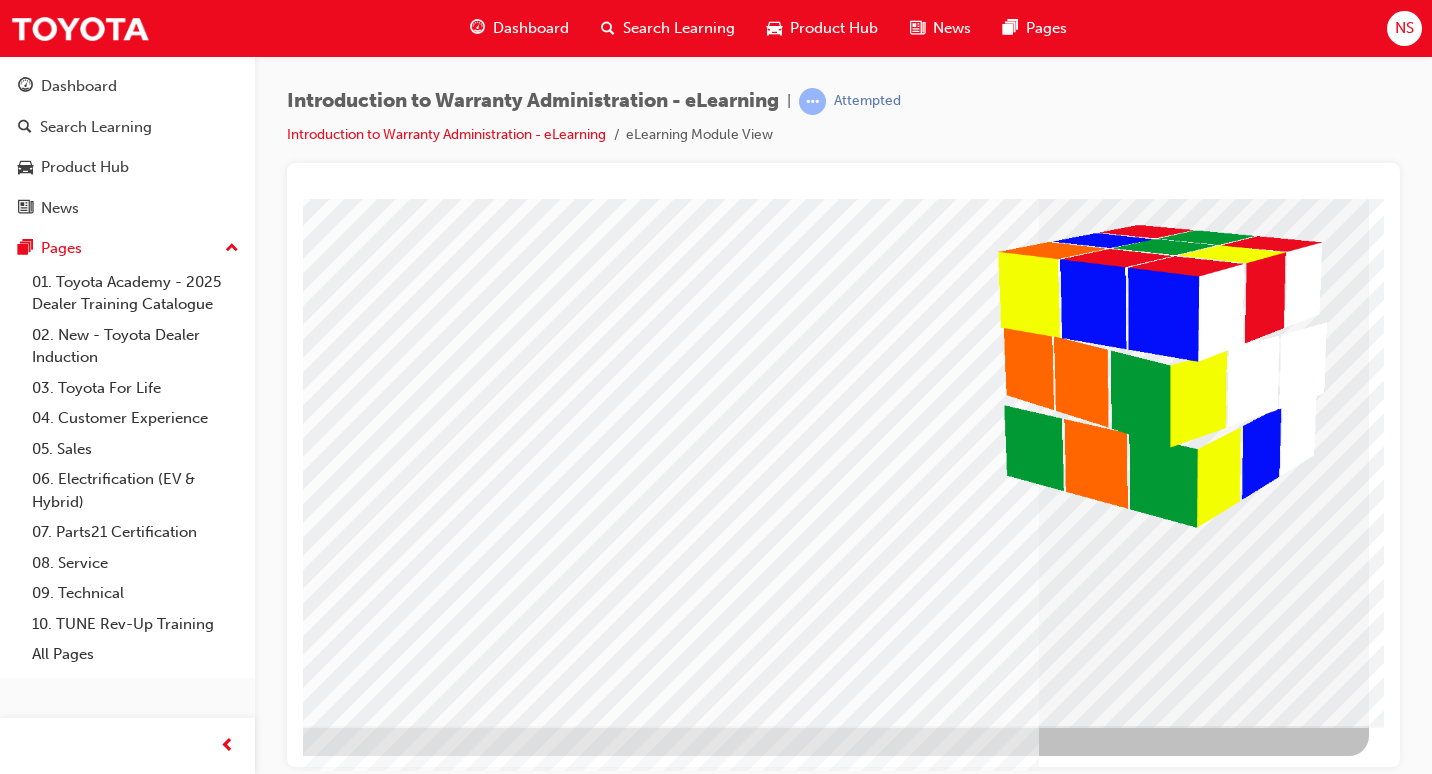 scroll, scrollTop: 0, scrollLeft: 0, axis: both 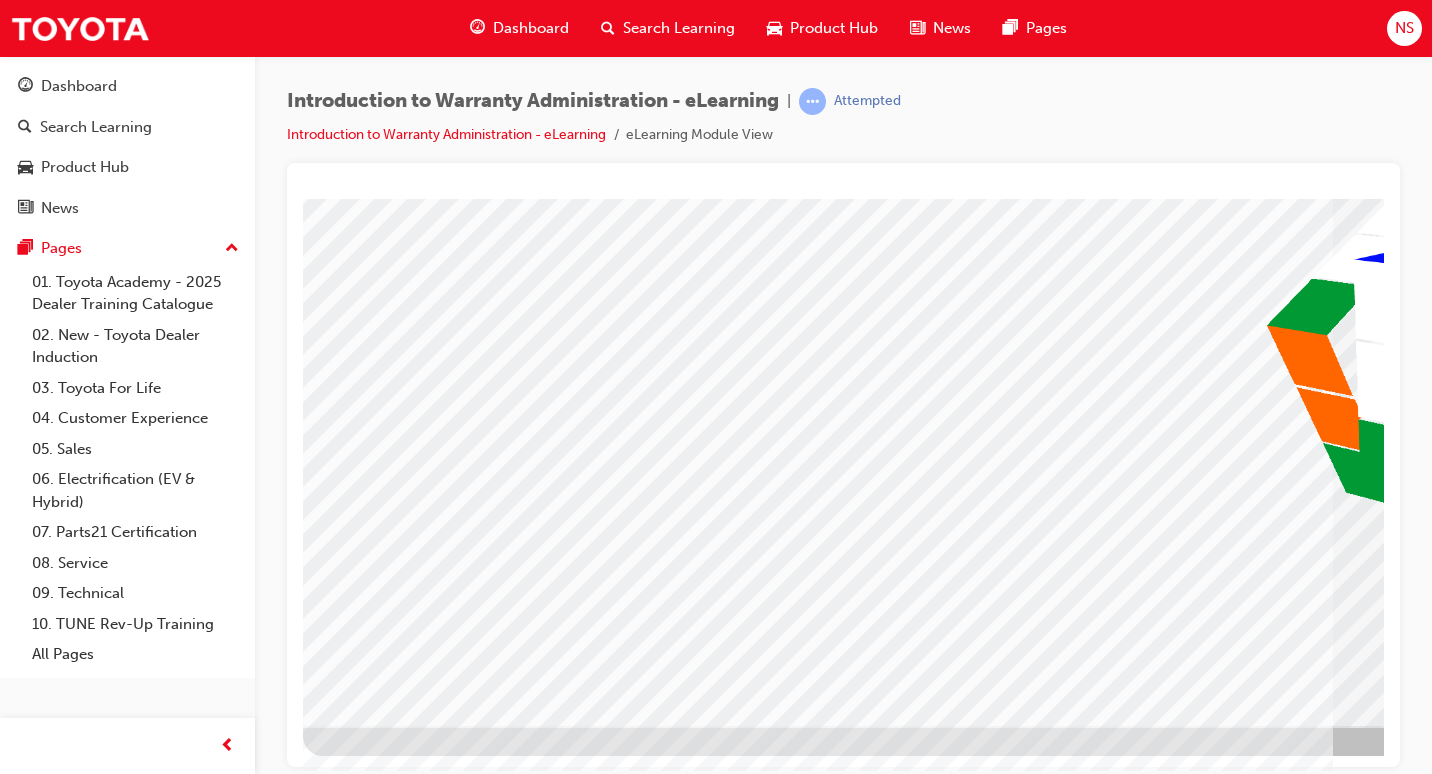 click at bounding box center [366, 3717] 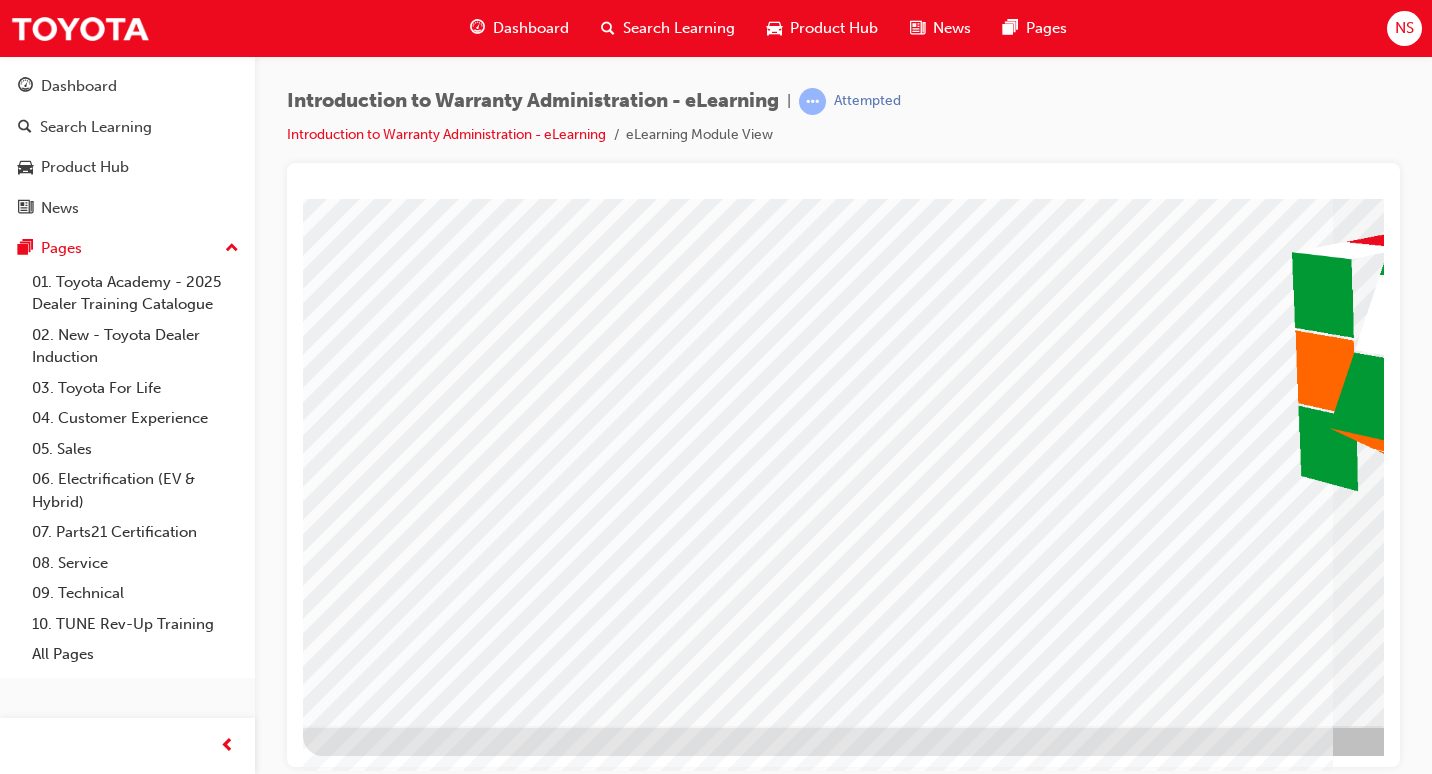 click at bounding box center [366, 3717] 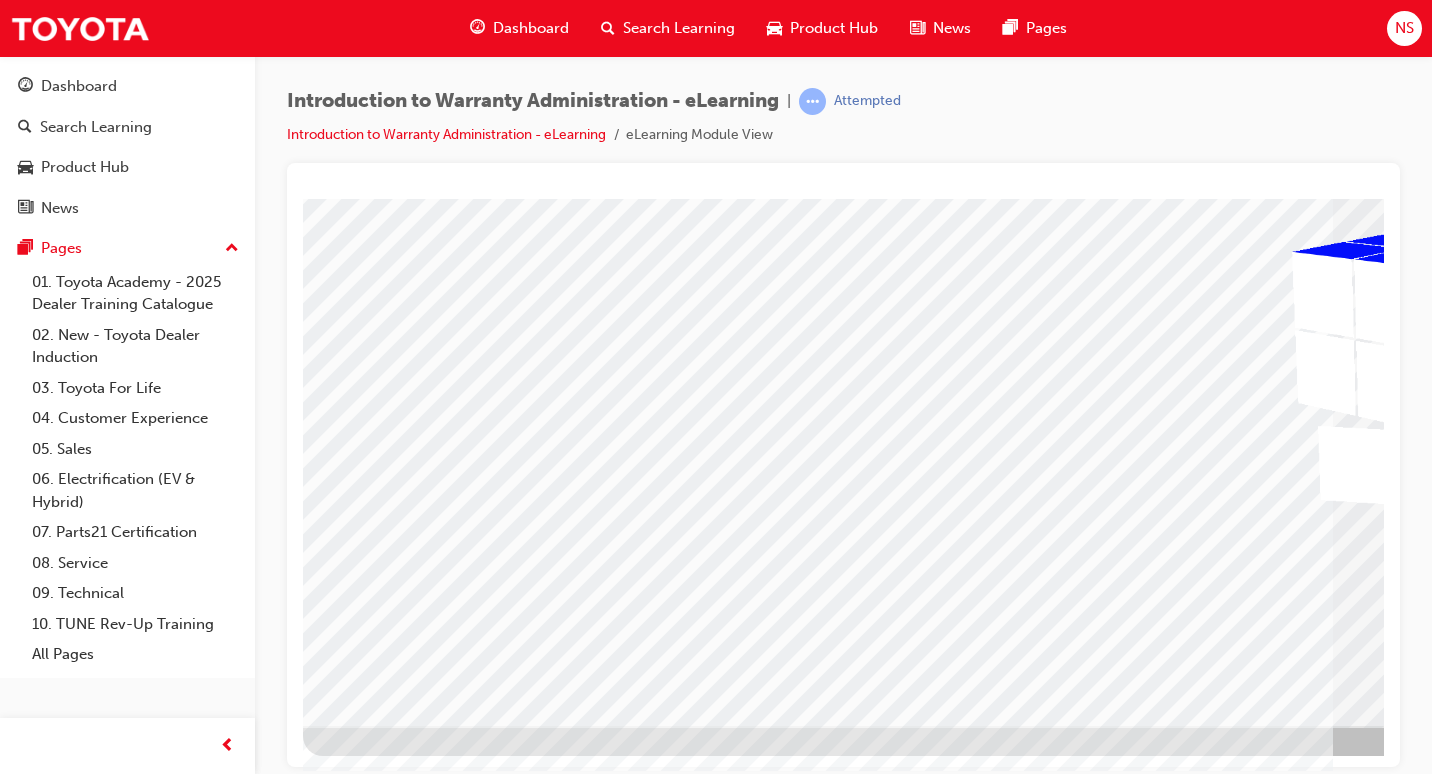click at bounding box center (366, 3717) 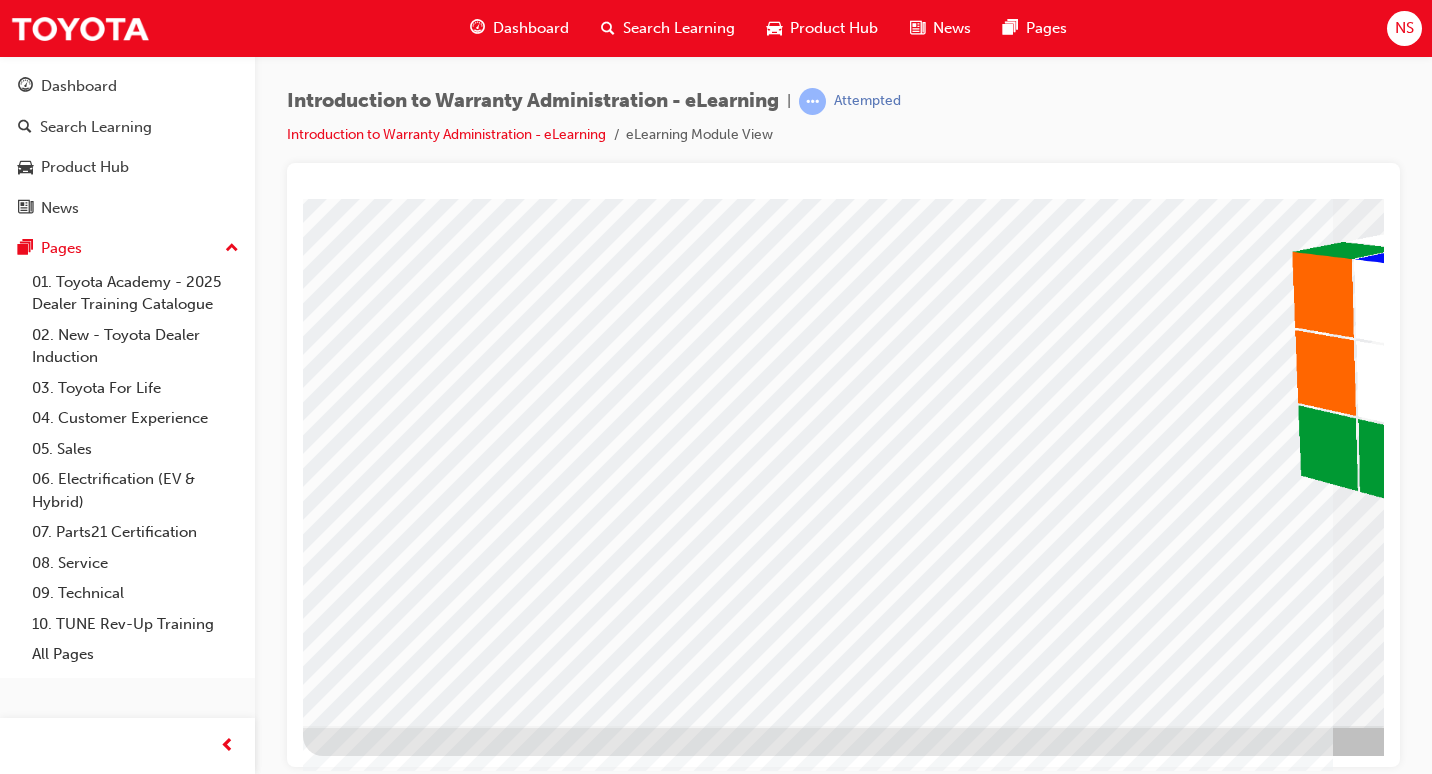 click at bounding box center (366, 3717) 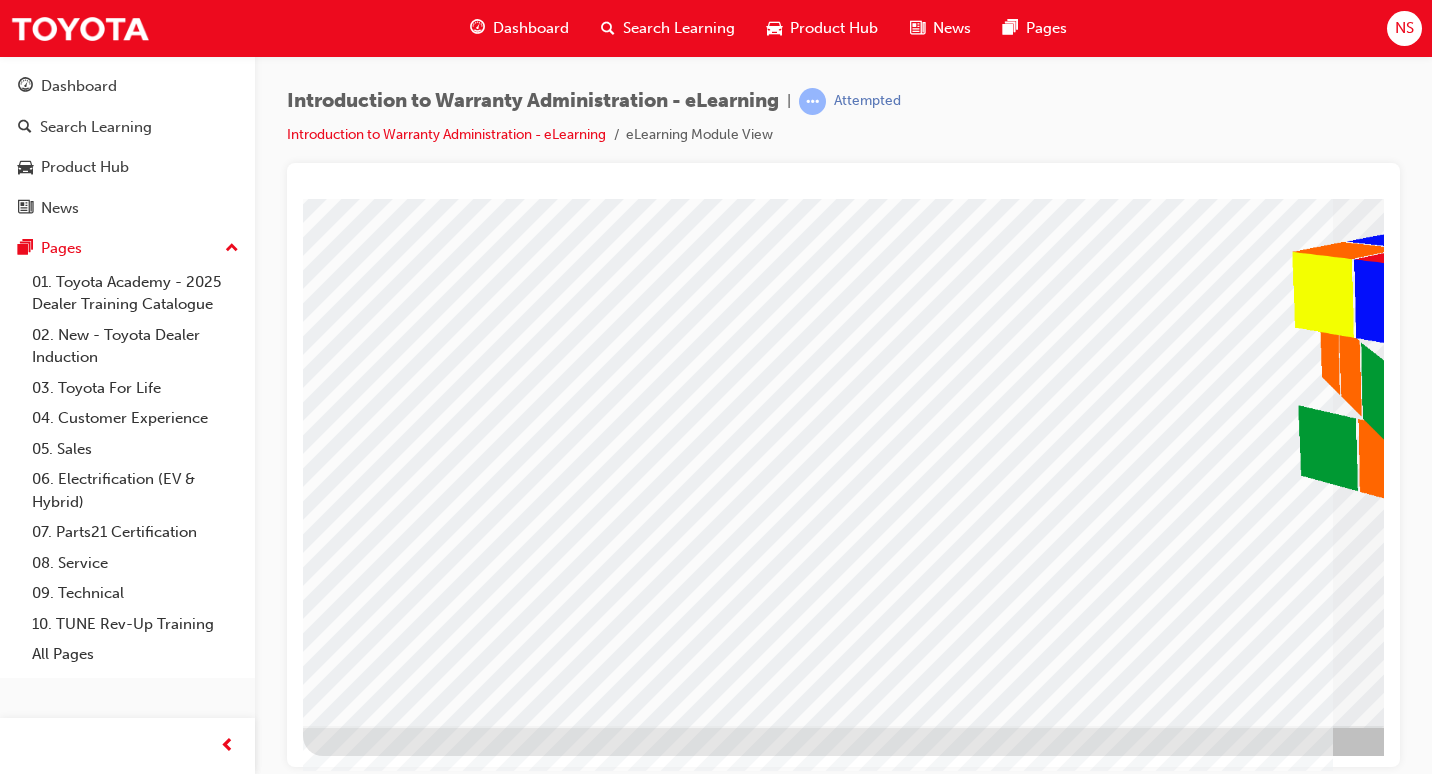 click at bounding box center (366, 3717) 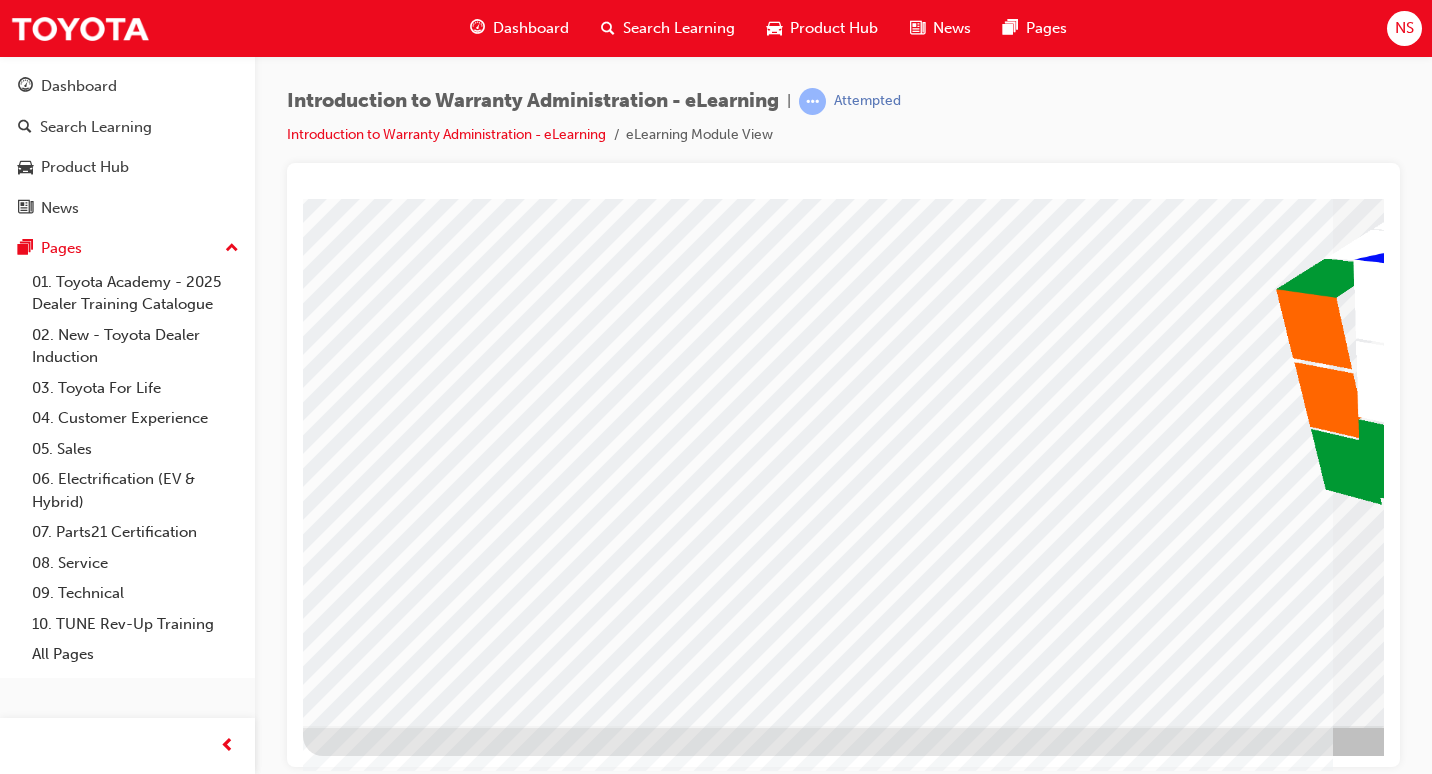 click at bounding box center [366, 3717] 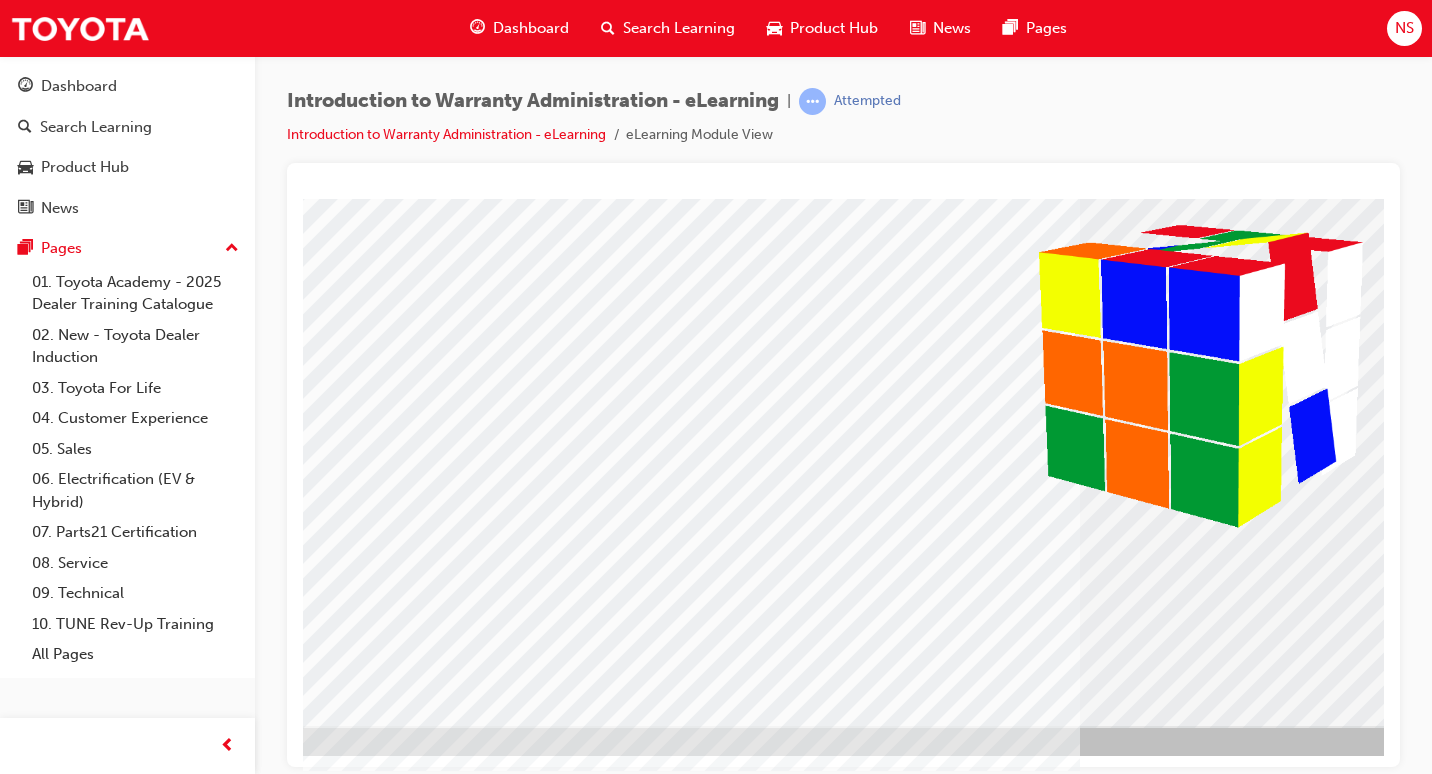scroll, scrollTop: 193, scrollLeft: 294, axis: both 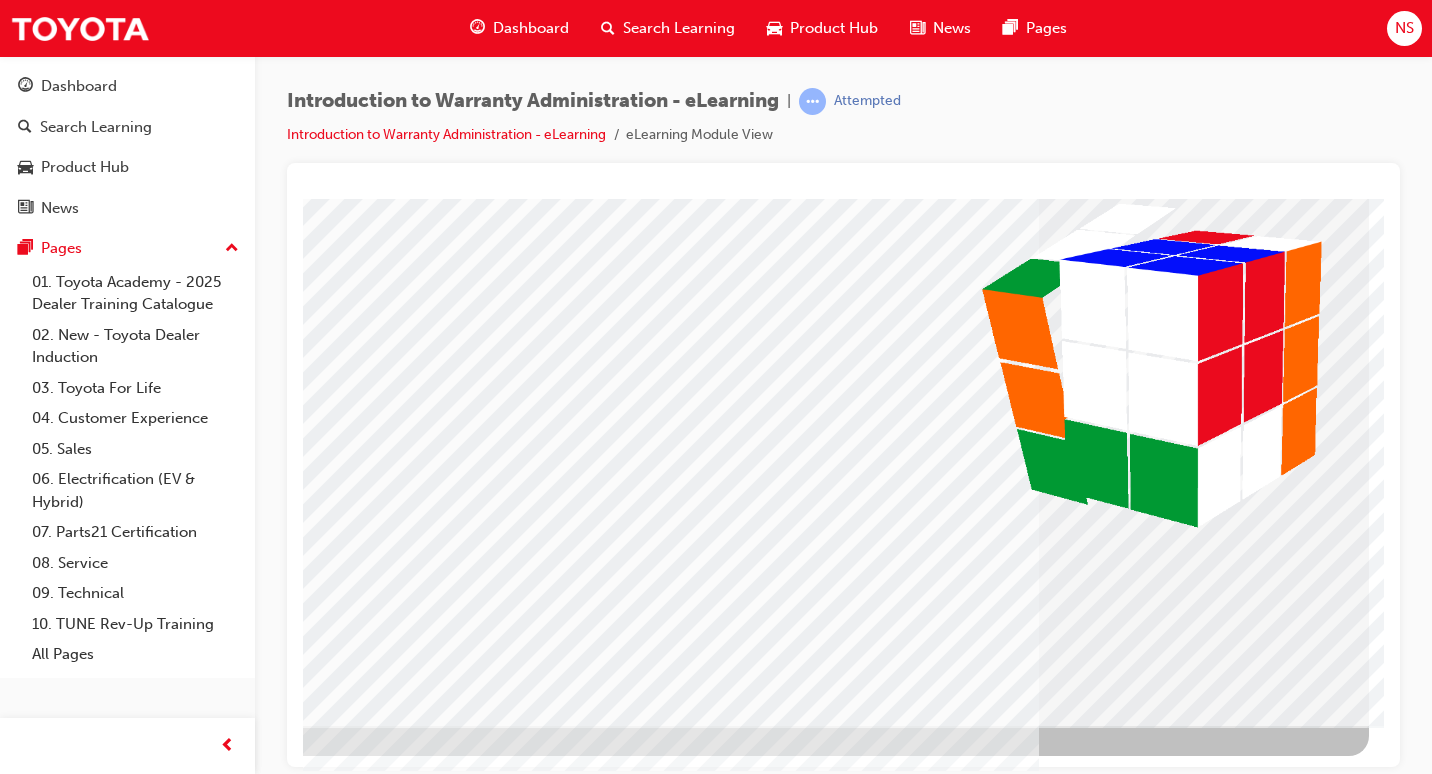 click at bounding box center (72, 3279) 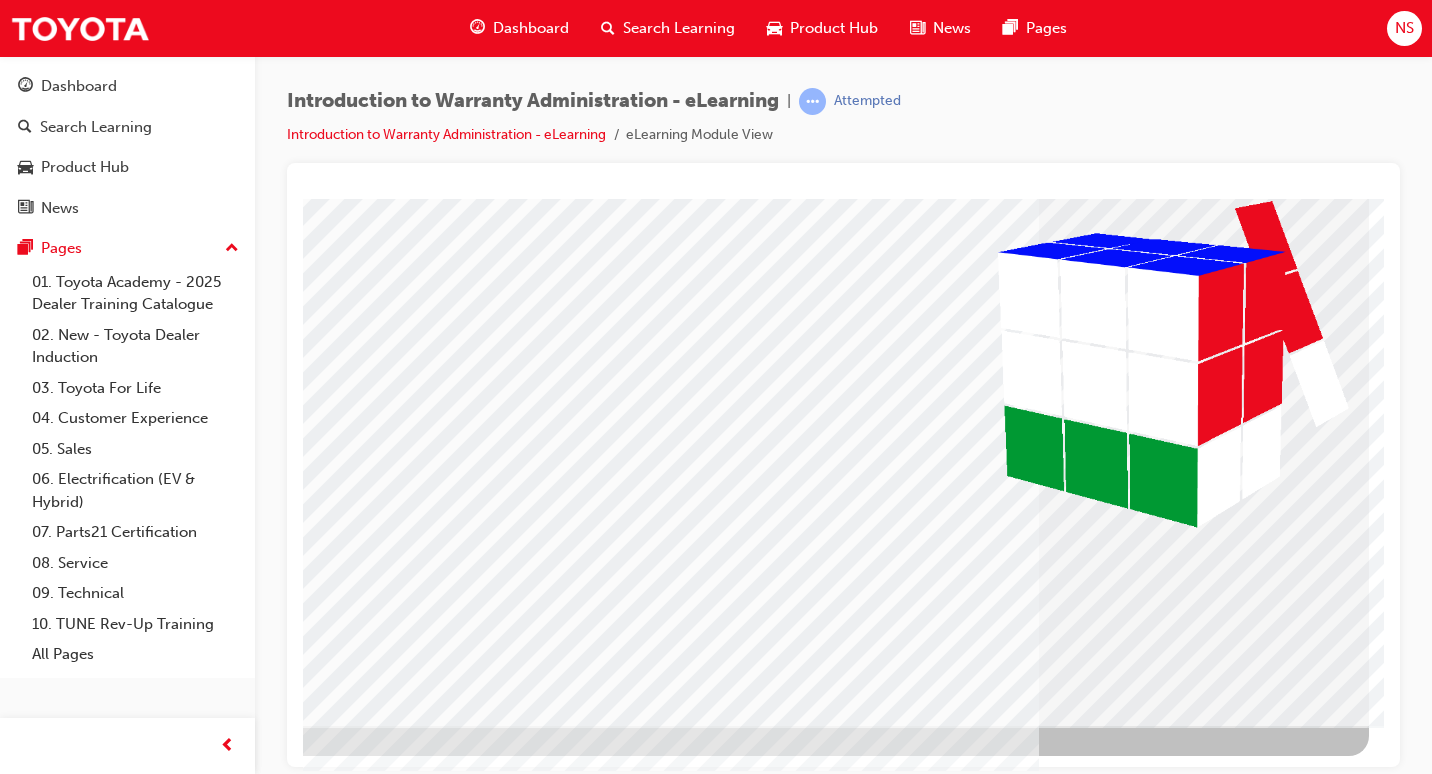 scroll, scrollTop: 0, scrollLeft: 0, axis: both 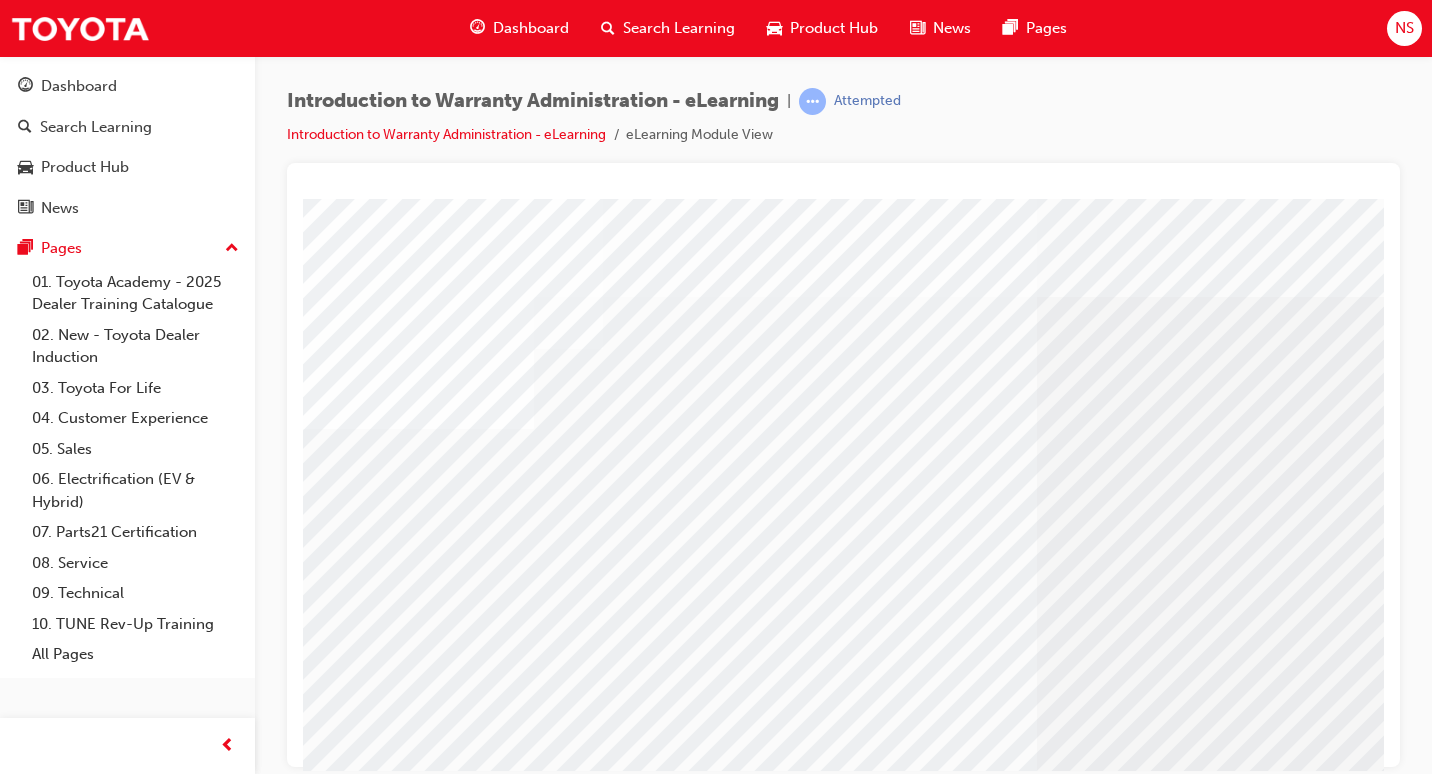 click at bounding box center [389, 5355] 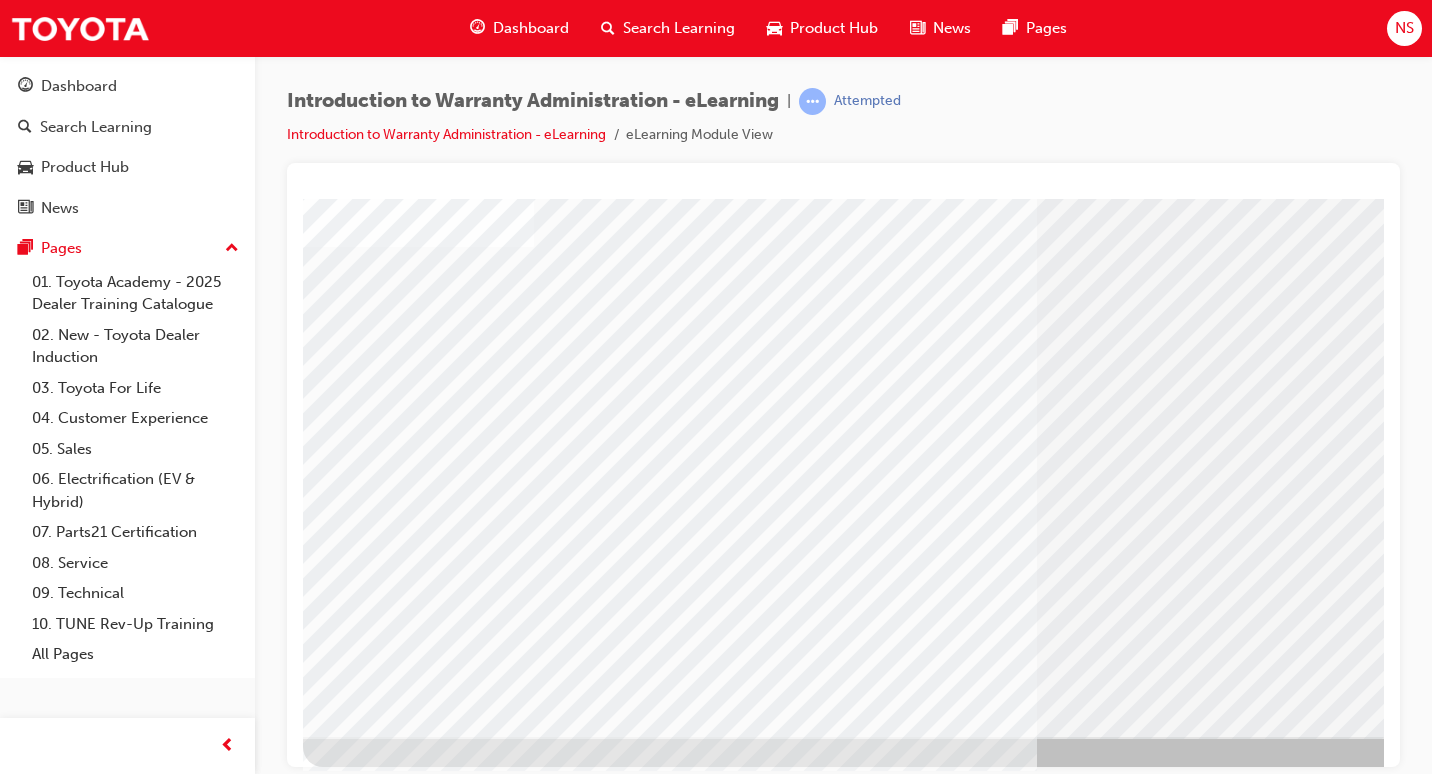 scroll, scrollTop: 193, scrollLeft: 0, axis: vertical 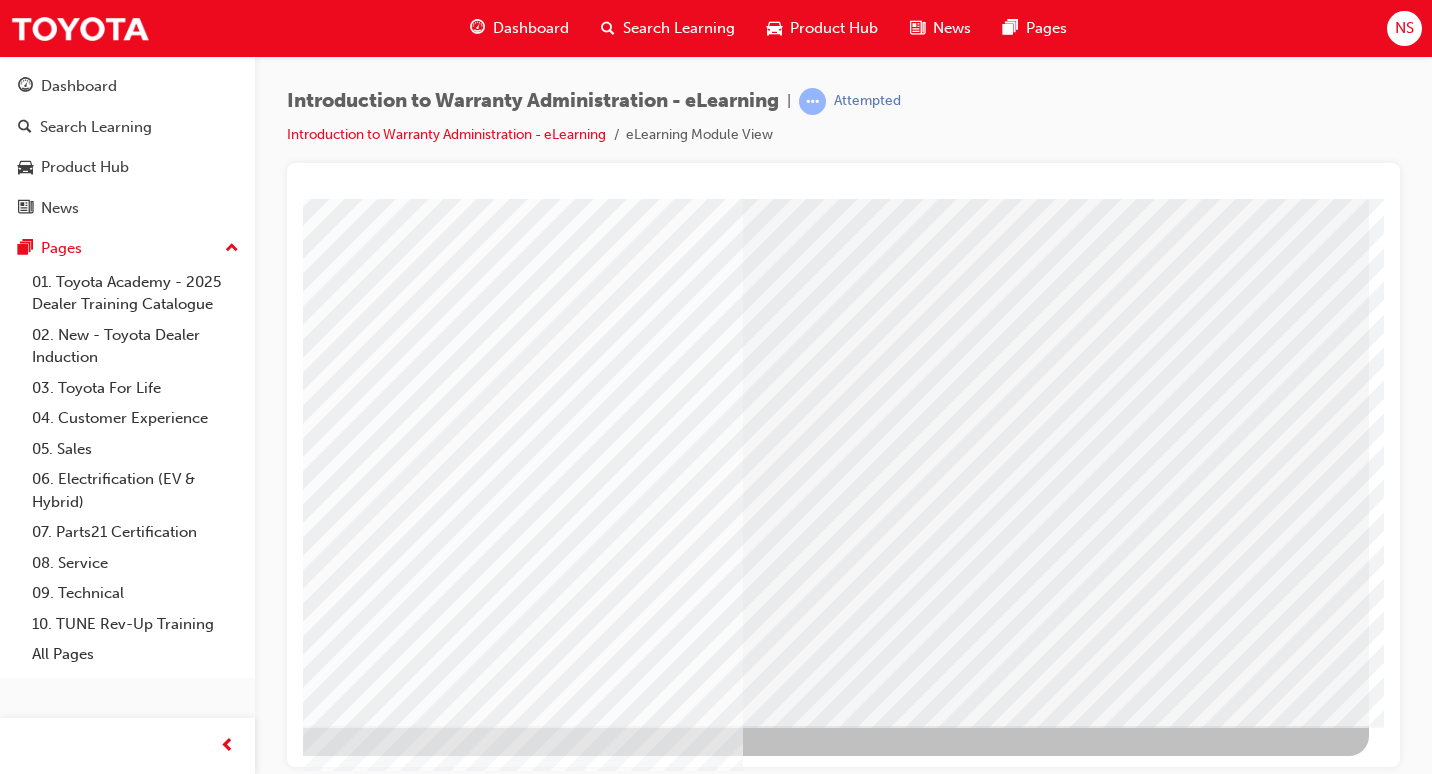 click at bounding box center [72, 3279] 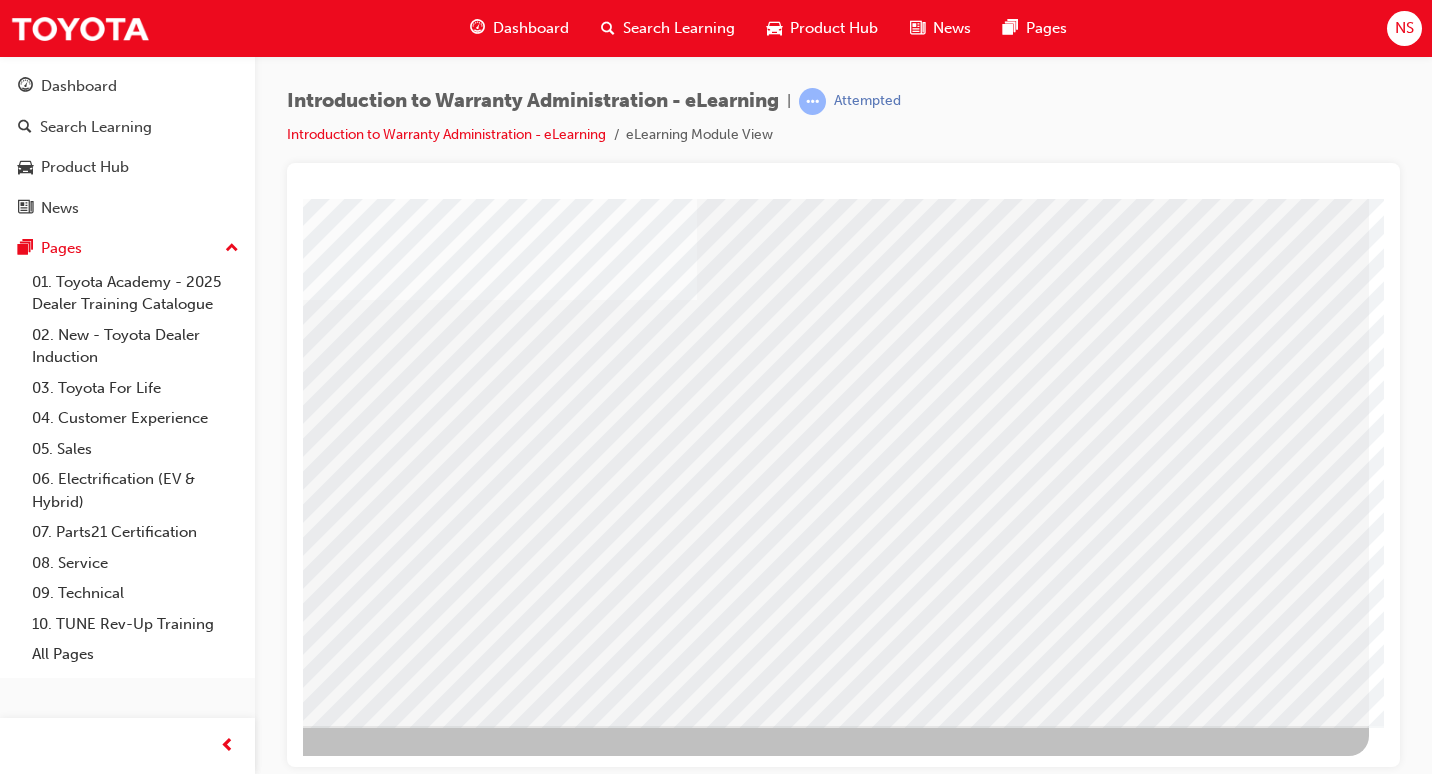 scroll, scrollTop: 0, scrollLeft: 0, axis: both 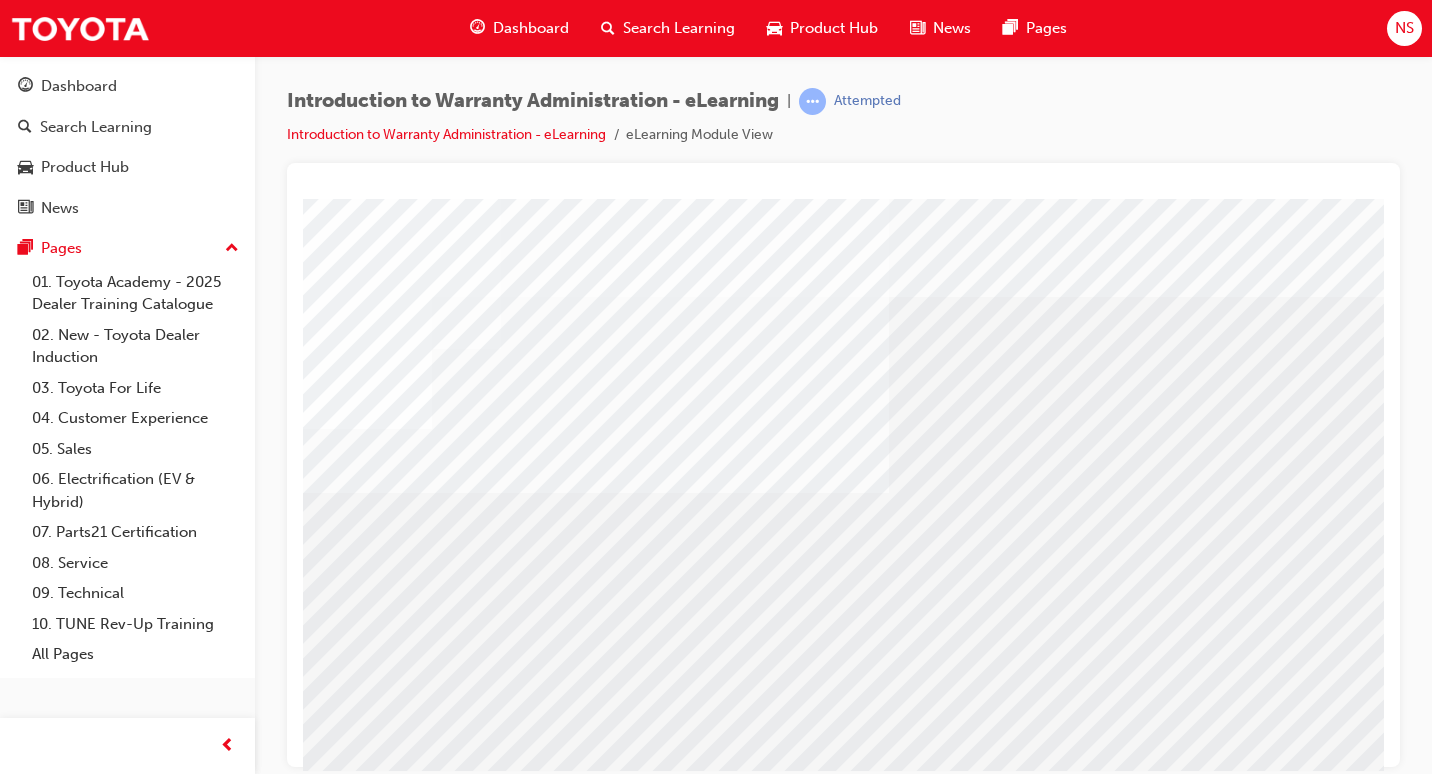 click at bounding box center [545, 6071] 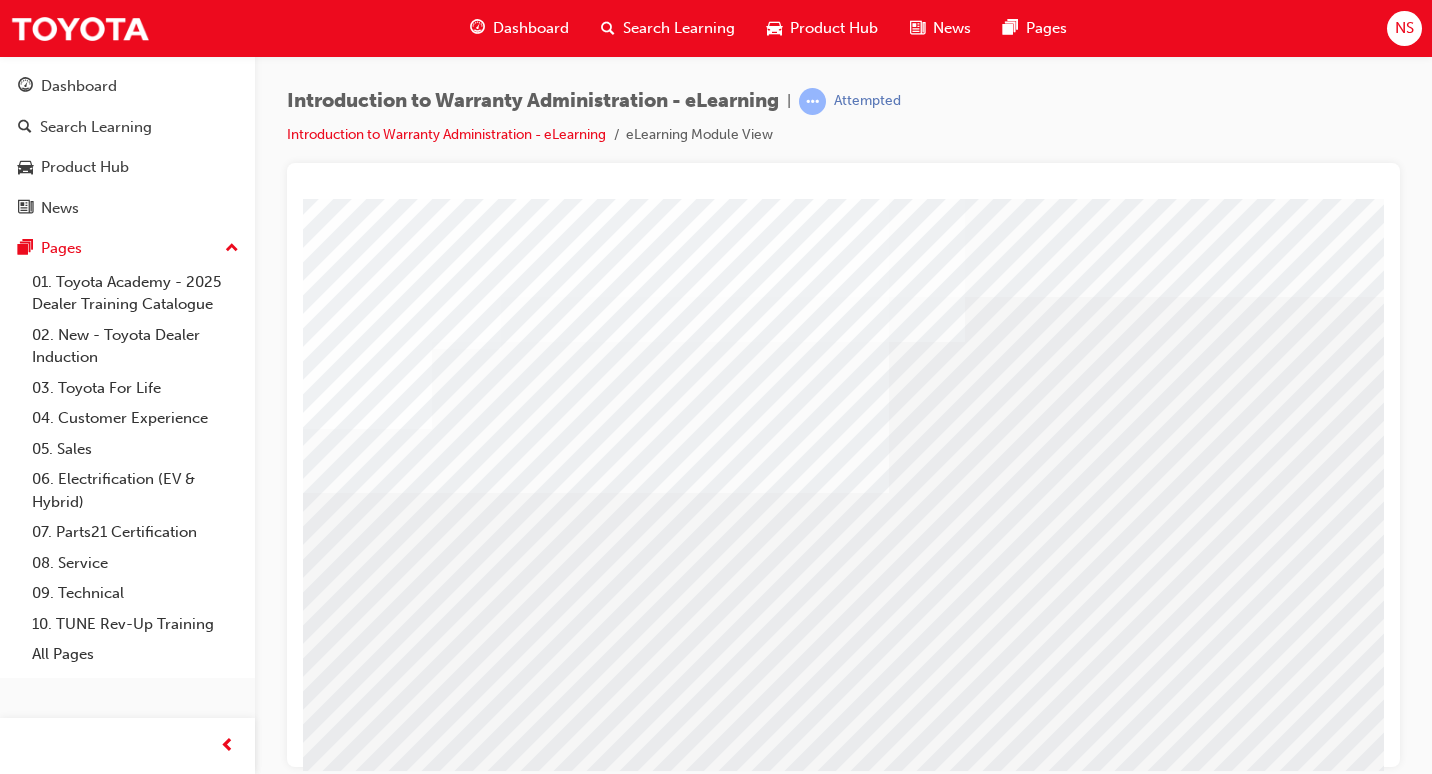 click at bounding box center [545, 6071] 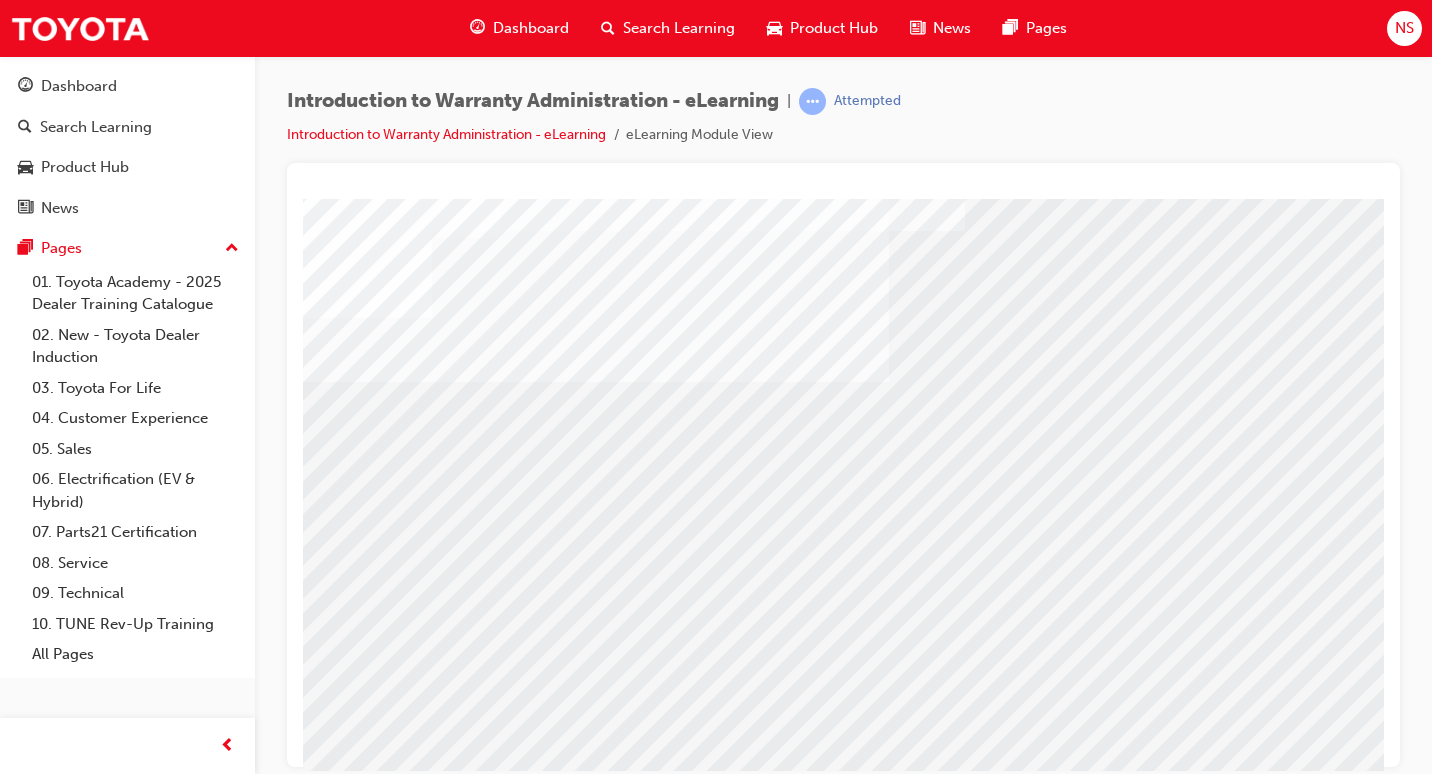 scroll, scrollTop: 193, scrollLeft: 102, axis: both 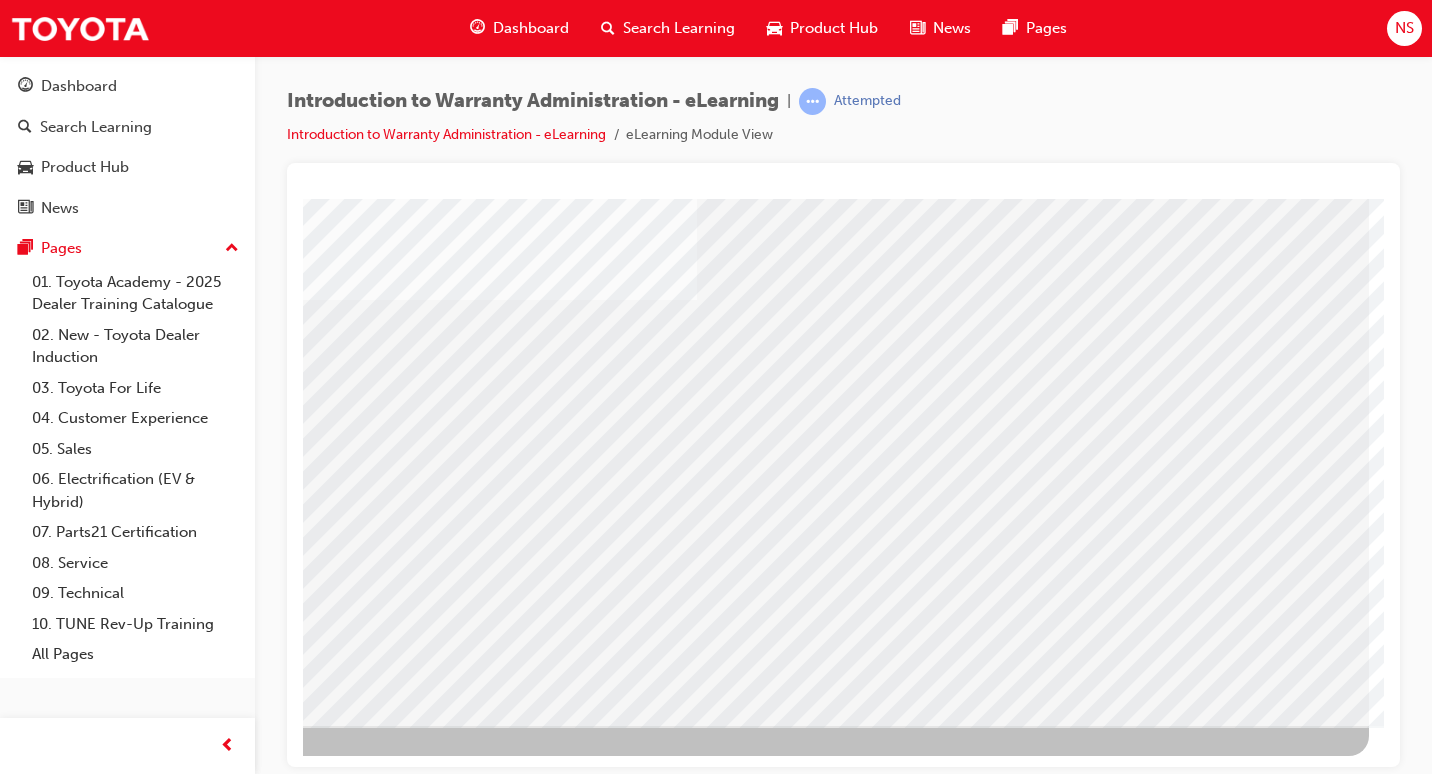 click on "colour" at bounding box center (689, 380) 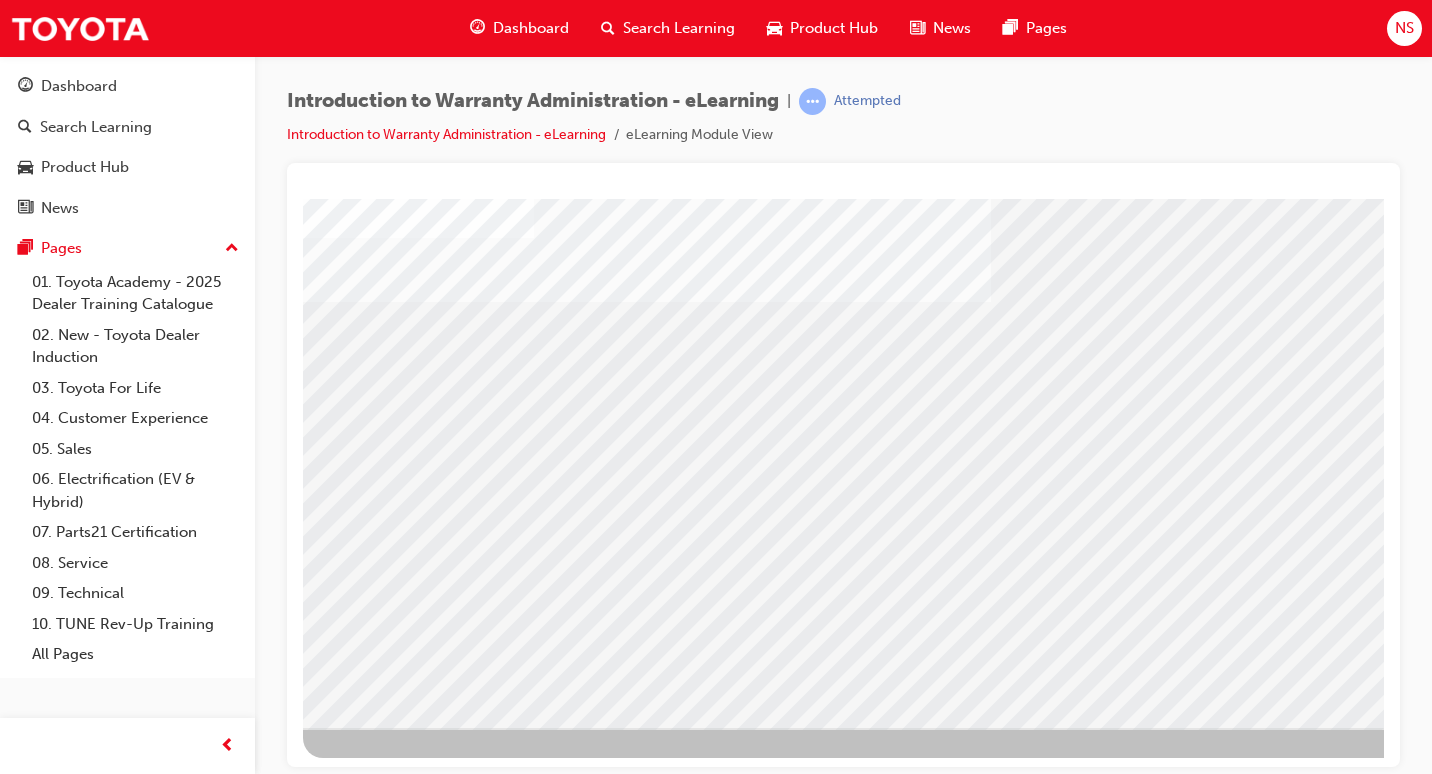 scroll, scrollTop: 193, scrollLeft: 0, axis: vertical 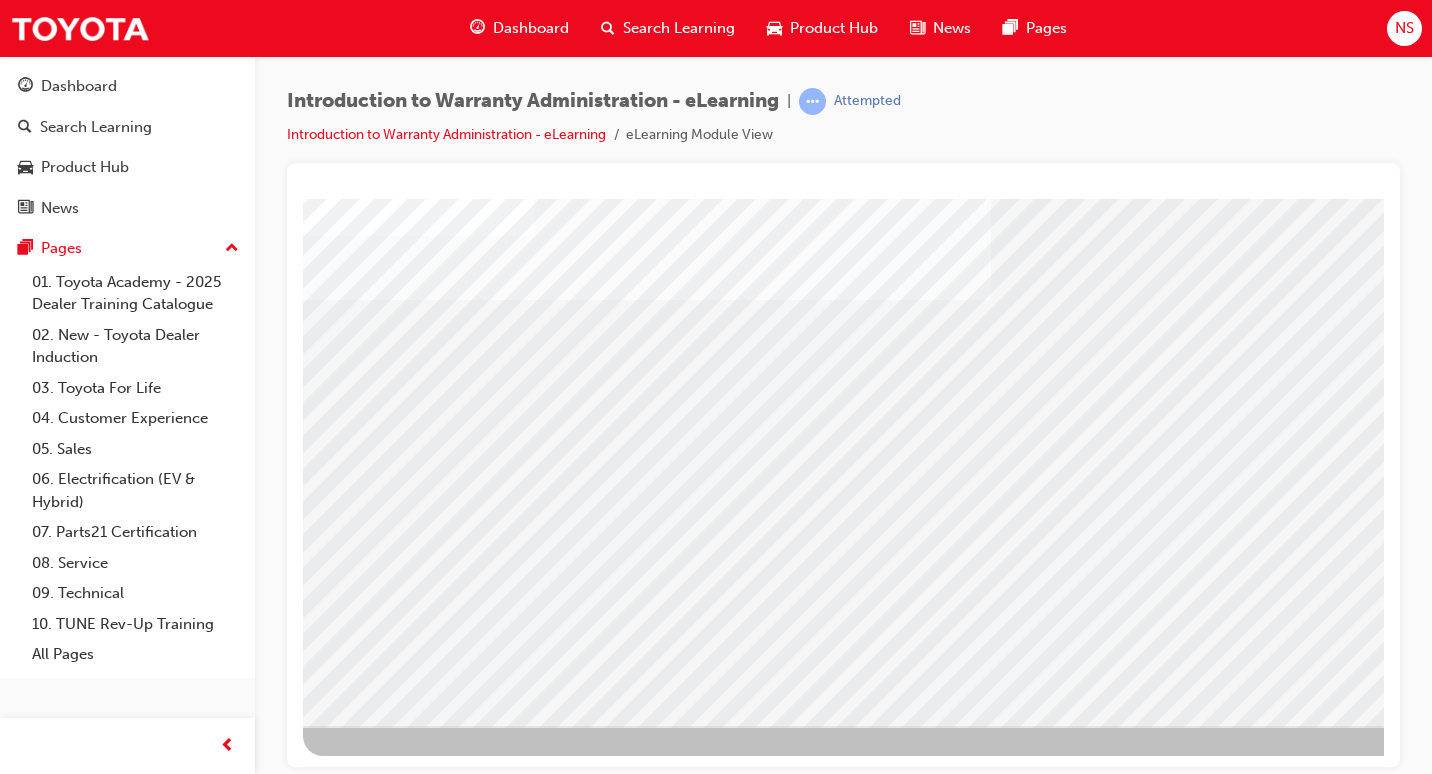 click at bounding box center [366, 6043] 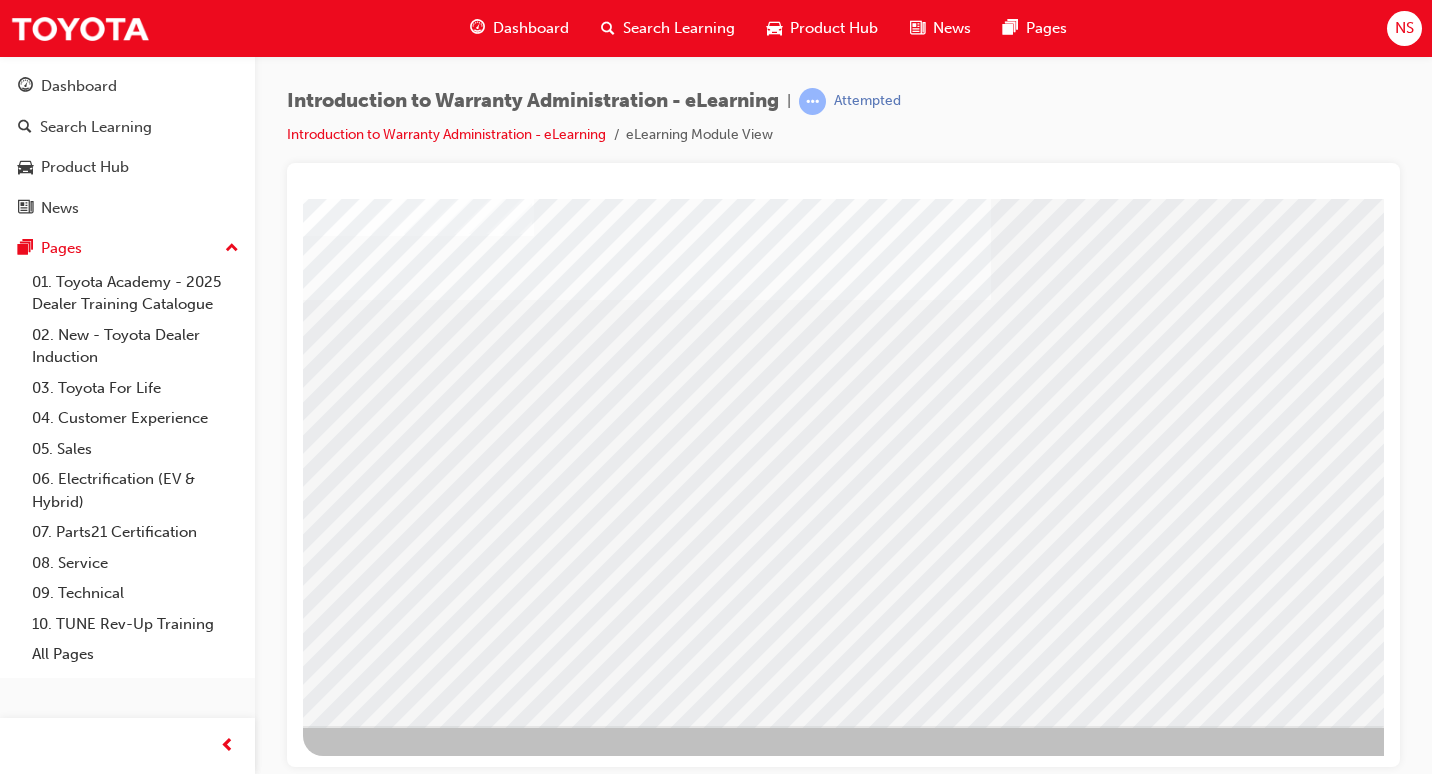 click at bounding box center (418, 5616) 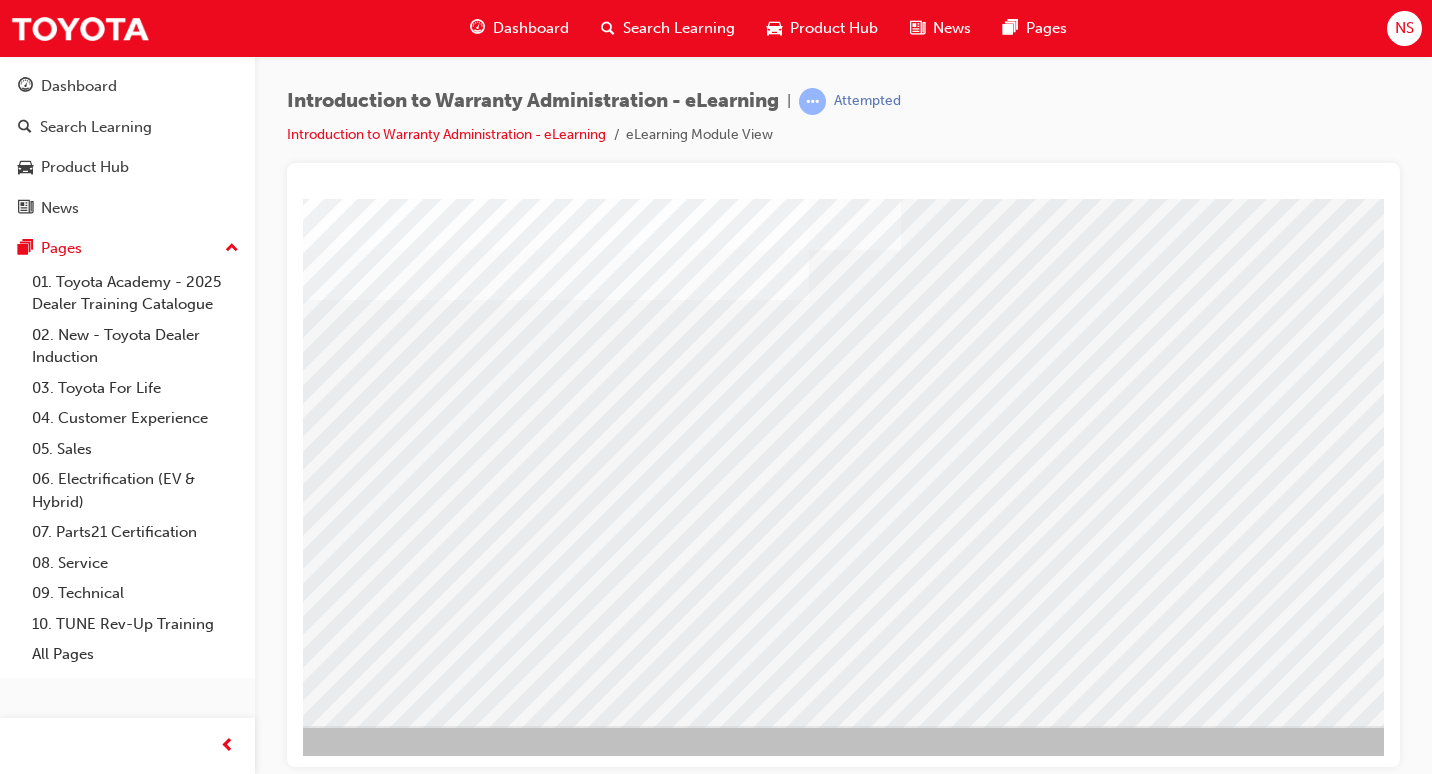 scroll, scrollTop: 193, scrollLeft: 294, axis: both 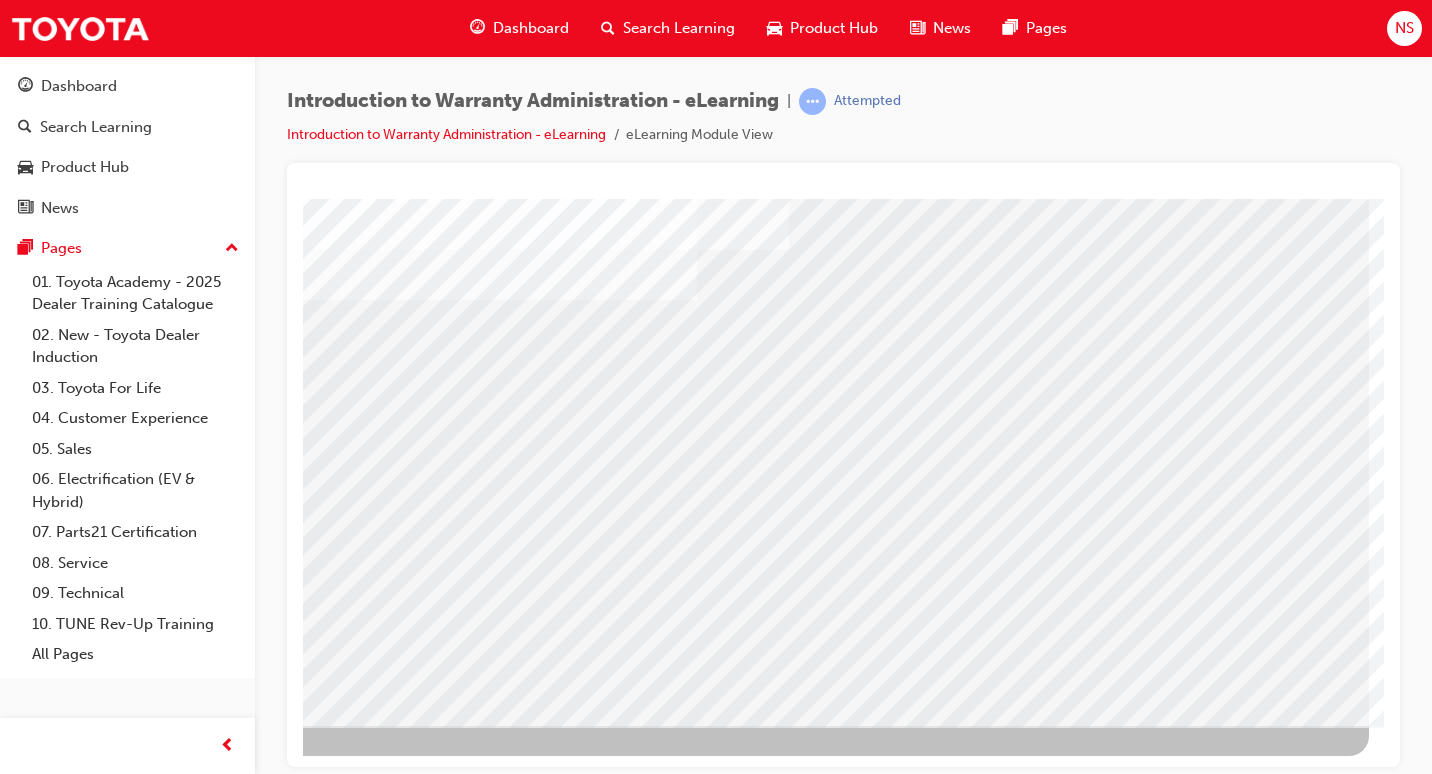 click at bounding box center (399, 2858) 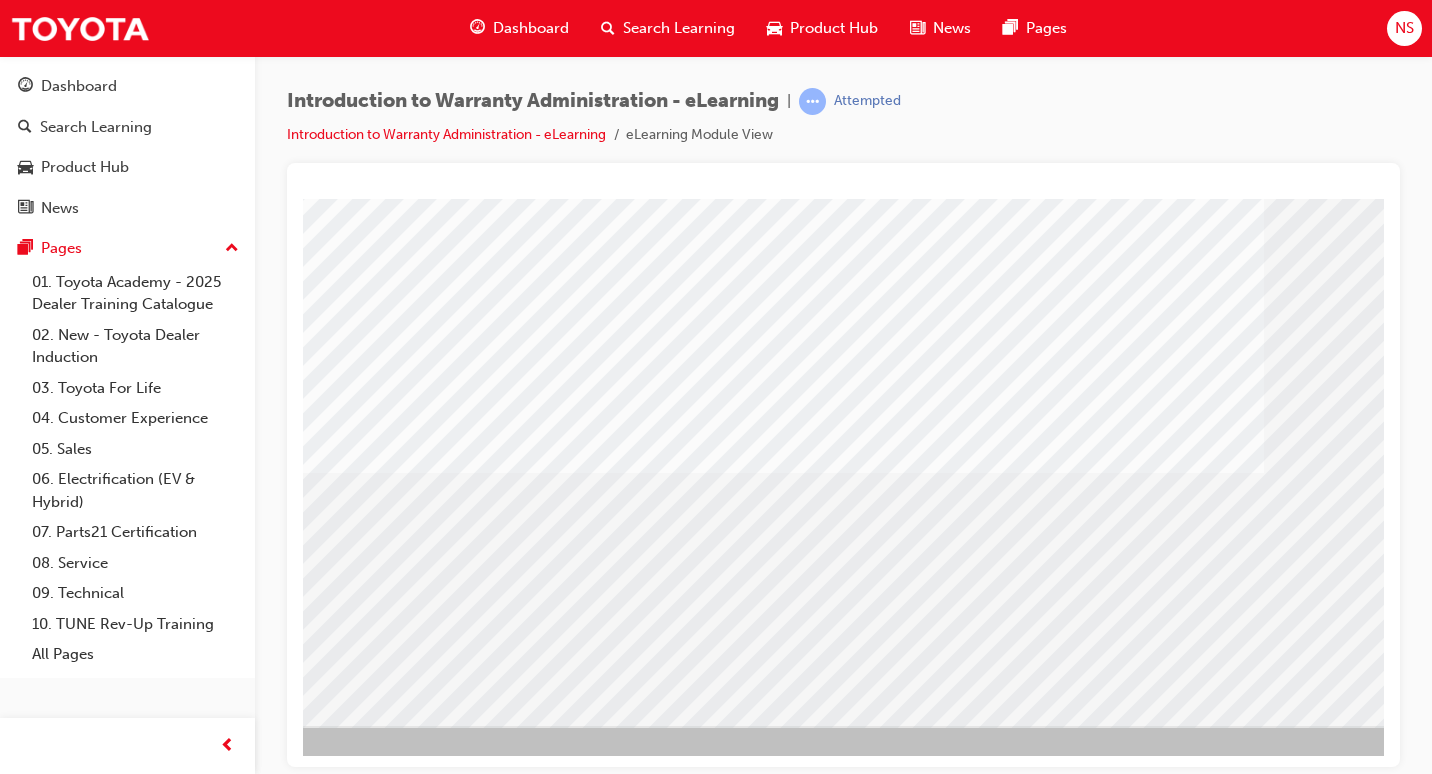 scroll, scrollTop: 193, scrollLeft: 294, axis: both 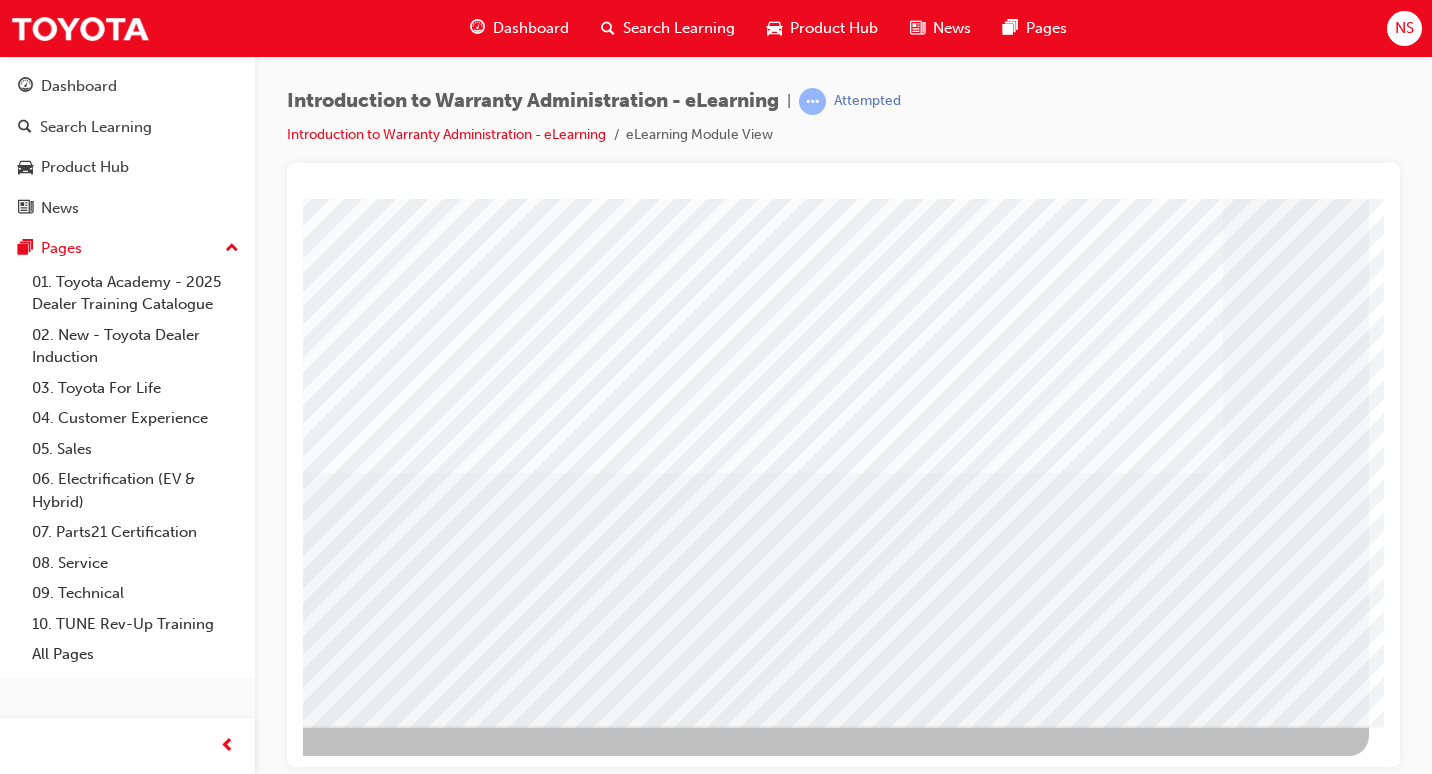 click at bounding box center (72, 2786) 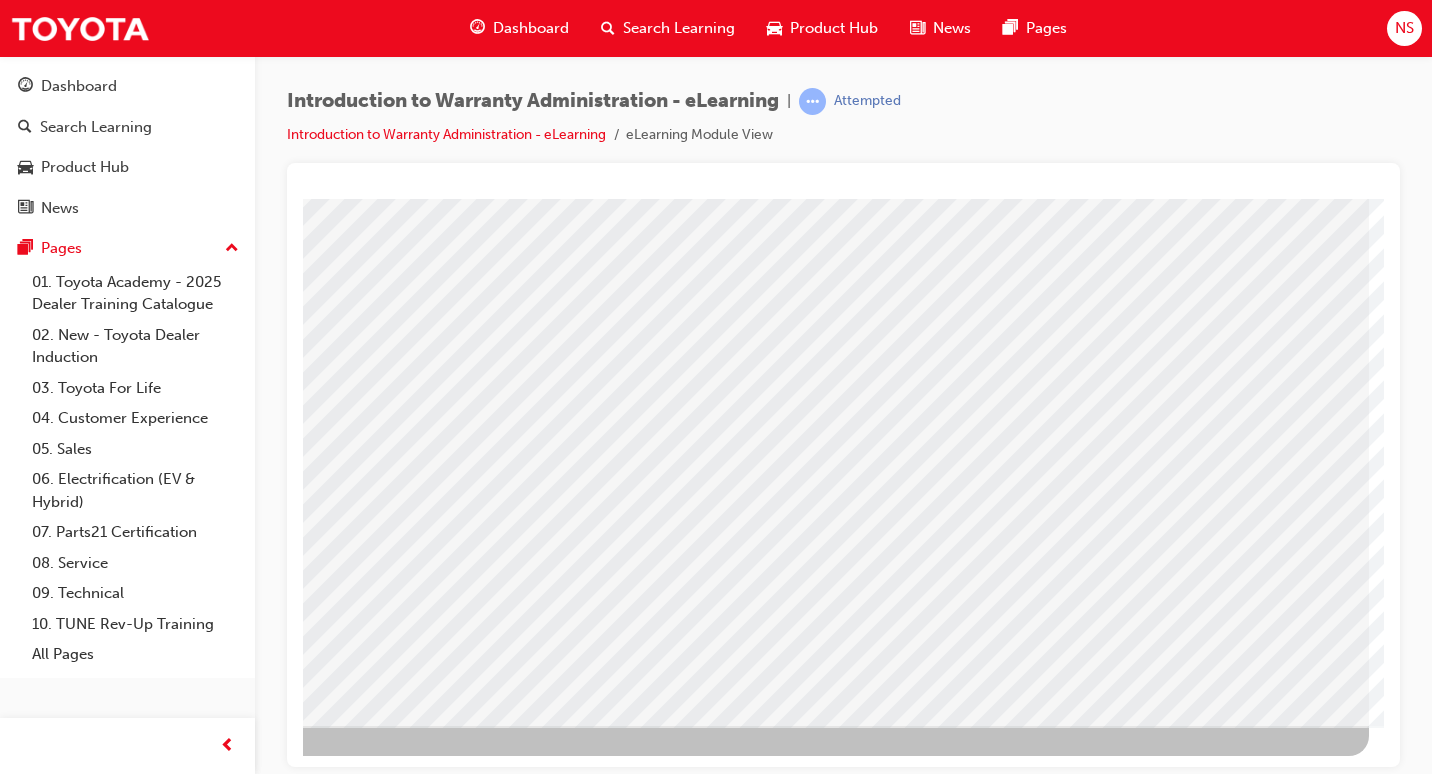 scroll, scrollTop: 0, scrollLeft: 0, axis: both 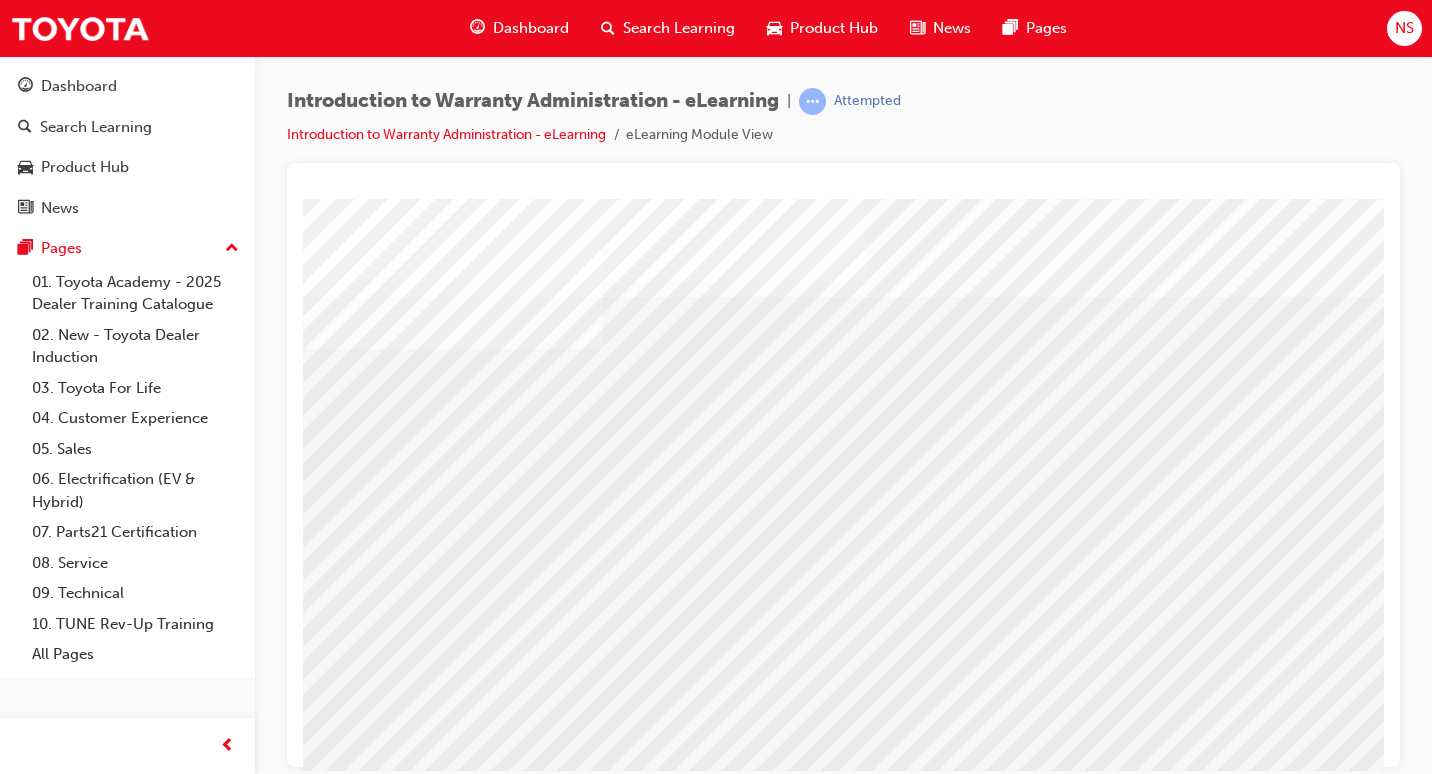 click at bounding box center (319, 2592) 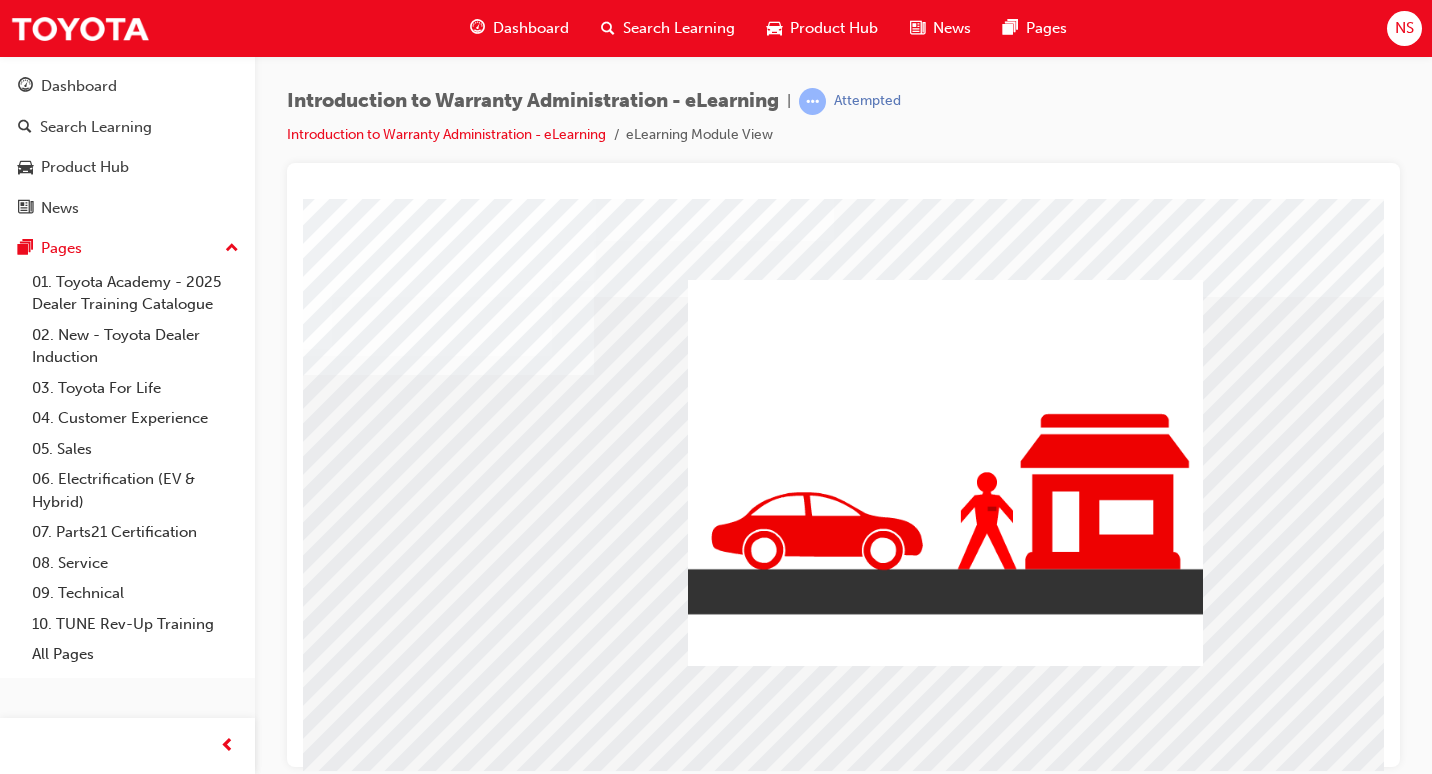 scroll, scrollTop: 0, scrollLeft: 294, axis: horizontal 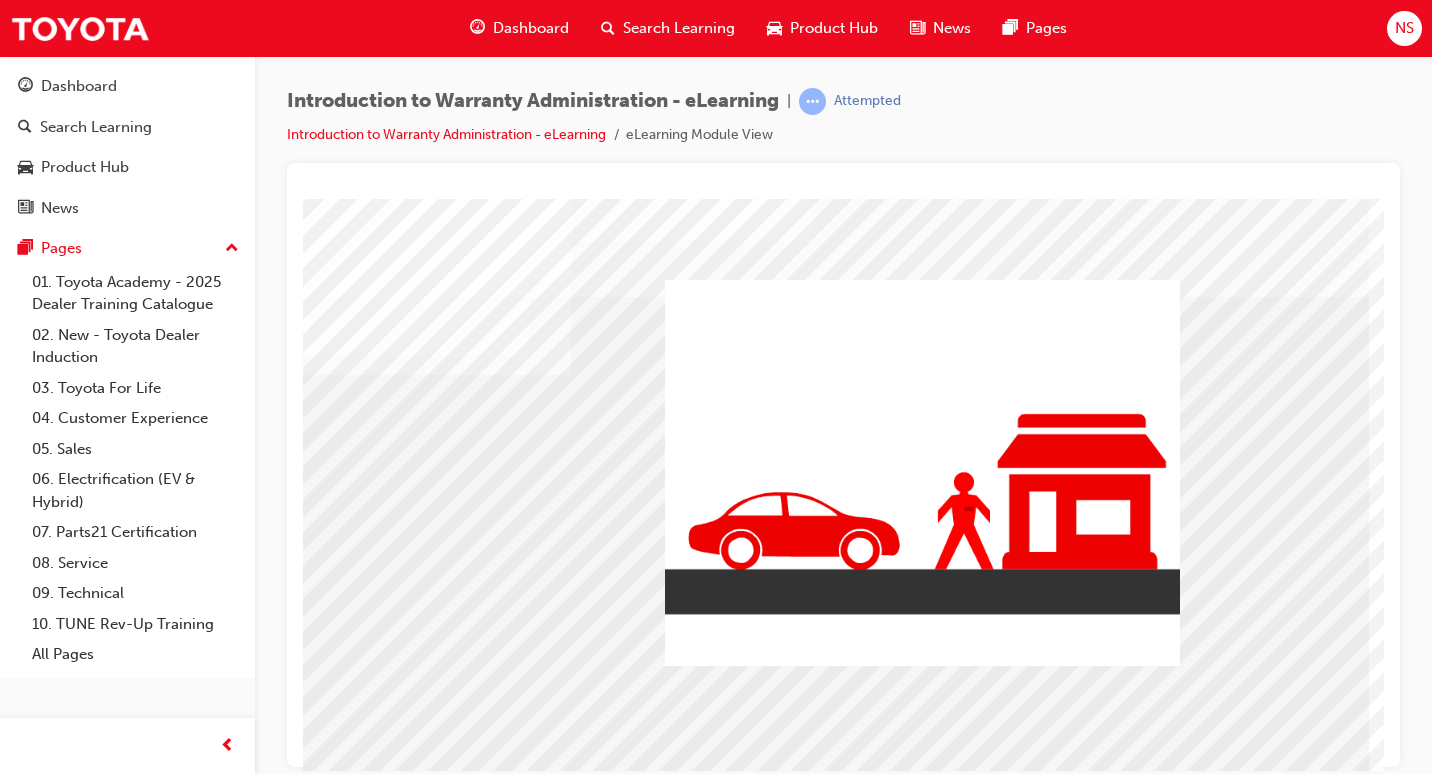 click at bounding box center [780, 1999] 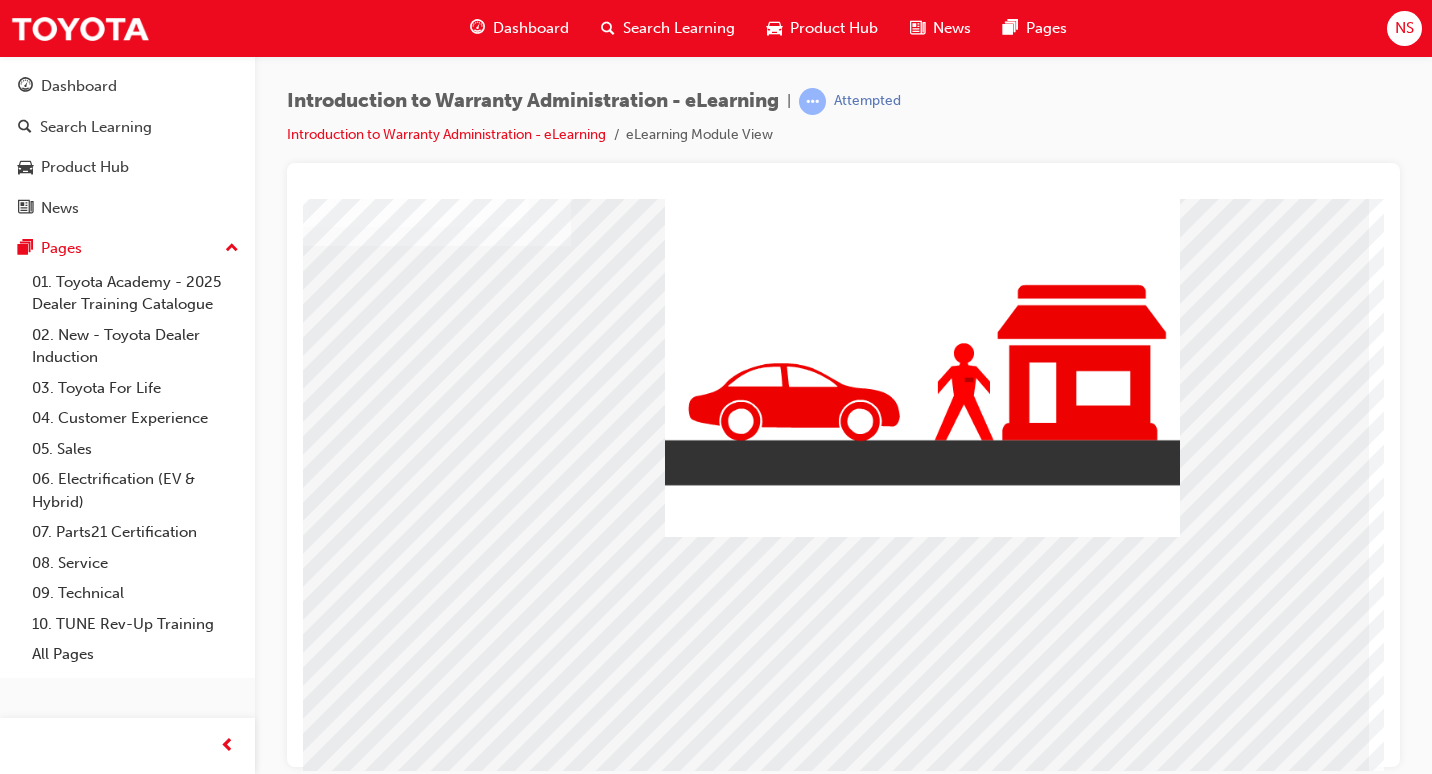 scroll, scrollTop: 193, scrollLeft: 294, axis: both 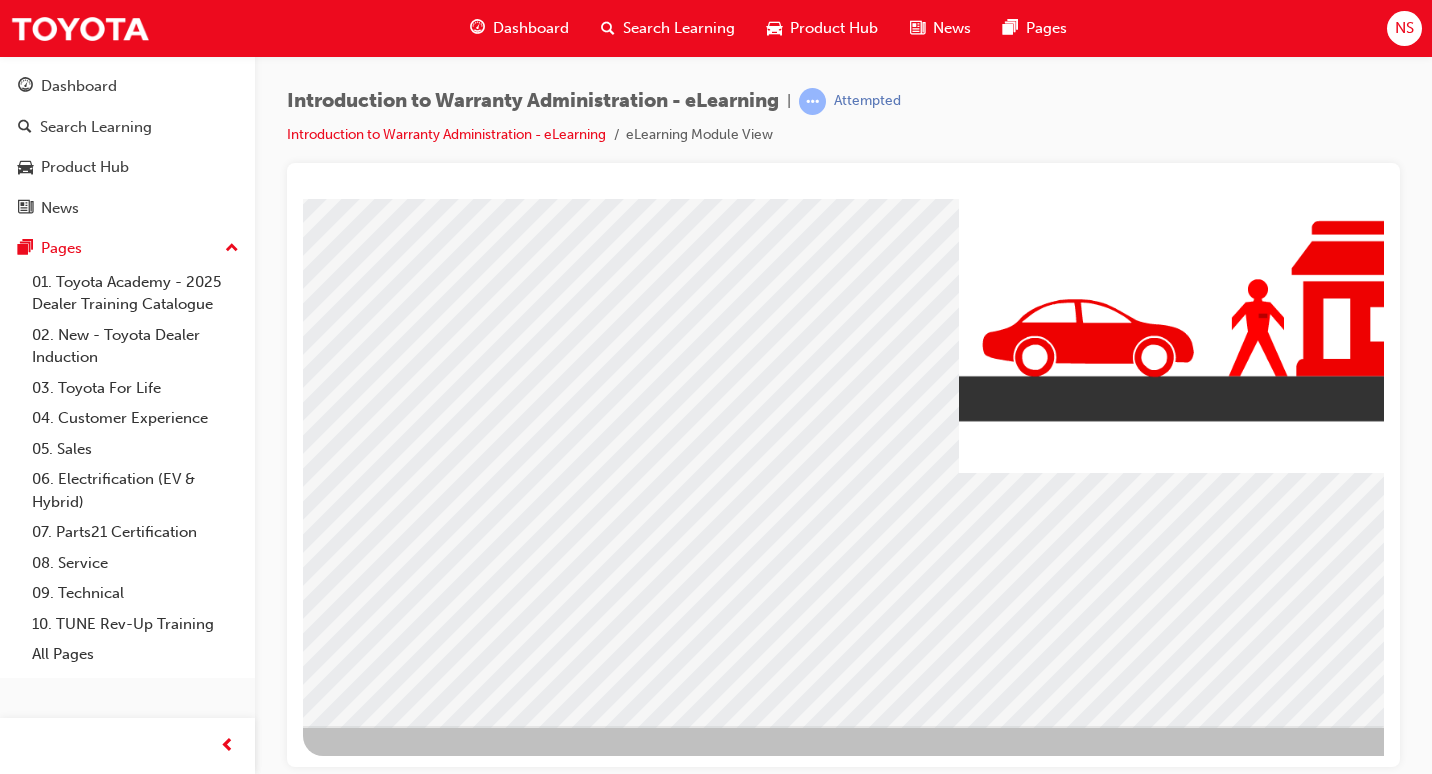 click at bounding box center (319, 2473) 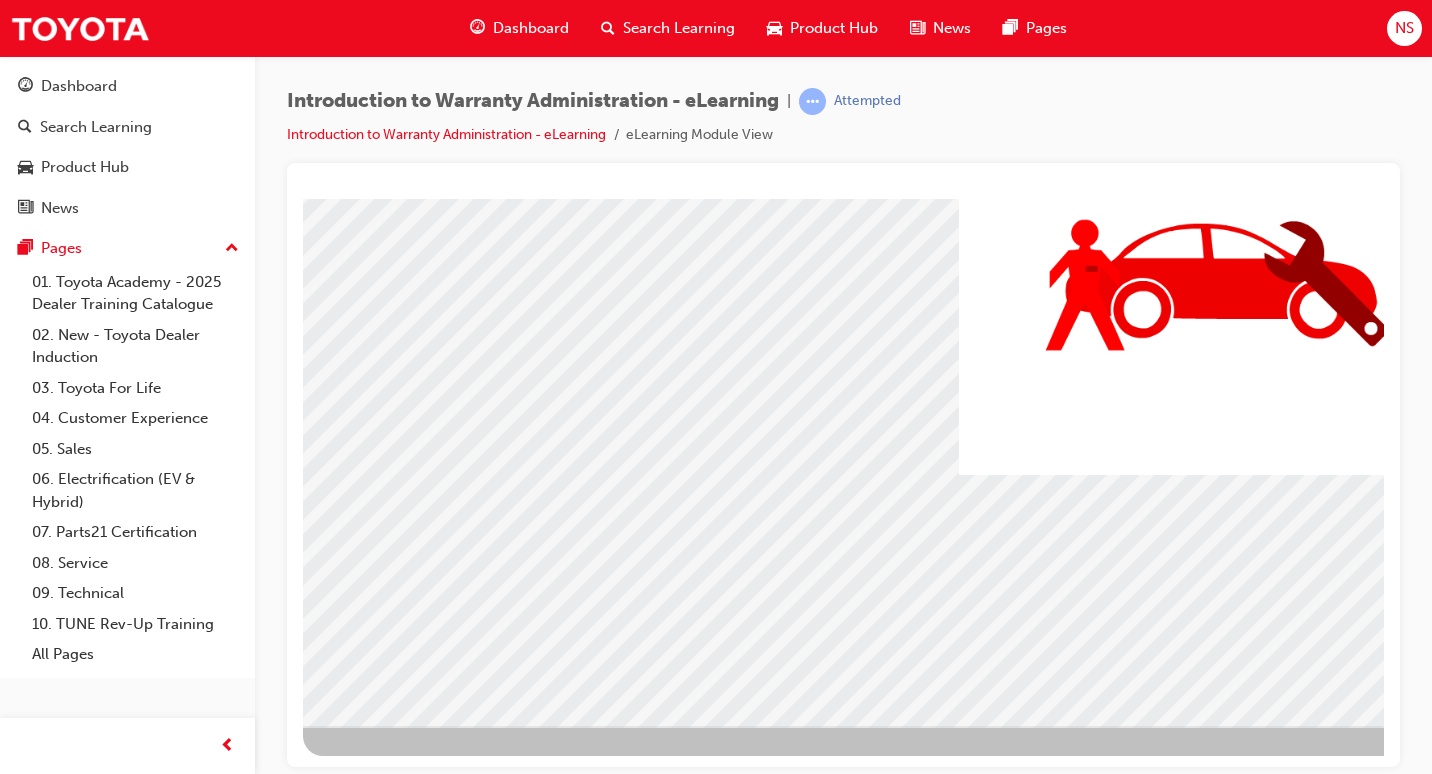 click at bounding box center (319, 3328) 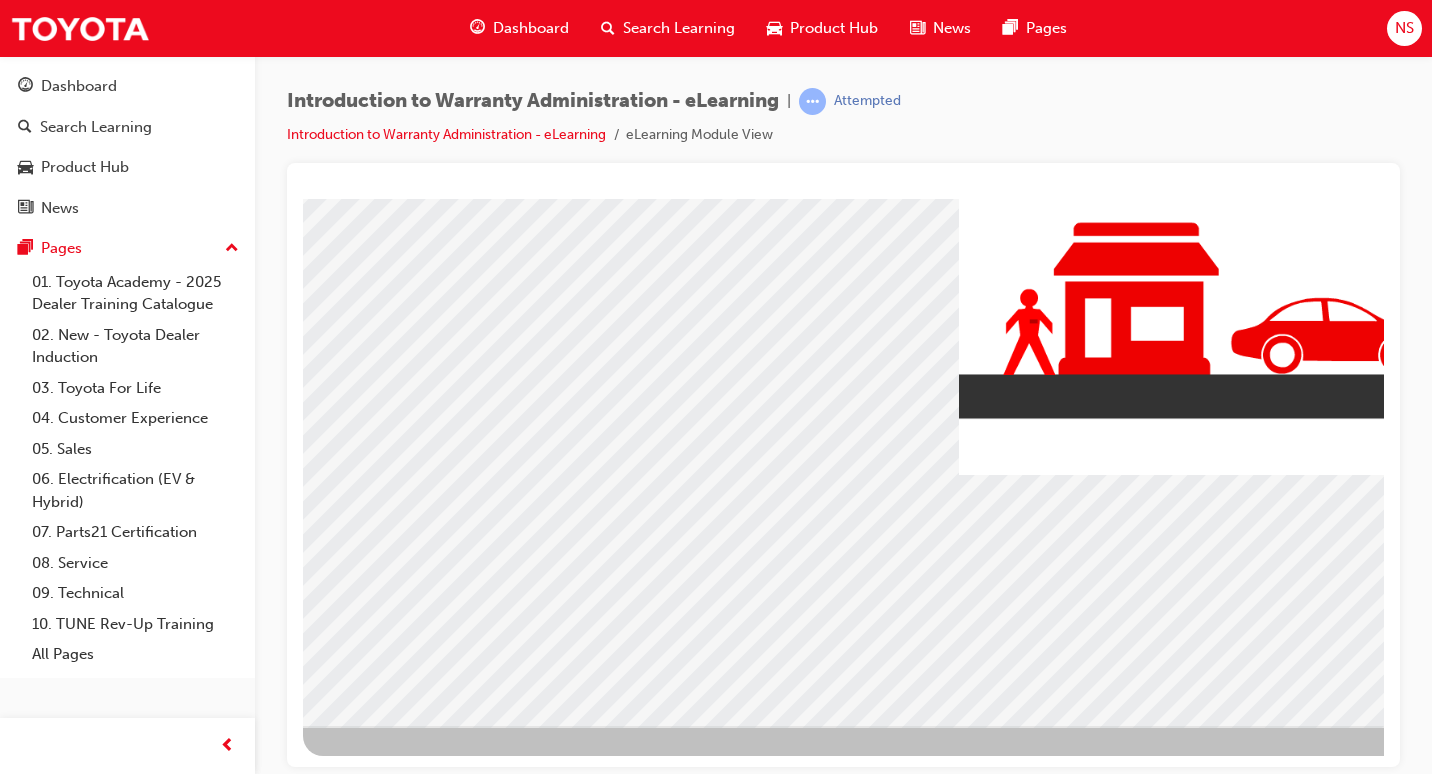 click at bounding box center [319, 4185] 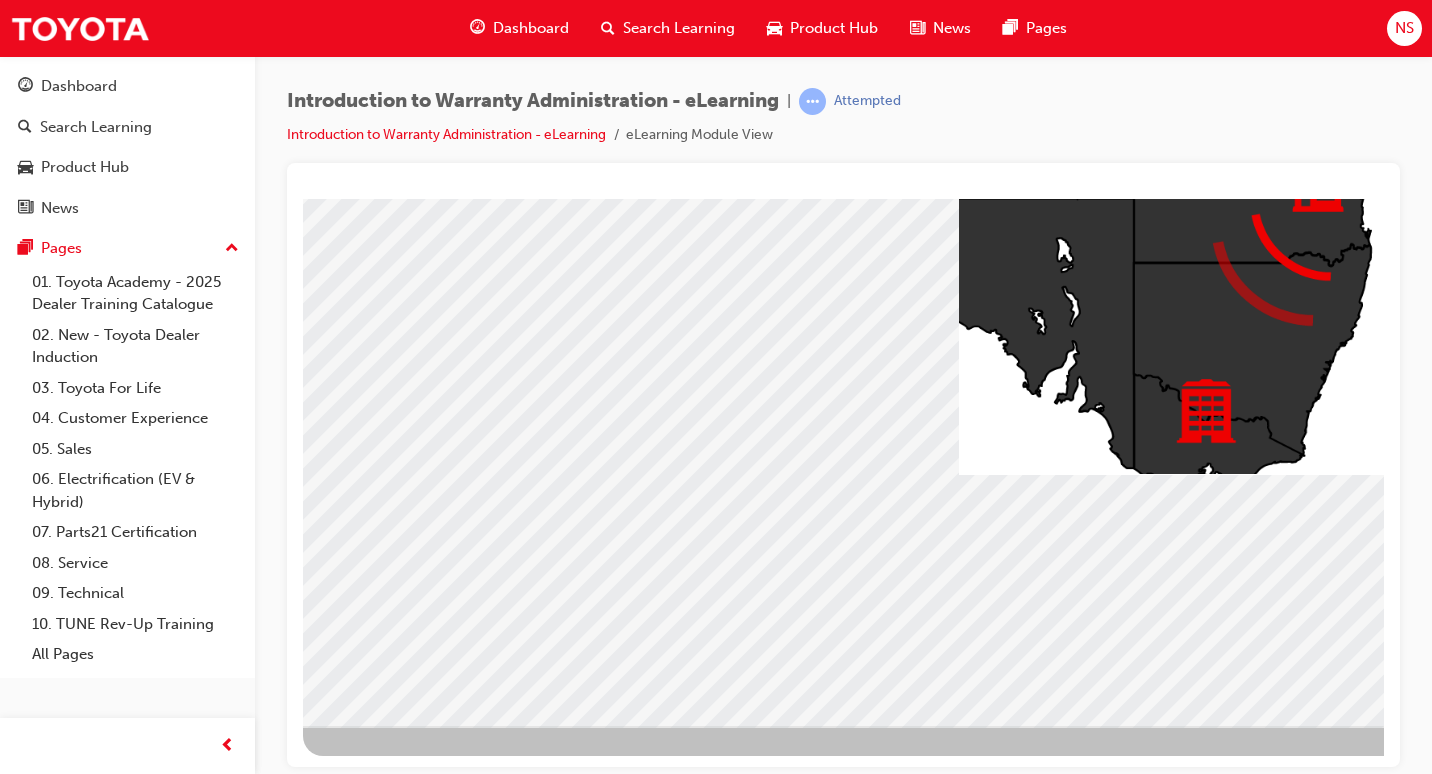 click at bounding box center [319, 5041] 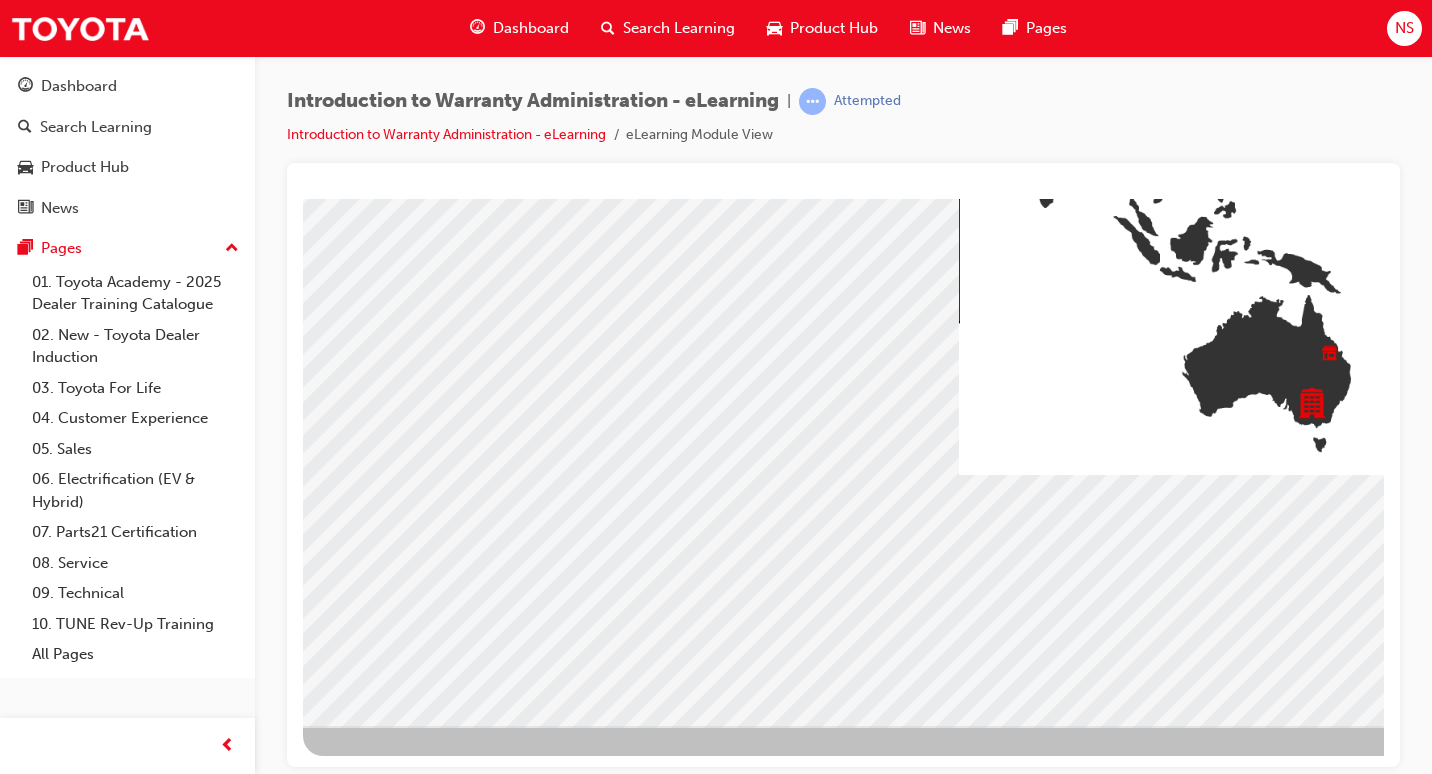 click at bounding box center (1074, 1806) 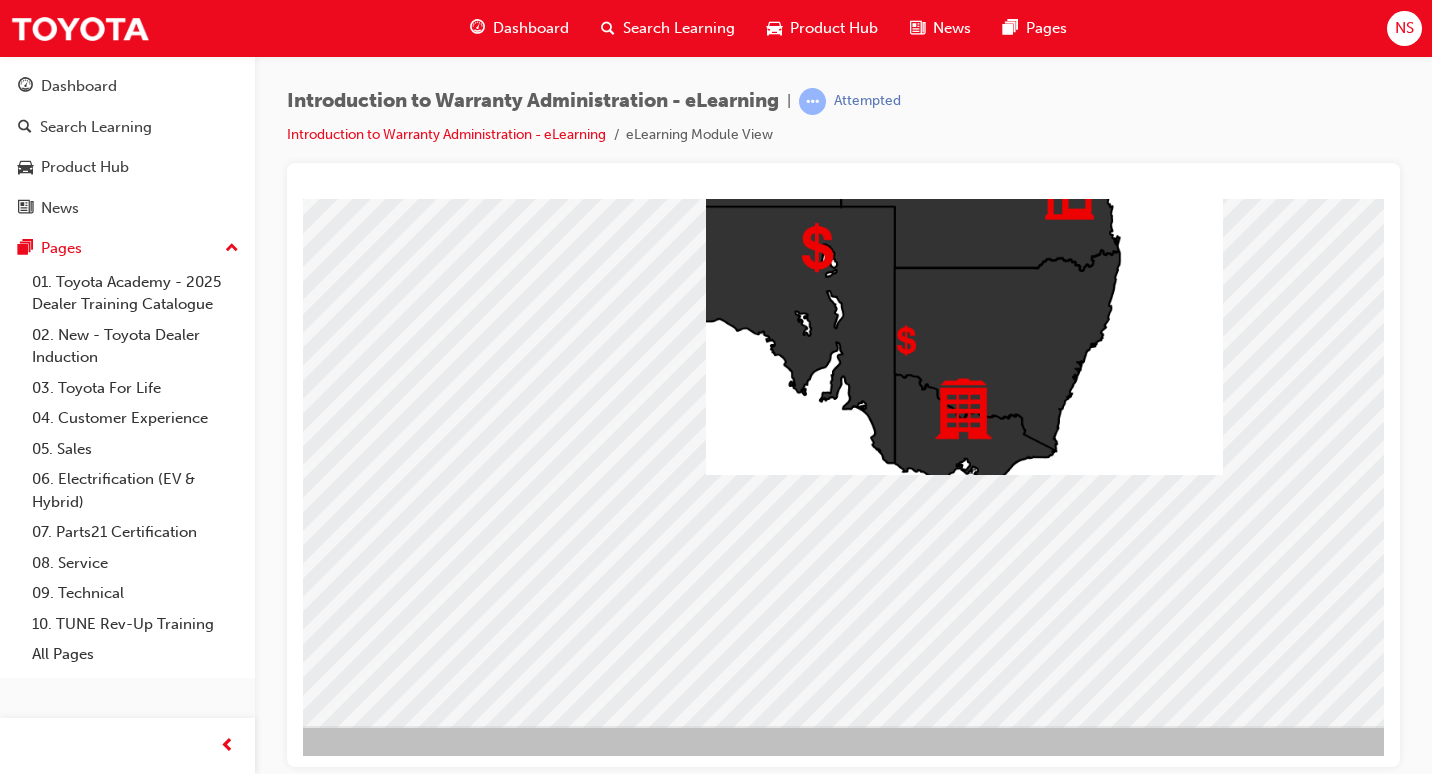 scroll, scrollTop: 193, scrollLeft: 294, axis: both 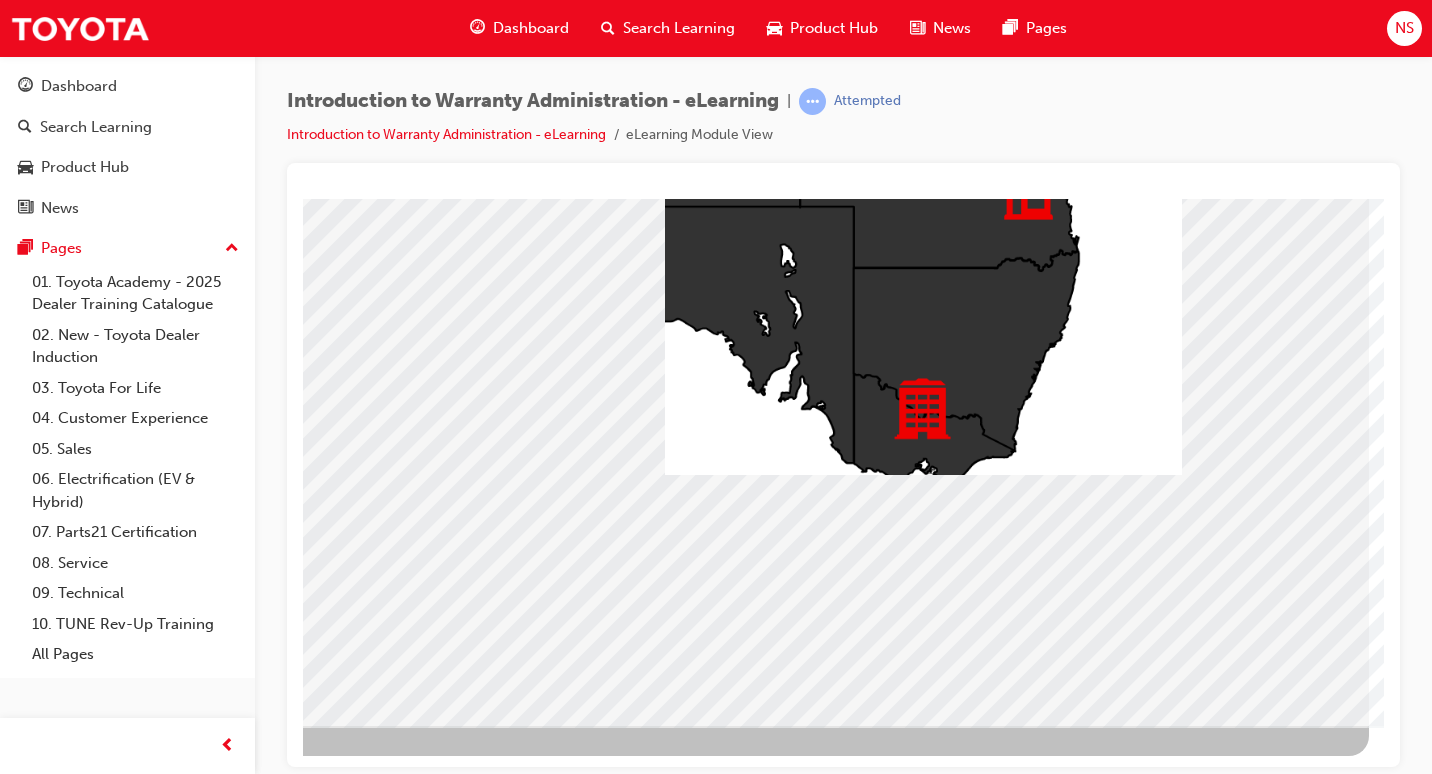 click at bounding box center [72, 6713] 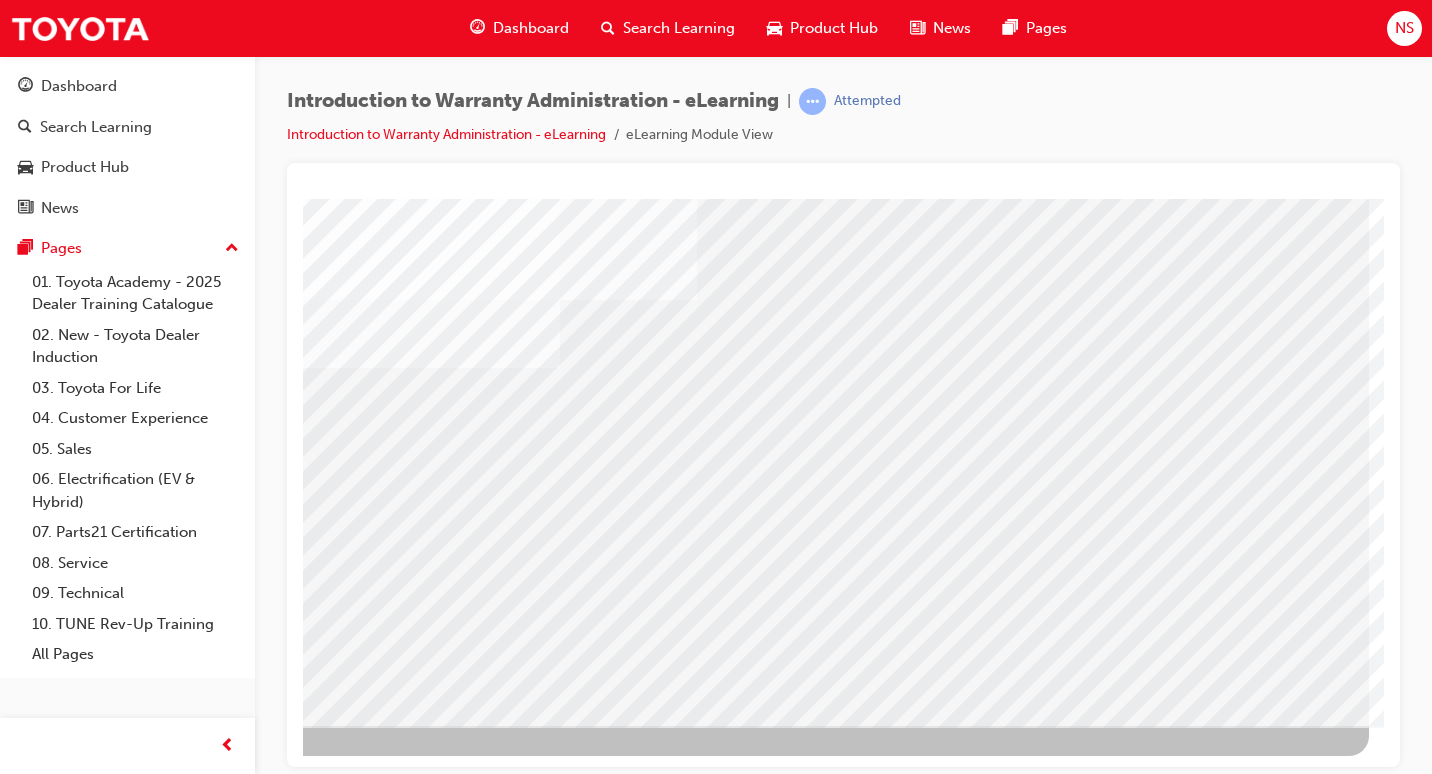 scroll, scrollTop: 0, scrollLeft: 0, axis: both 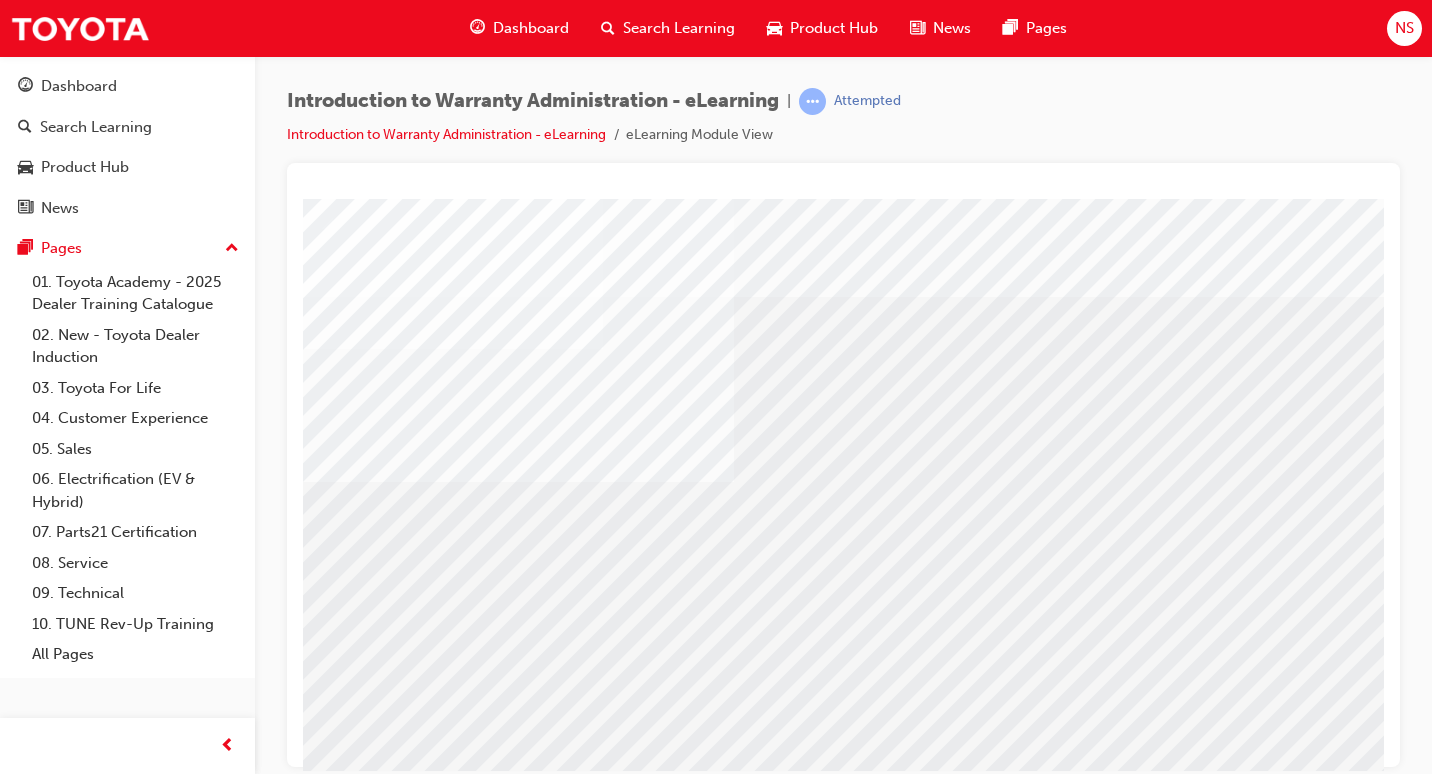 click at bounding box center [319, 2825] 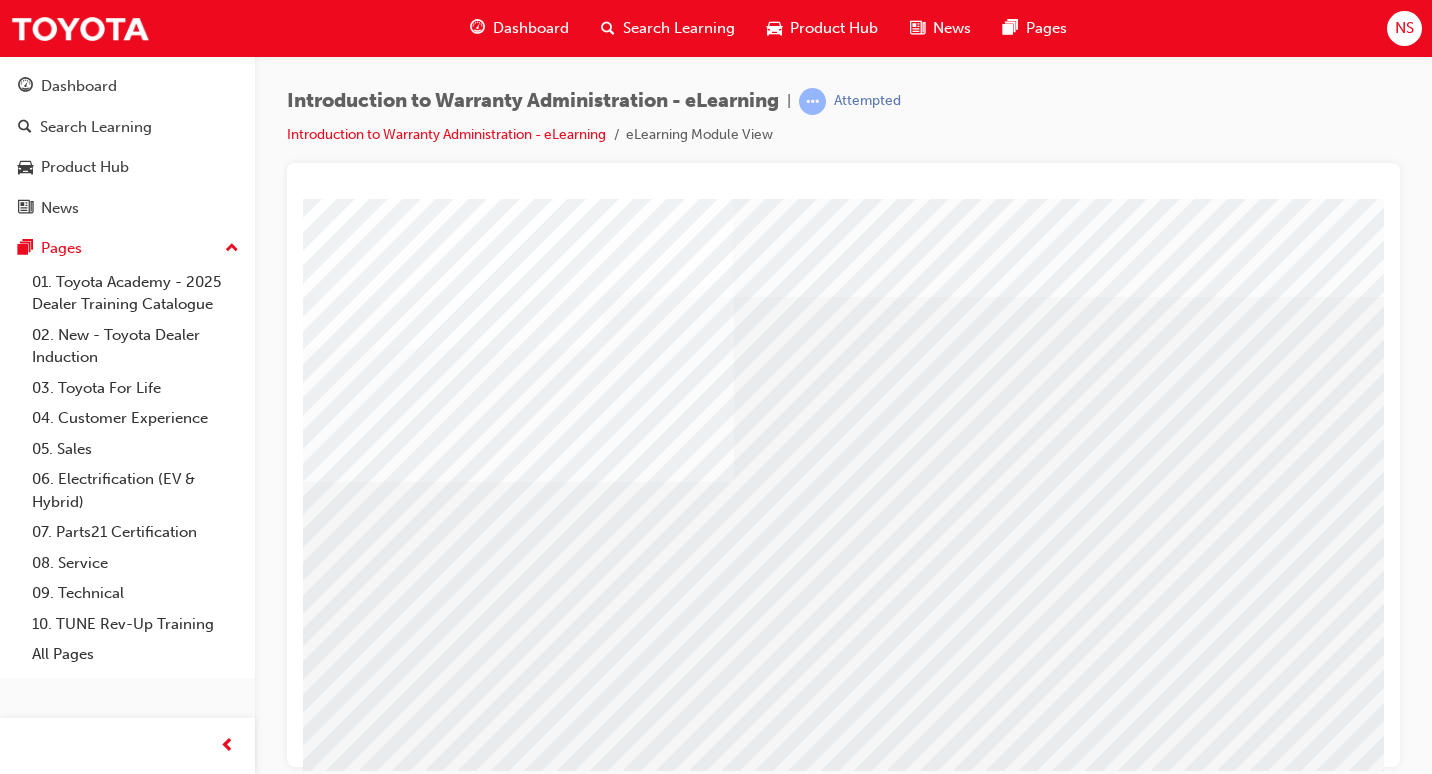 click at bounding box center [319, 3049] 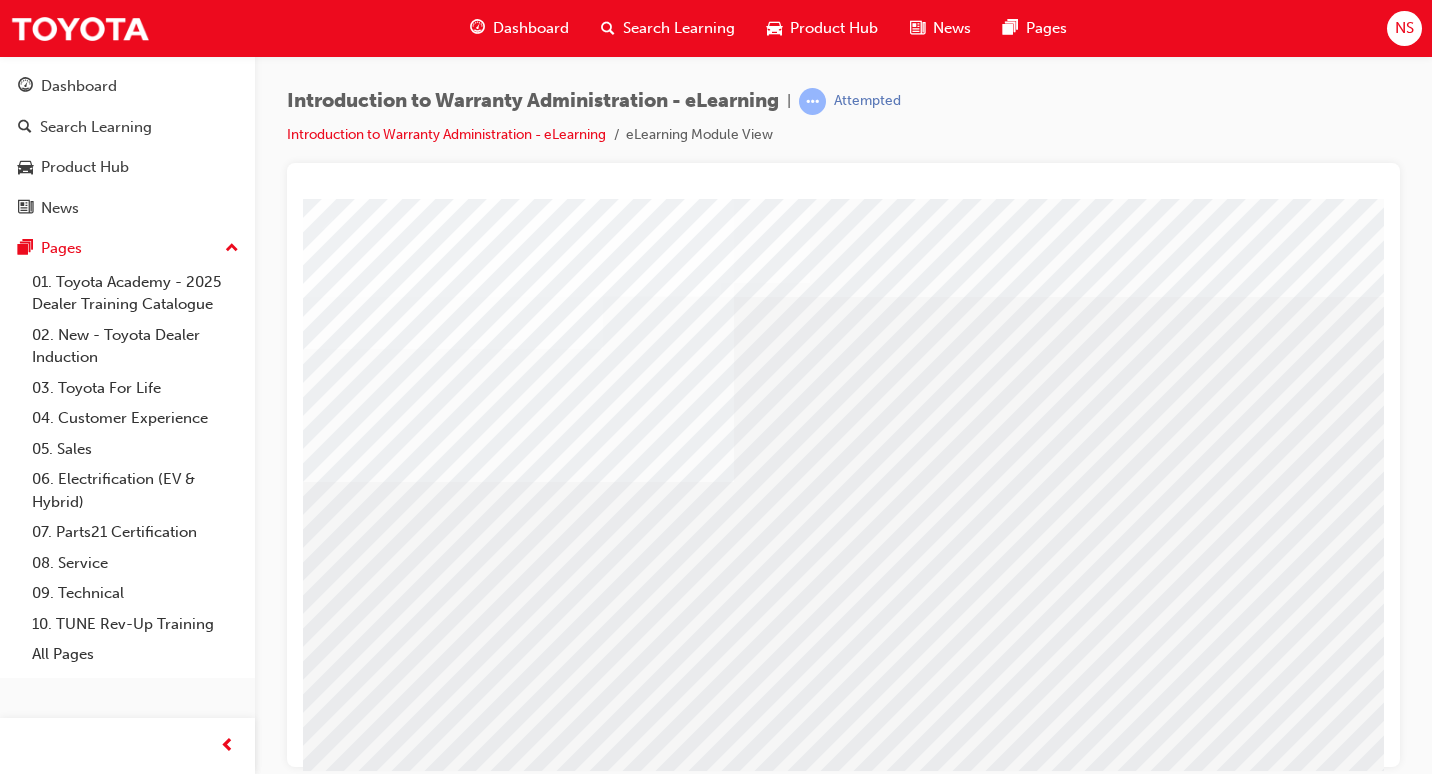 click at bounding box center (319, 2793) 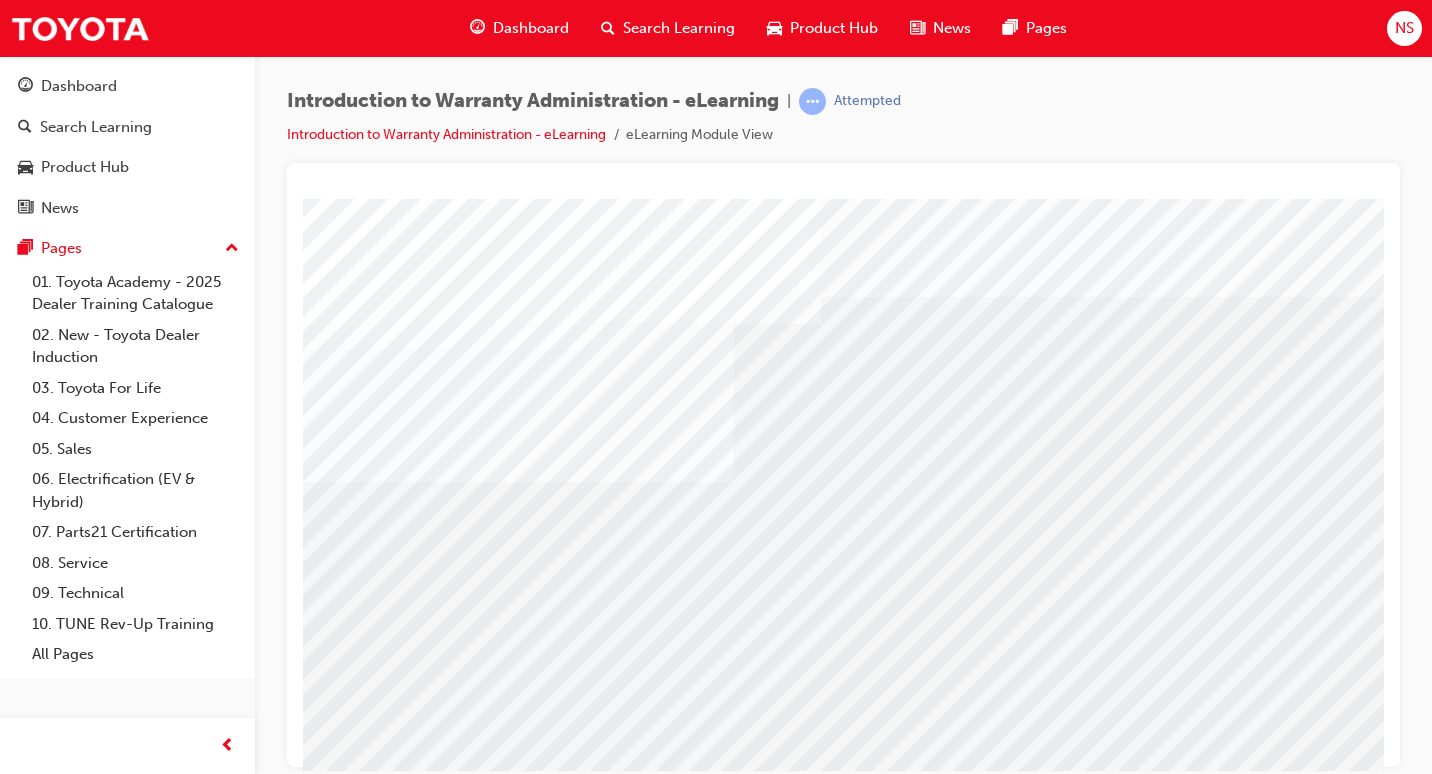 click at bounding box center (319, 2857) 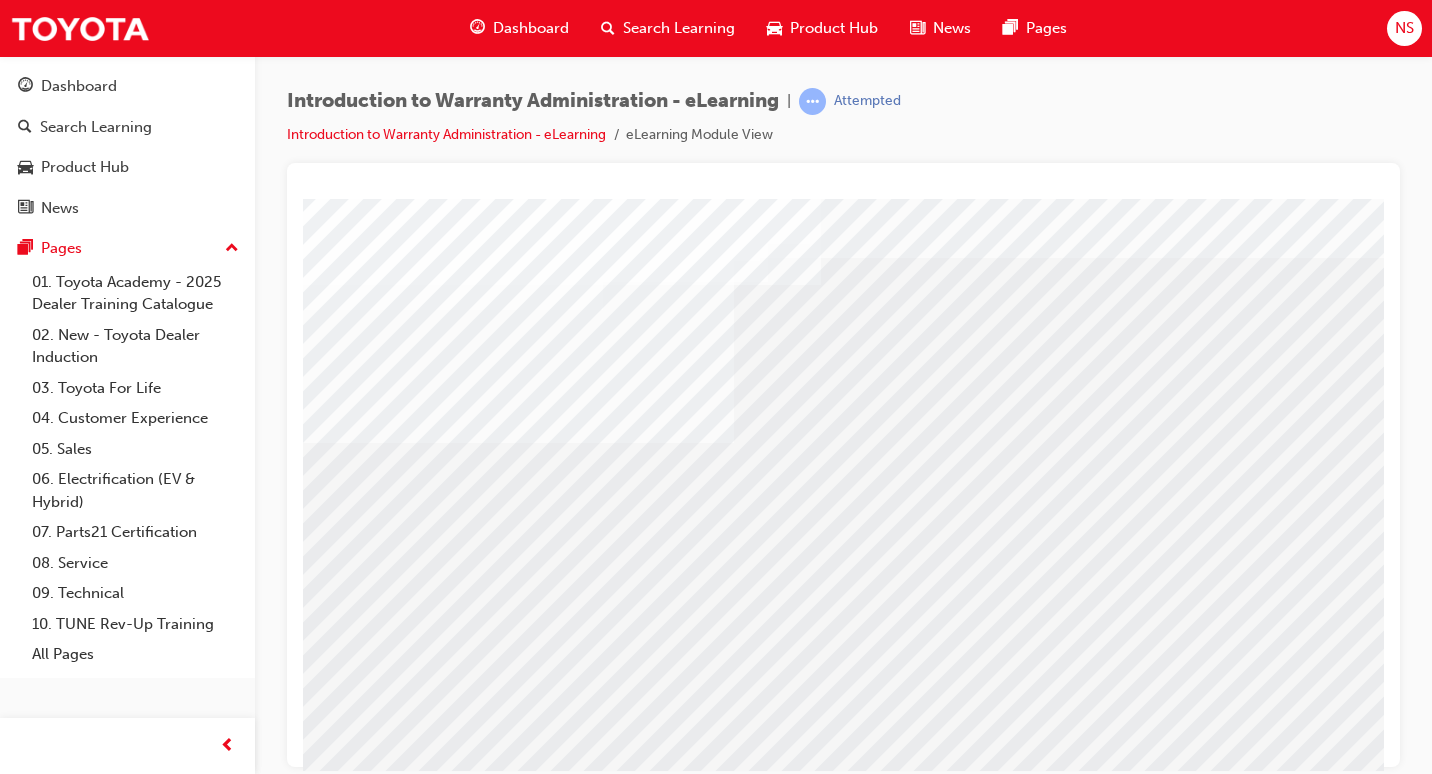 scroll, scrollTop: 40, scrollLeft: 0, axis: vertical 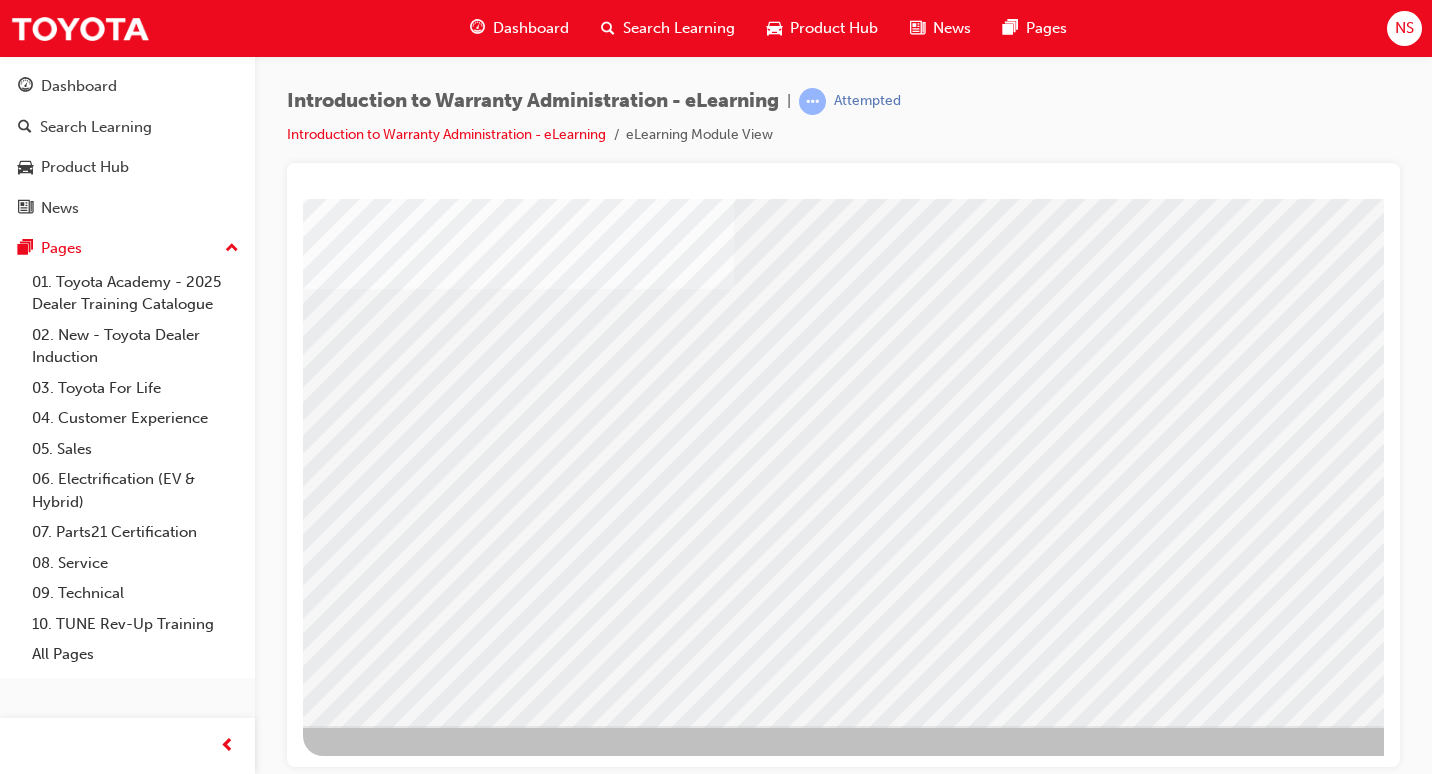 click at bounding box center (319, 2760) 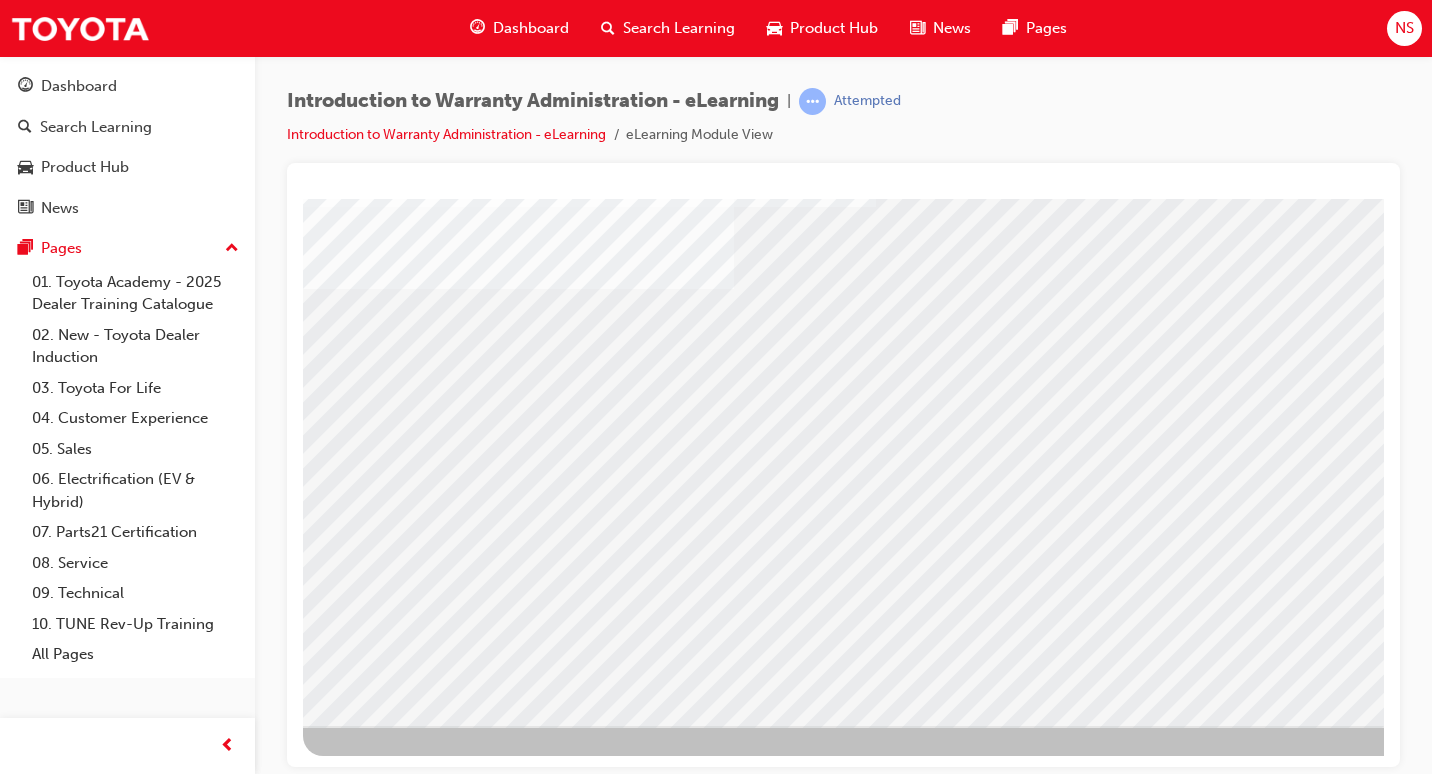 click at bounding box center (319, 2792) 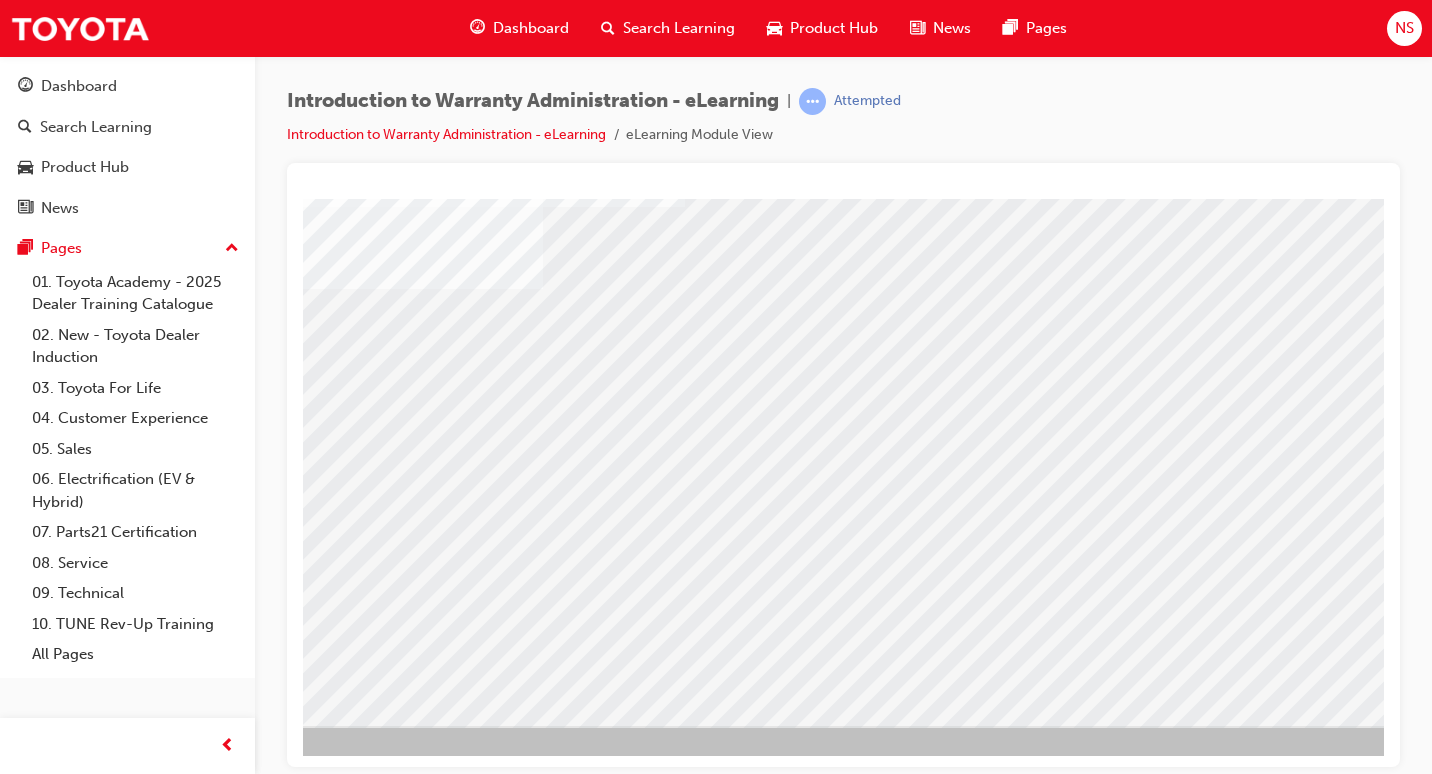 scroll, scrollTop: 193, scrollLeft: 294, axis: both 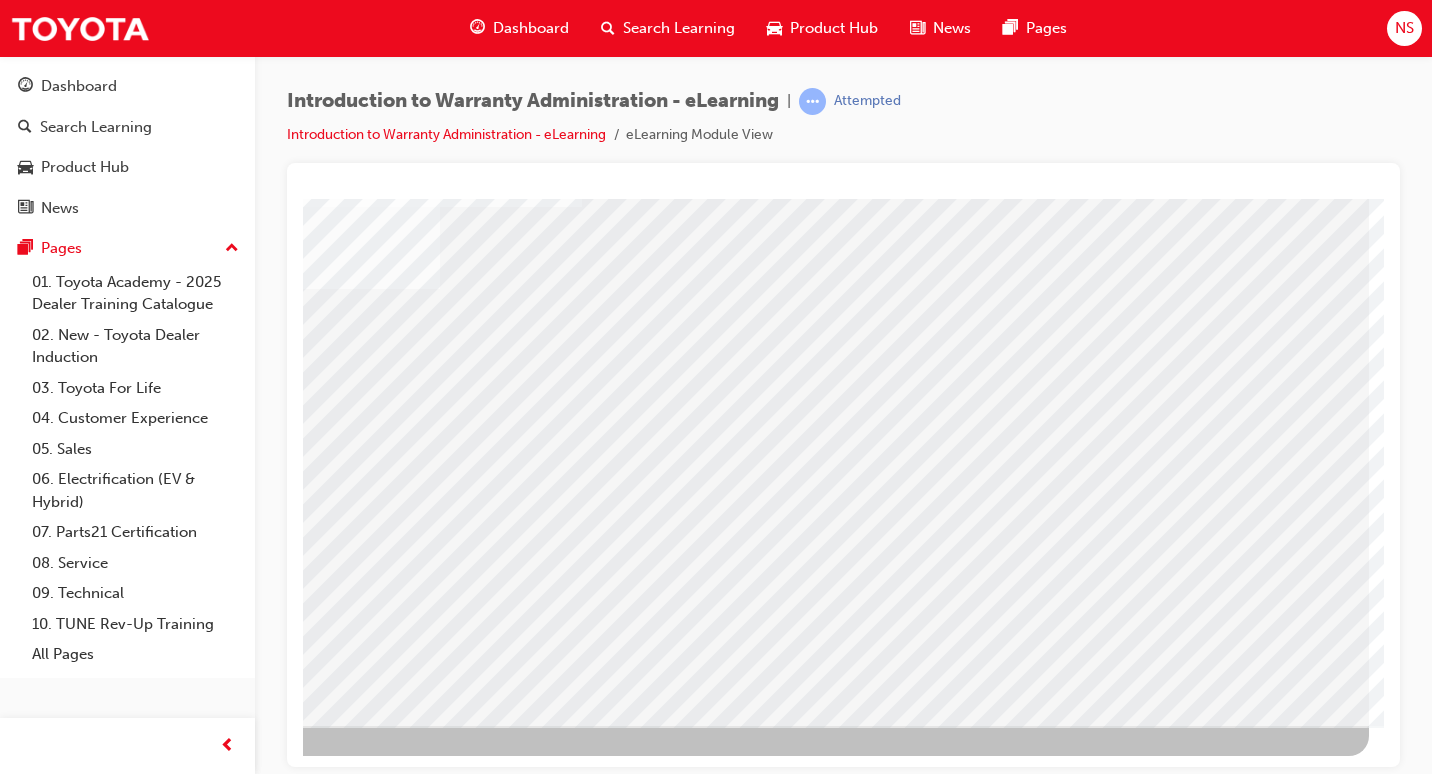 click at bounding box center (72, 5061) 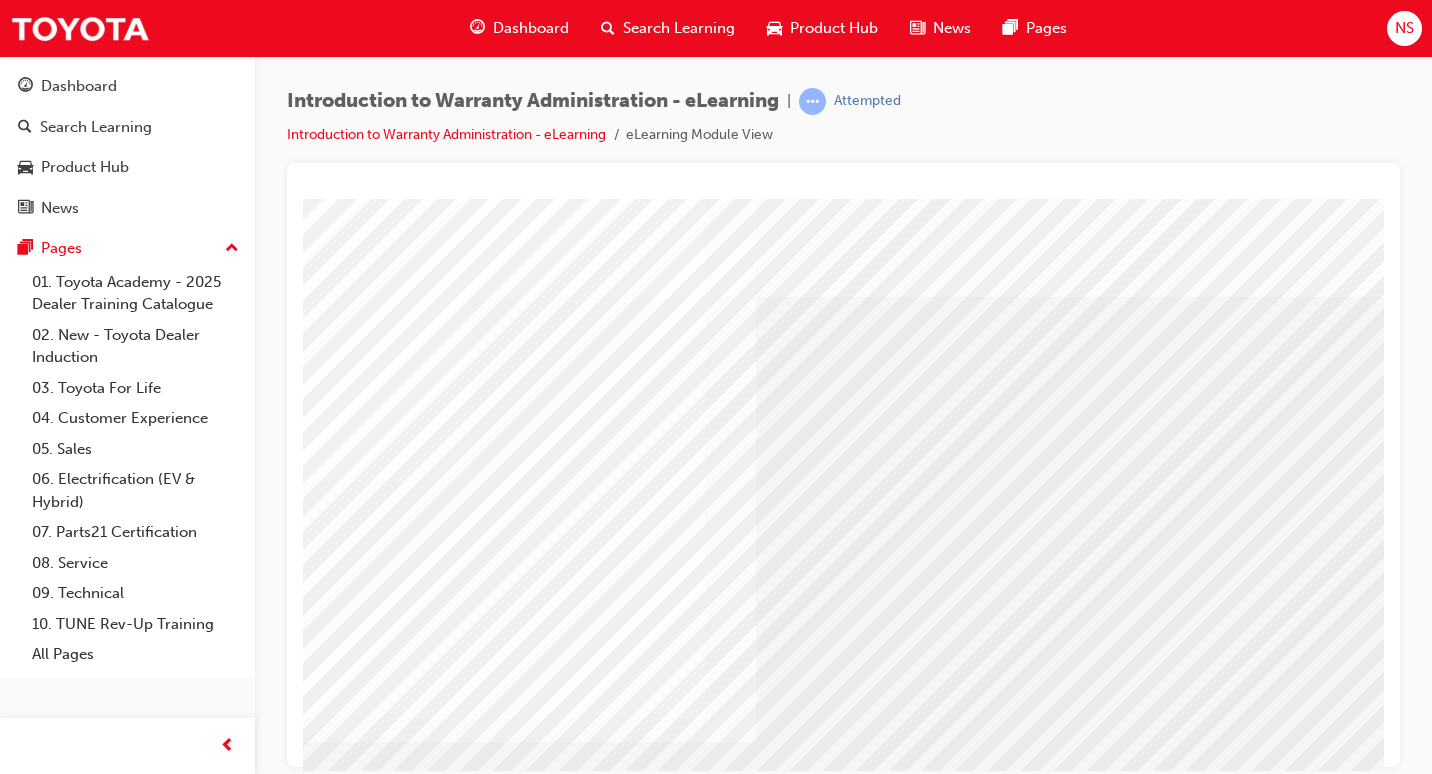 scroll, scrollTop: 0, scrollLeft: 294, axis: horizontal 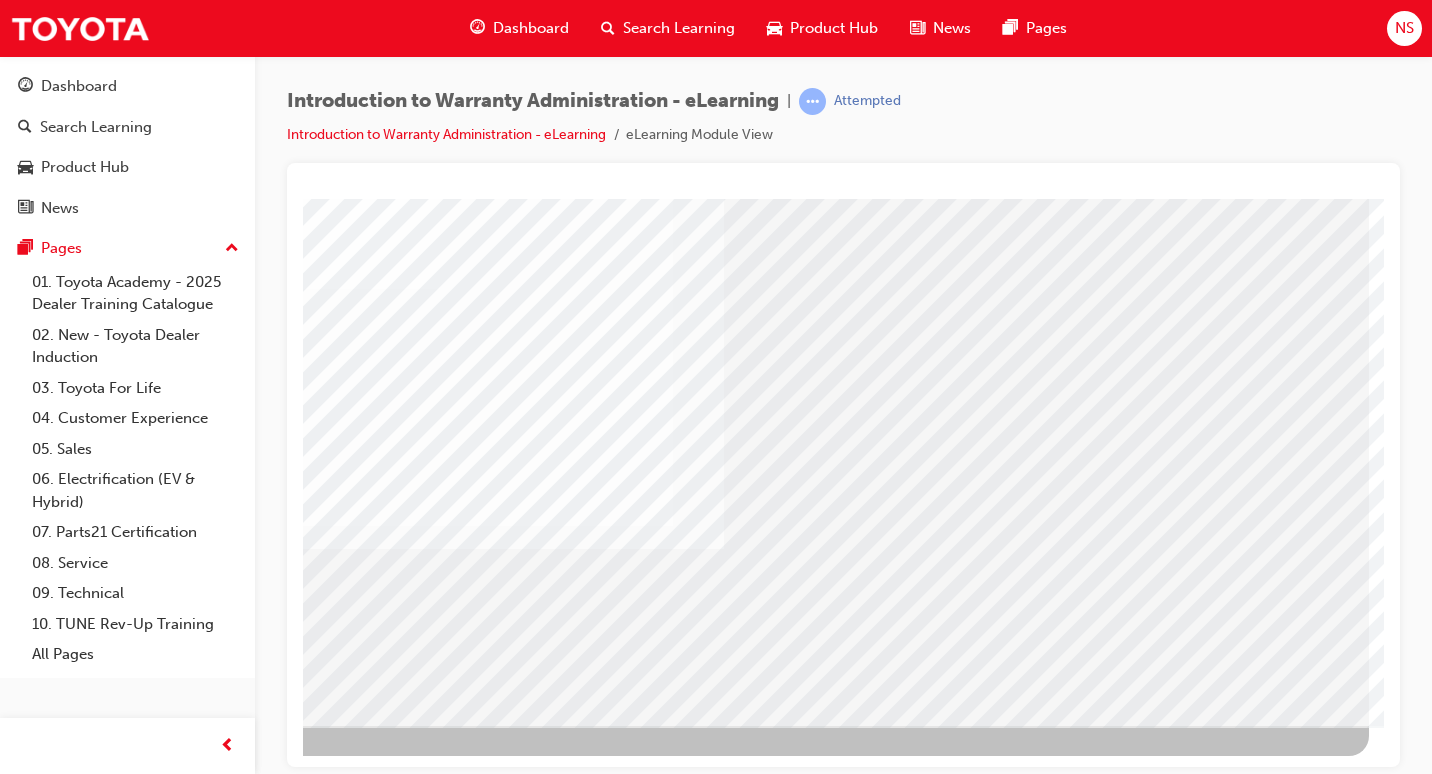 click at bounding box center (72, 3122) 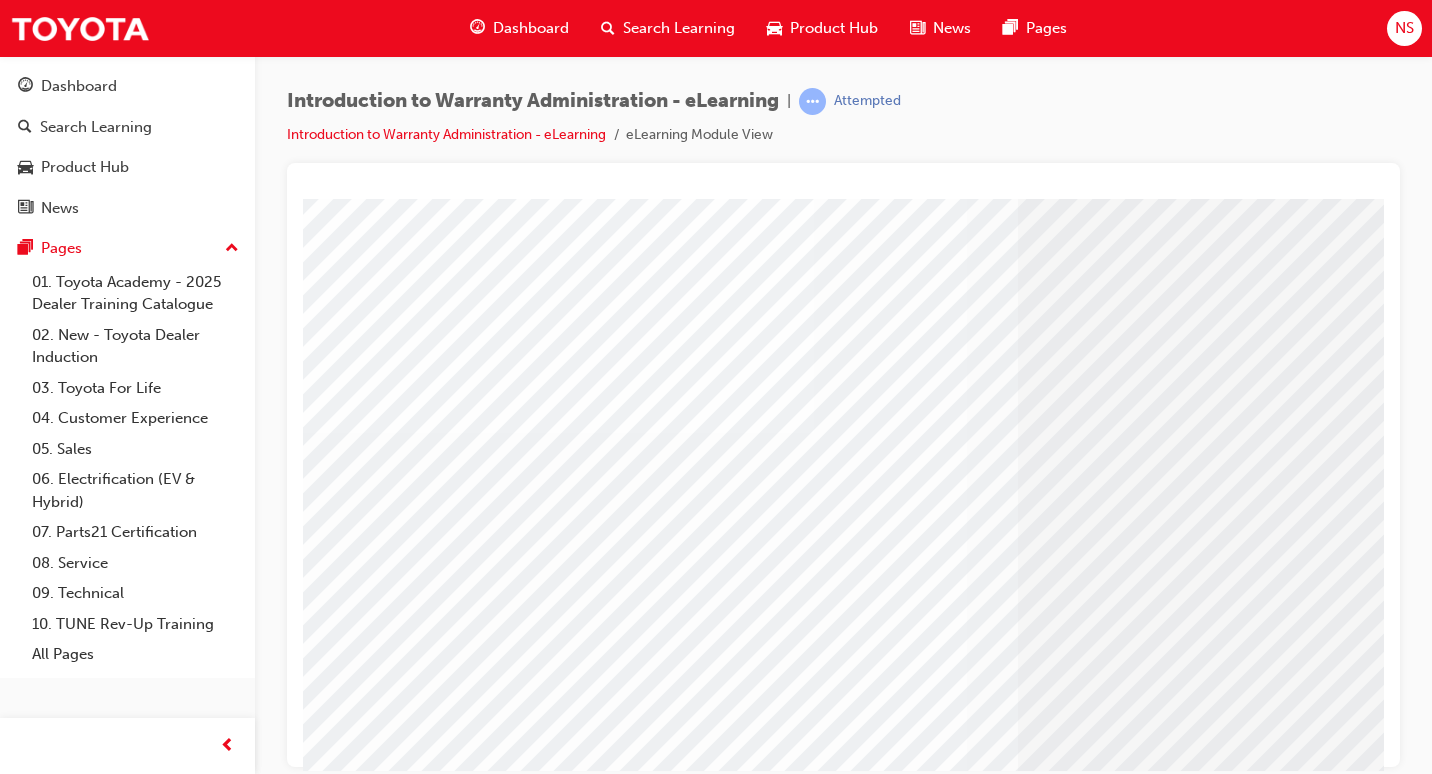 scroll, scrollTop: 193, scrollLeft: 0, axis: vertical 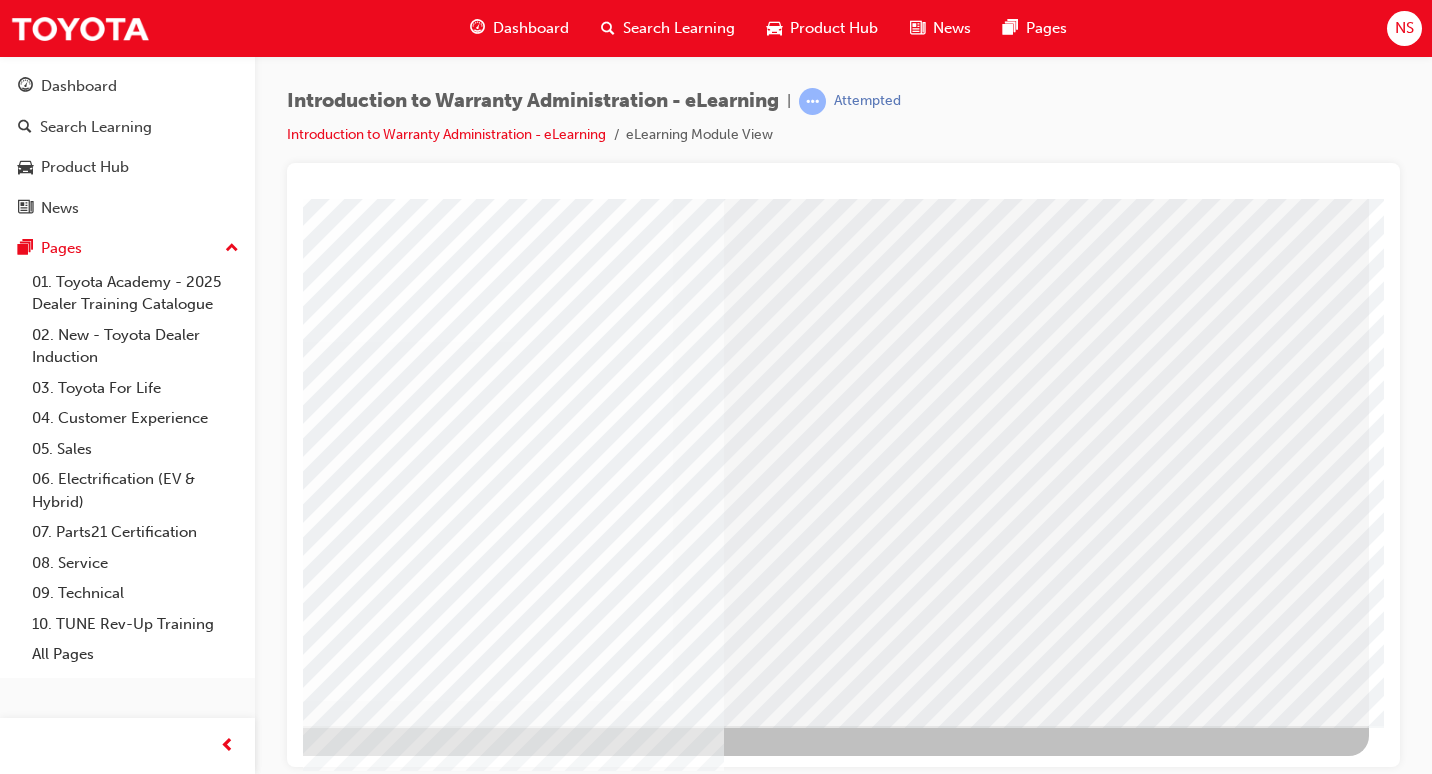 click at bounding box center [366, 3852] 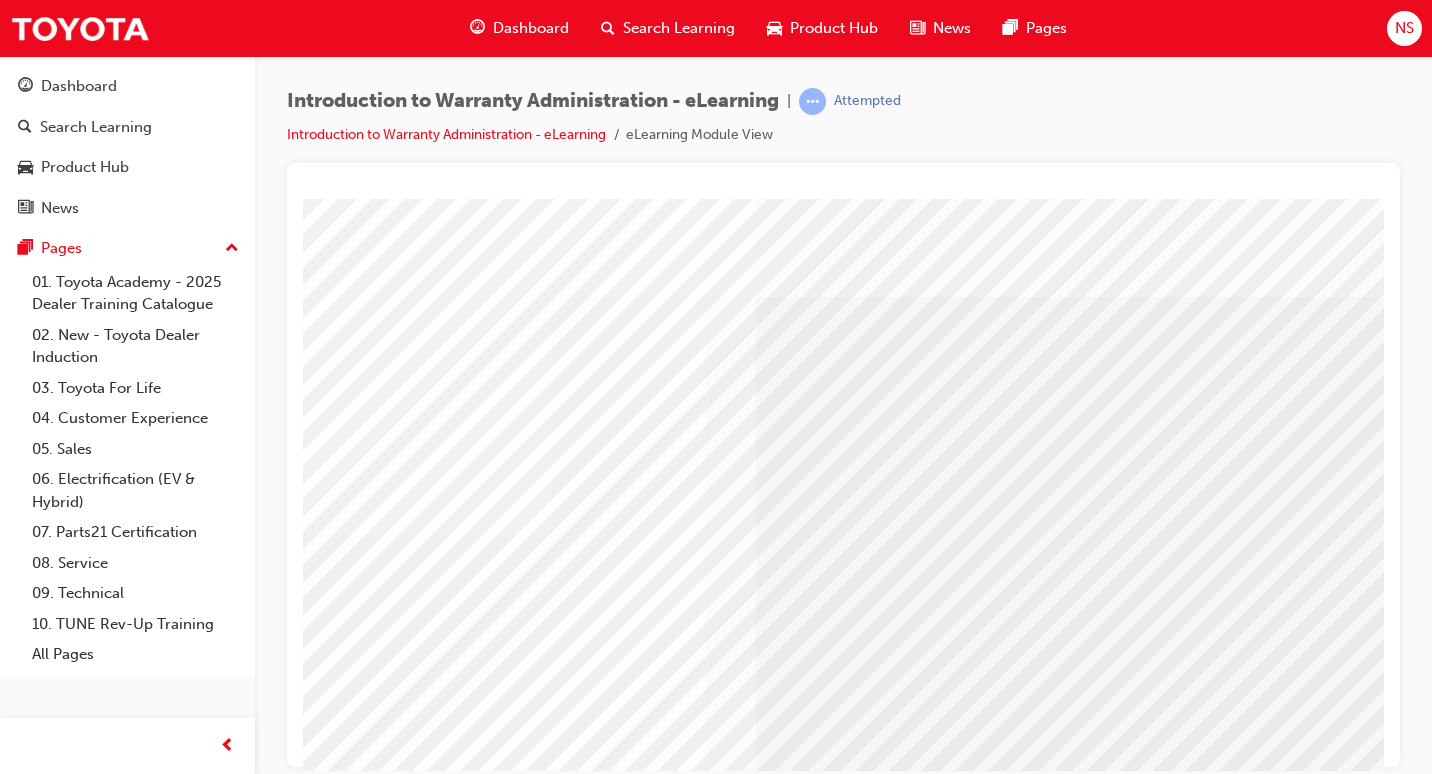 scroll, scrollTop: 0, scrollLeft: 294, axis: horizontal 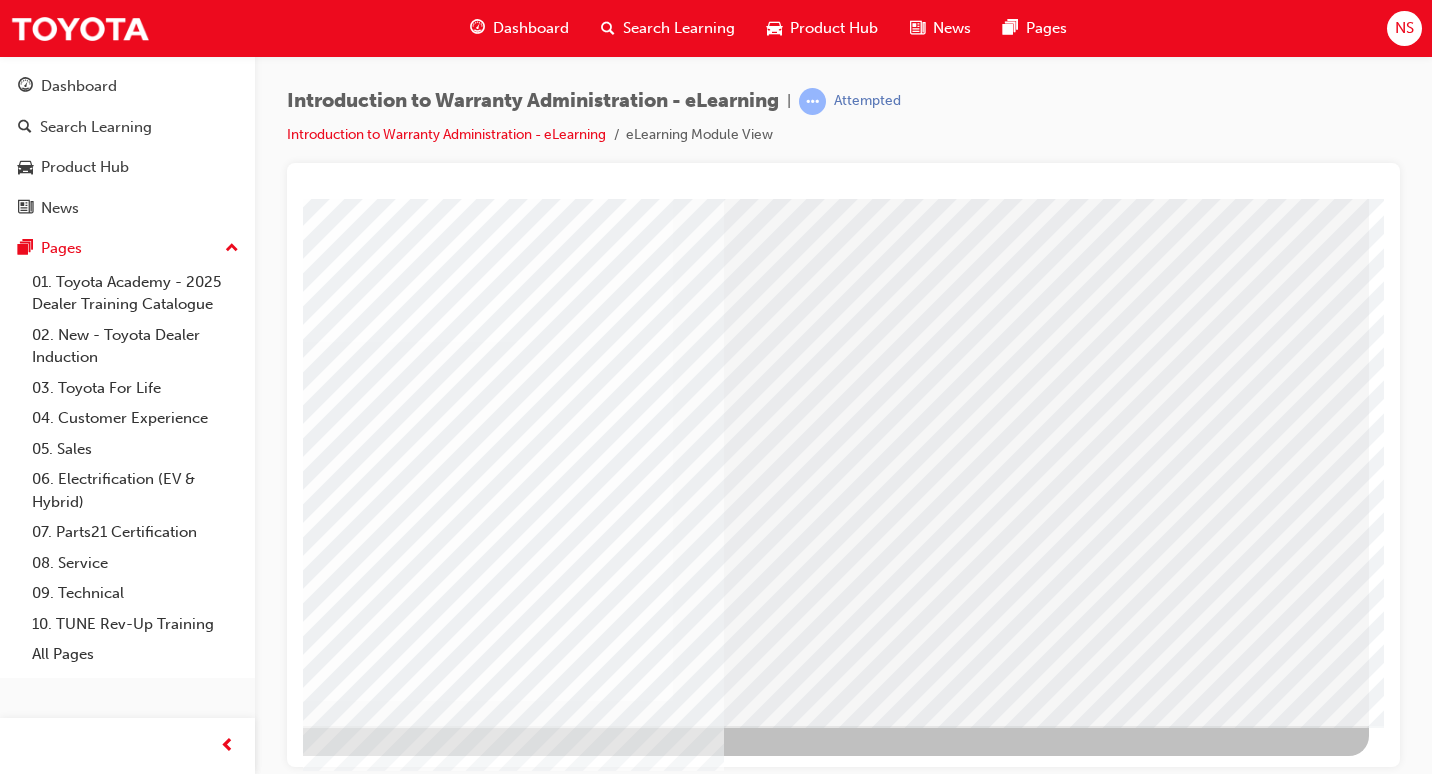 click at bounding box center (366, 3852) 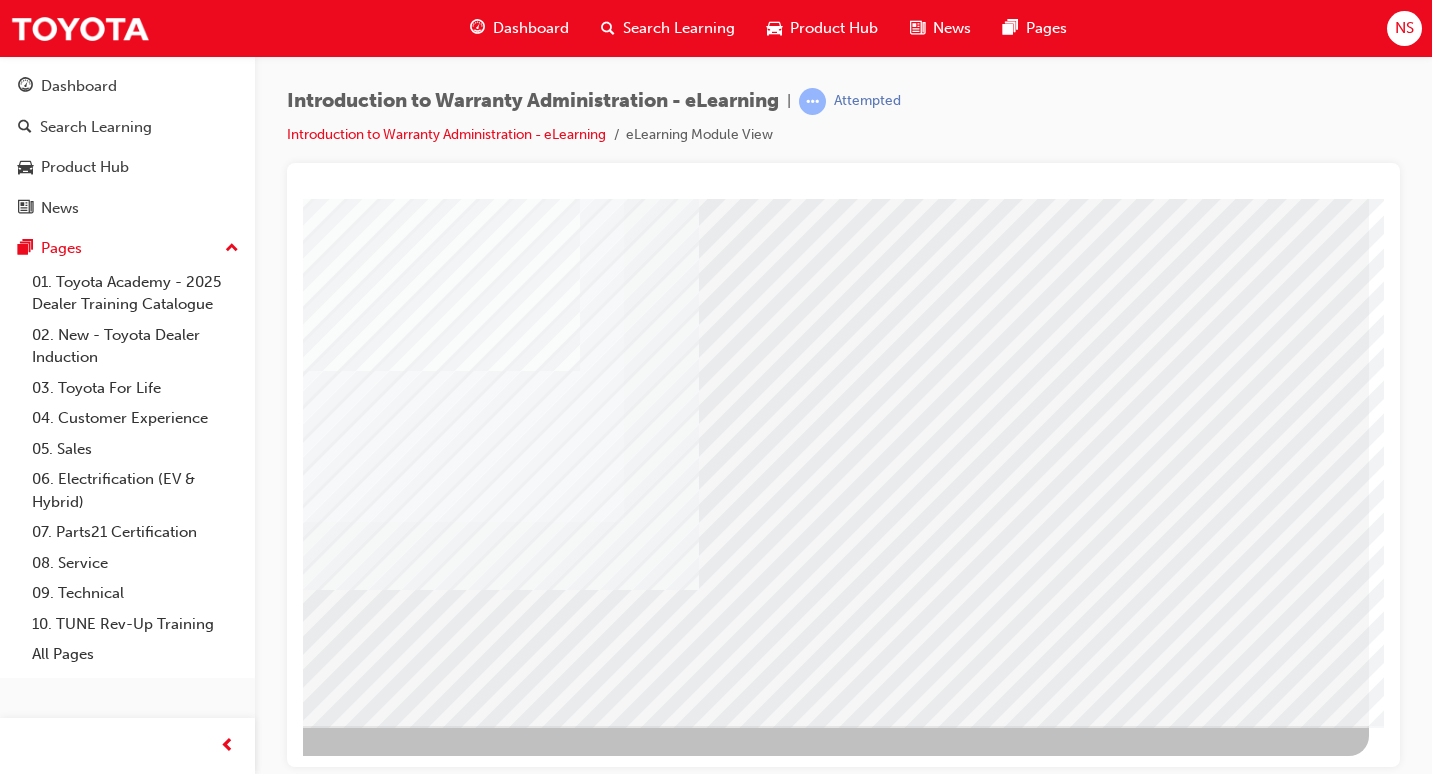 scroll, scrollTop: 0, scrollLeft: 0, axis: both 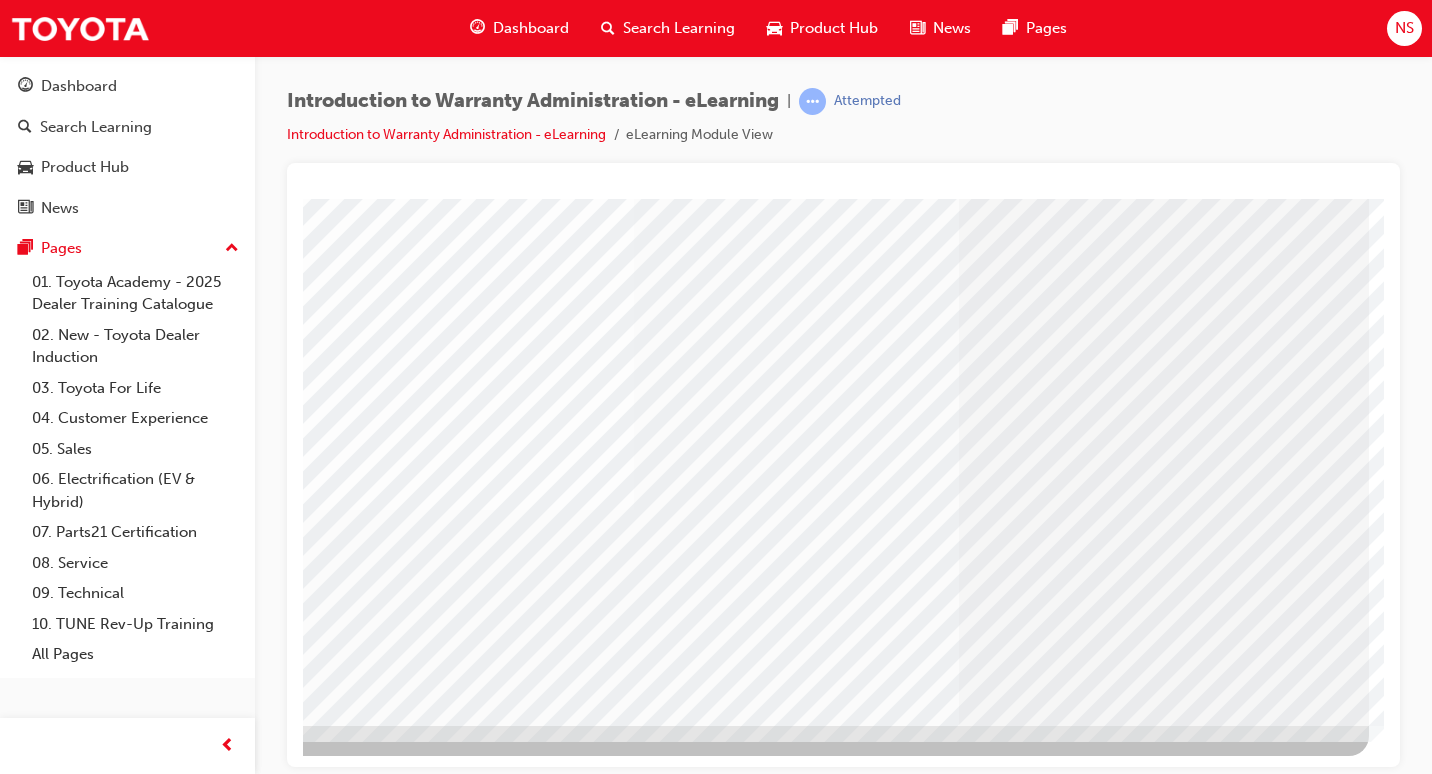 click at bounding box center (72, 3557) 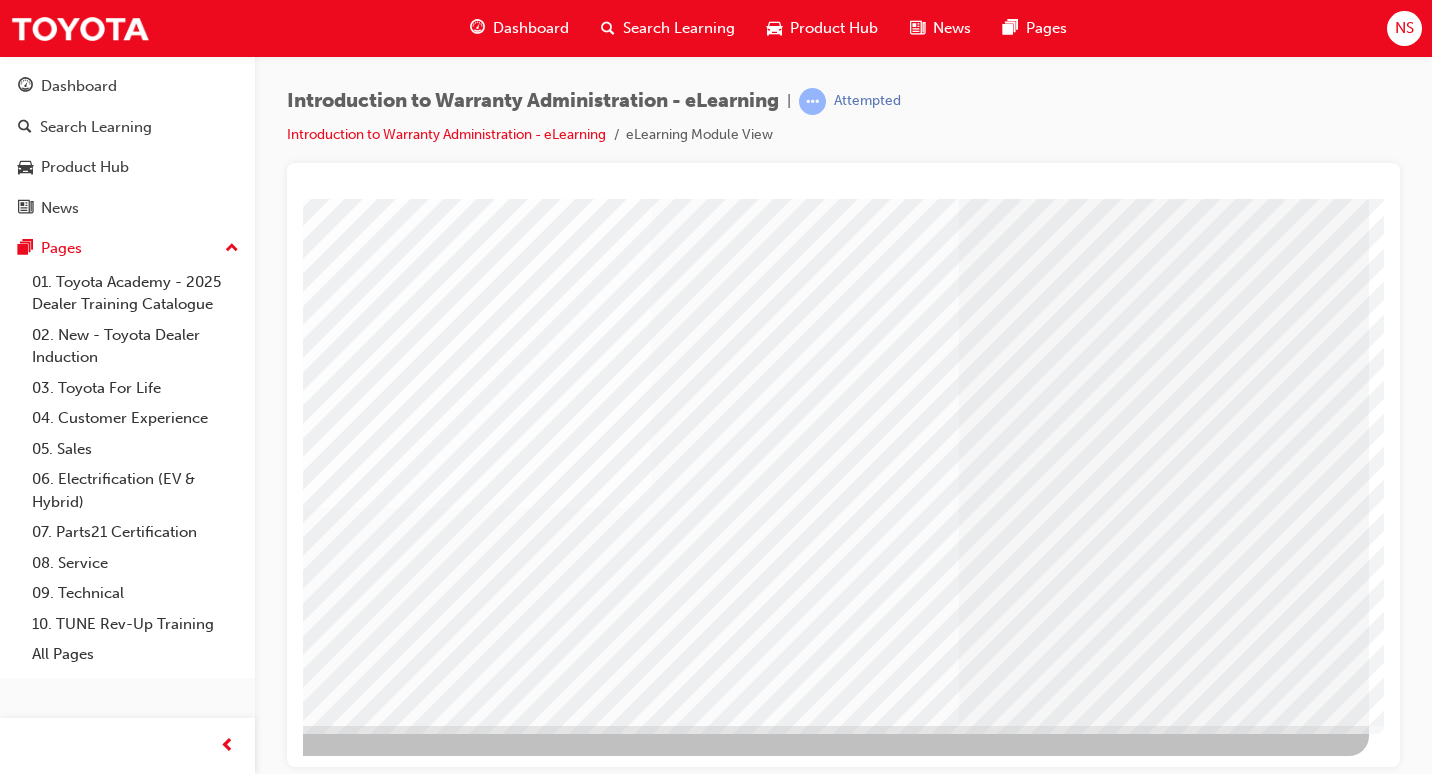 scroll, scrollTop: 0, scrollLeft: 0, axis: both 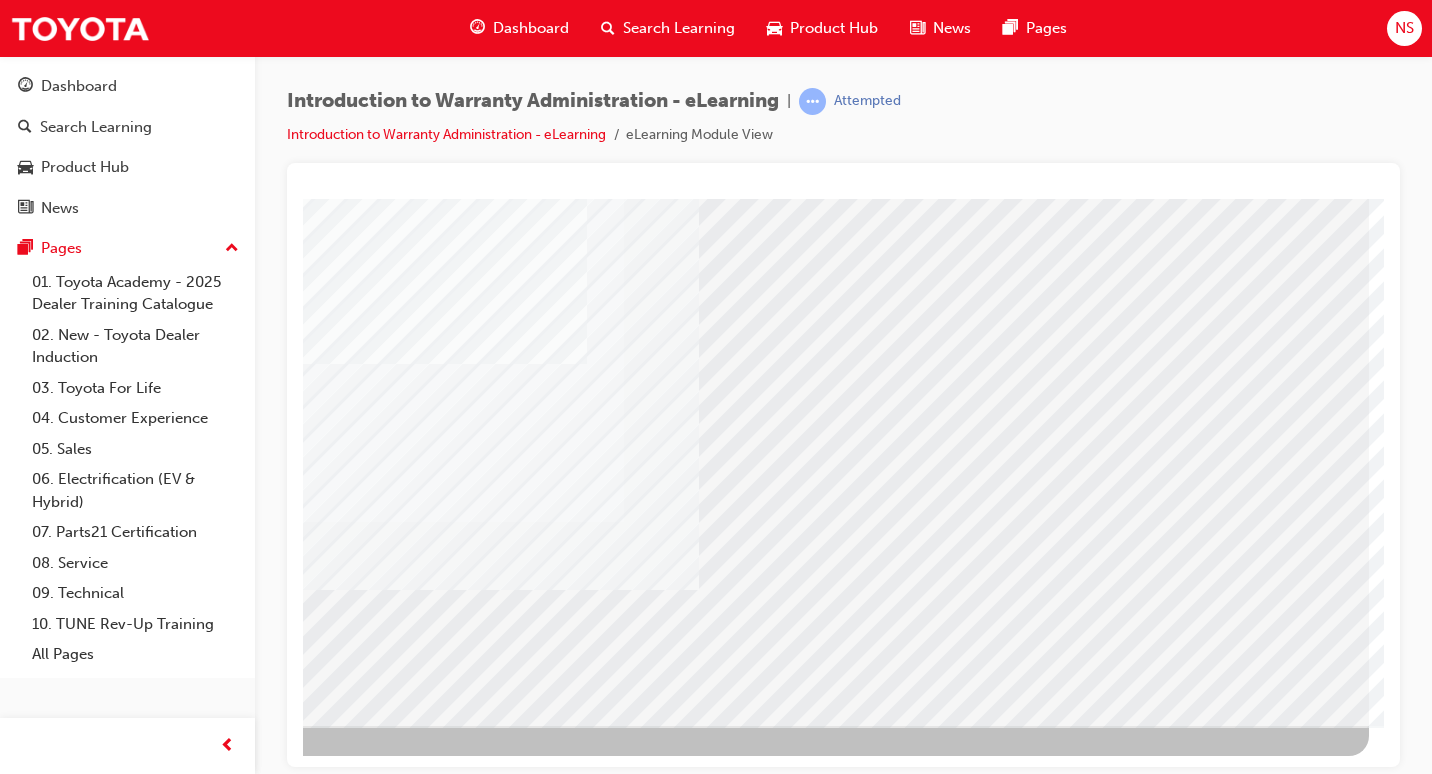 click at bounding box center [72, 2835] 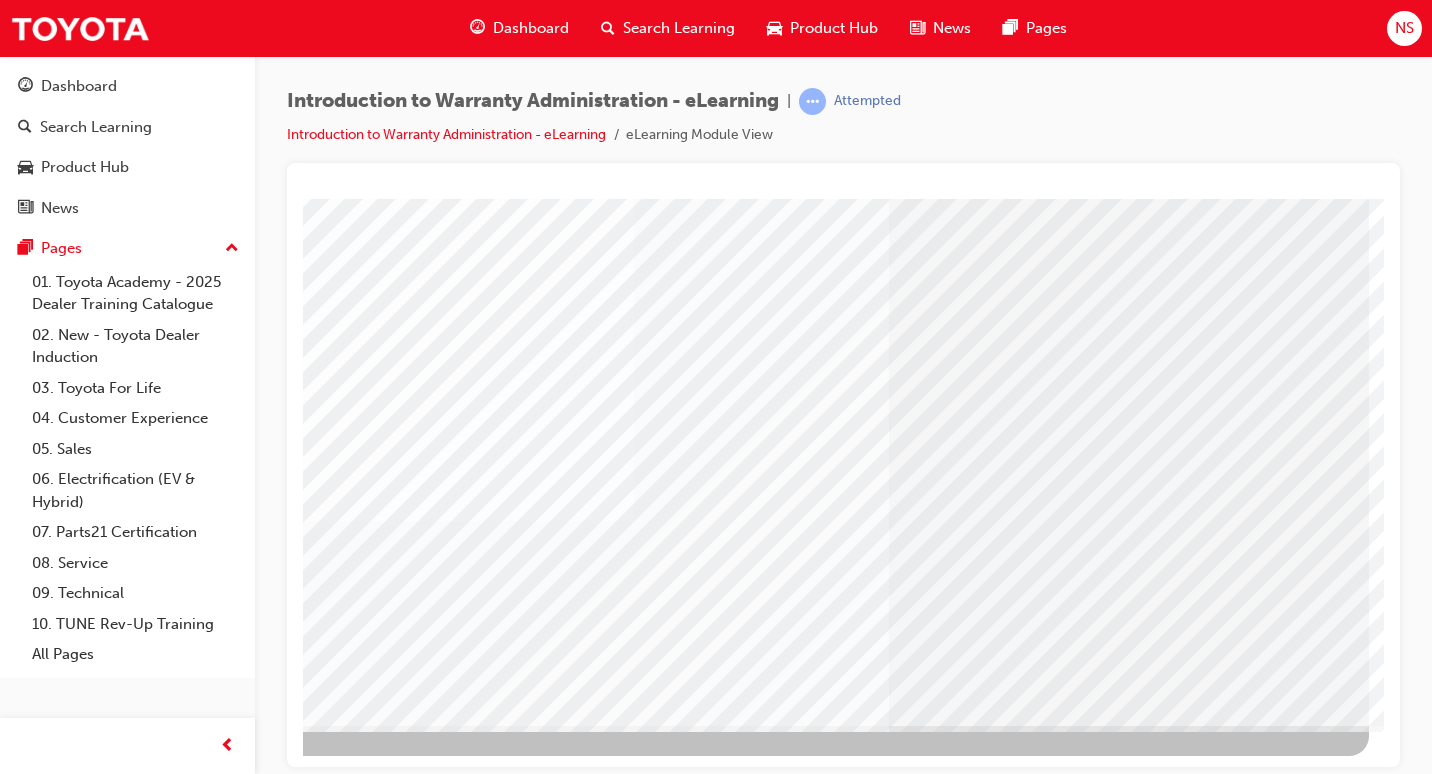 scroll, scrollTop: 0, scrollLeft: 0, axis: both 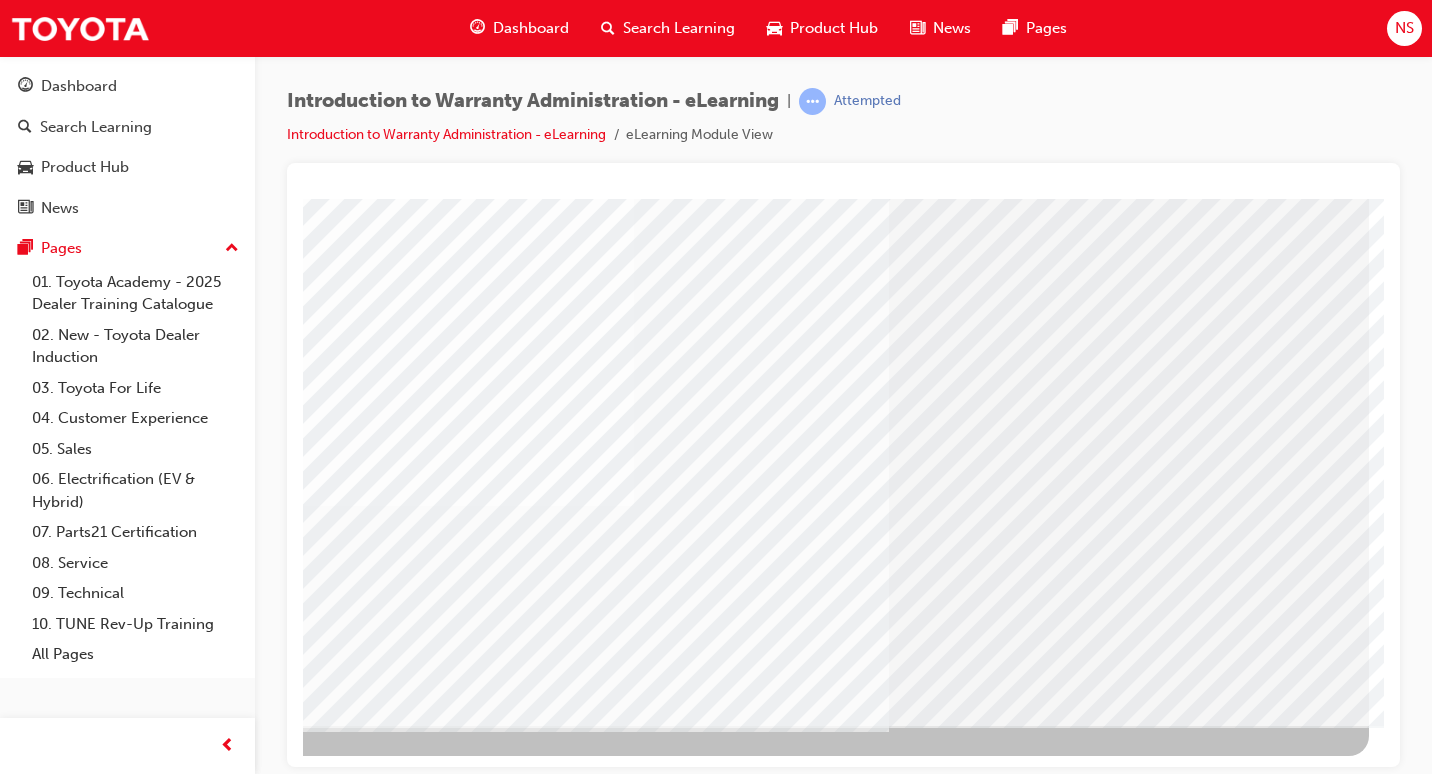 click at bounding box center (72, 3545) 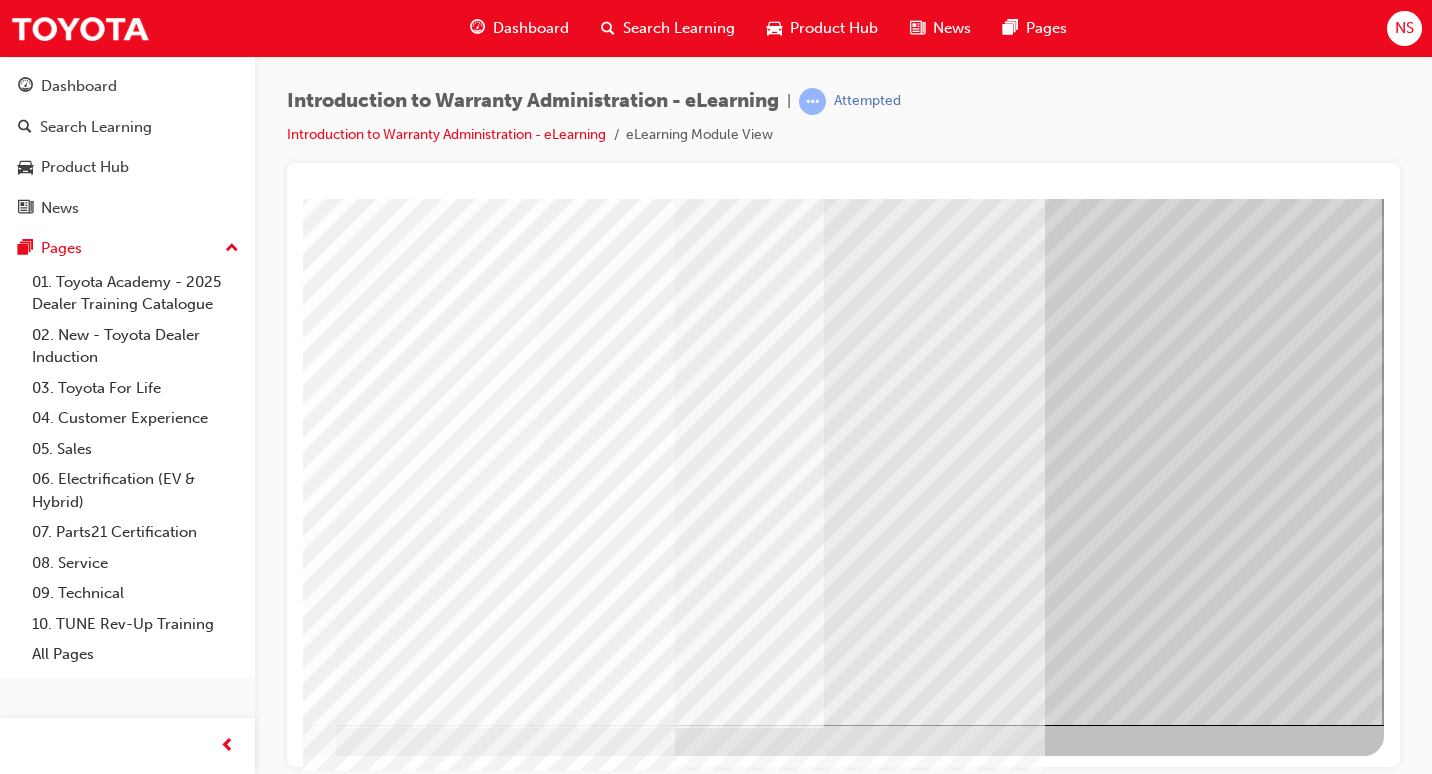 scroll, scrollTop: 0, scrollLeft: 0, axis: both 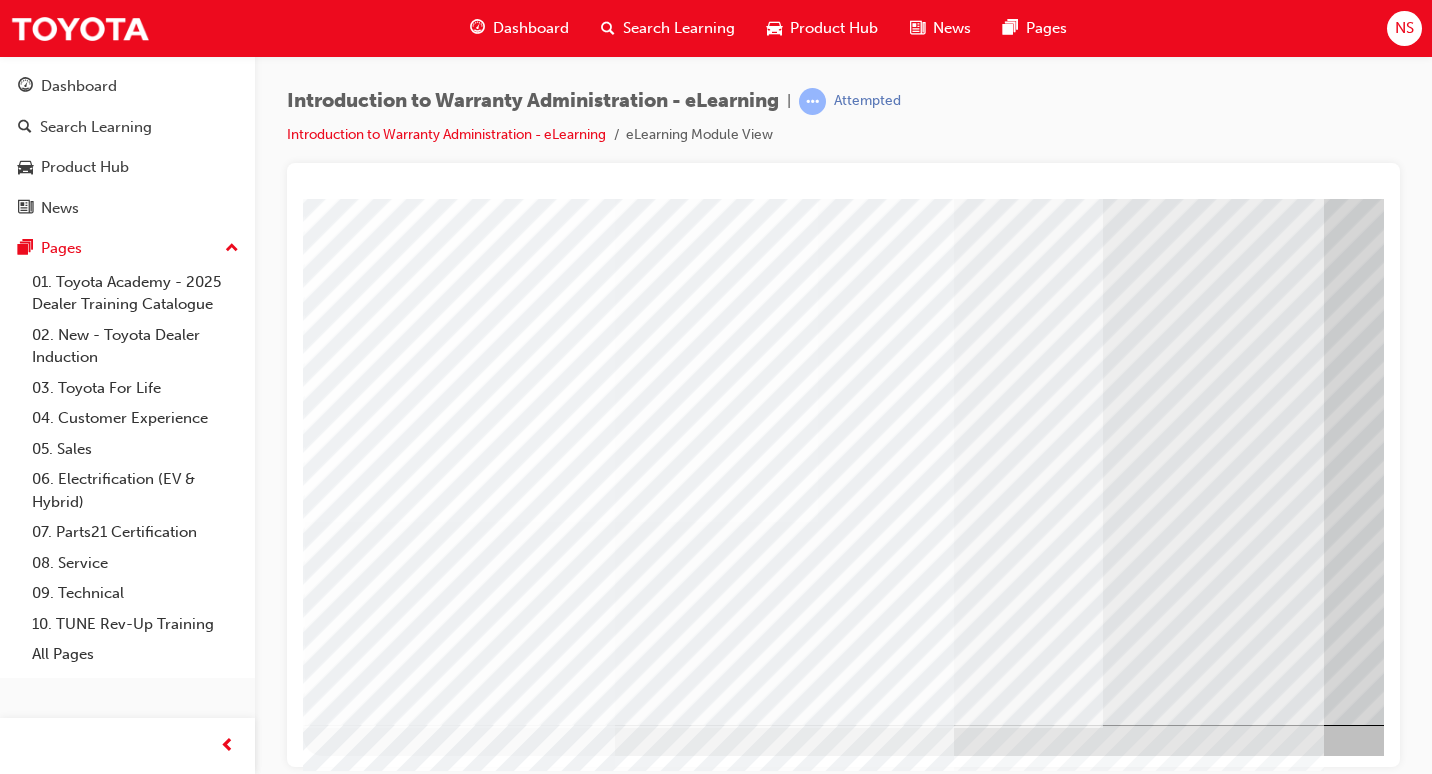 click on "Introduction to Warranty Administration - eLearning | Attempted Introduction to Warranty Administration - eLearning eLearning Module View" at bounding box center [716, 387] 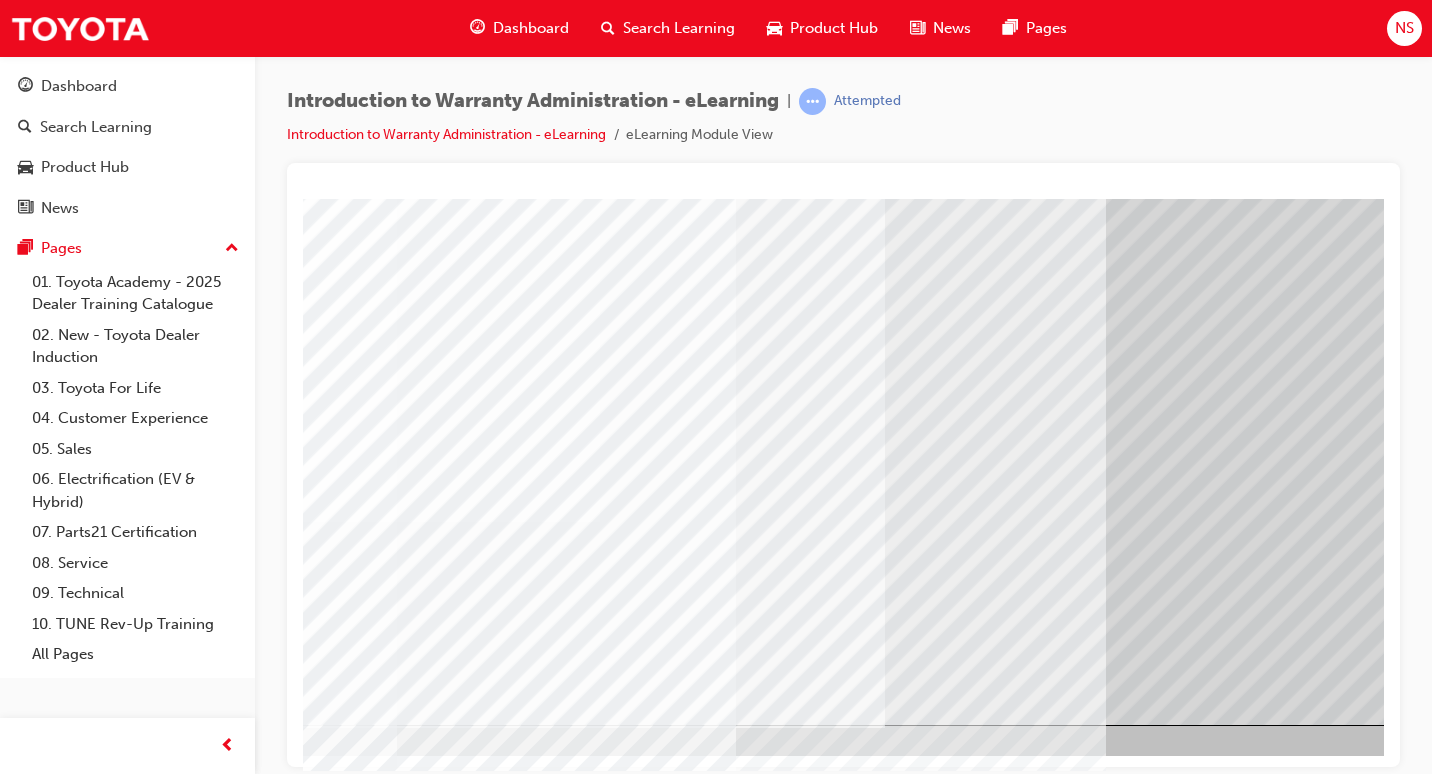 scroll, scrollTop: 193, scrollLeft: 294, axis: both 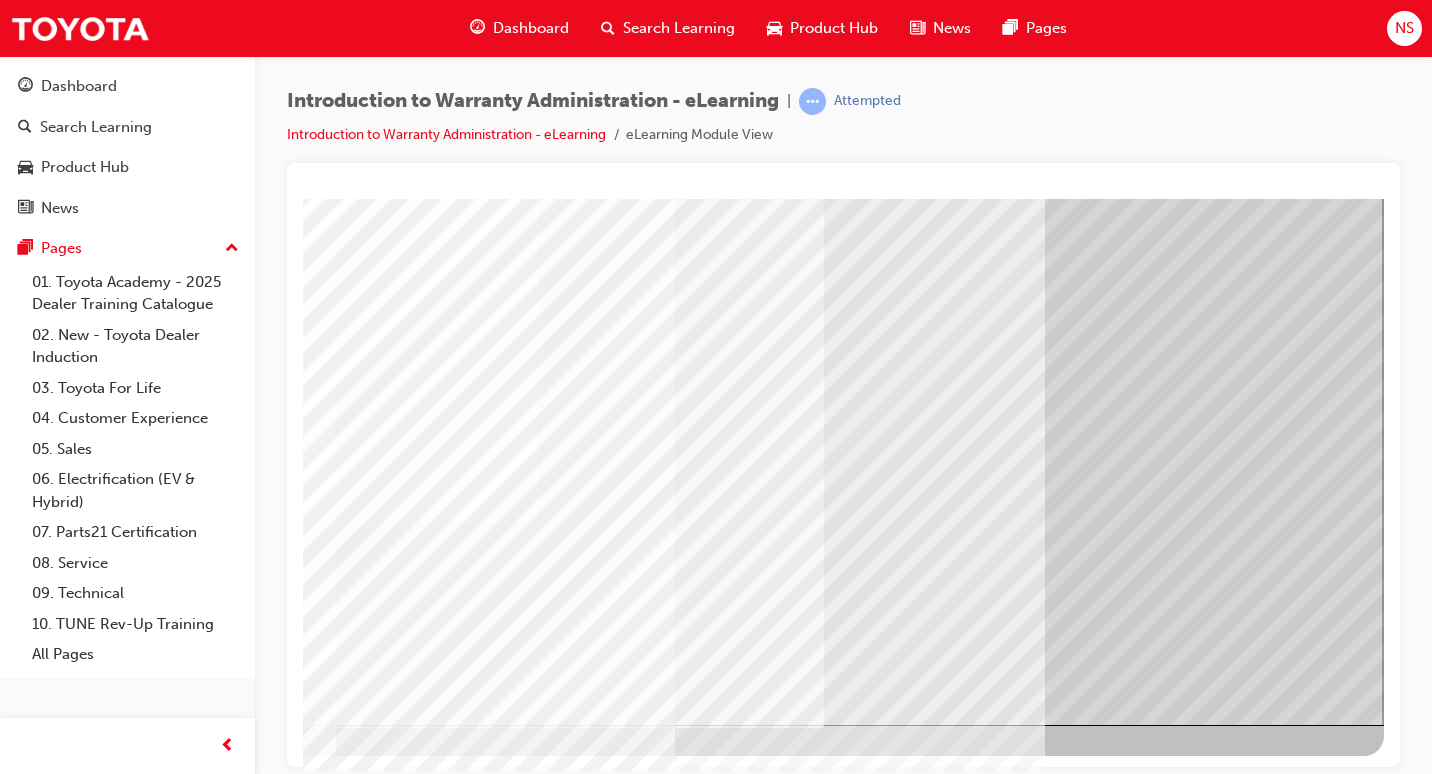 click at bounding box center [87, 3227] 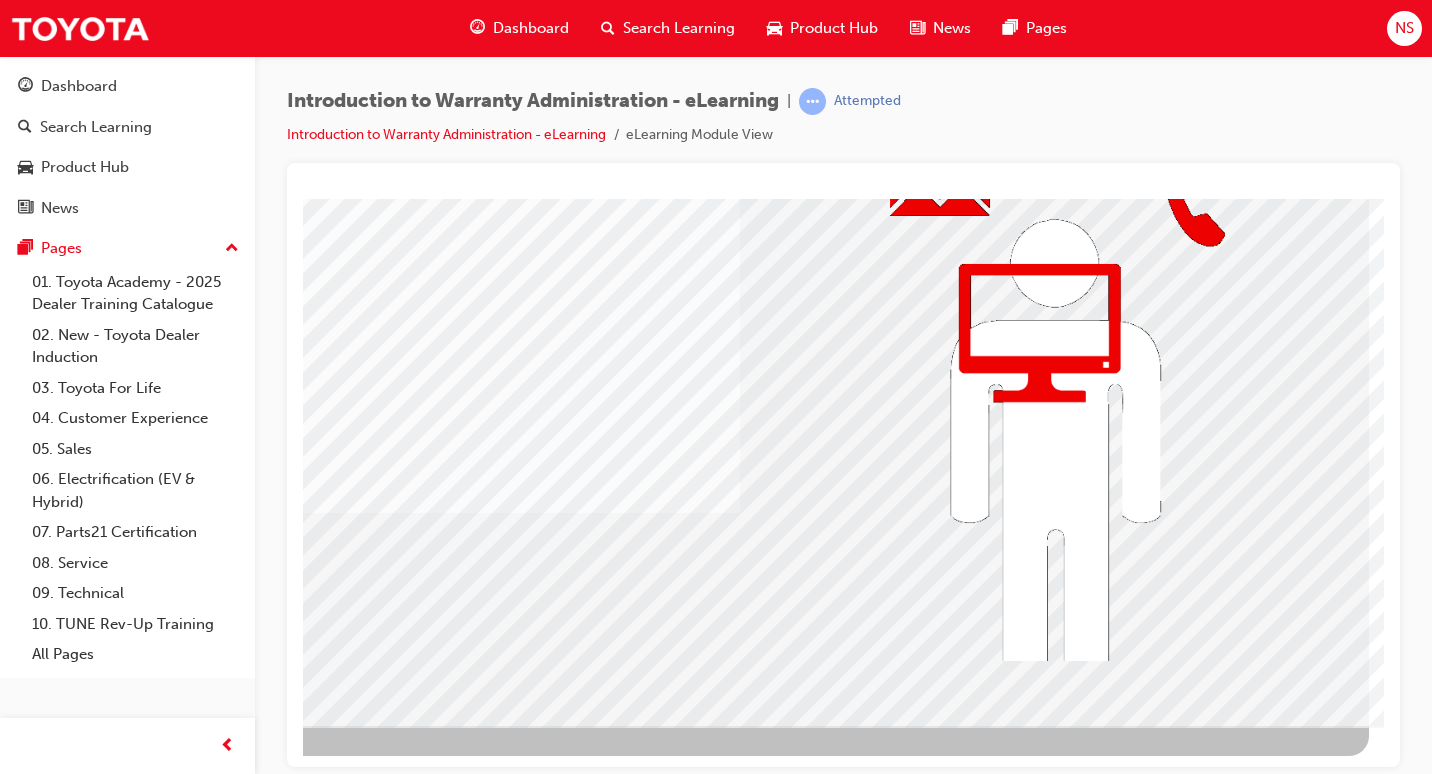 scroll, scrollTop: 0, scrollLeft: 0, axis: both 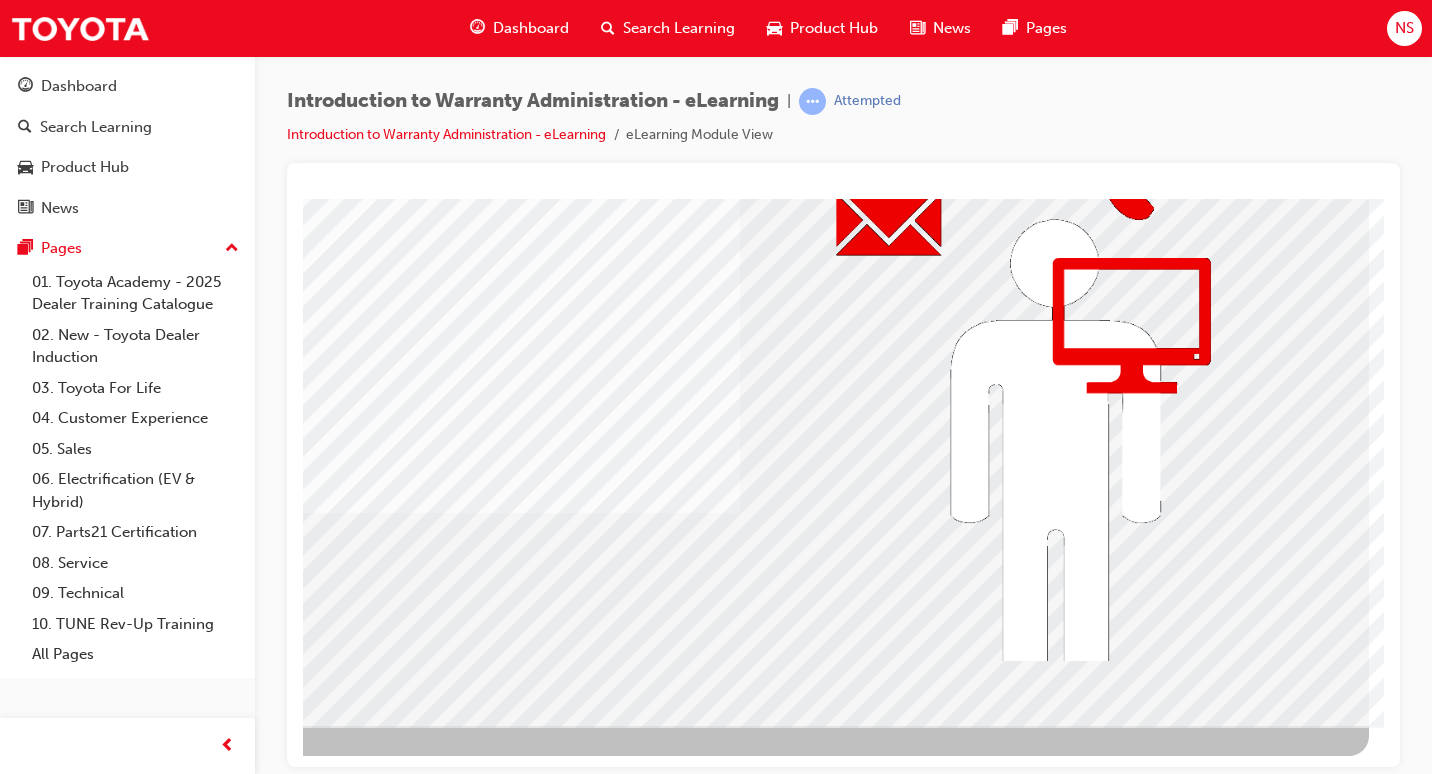 click at bounding box center (72, 3404) 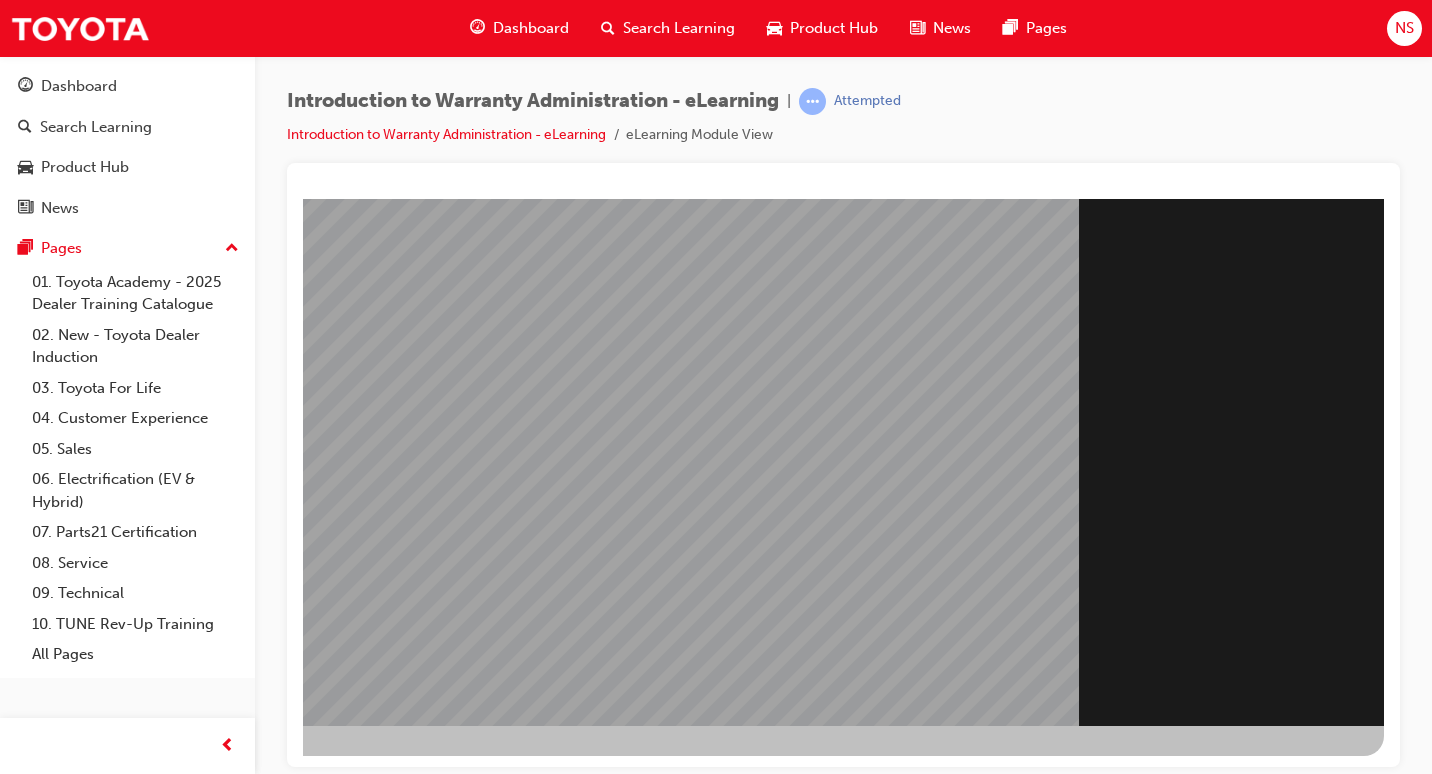 scroll, scrollTop: 0, scrollLeft: 0, axis: both 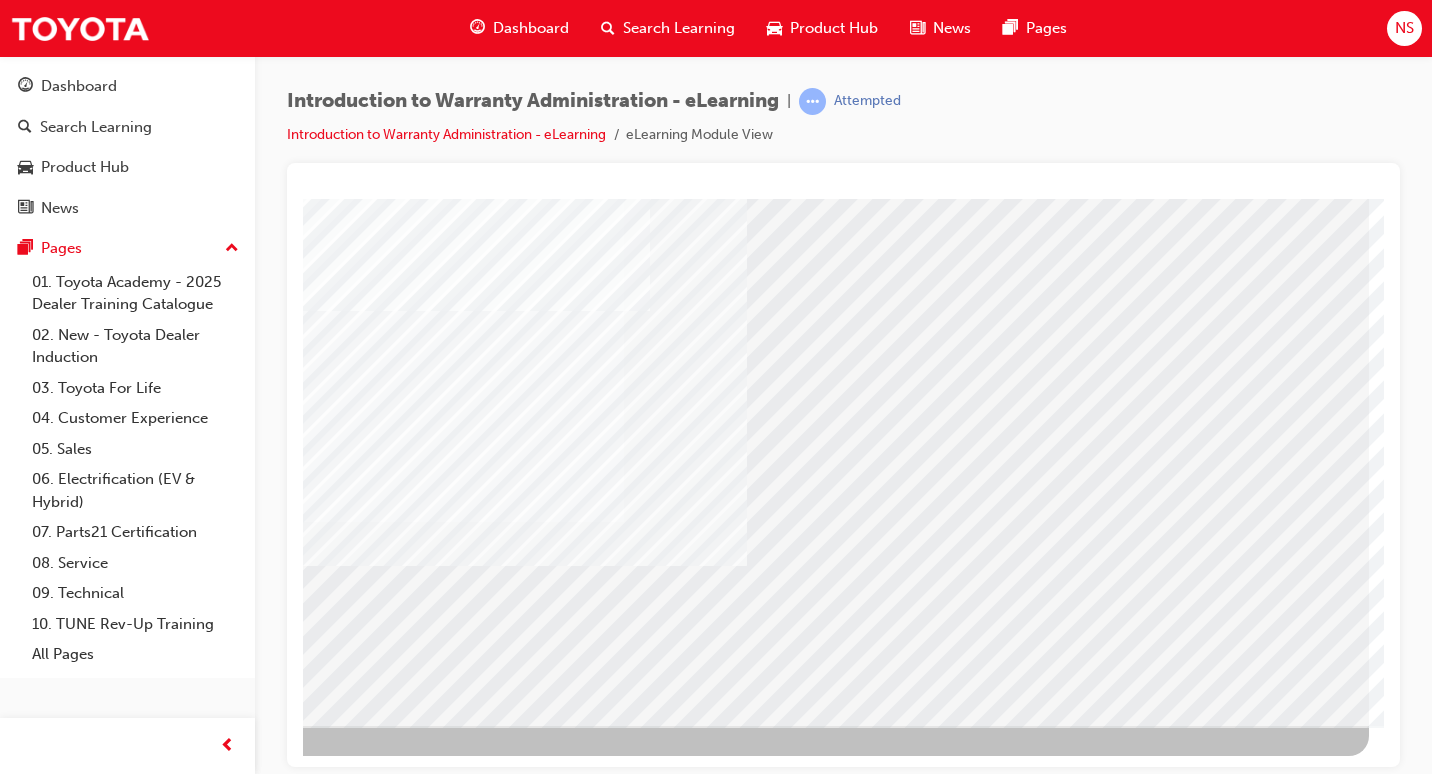click at bounding box center [72, 2835] 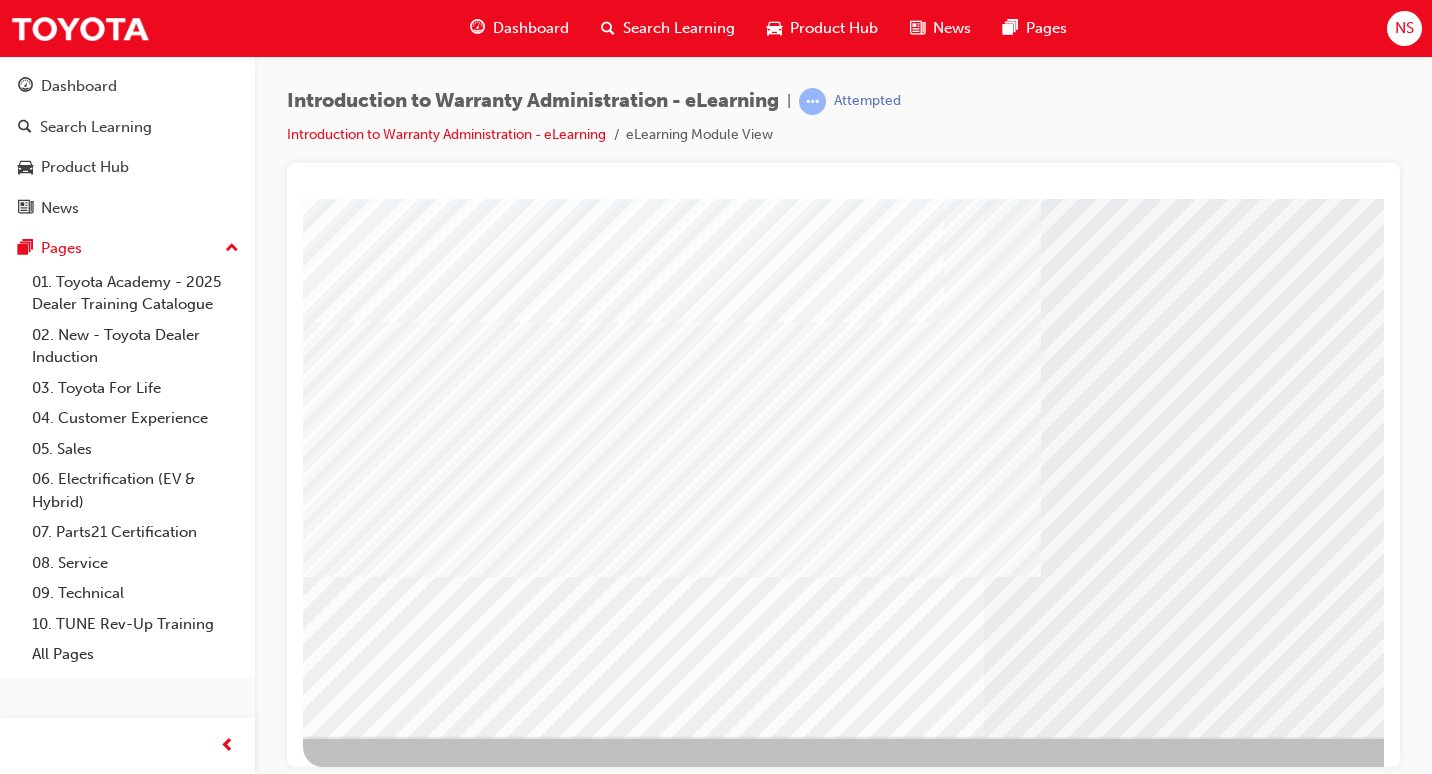 scroll, scrollTop: 193, scrollLeft: 0, axis: vertical 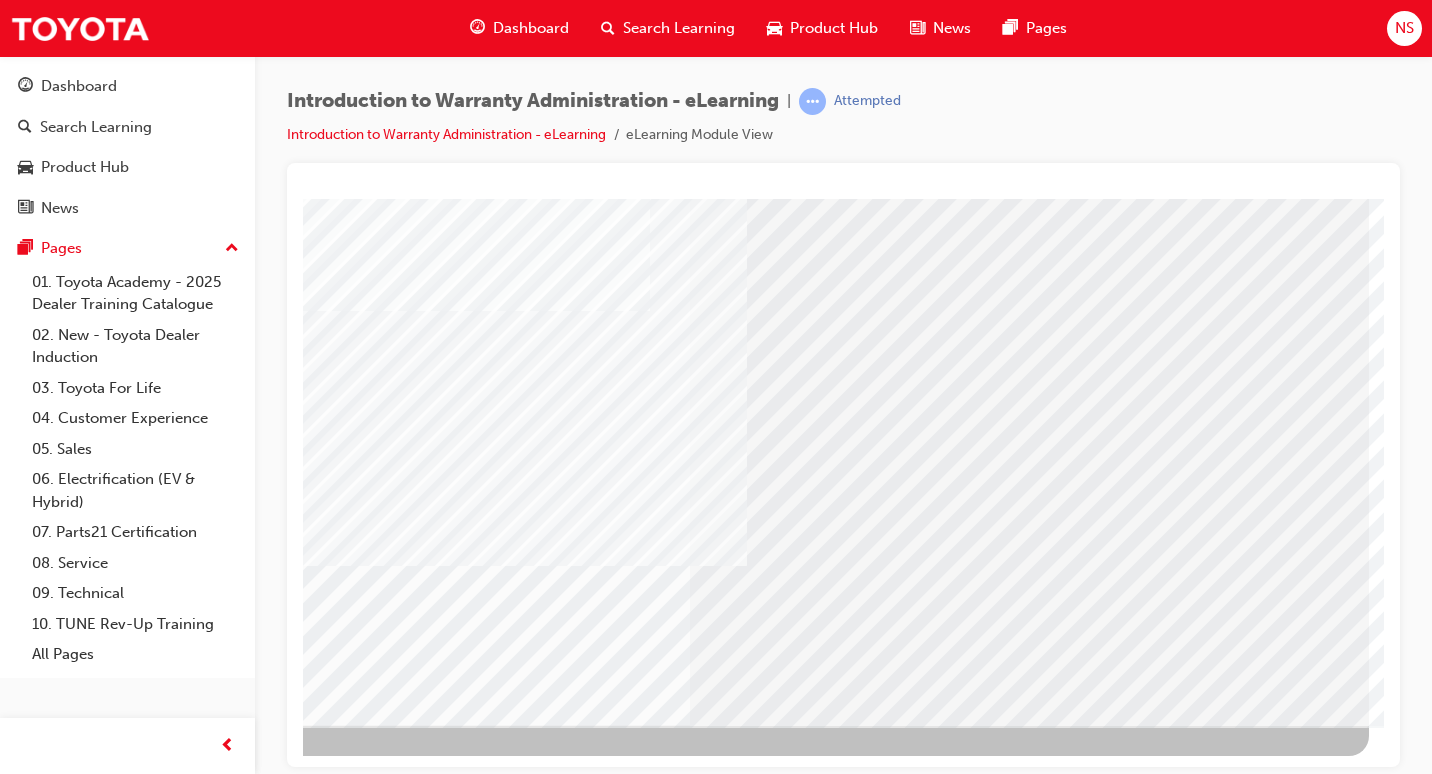 click at bounding box center [72, 3038] 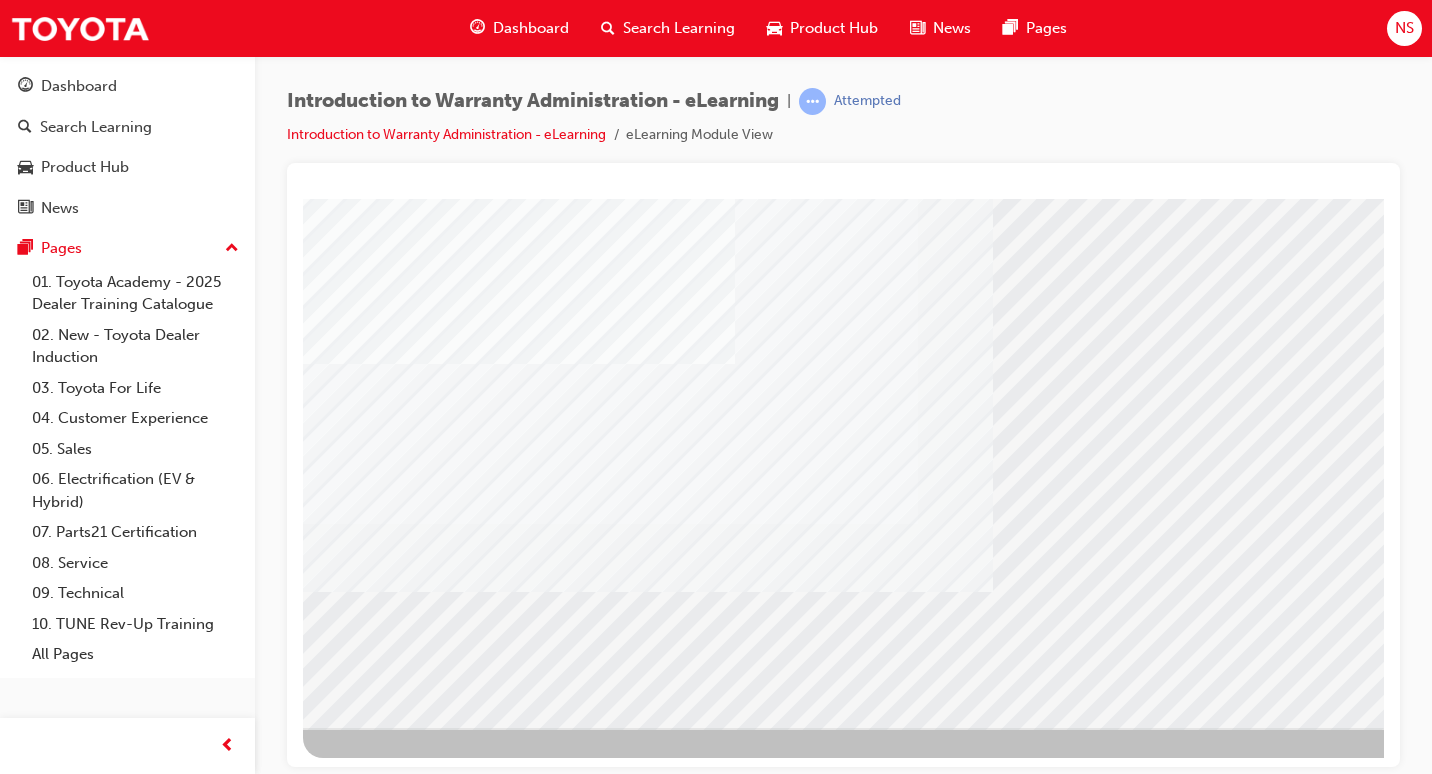 scroll, scrollTop: 193, scrollLeft: 0, axis: vertical 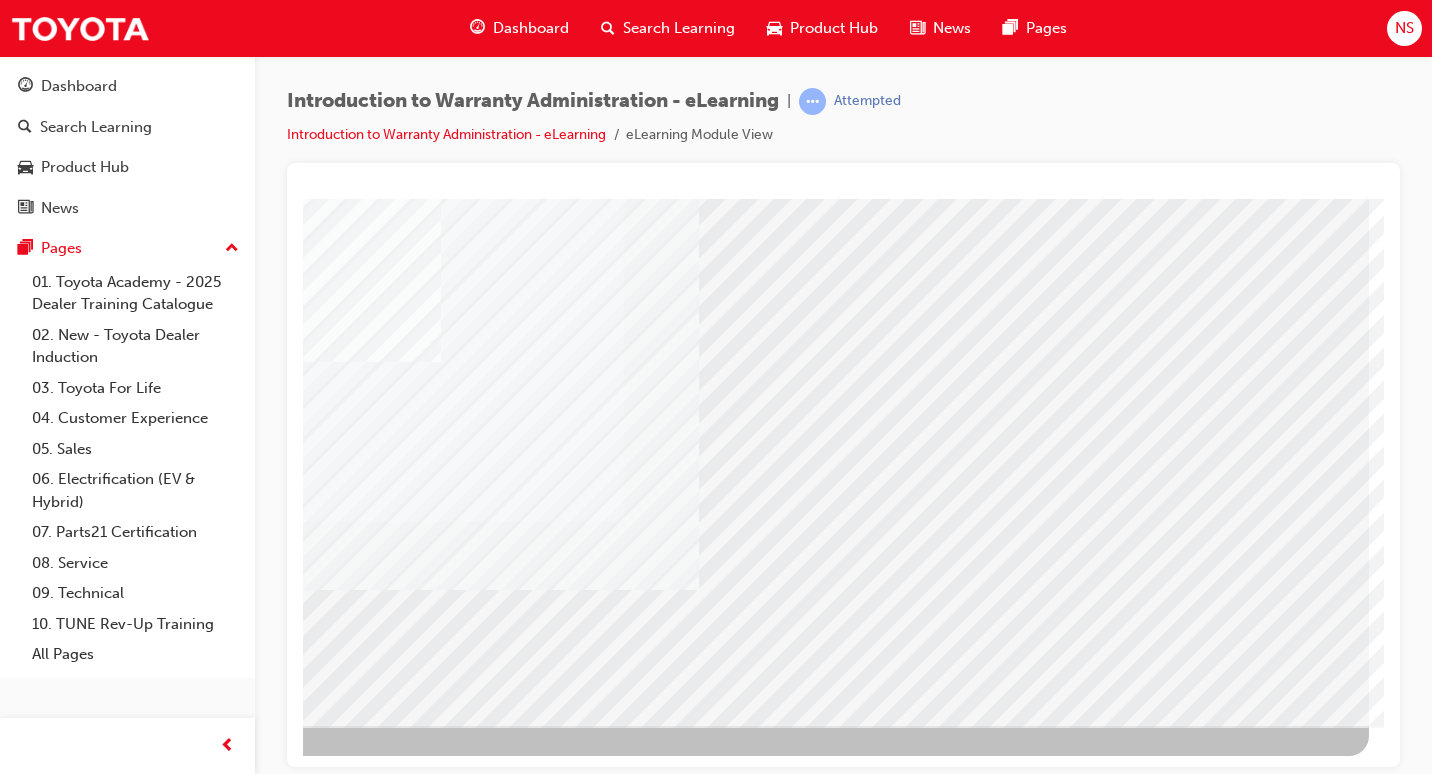 click at bounding box center [72, 2835] 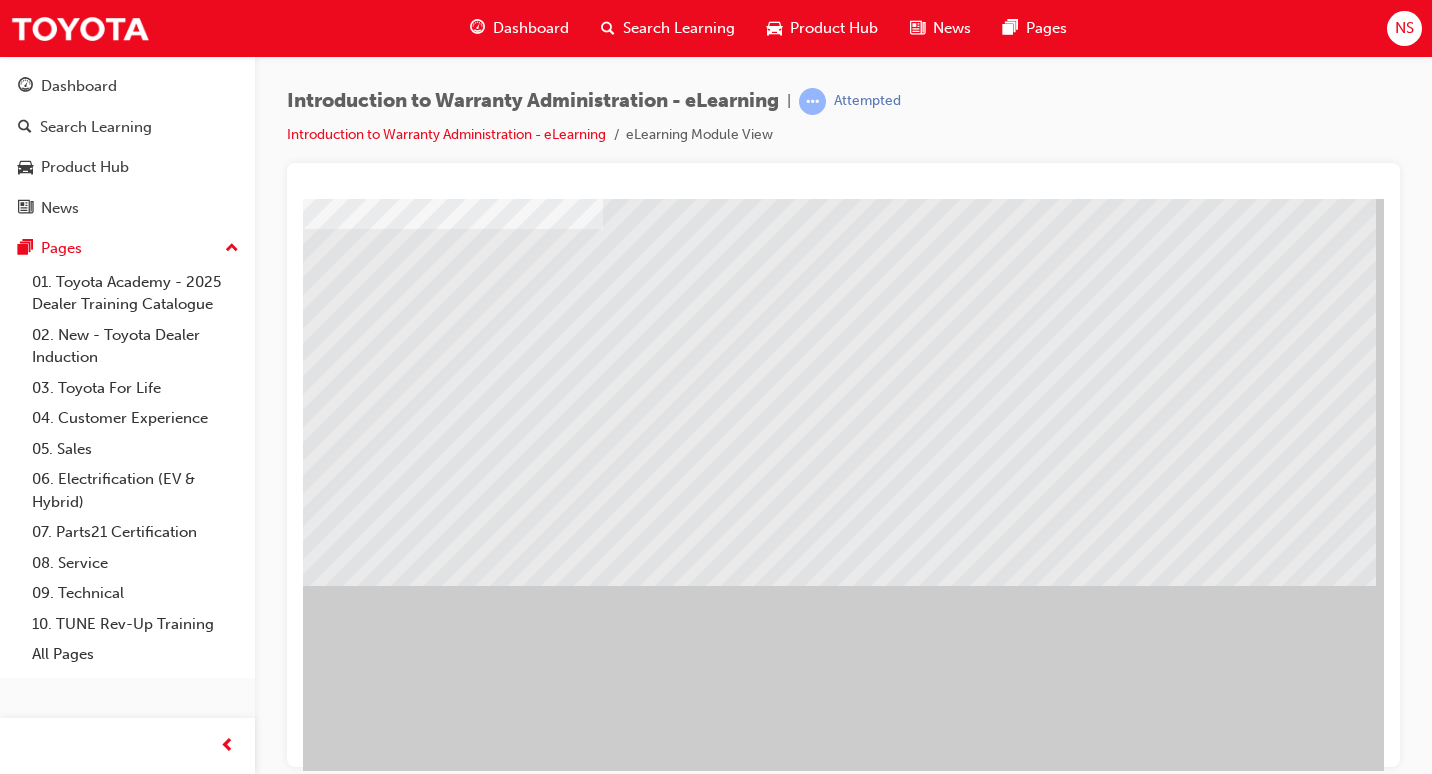 scroll, scrollTop: 193, scrollLeft: 0, axis: vertical 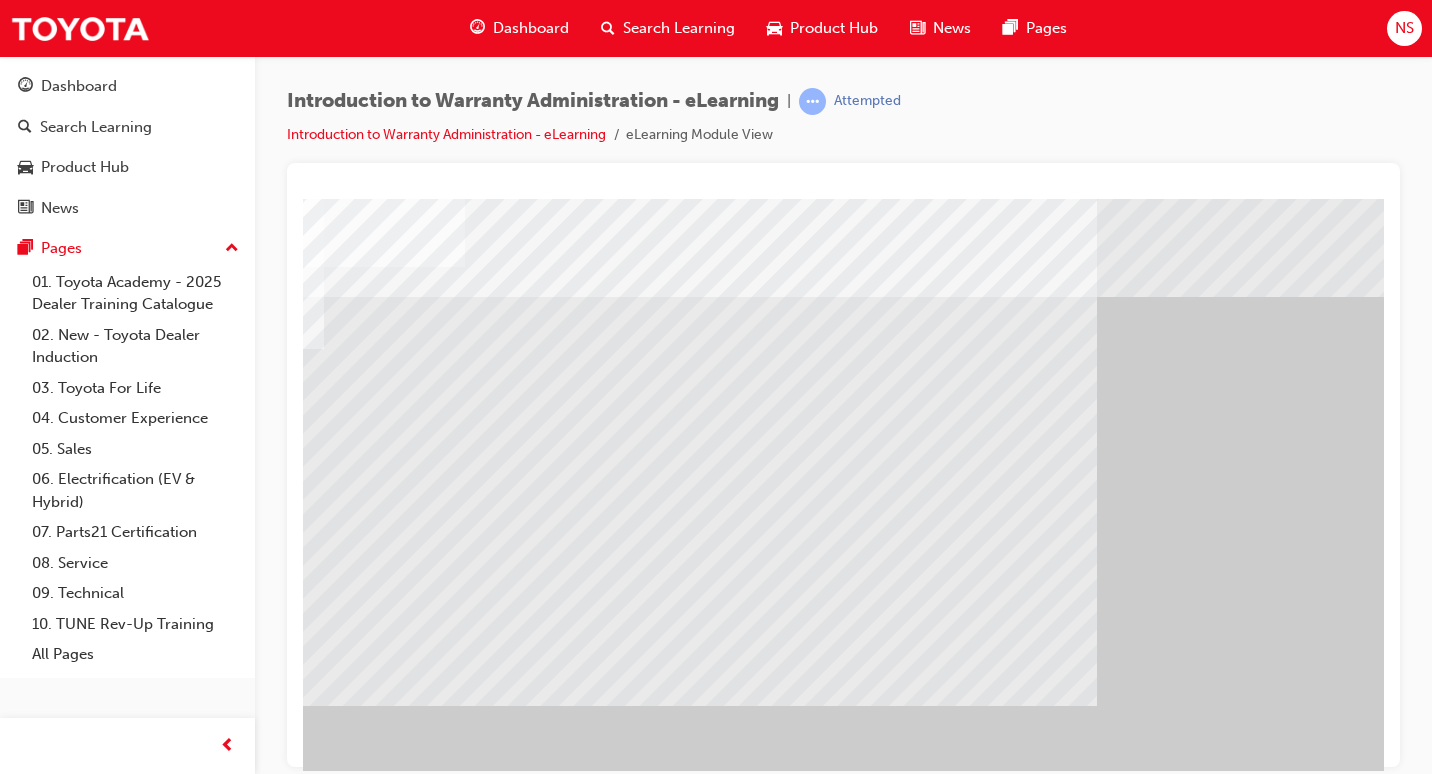click at bounding box center (69, 1706) 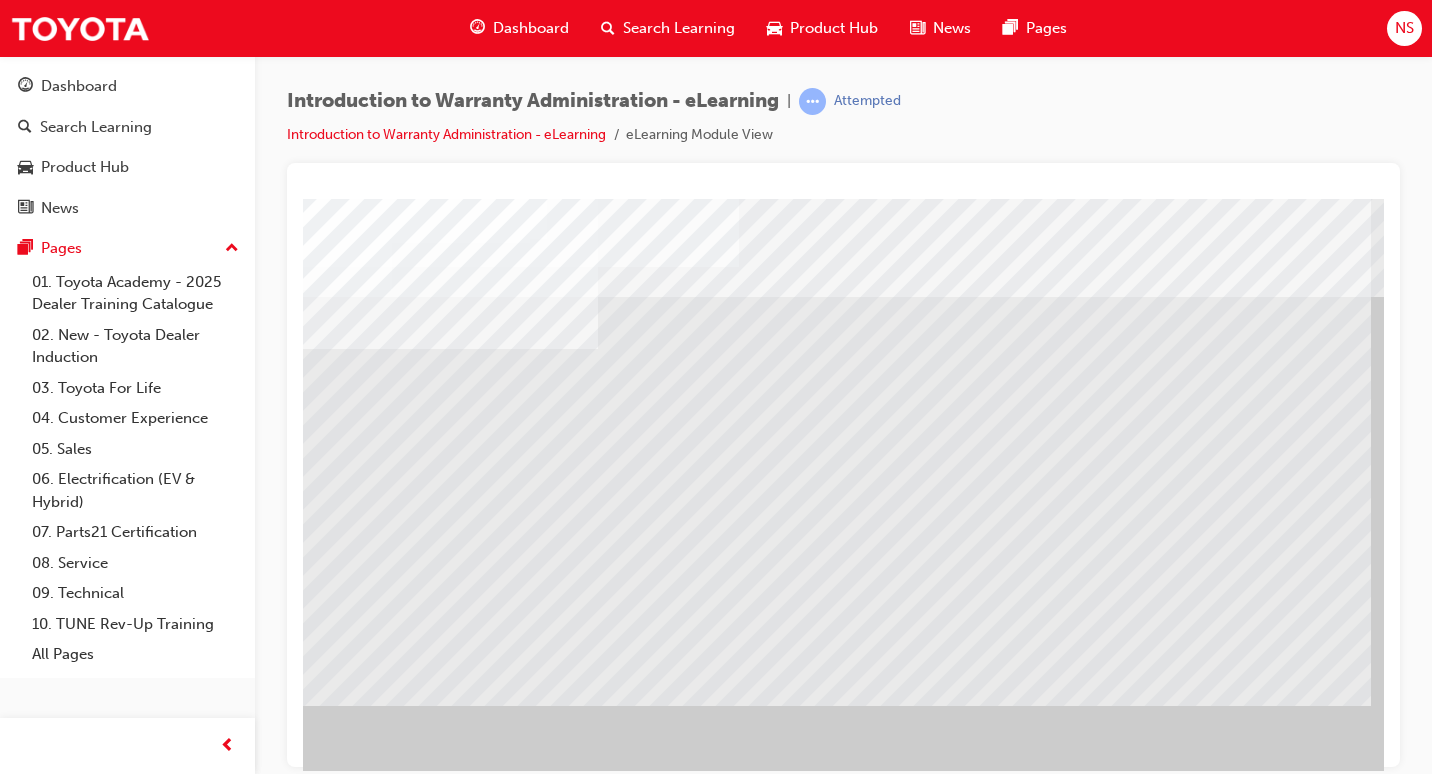 scroll, scrollTop: 0, scrollLeft: 0, axis: both 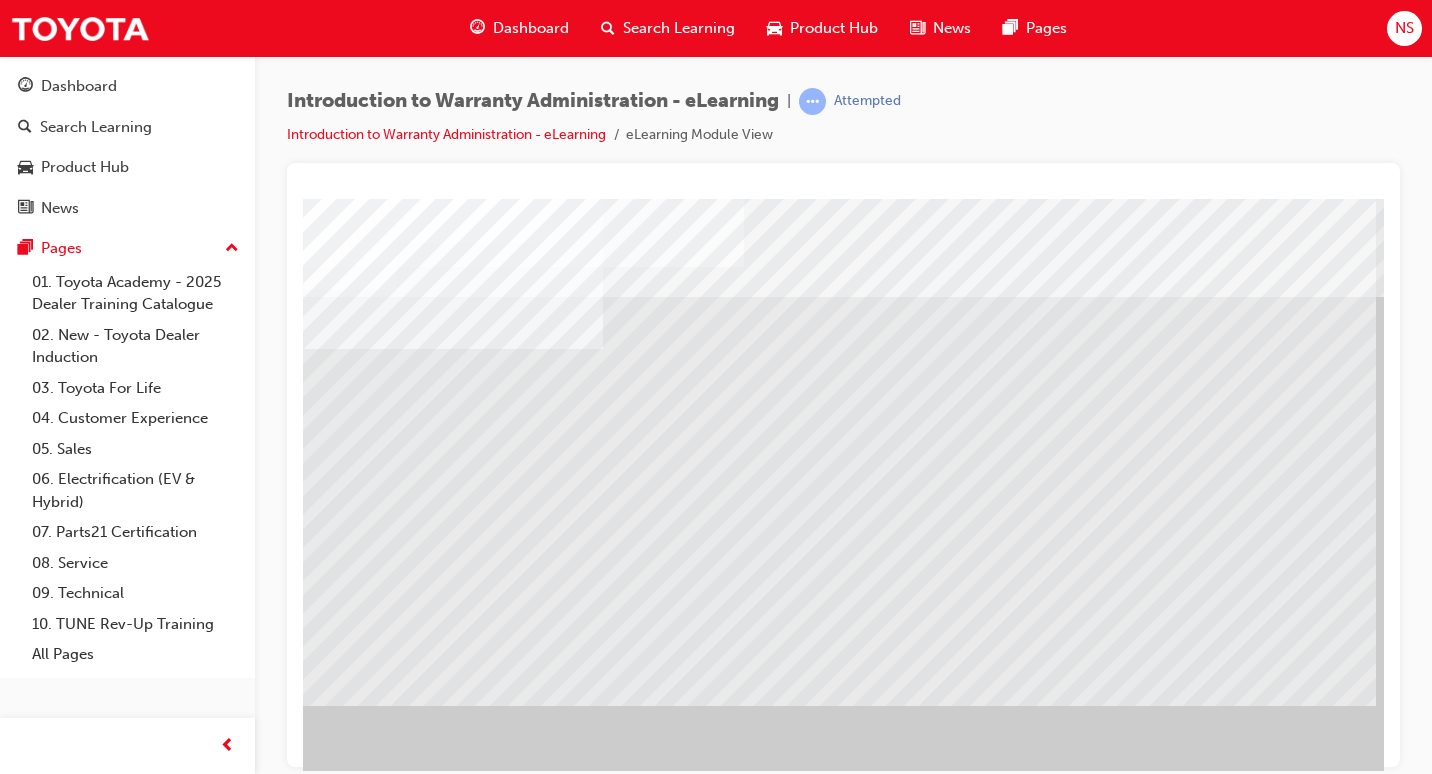 click at bounding box center [419, 1772] 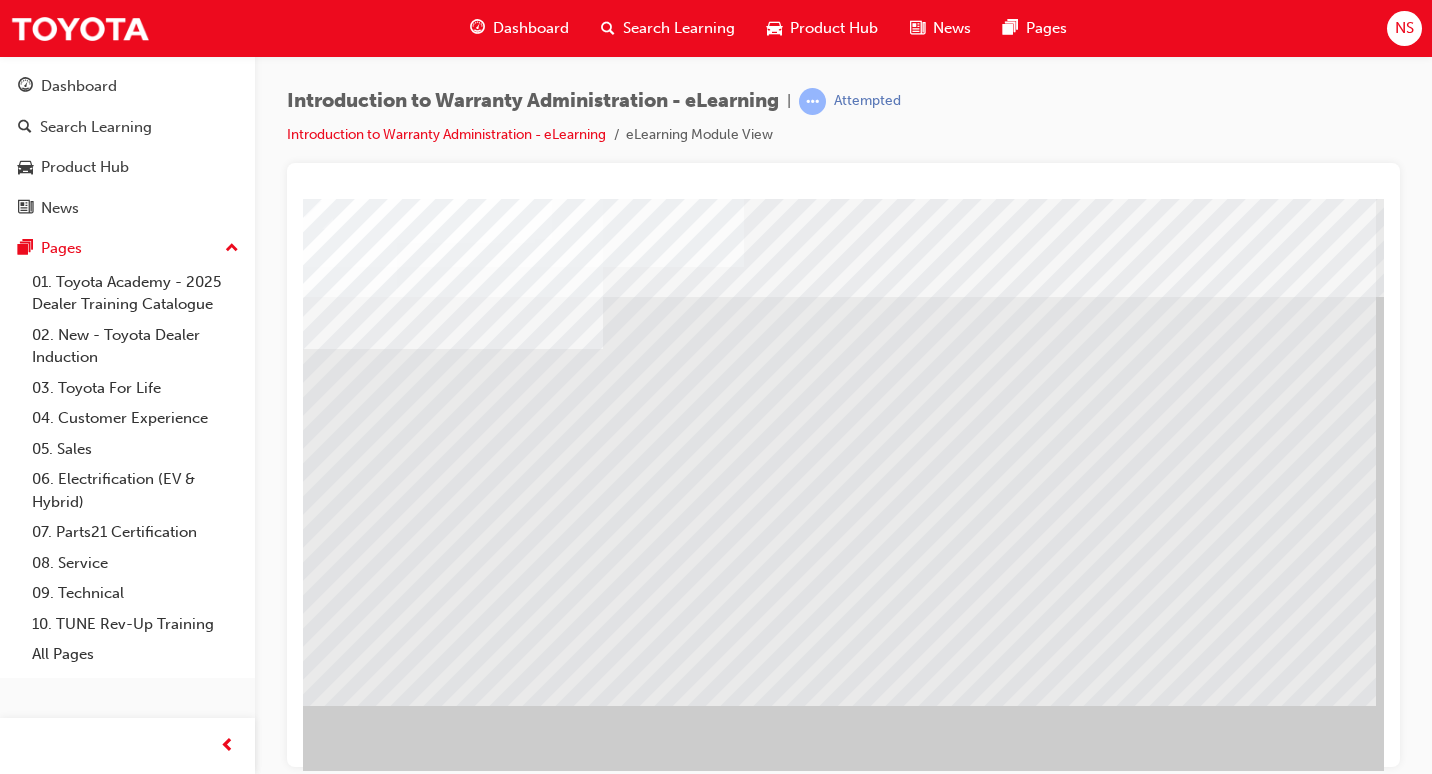 click at bounding box center [319, 1810] 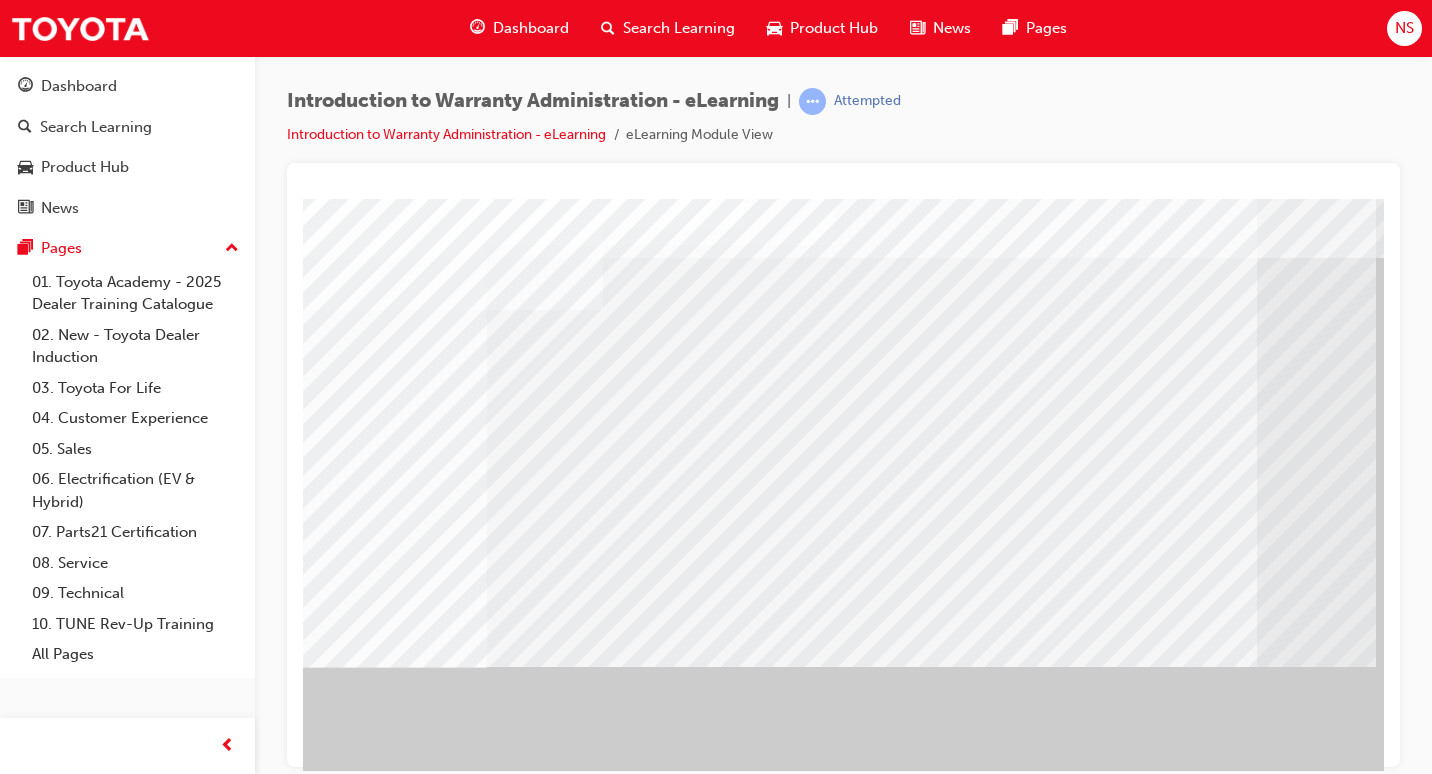 scroll, scrollTop: 102, scrollLeft: 0, axis: vertical 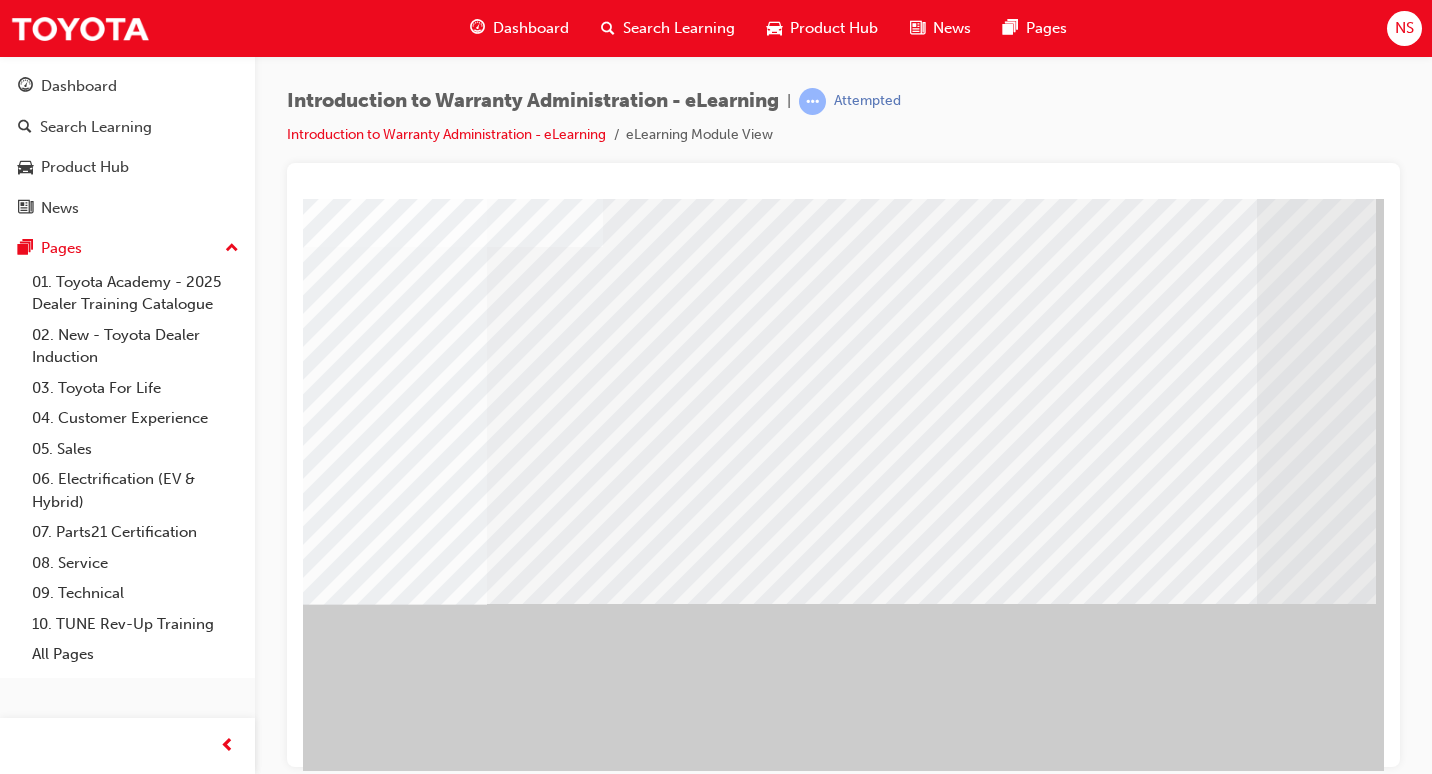 click at bounding box center [436, 2894] 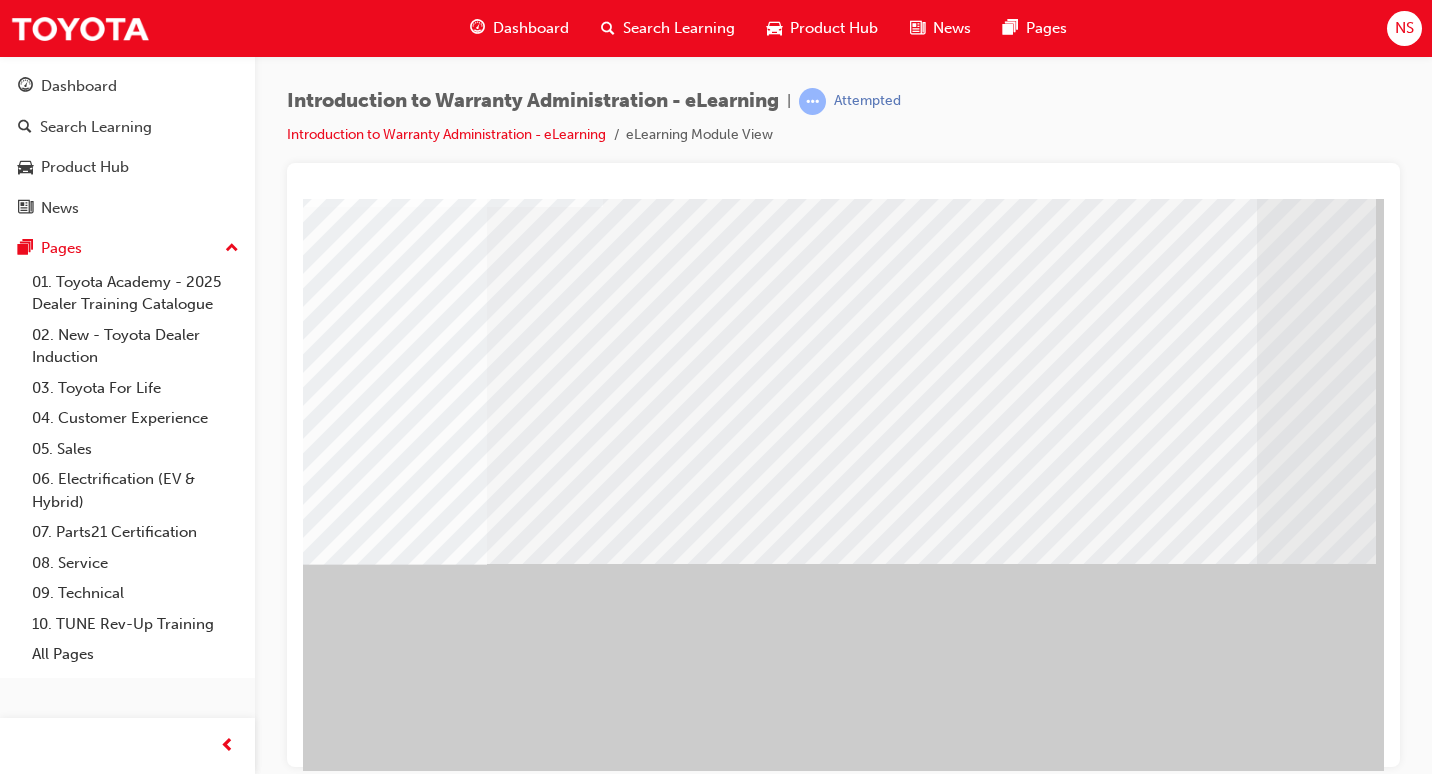 scroll, scrollTop: 193, scrollLeft: 0, axis: vertical 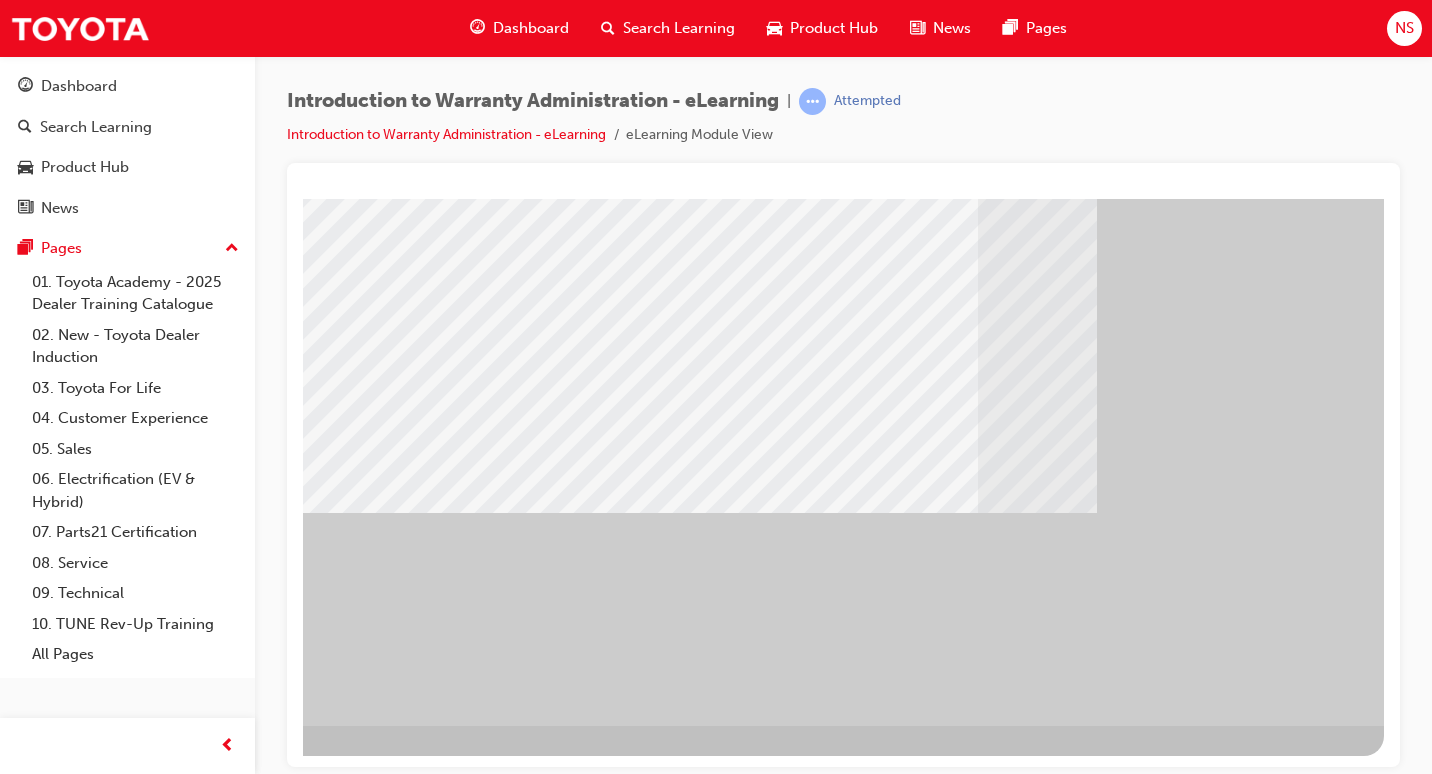click at bounding box center (87, 2751) 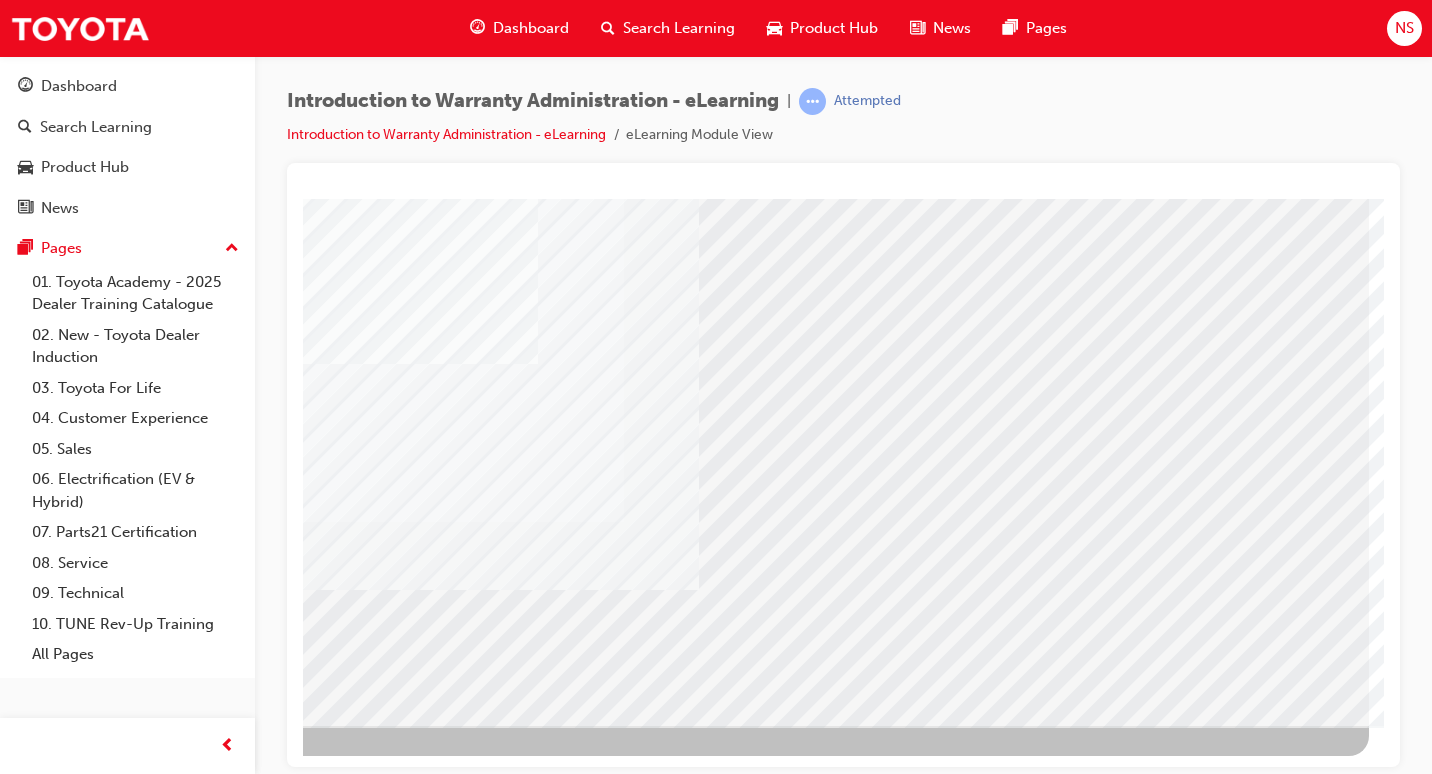 scroll, scrollTop: 0, scrollLeft: 0, axis: both 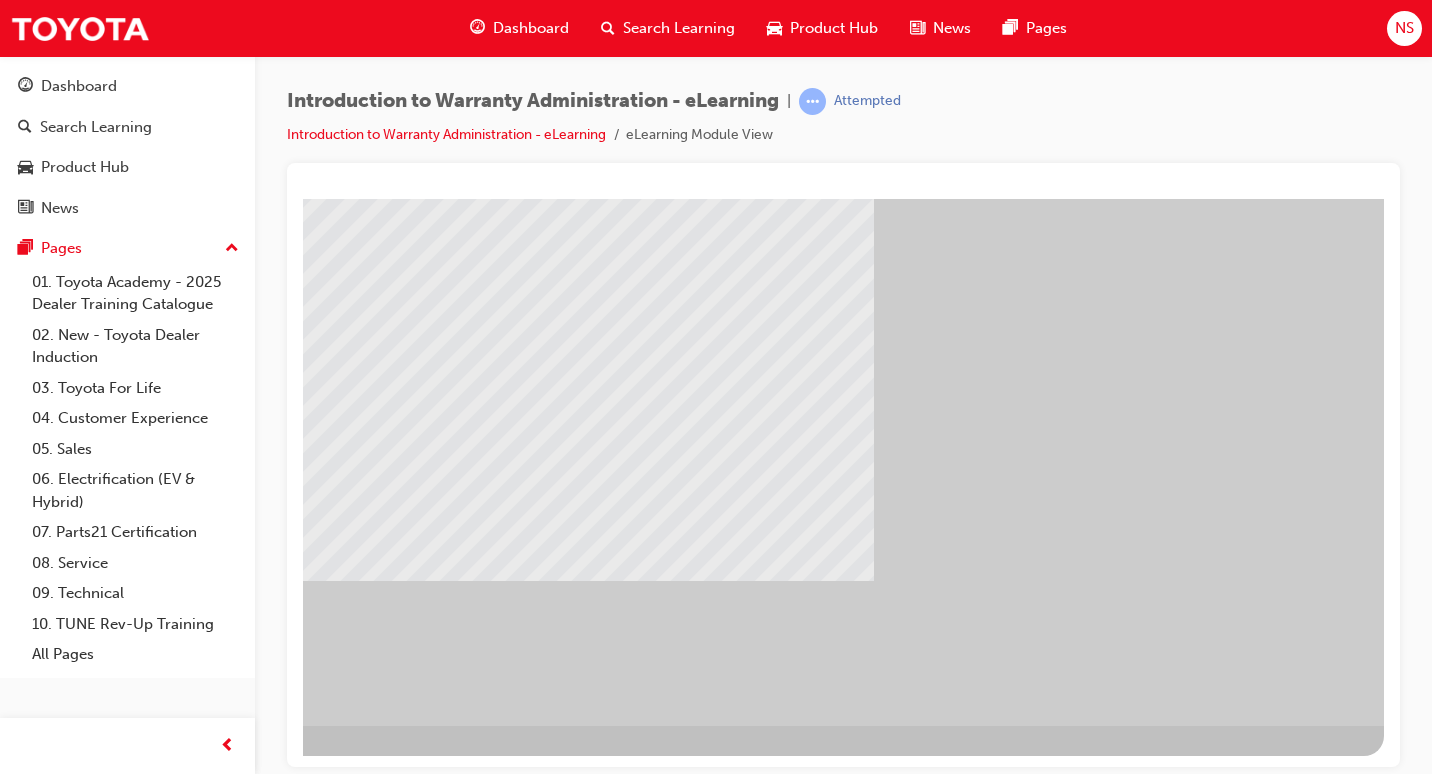 click at bounding box center [87, 2832] 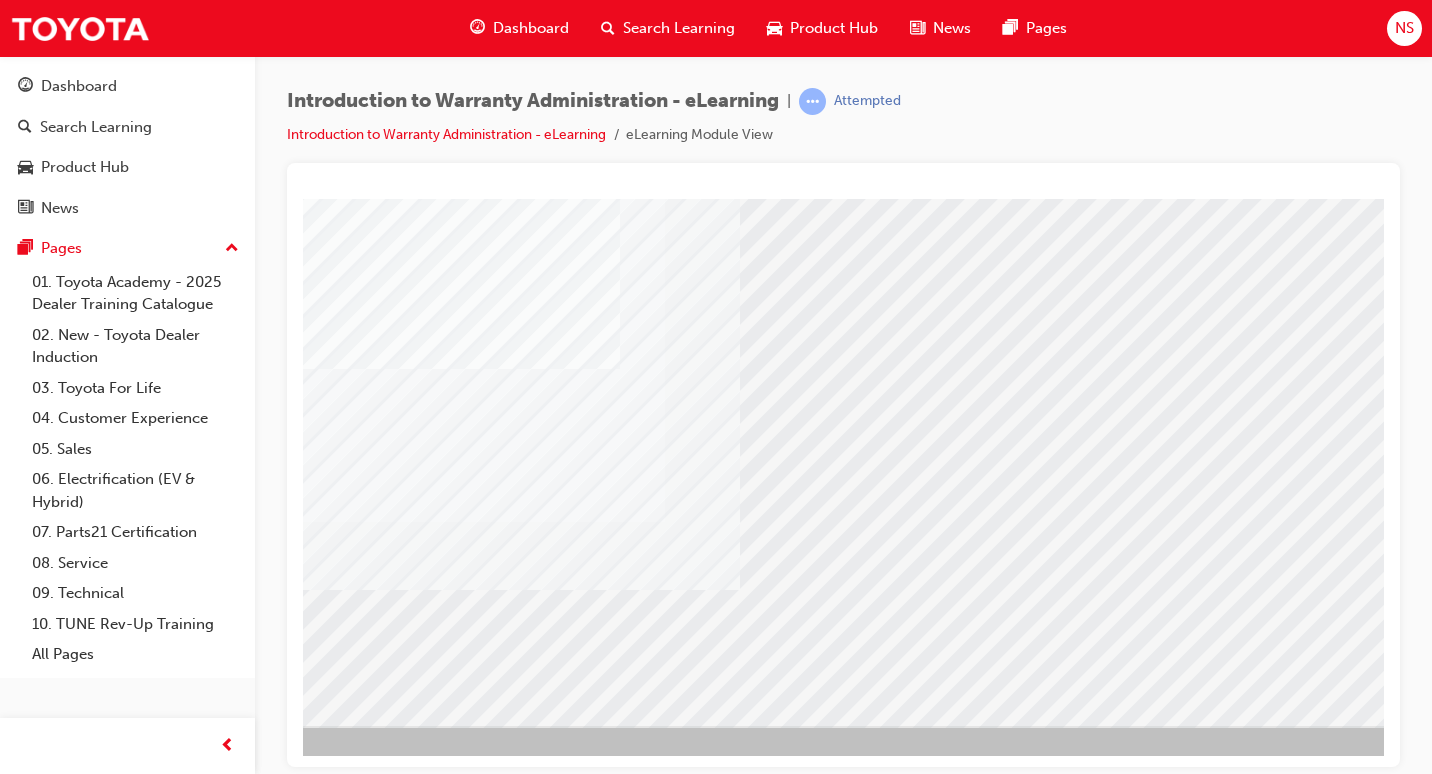 scroll, scrollTop: 193, scrollLeft: 294, axis: both 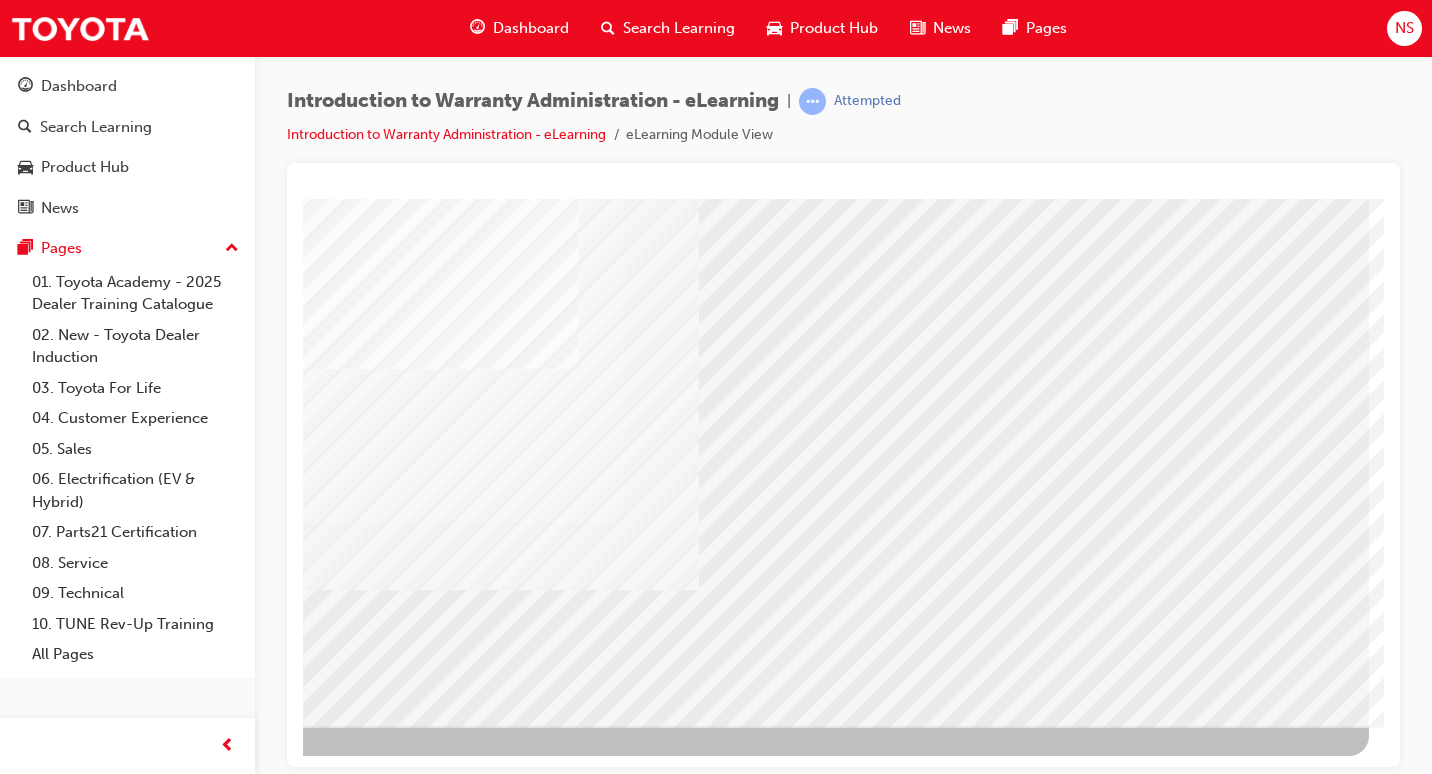 click at bounding box center [72, 2835] 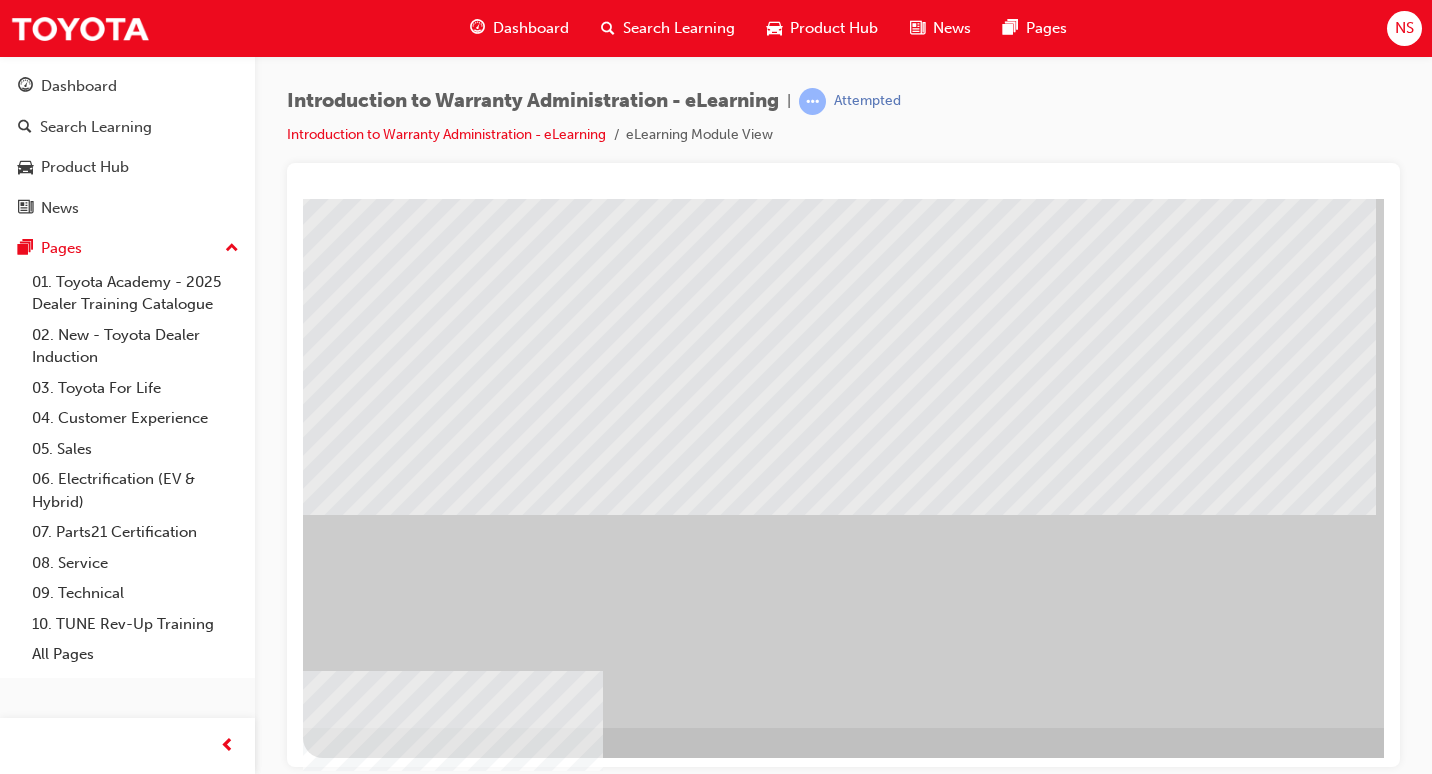 scroll, scrollTop: 193, scrollLeft: 0, axis: vertical 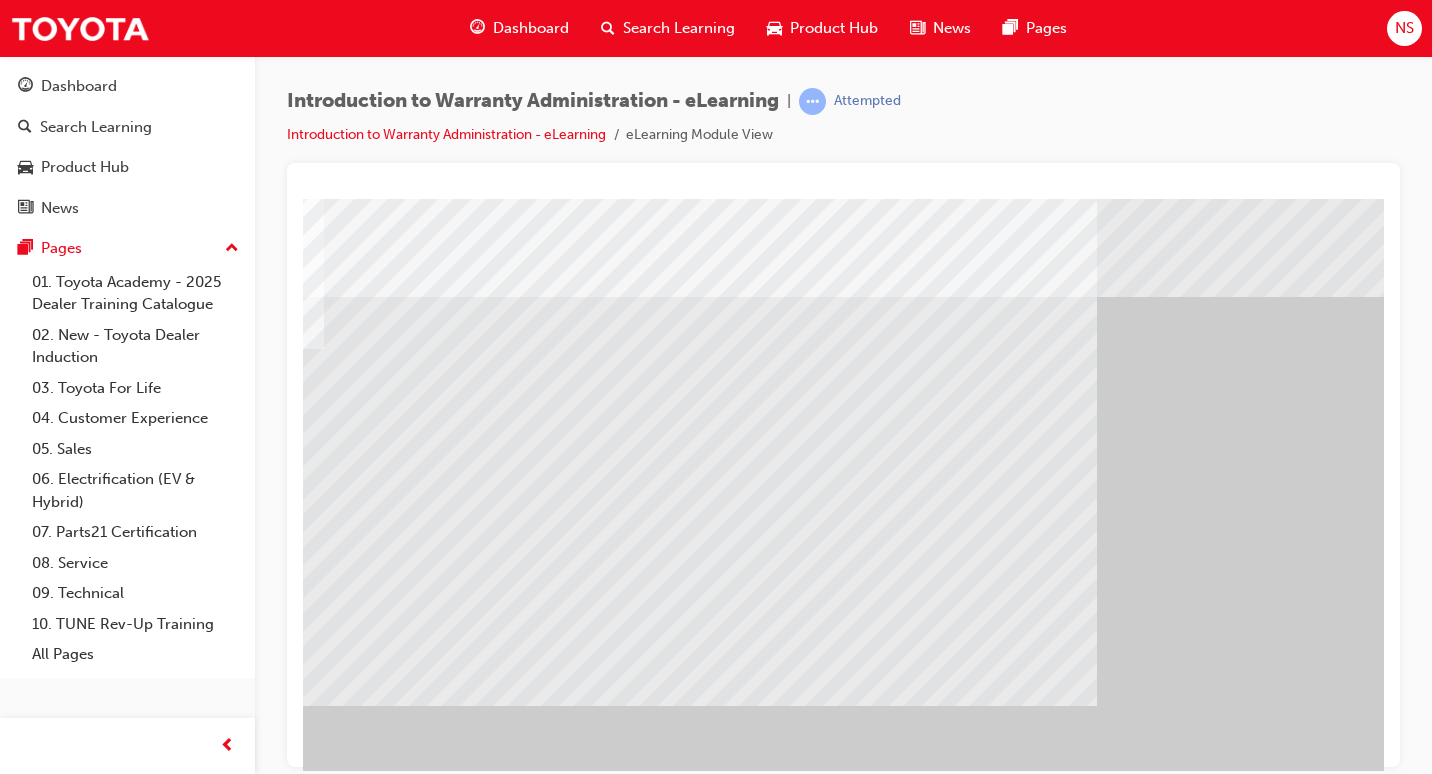 click at bounding box center [560, 1269] 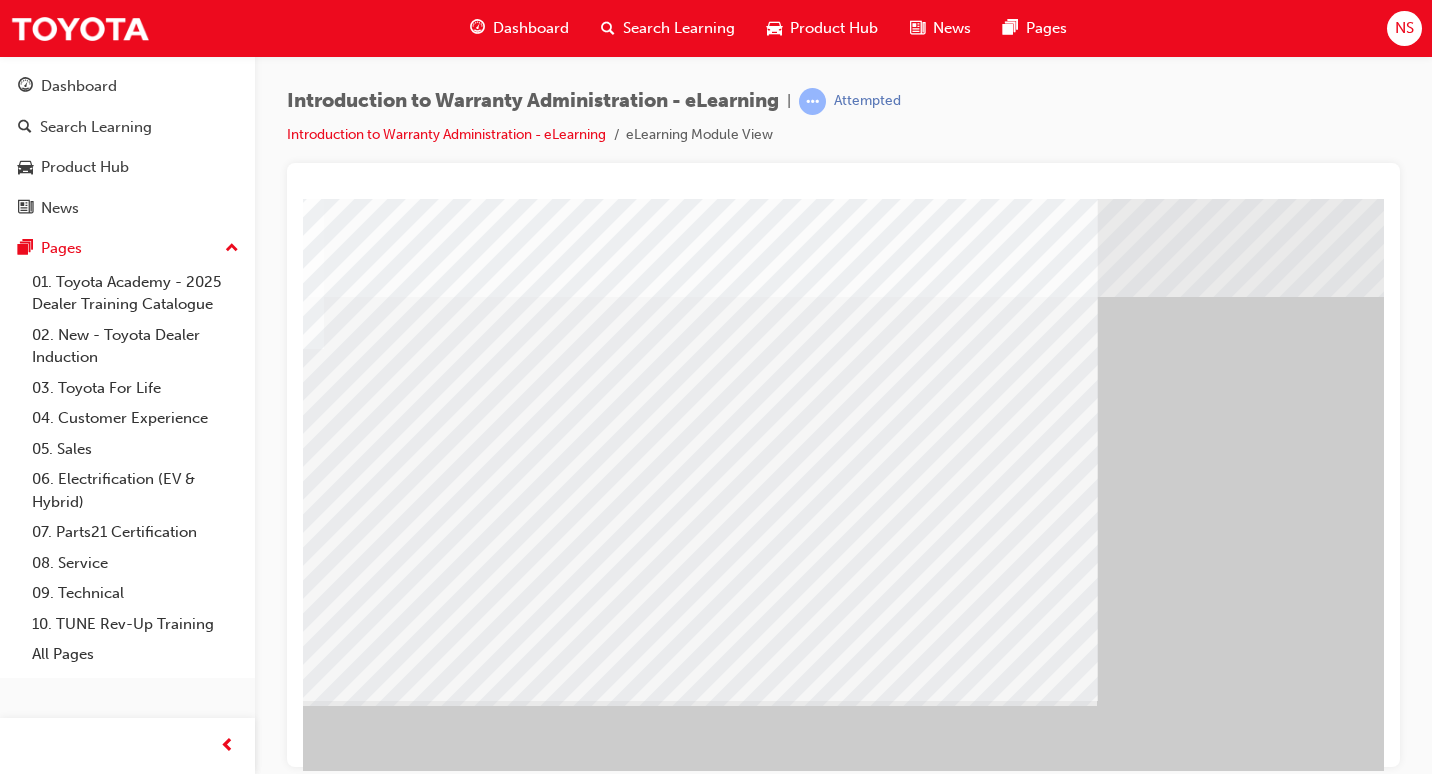 click at bounding box center (40, 2354) 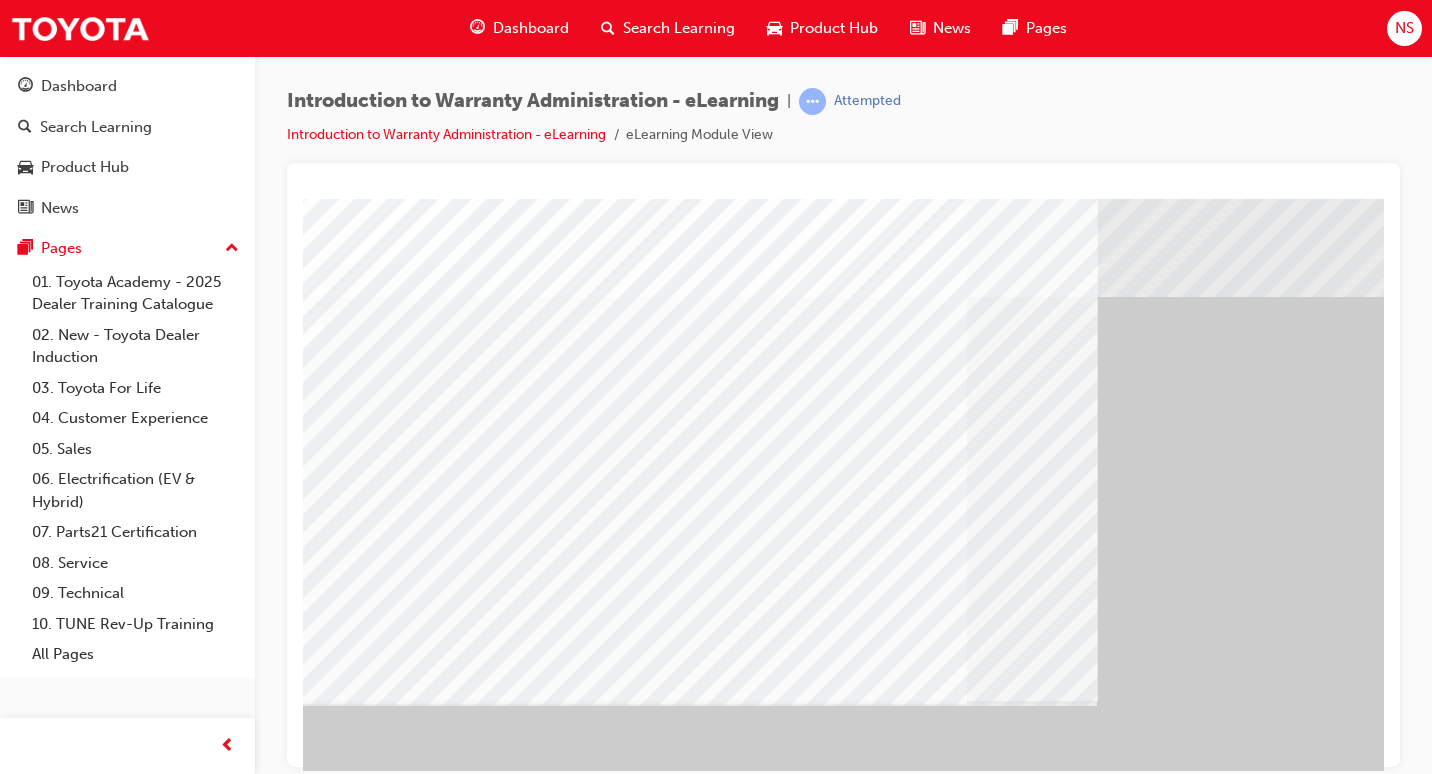 click at bounding box center [247, 3448] 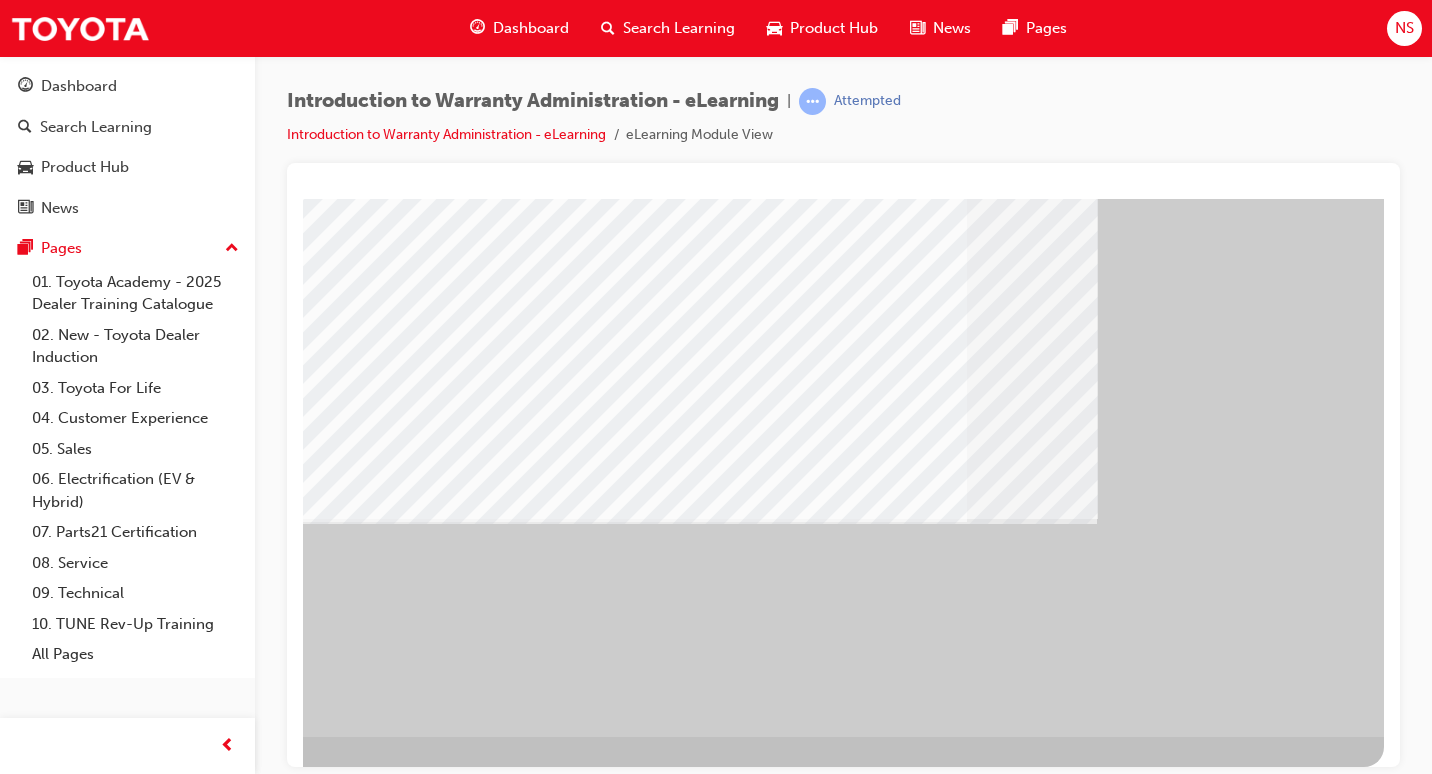 scroll, scrollTop: 193, scrollLeft: 294, axis: both 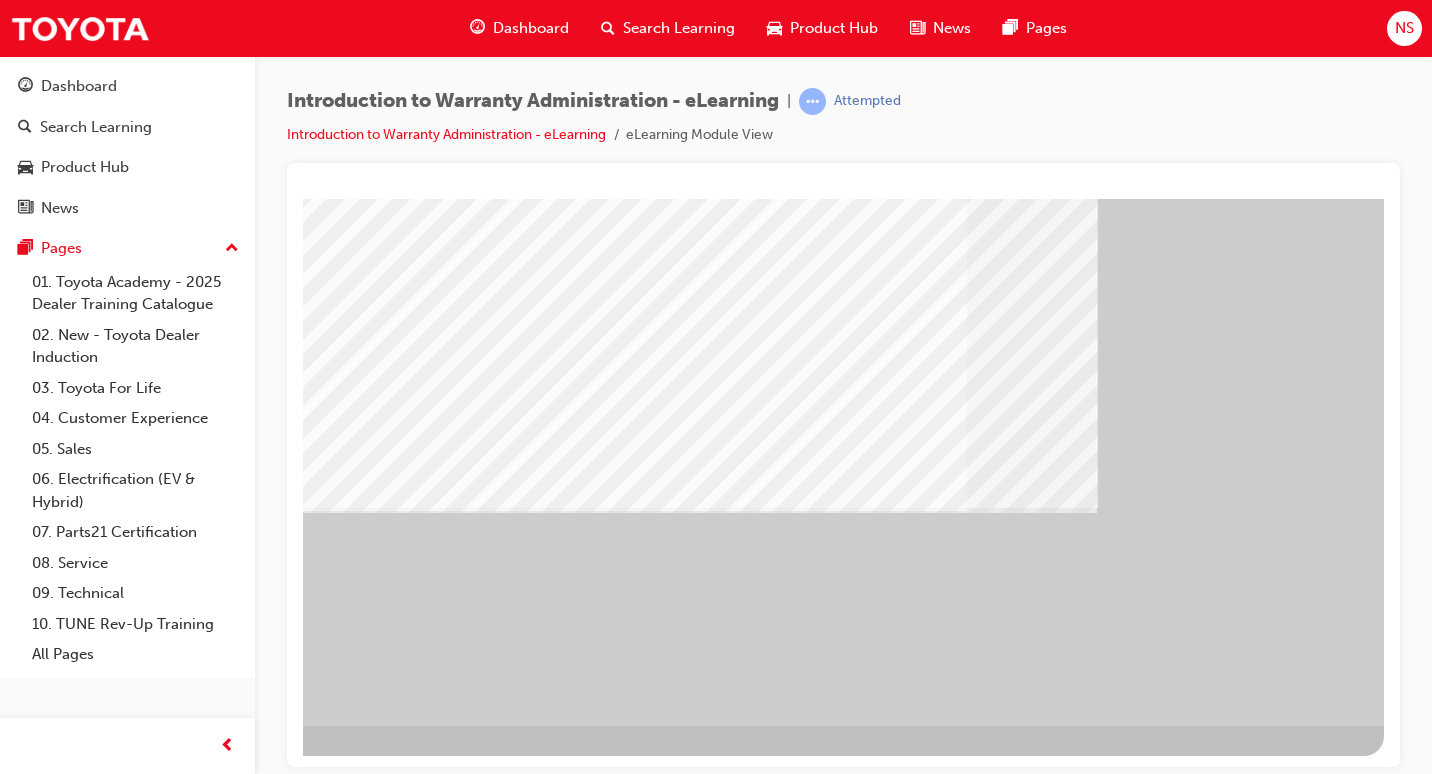 click at bounding box center (87, 2195) 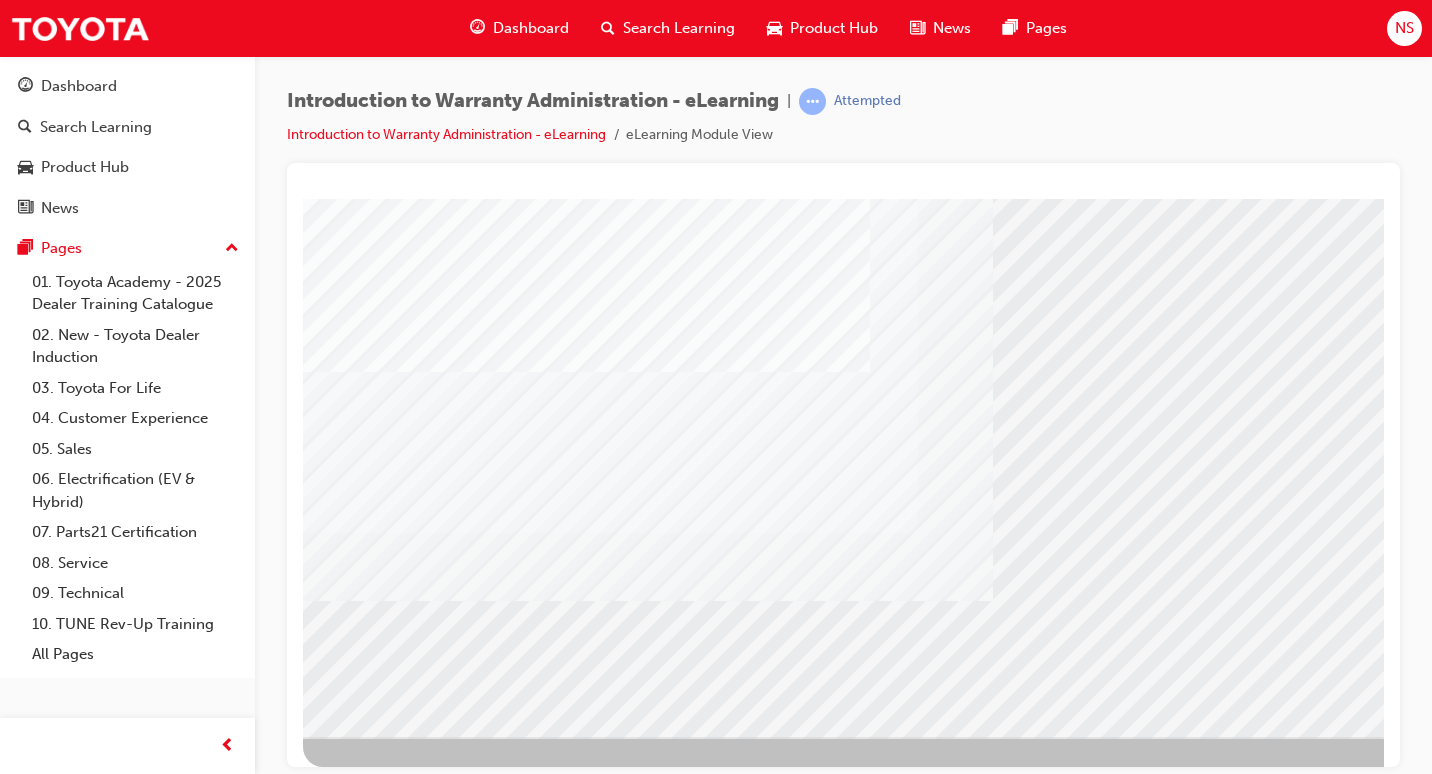 scroll, scrollTop: 193, scrollLeft: 0, axis: vertical 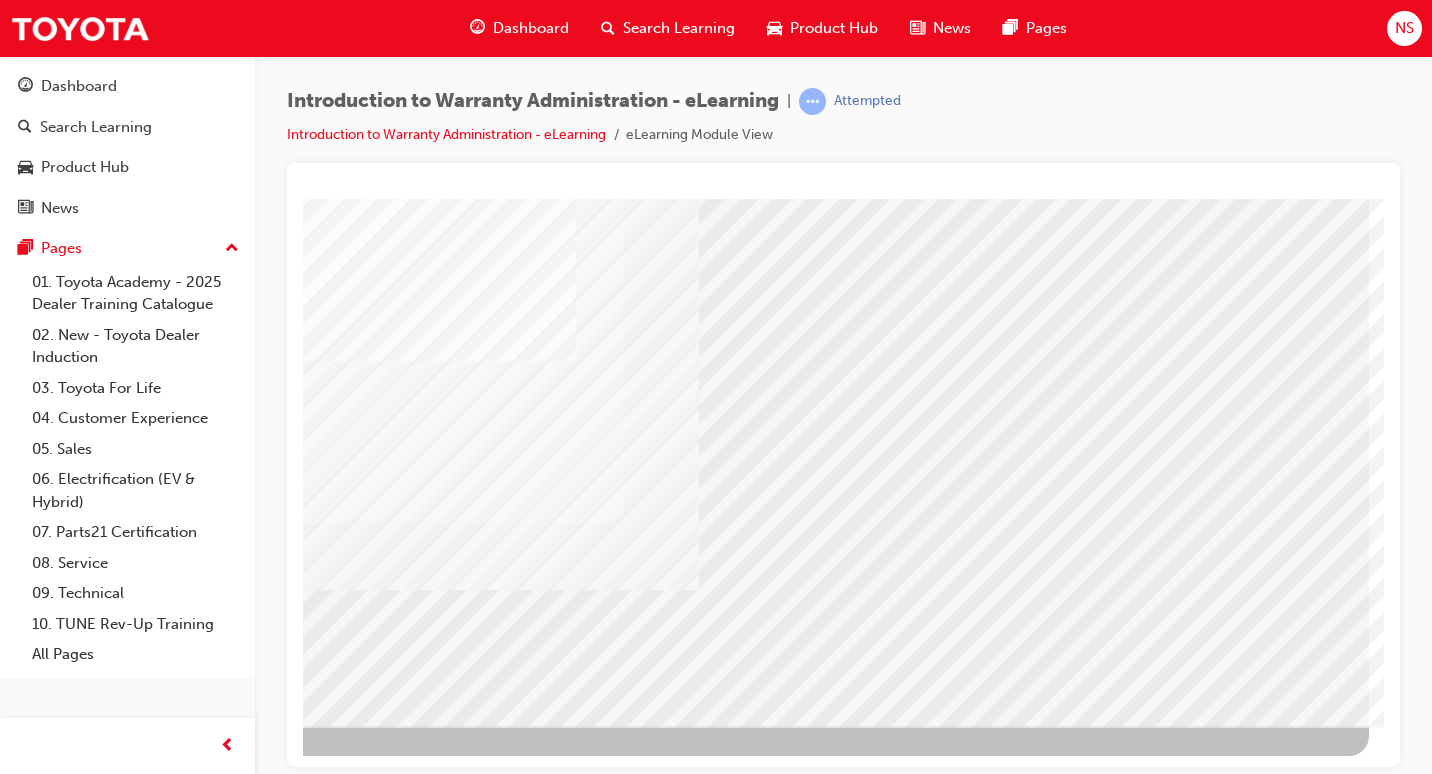 click at bounding box center (72, 2835) 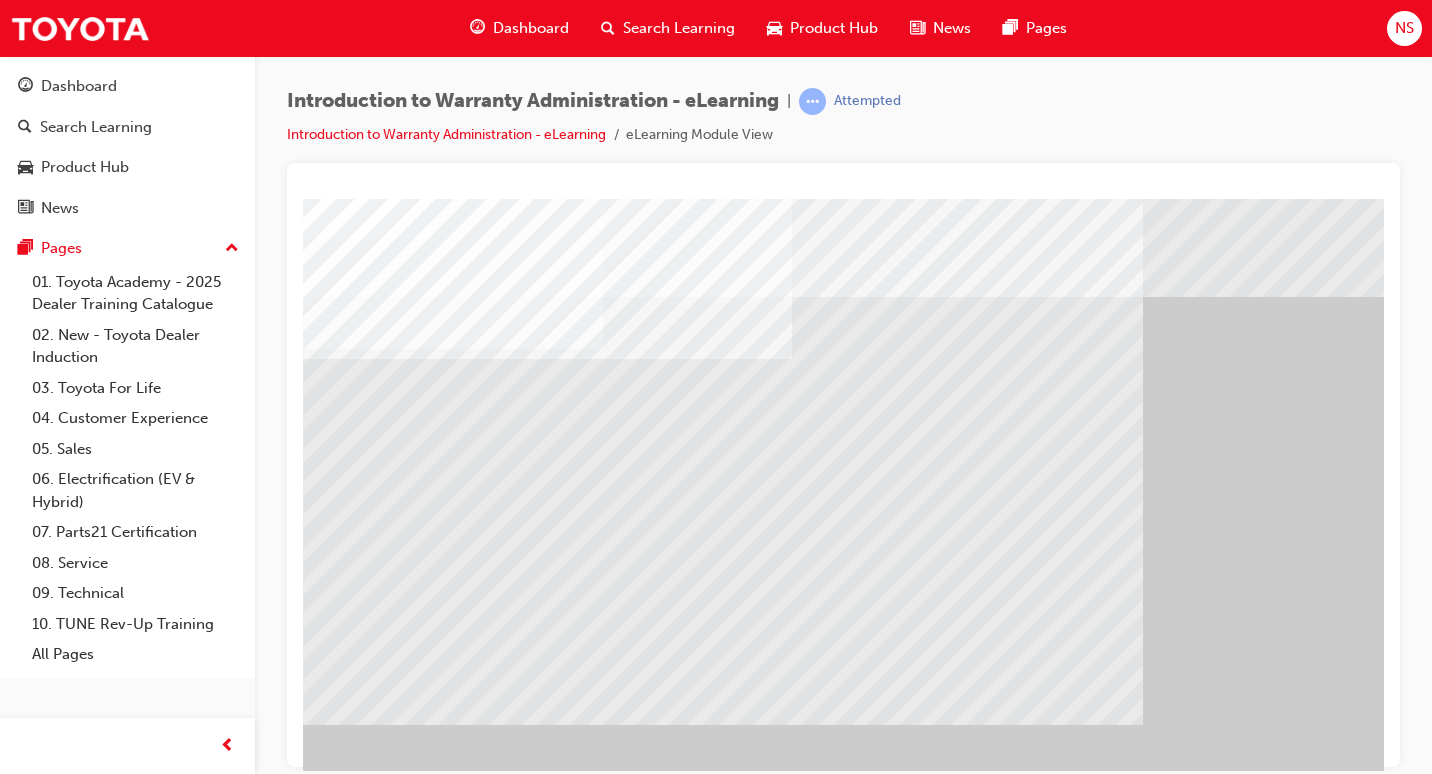 click at bounding box center [319, 1790] 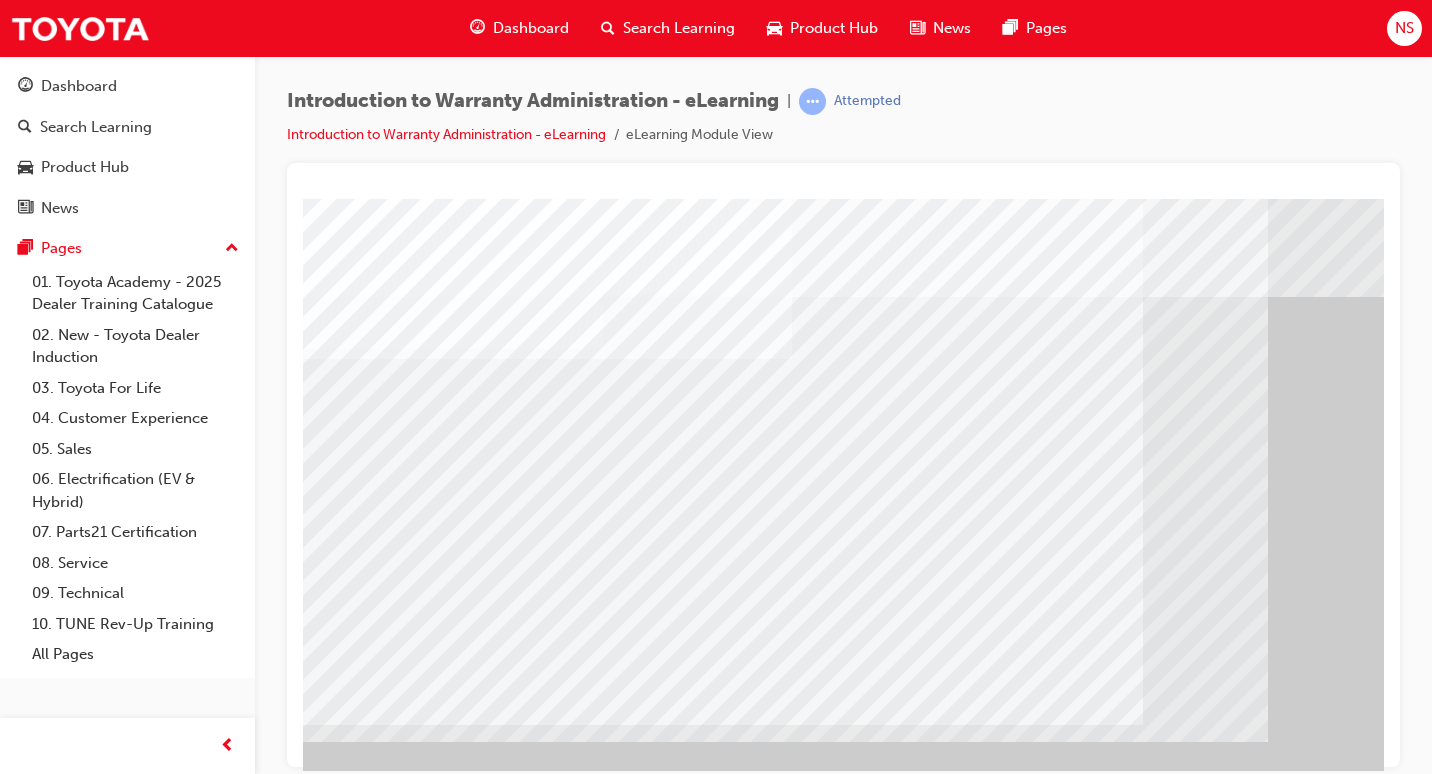 click at bounding box center [527, 2396] 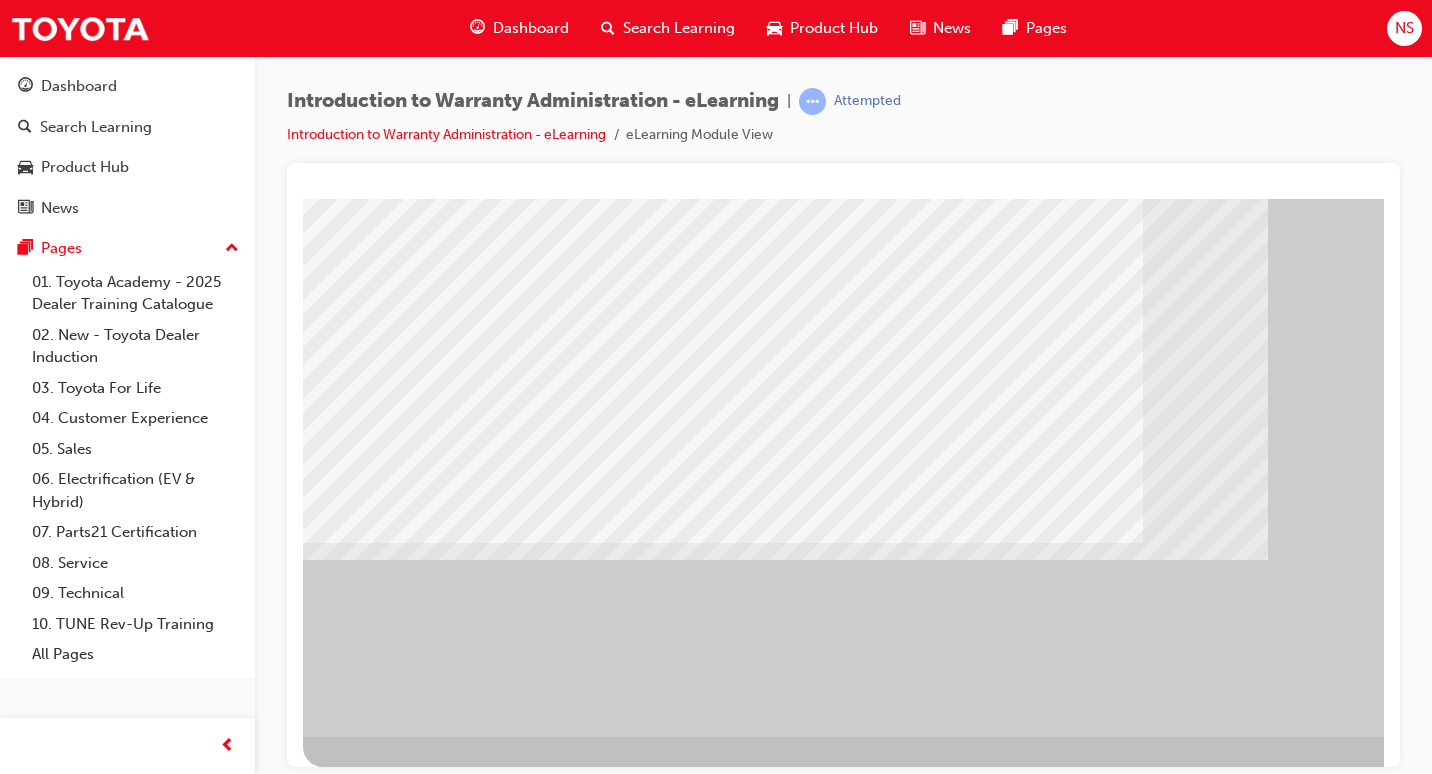 scroll, scrollTop: 193, scrollLeft: 0, axis: vertical 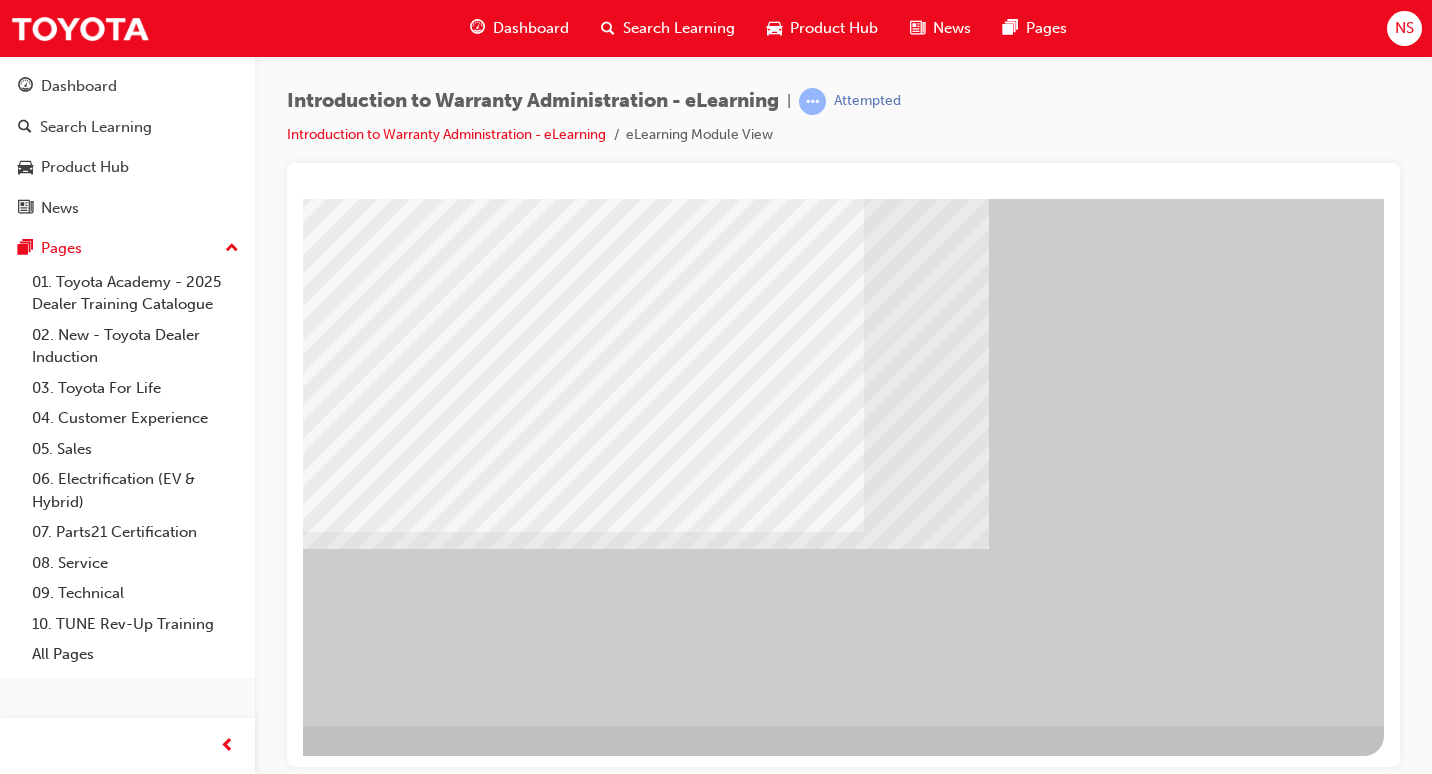 click at bounding box center (87, 1403) 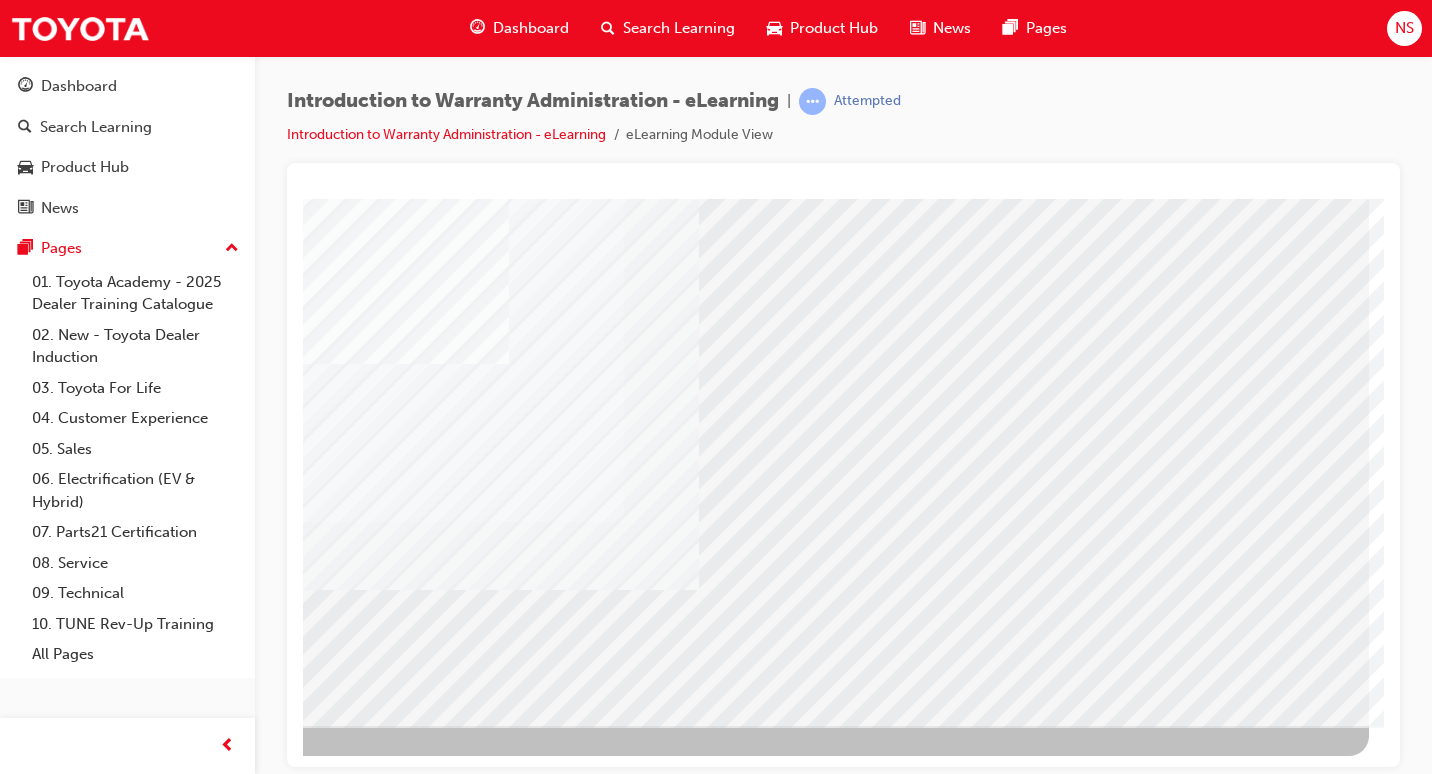 scroll, scrollTop: 0, scrollLeft: 0, axis: both 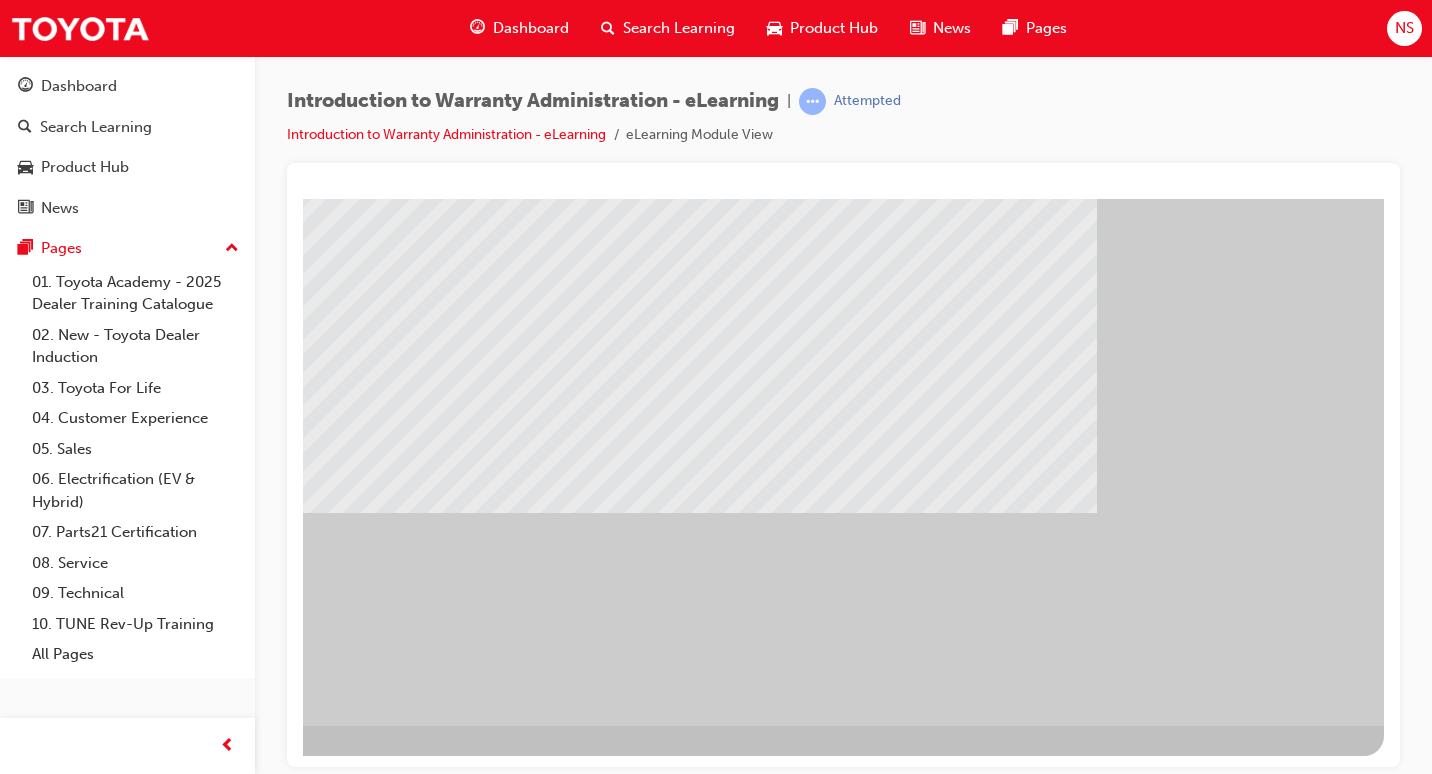 click at bounding box center [69, 1409] 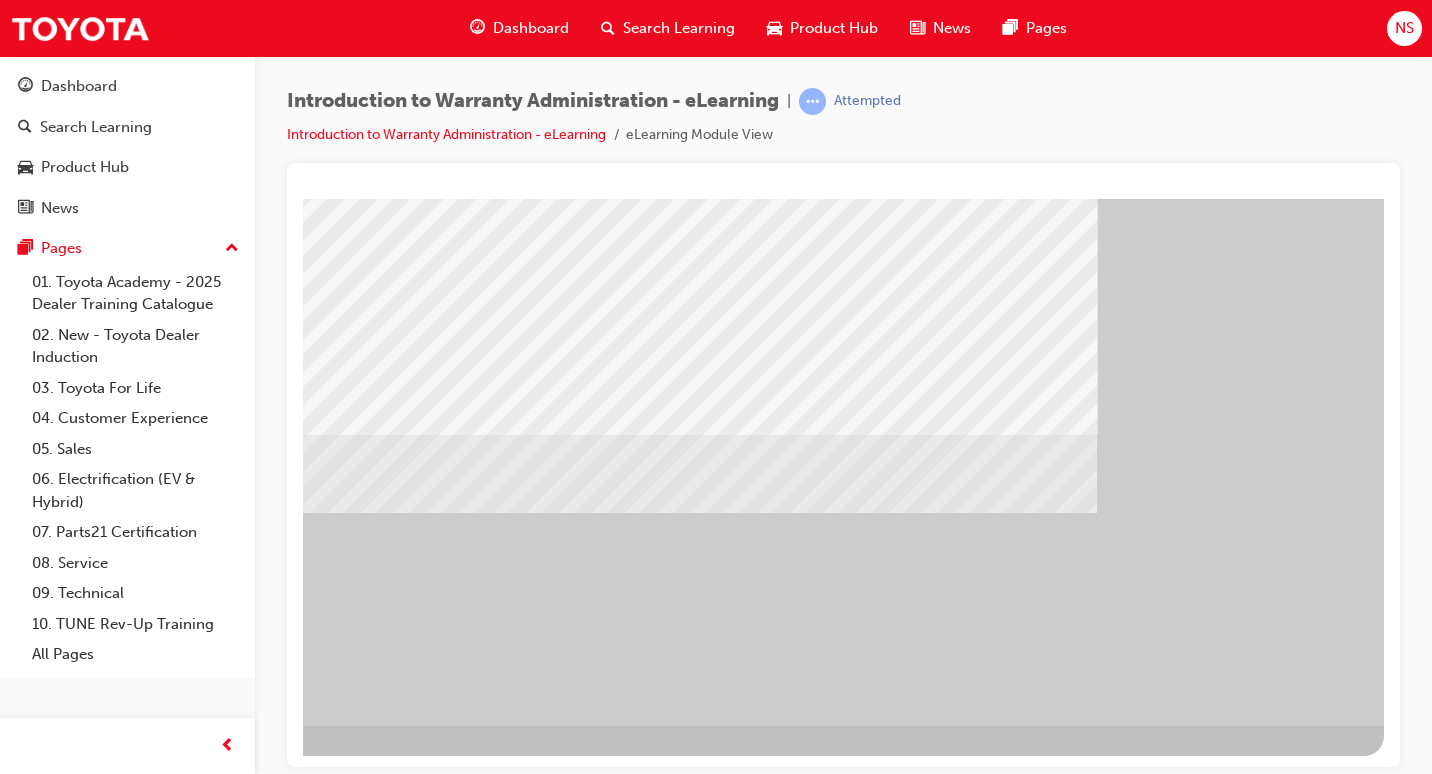 click at bounding box center [121, 2091] 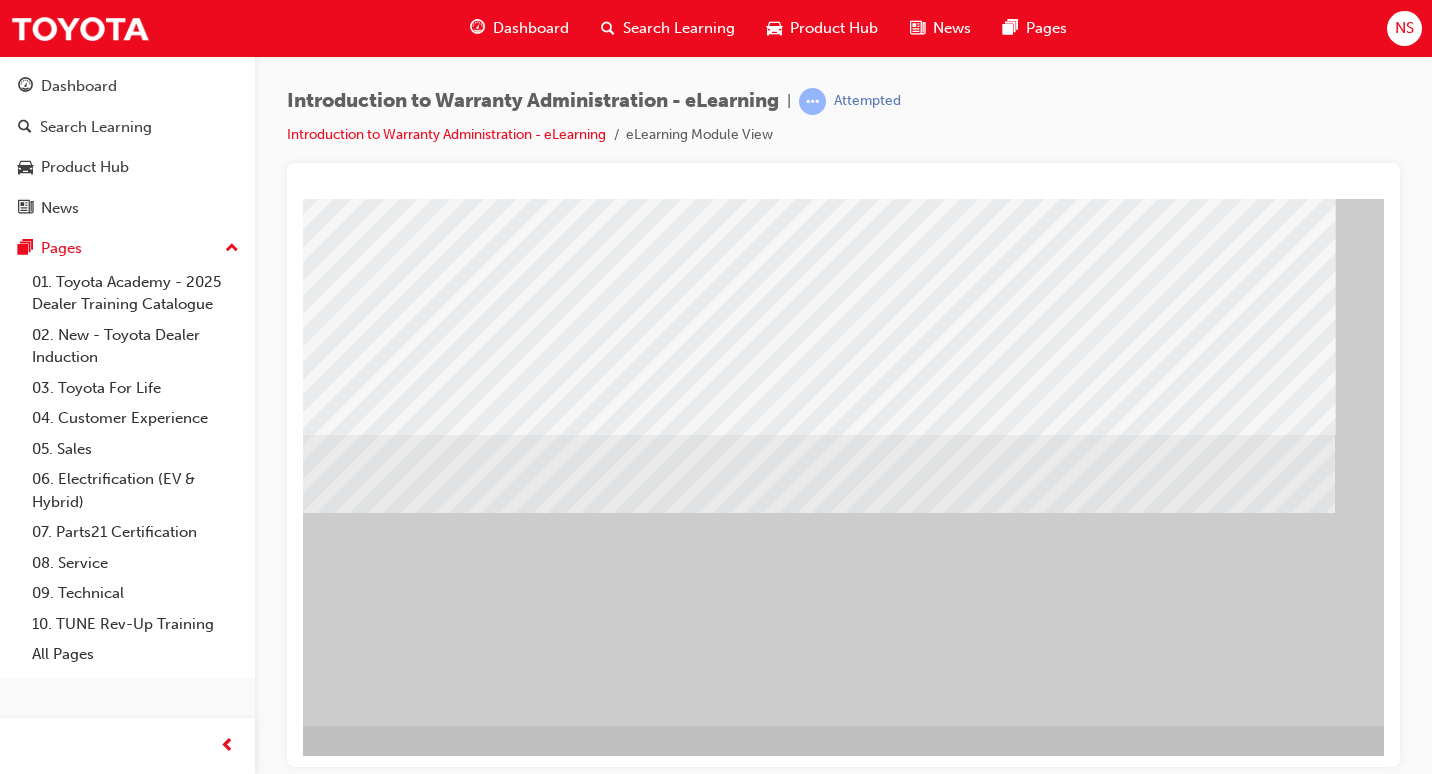 scroll, scrollTop: 193, scrollLeft: 0, axis: vertical 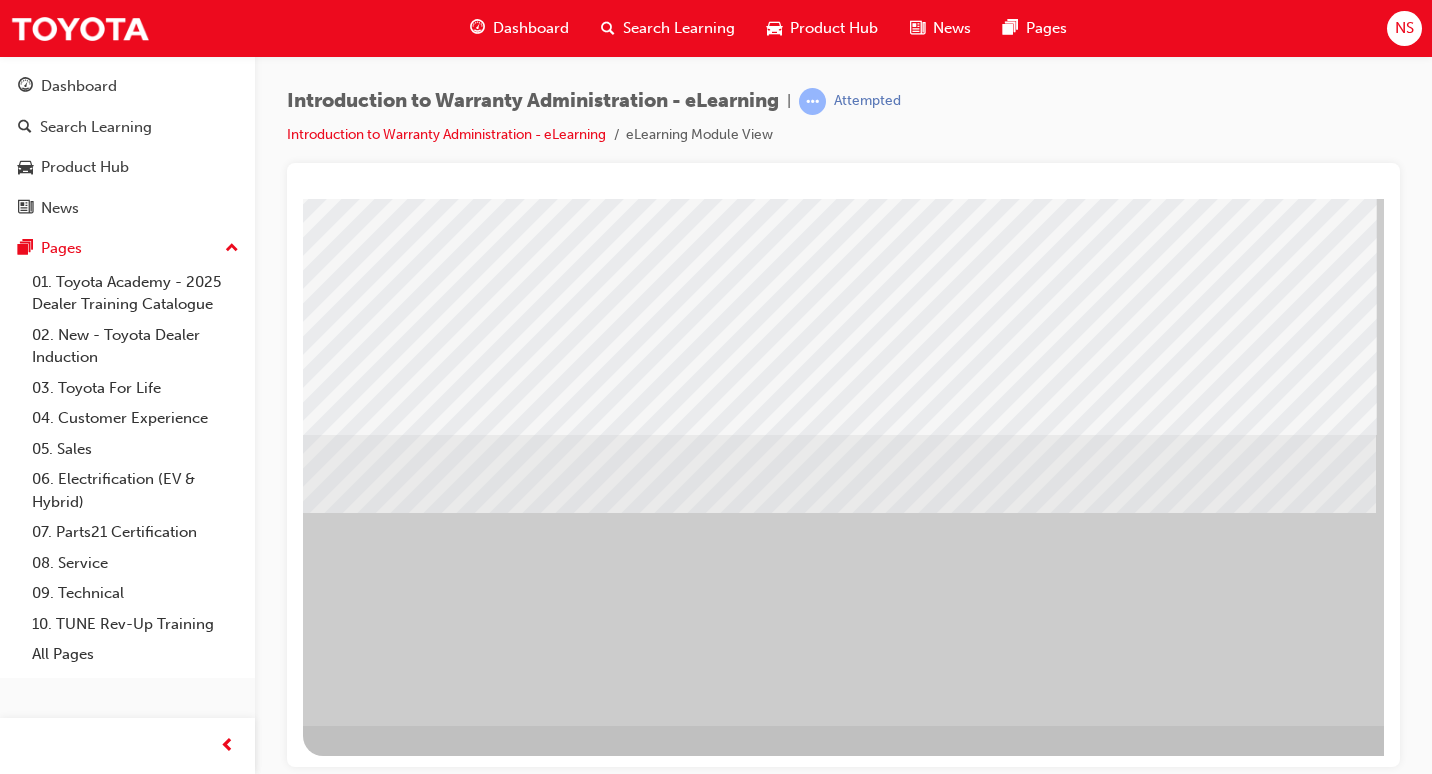 click at bounding box center (319, 2162) 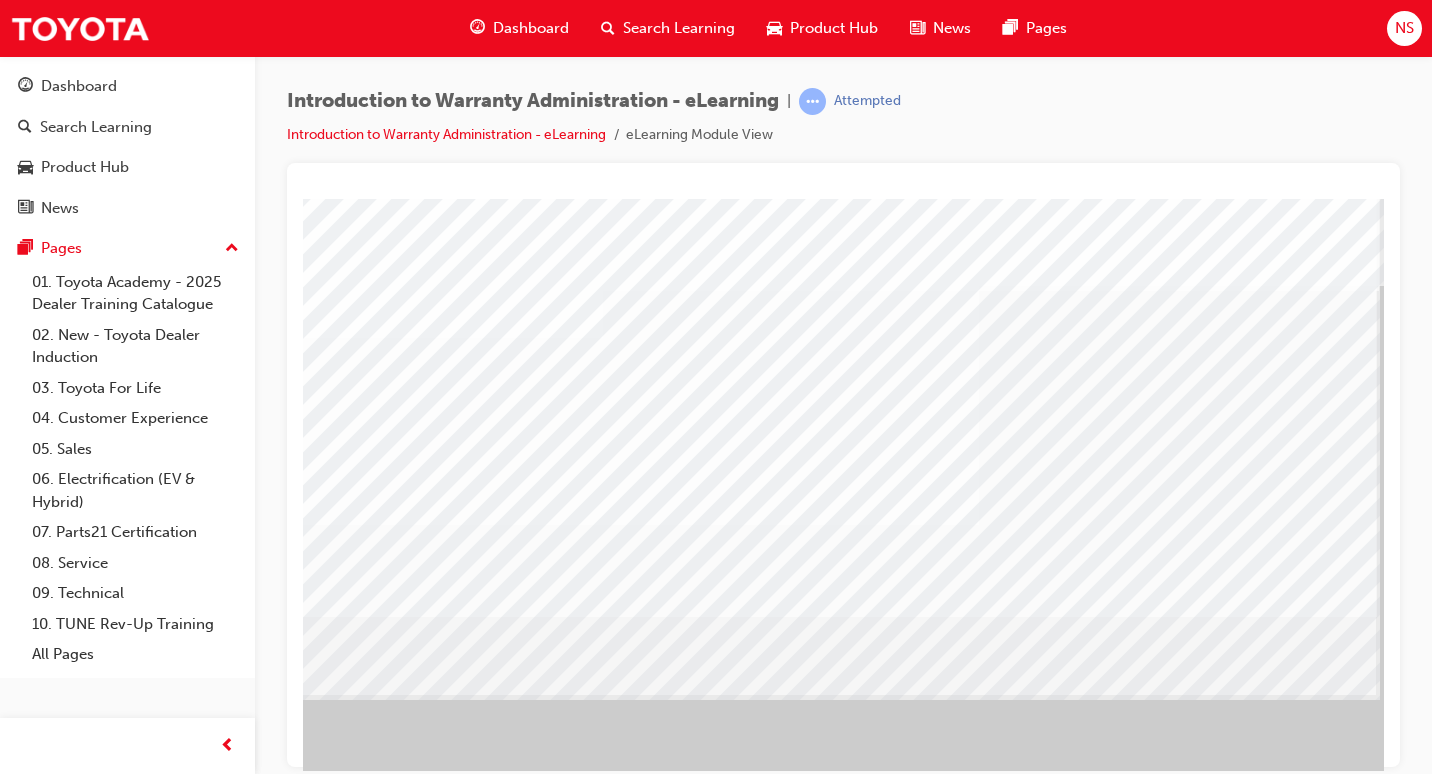 scroll, scrollTop: 0, scrollLeft: 0, axis: both 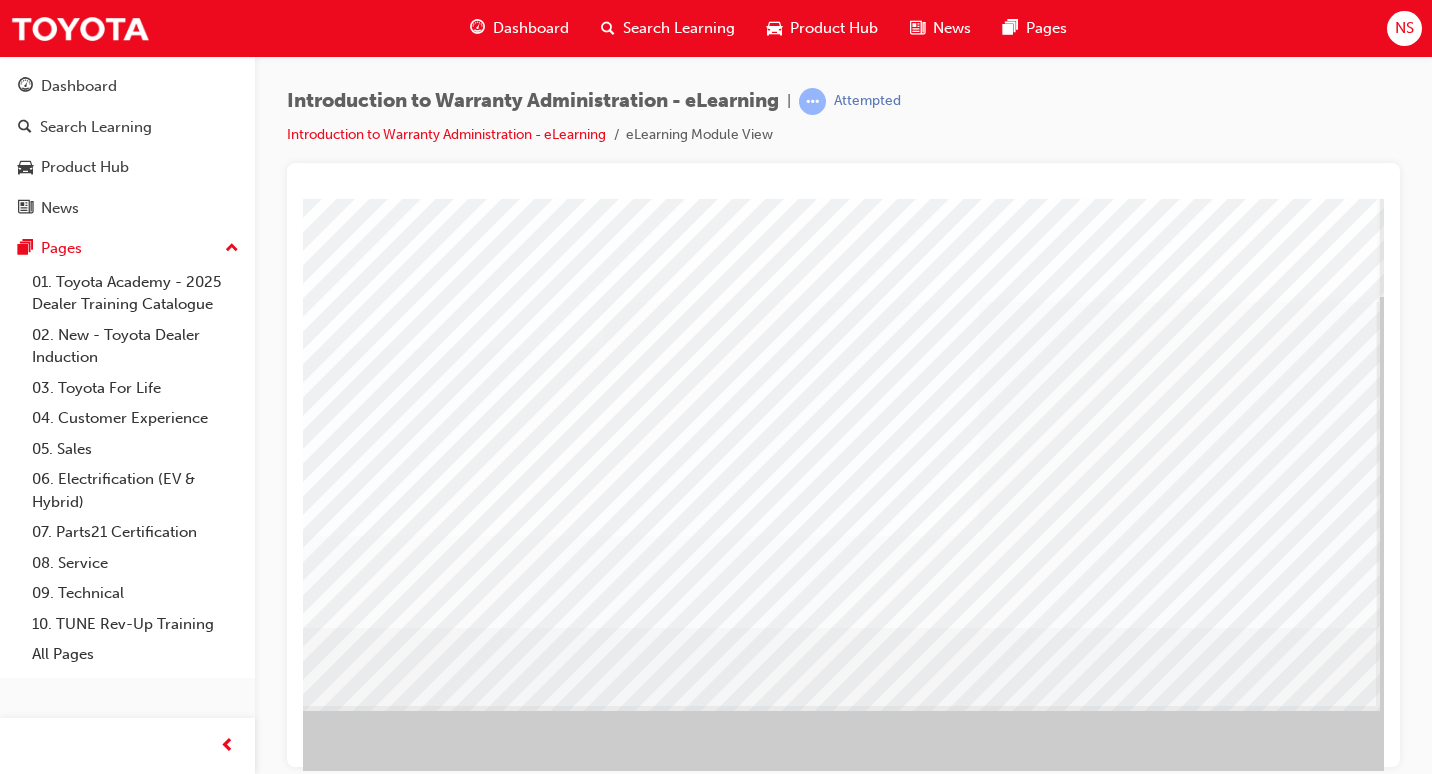 click at bounding box center [438, 3375] 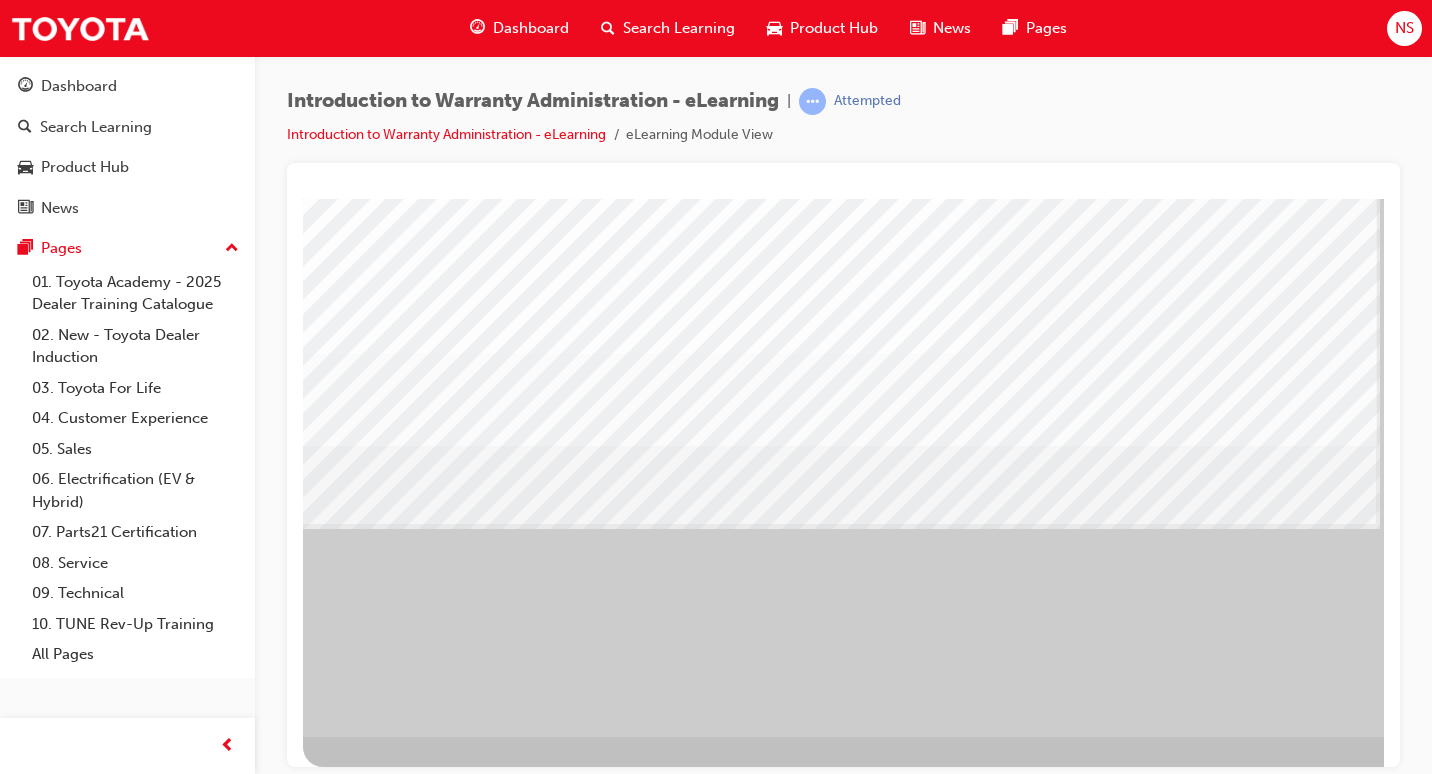 scroll, scrollTop: 193, scrollLeft: 0, axis: vertical 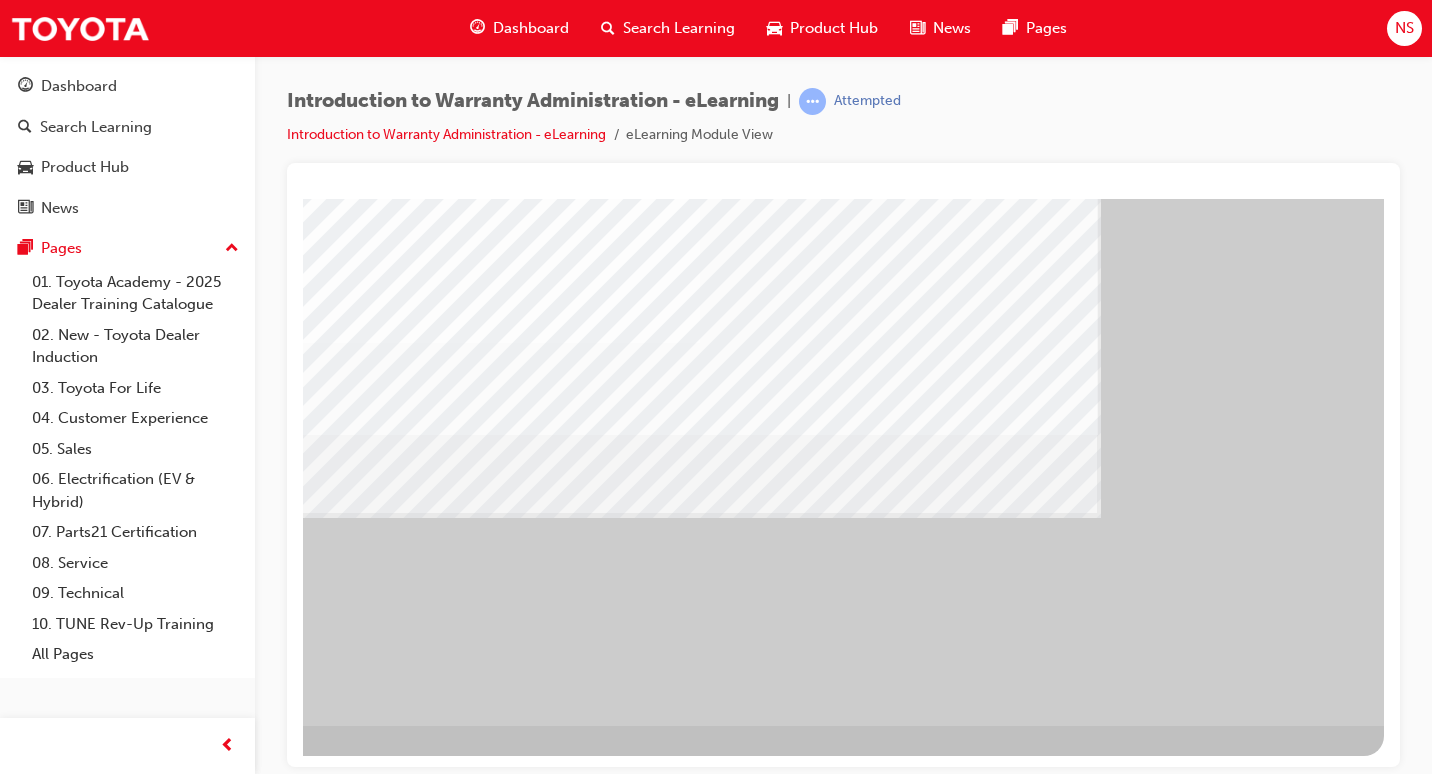 click at bounding box center [87, 2283] 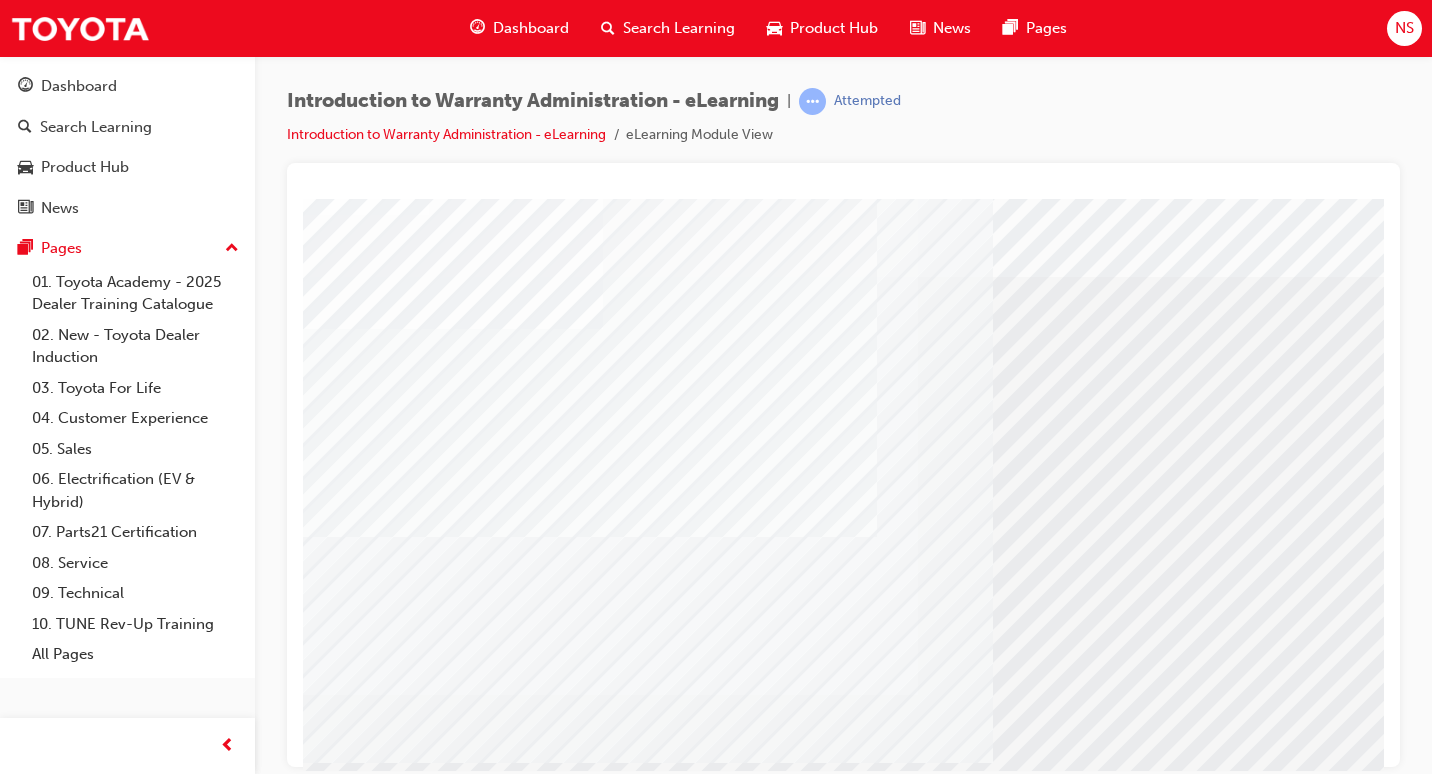 scroll, scrollTop: 40, scrollLeft: 0, axis: vertical 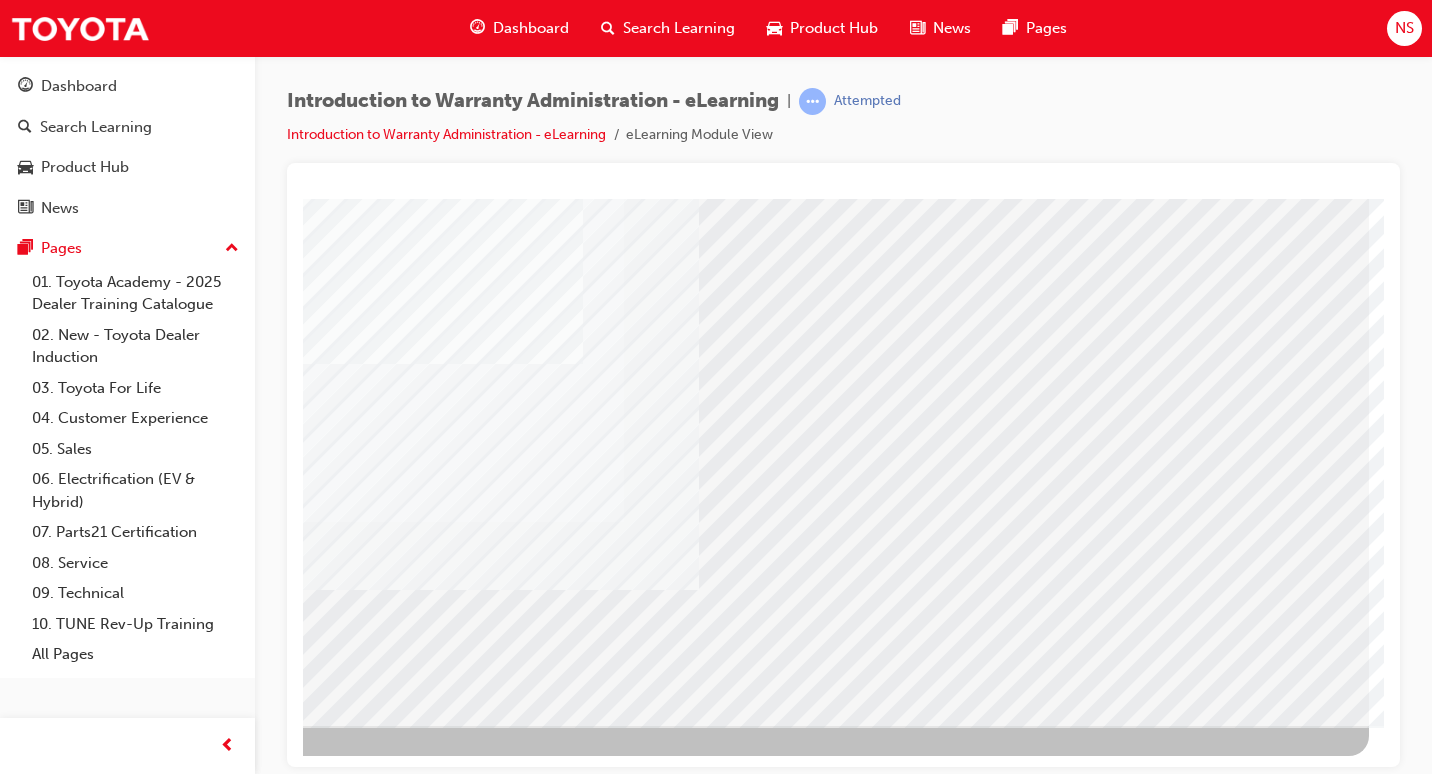 click at bounding box center [72, 2835] 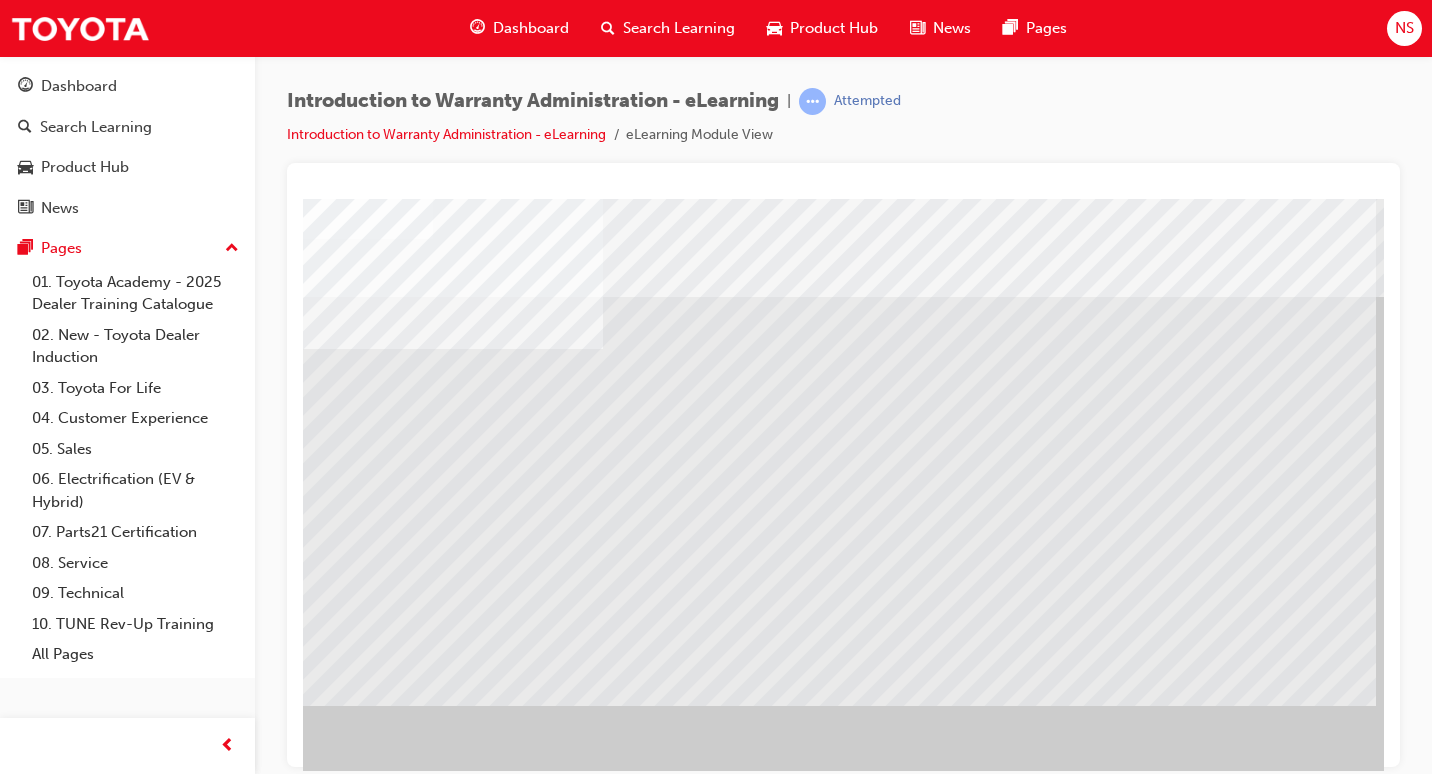 click at bounding box center [839, 1305] 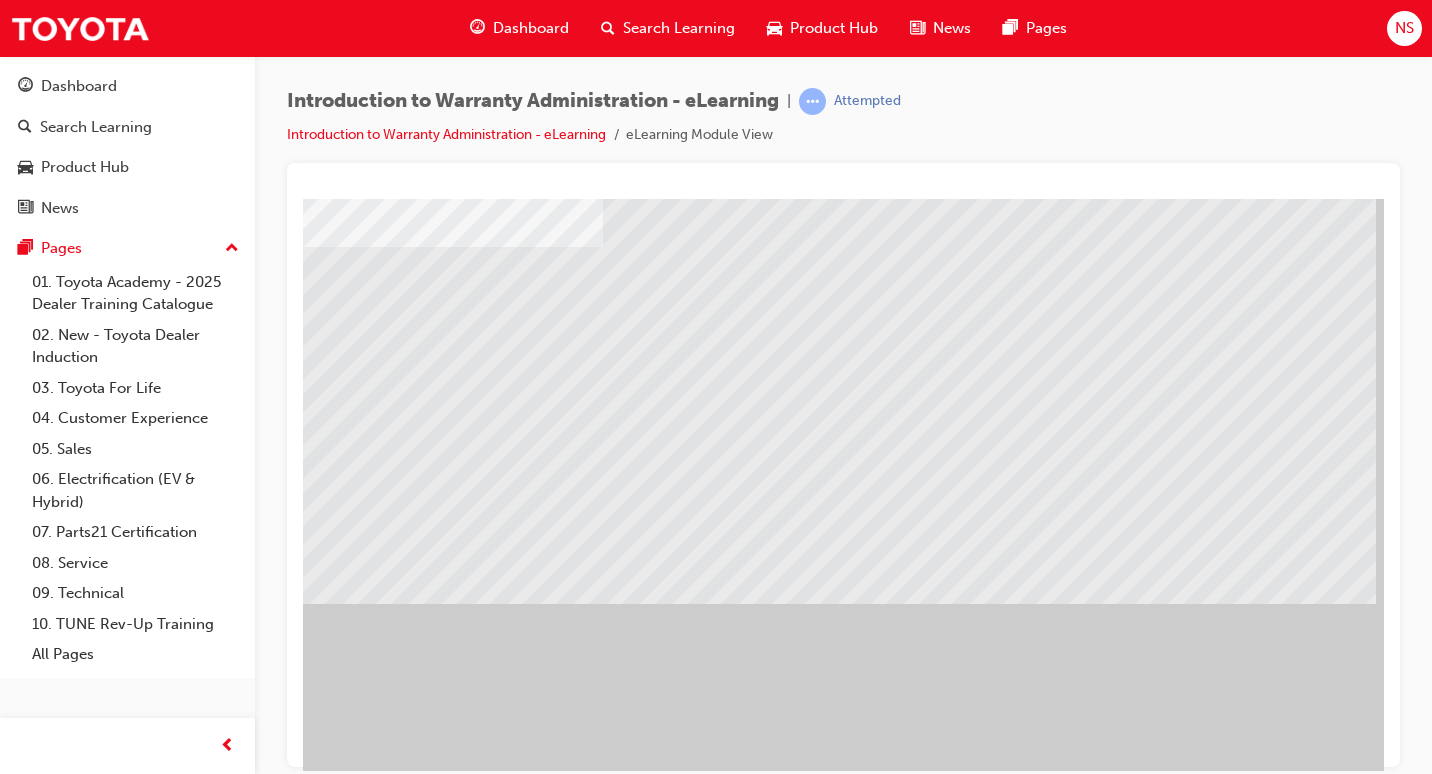 scroll, scrollTop: 193, scrollLeft: 0, axis: vertical 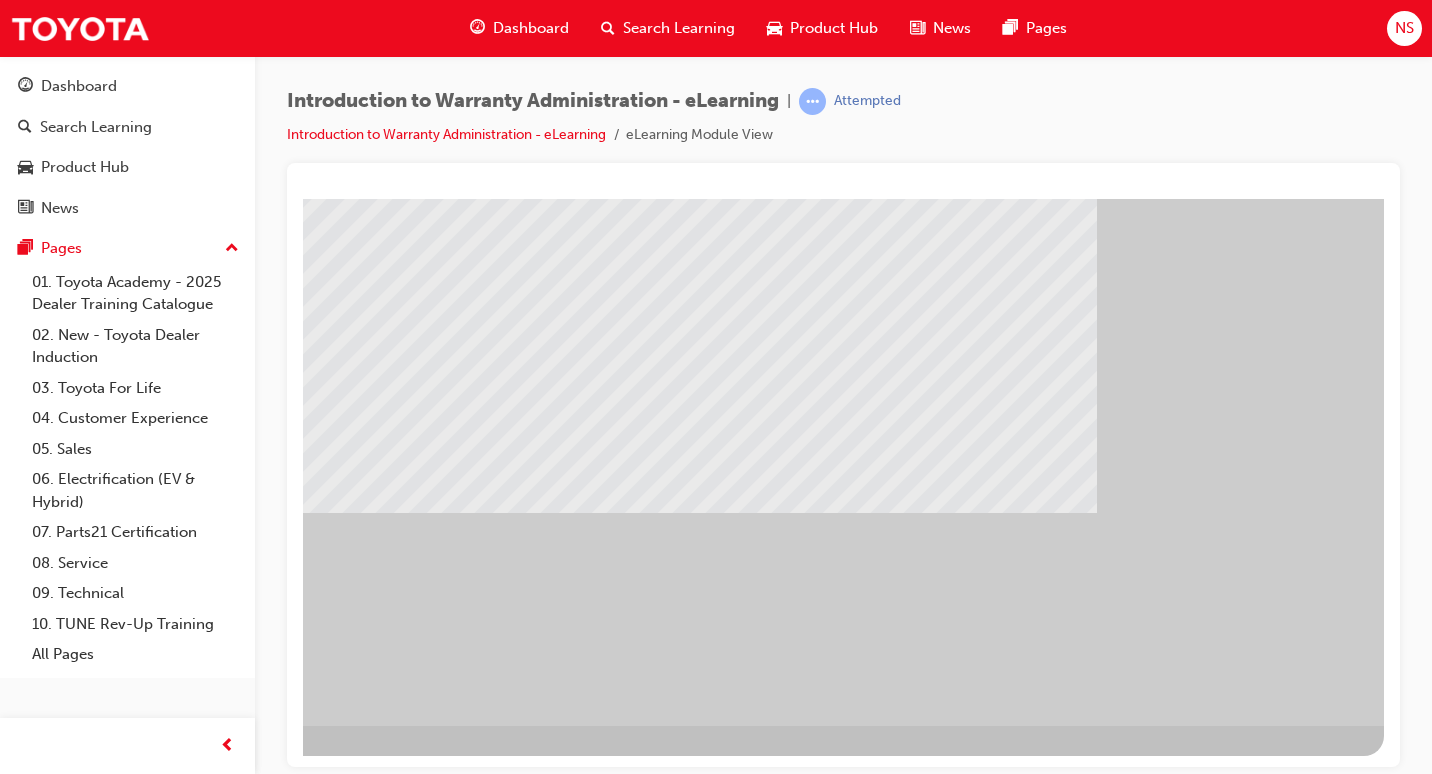 click at bounding box center [40, 1513] 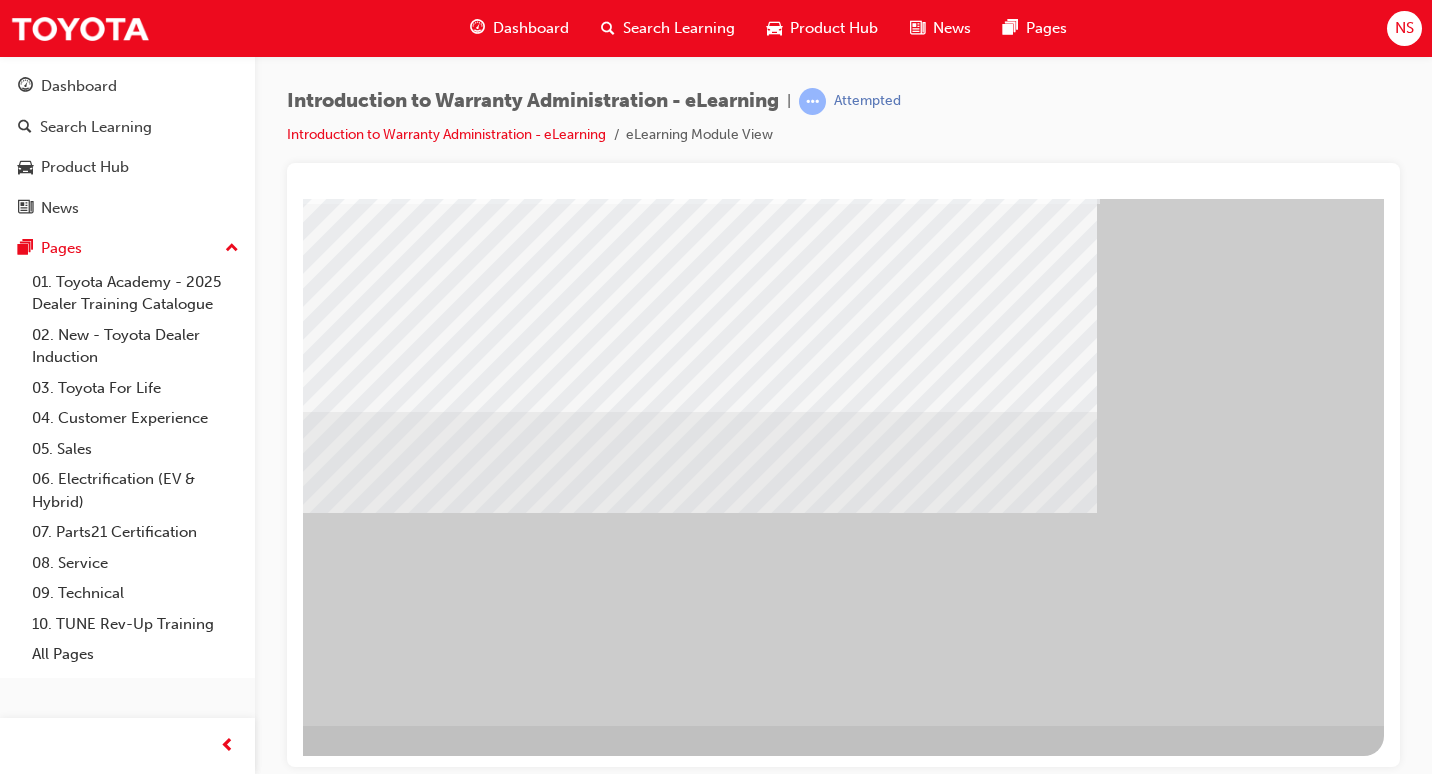 click at bounding box center [151, 2198] 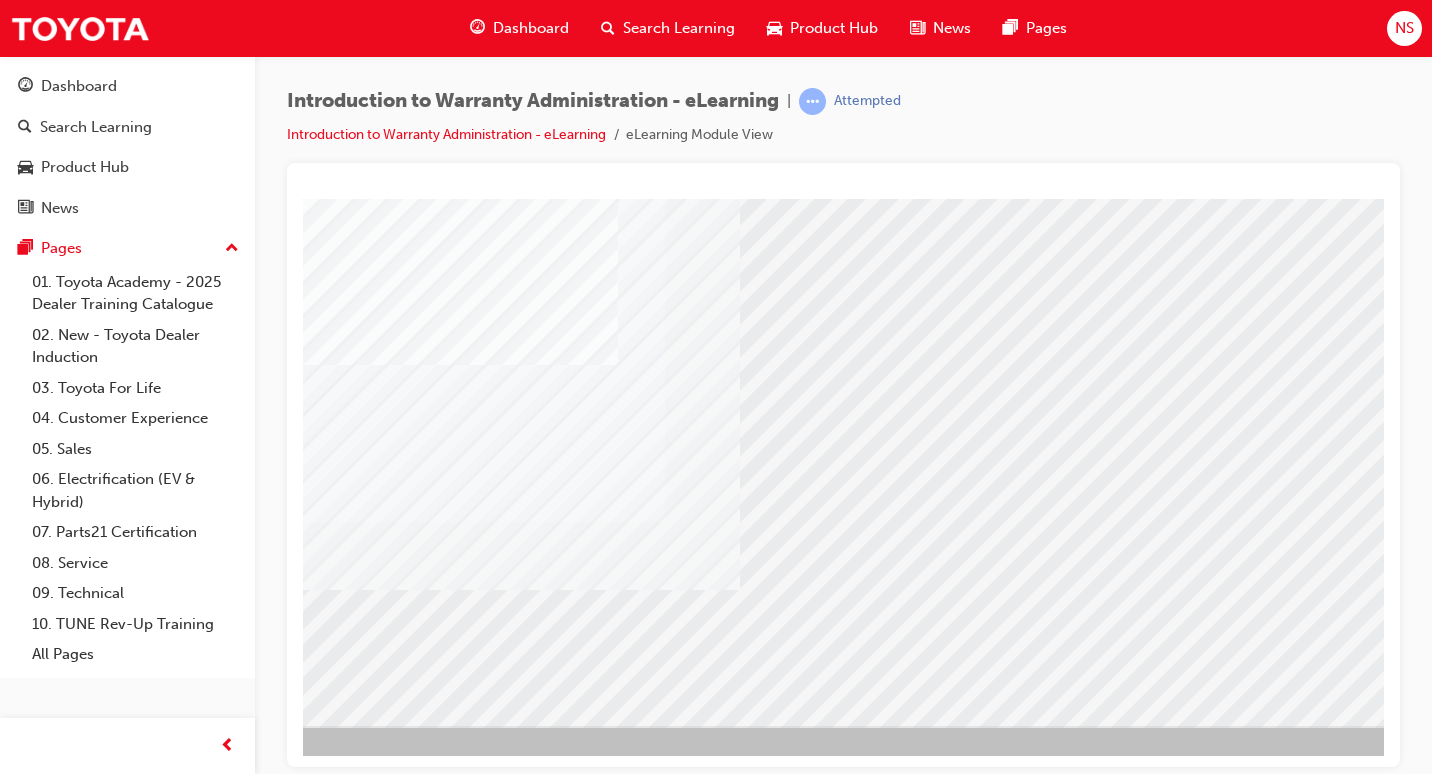 scroll, scrollTop: 193, scrollLeft: 294, axis: both 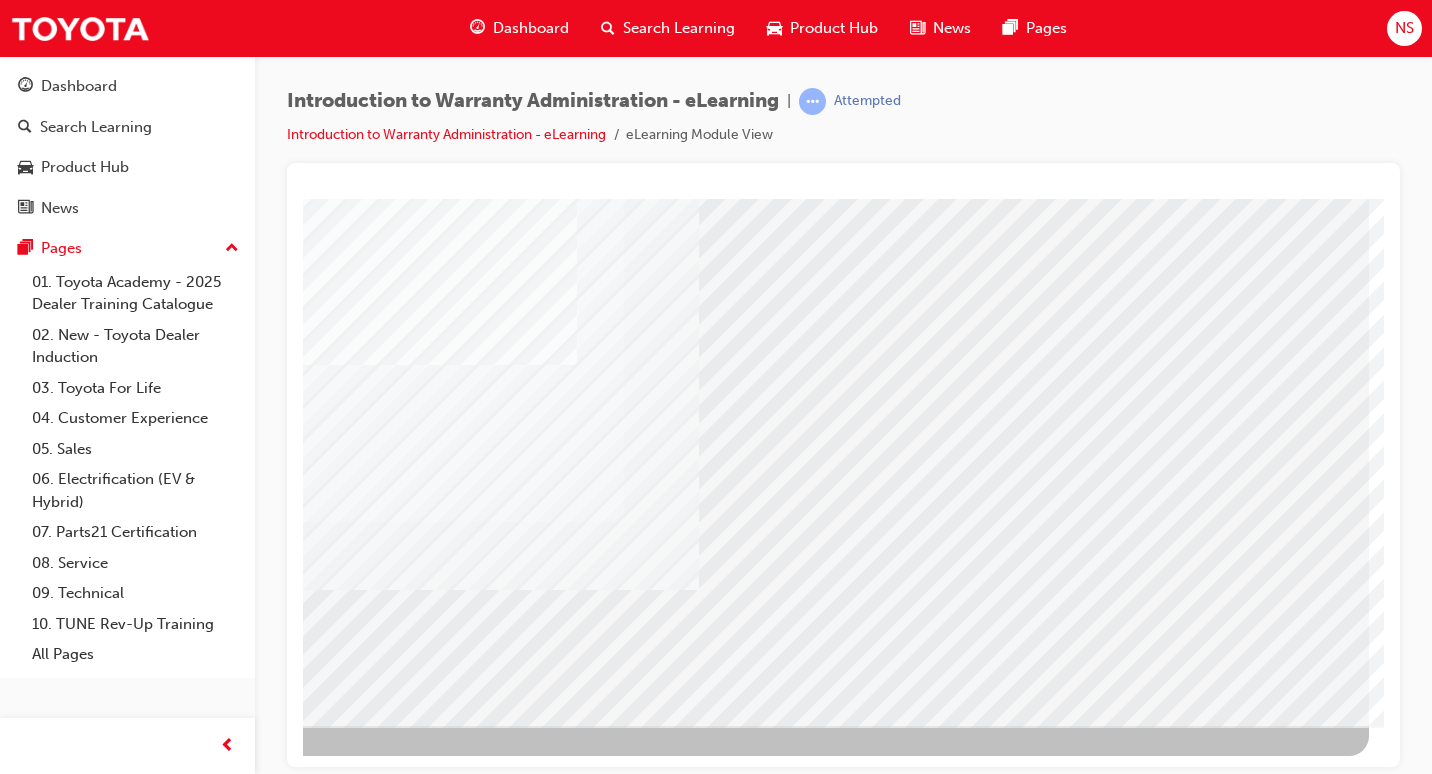 click at bounding box center (72, 2835) 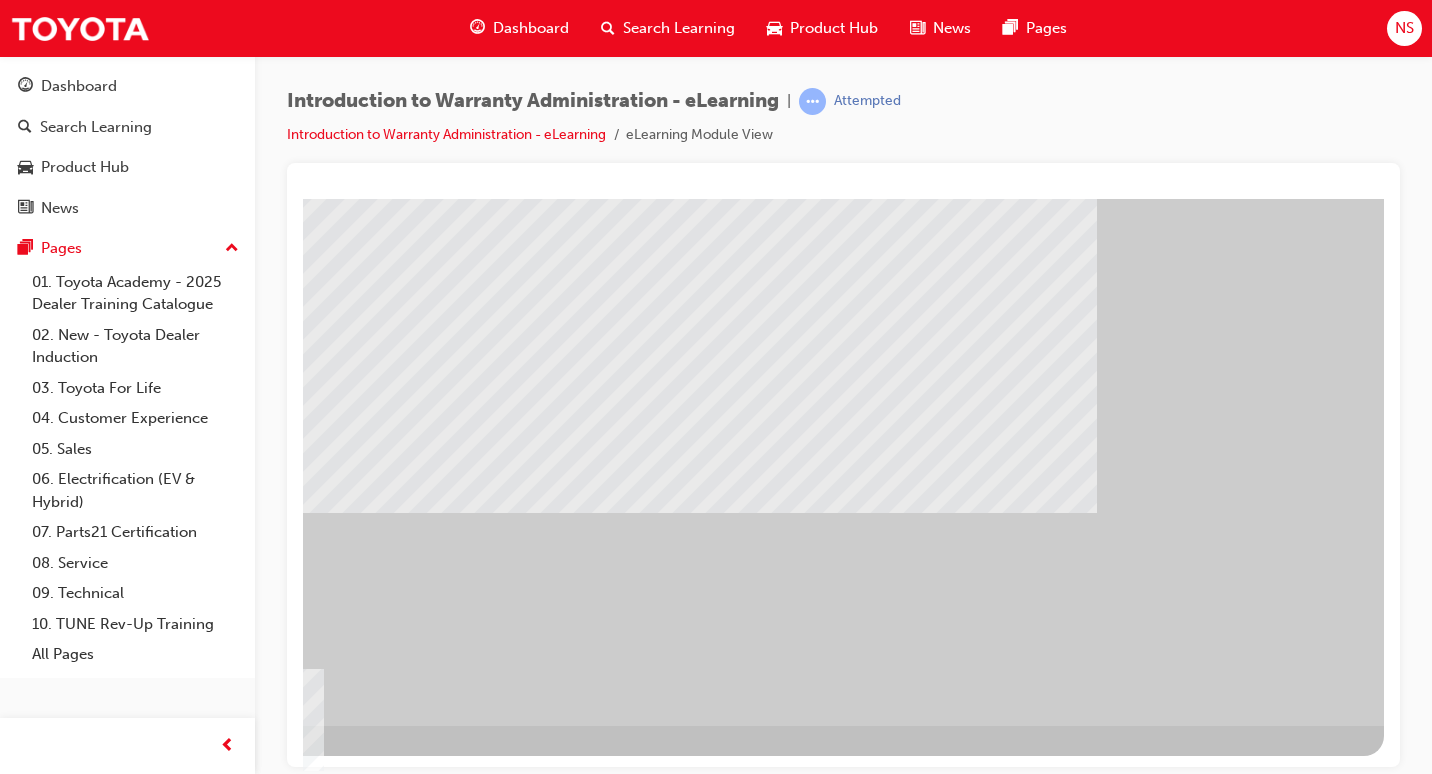 scroll, scrollTop: 0, scrollLeft: 0, axis: both 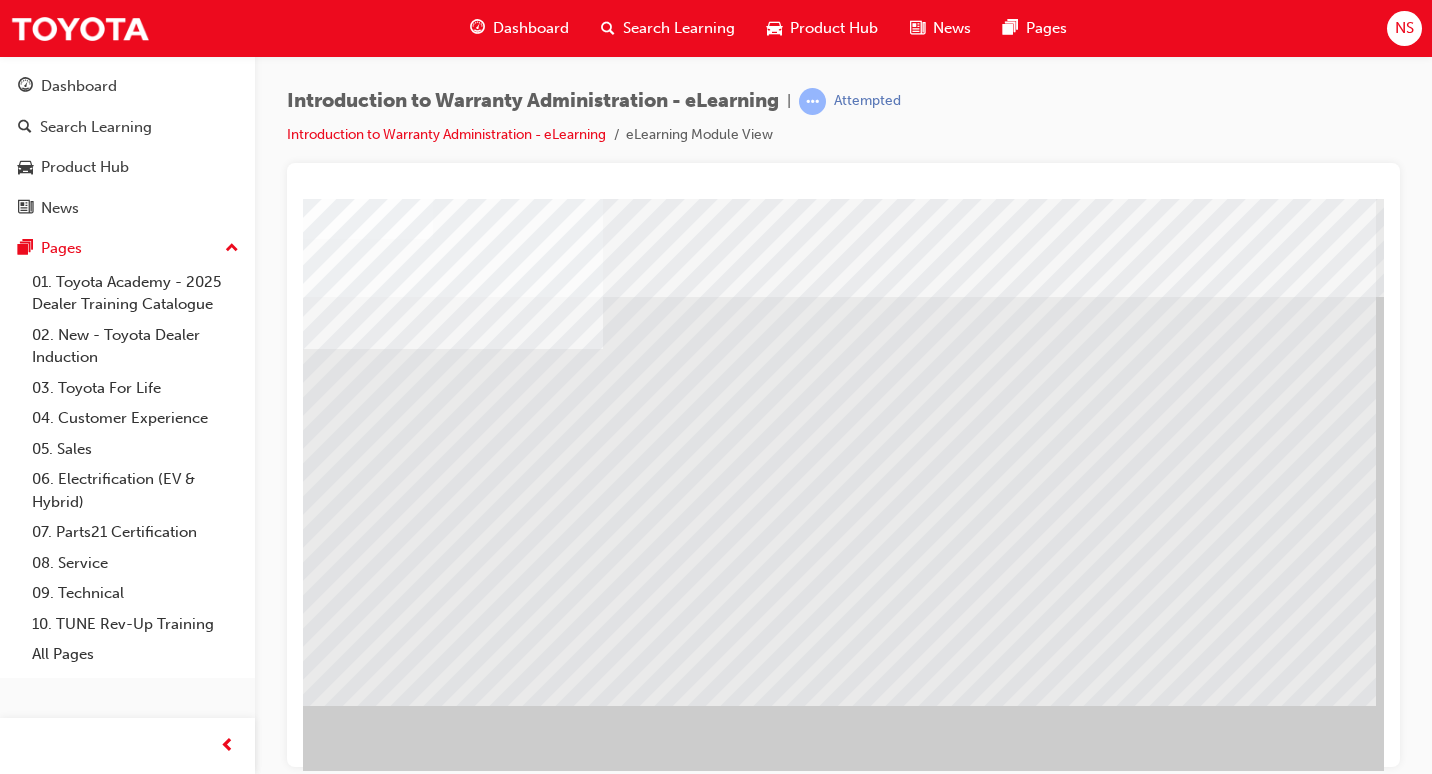 click at bounding box center [839, 1305] 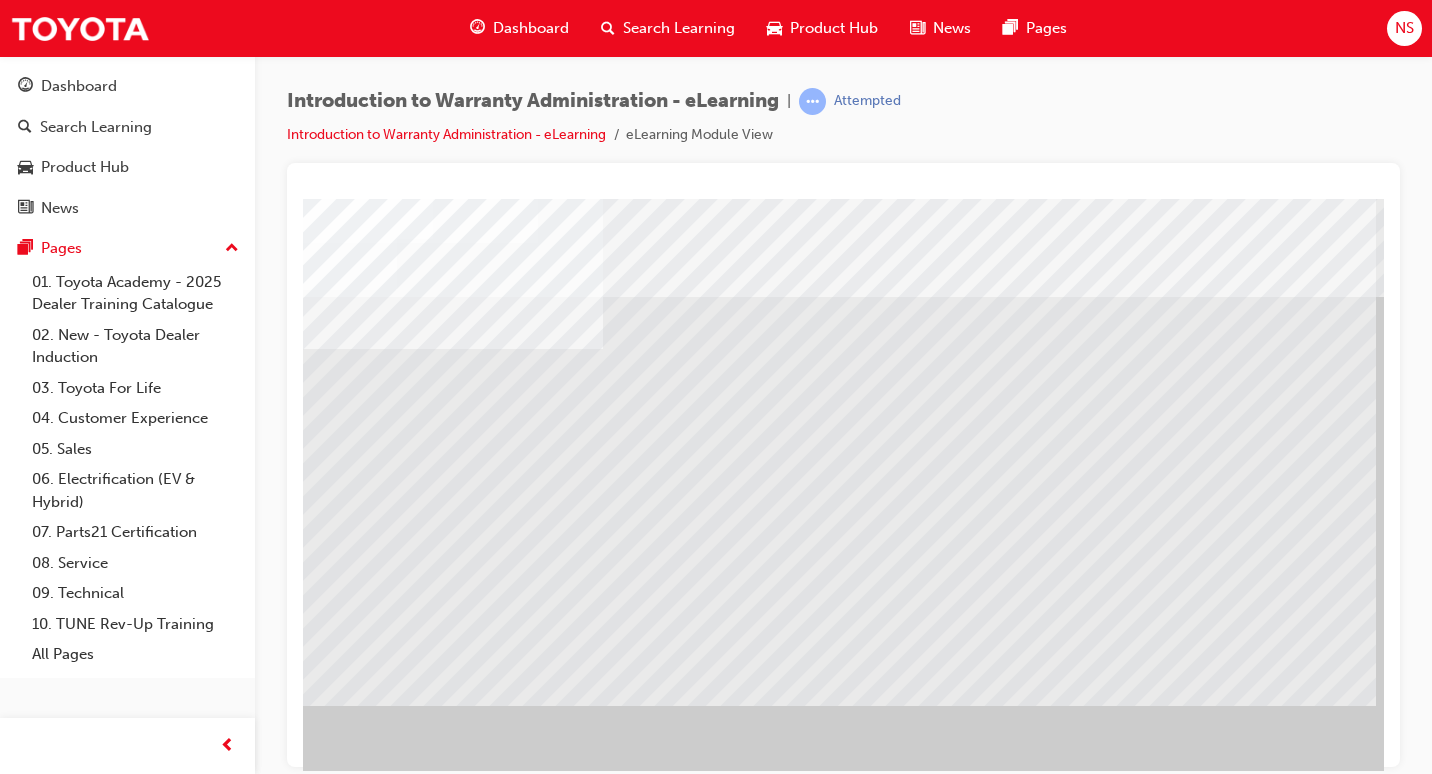 click at bounding box center (839, 1305) 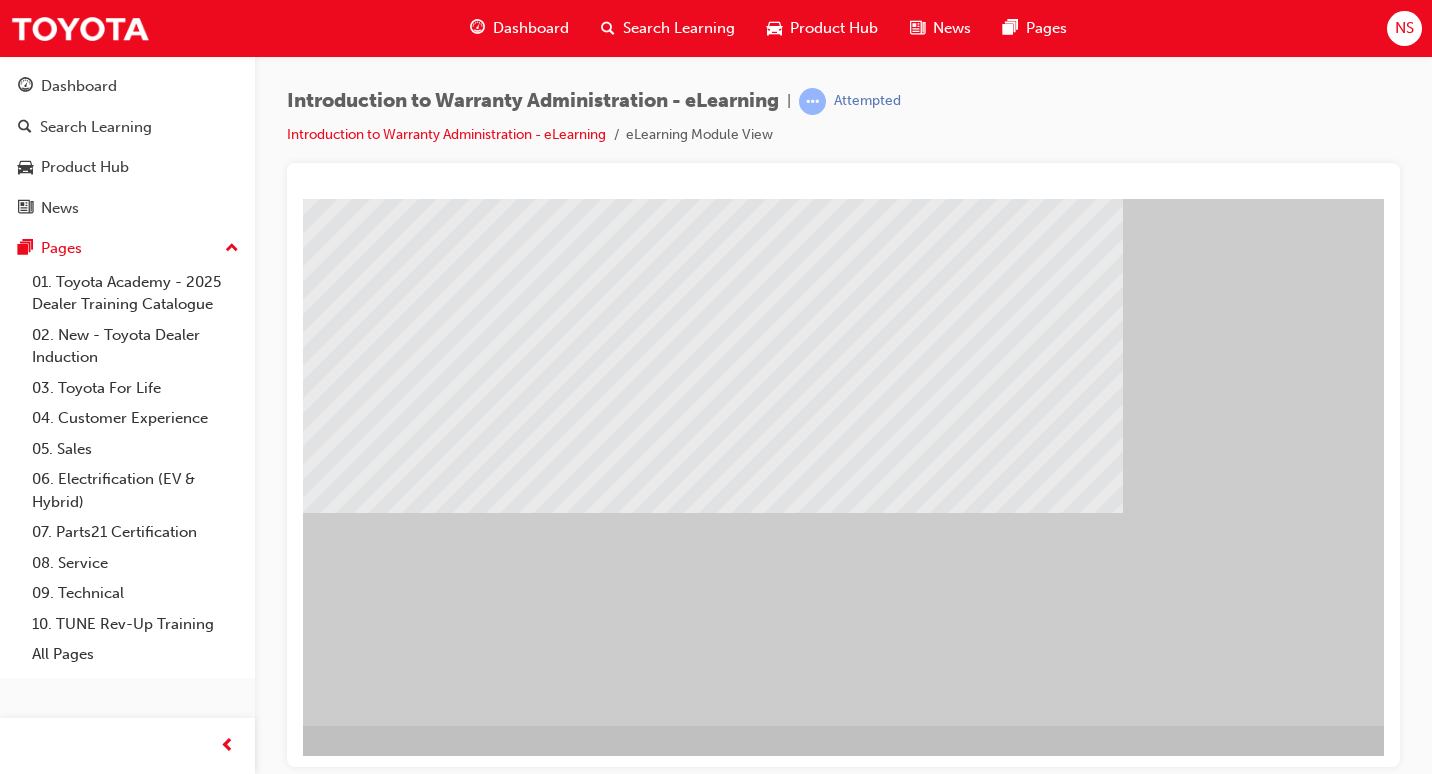 scroll, scrollTop: 193, scrollLeft: 294, axis: both 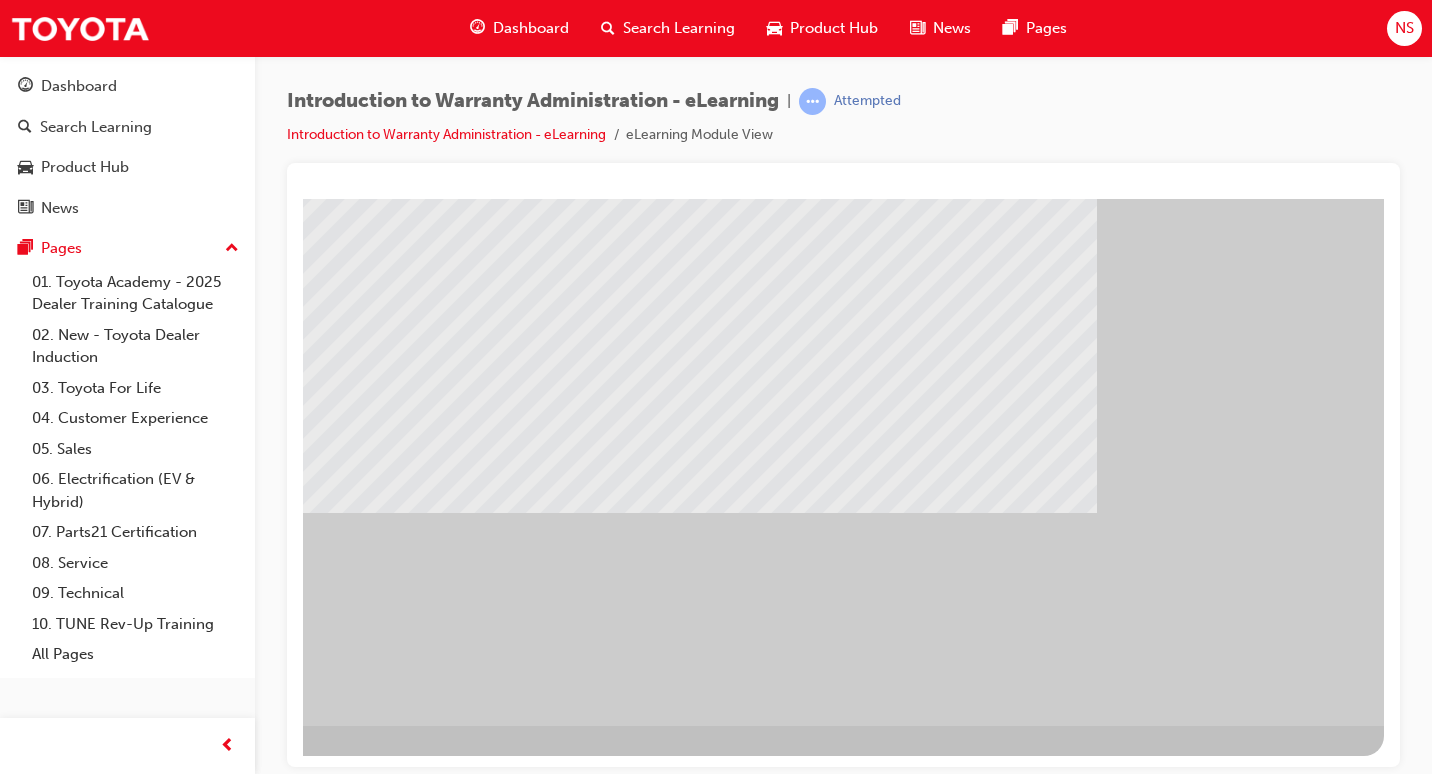 click at bounding box center [40, 1513] 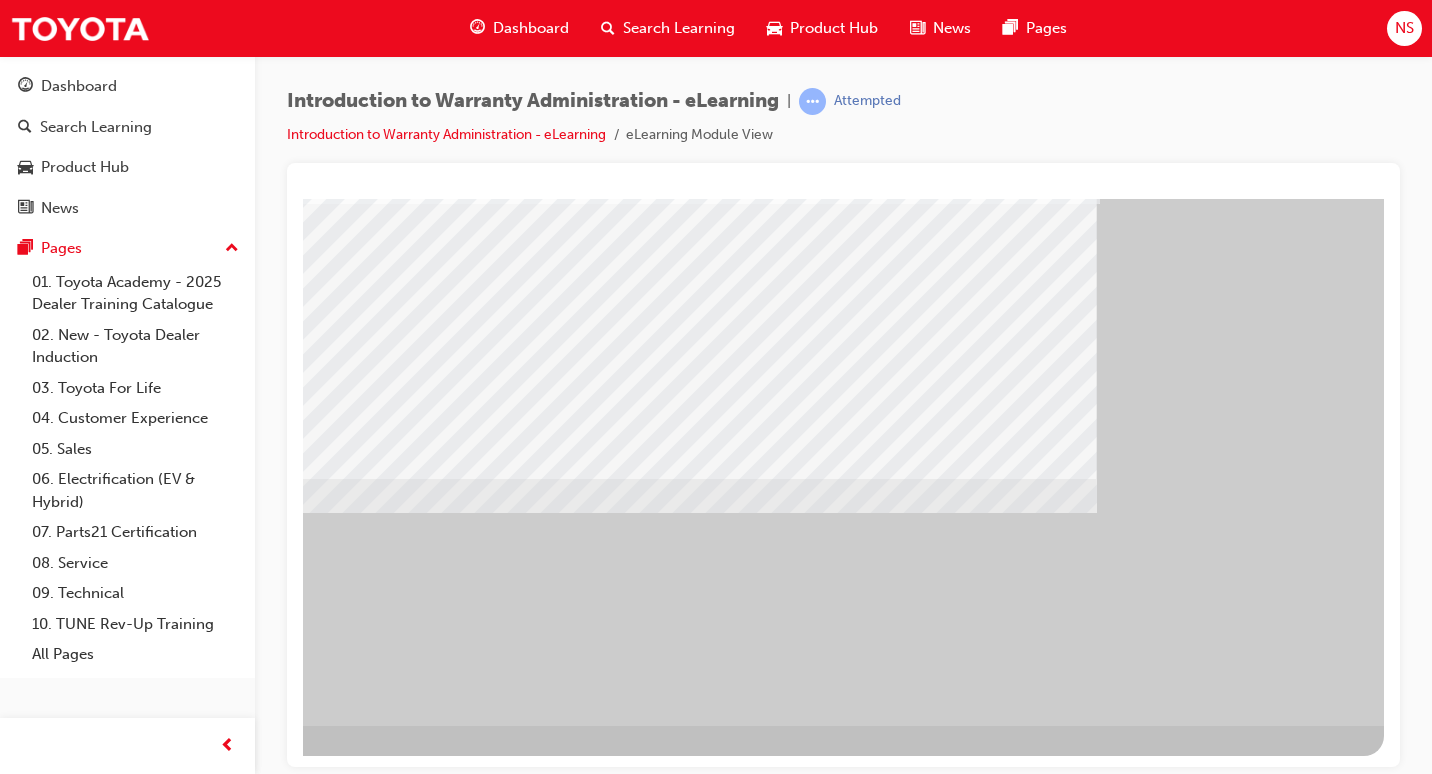 click at bounding box center (87, 1547) 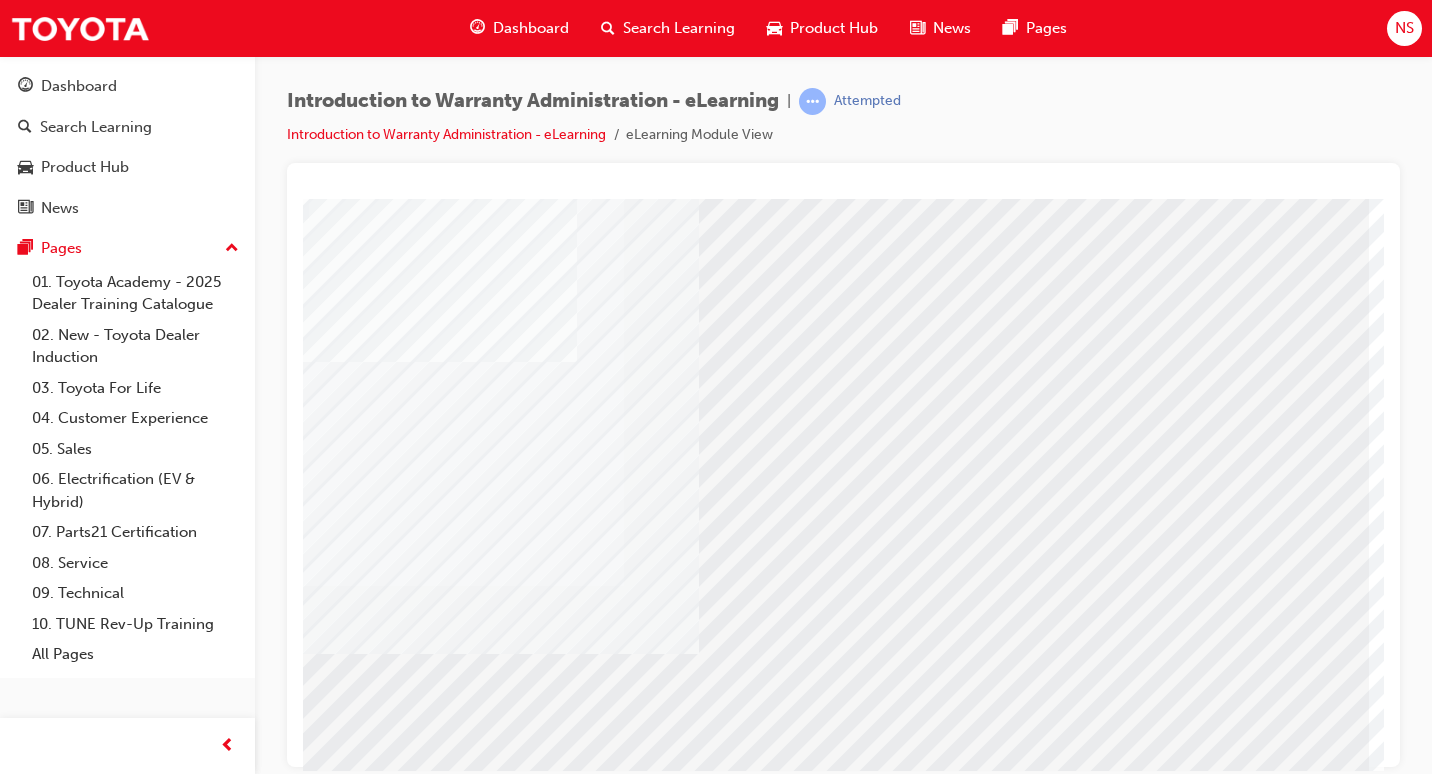 scroll, scrollTop: 193, scrollLeft: 294, axis: both 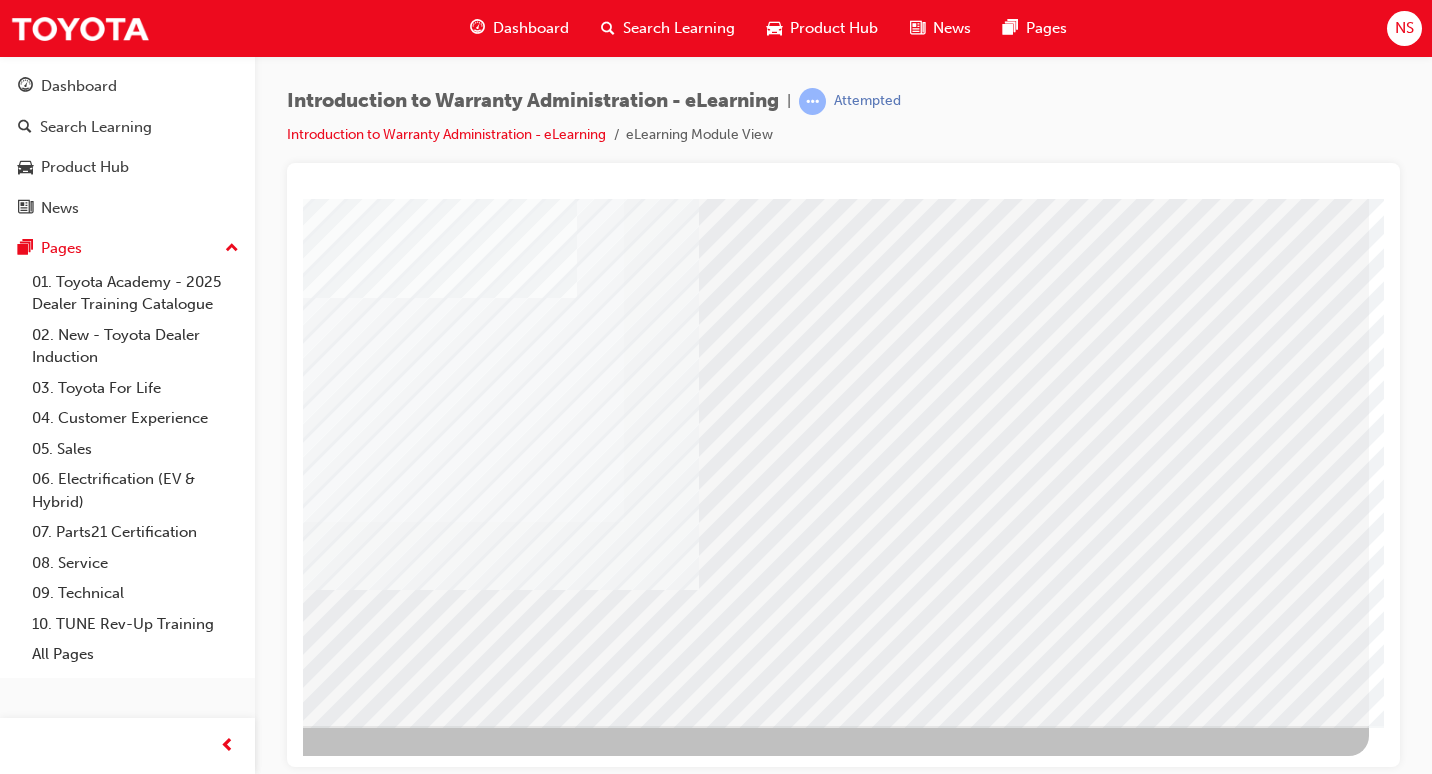 click at bounding box center [72, 2835] 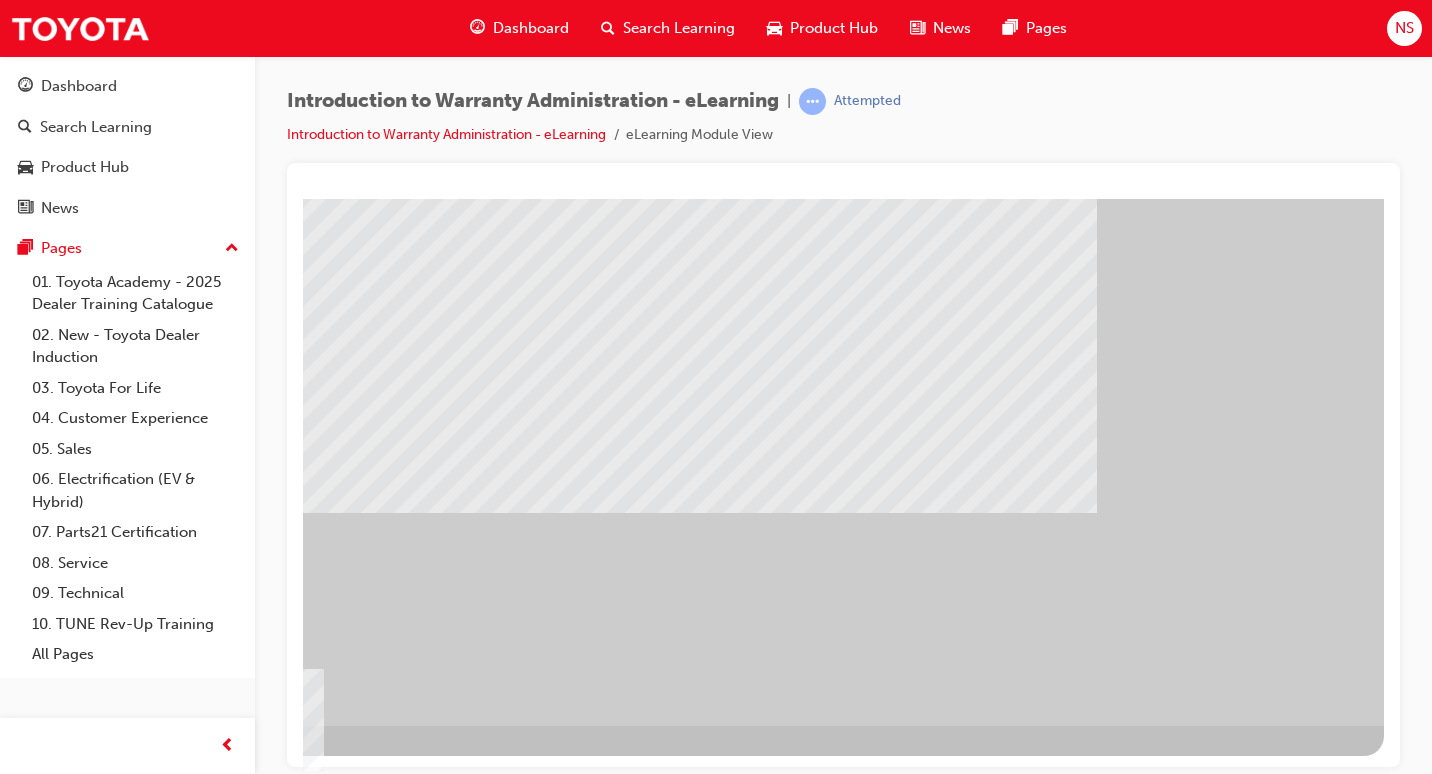 scroll, scrollTop: 0, scrollLeft: 0, axis: both 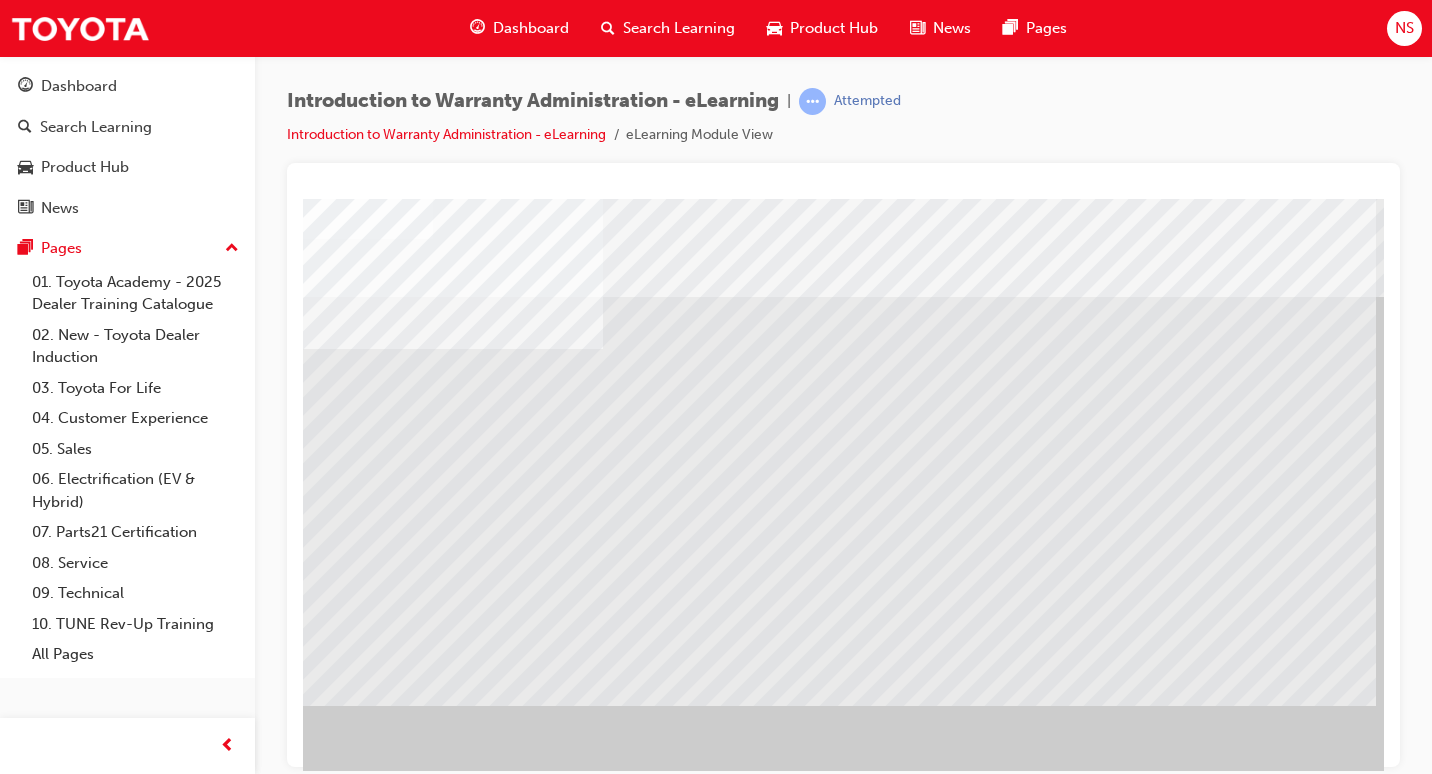 click at bounding box center (839, 1305) 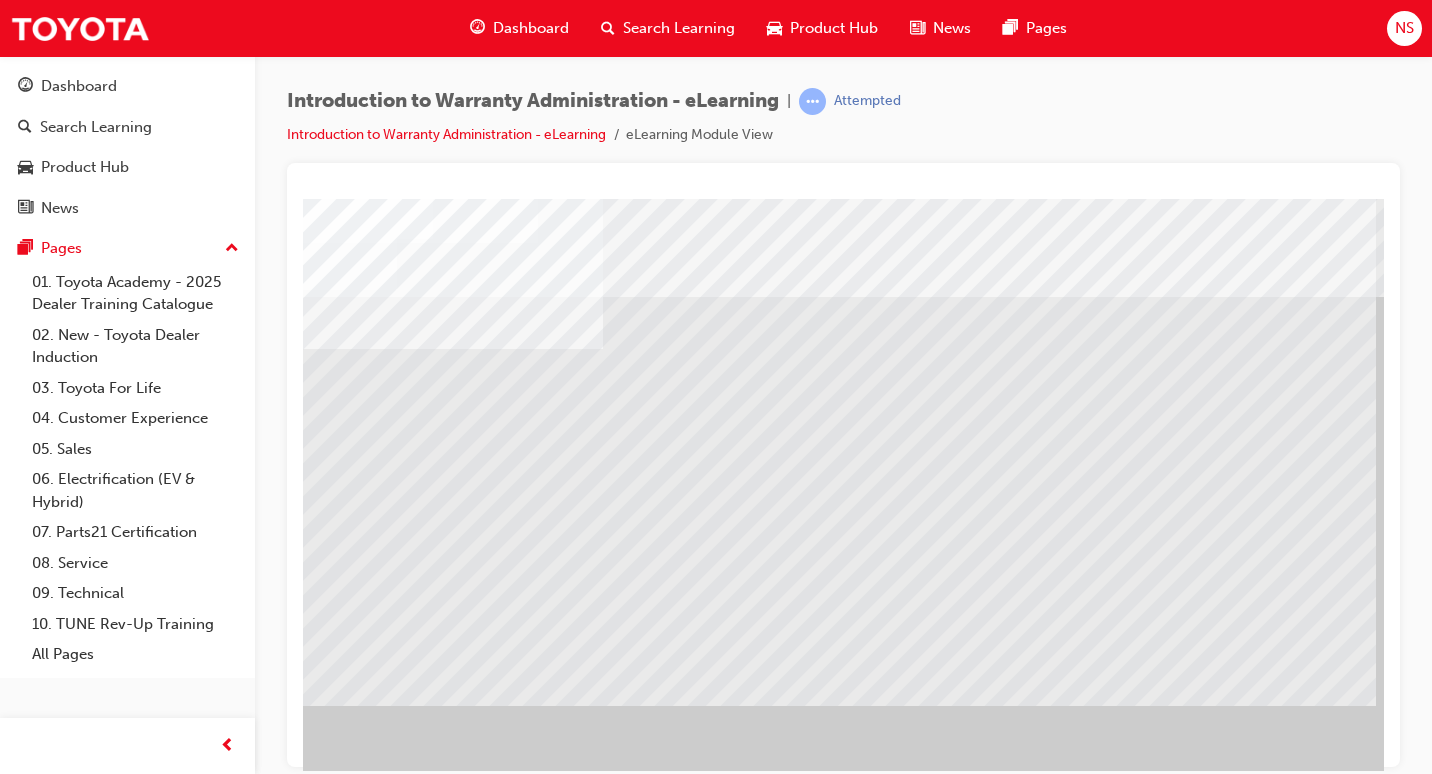 click at bounding box center (348, 1602) 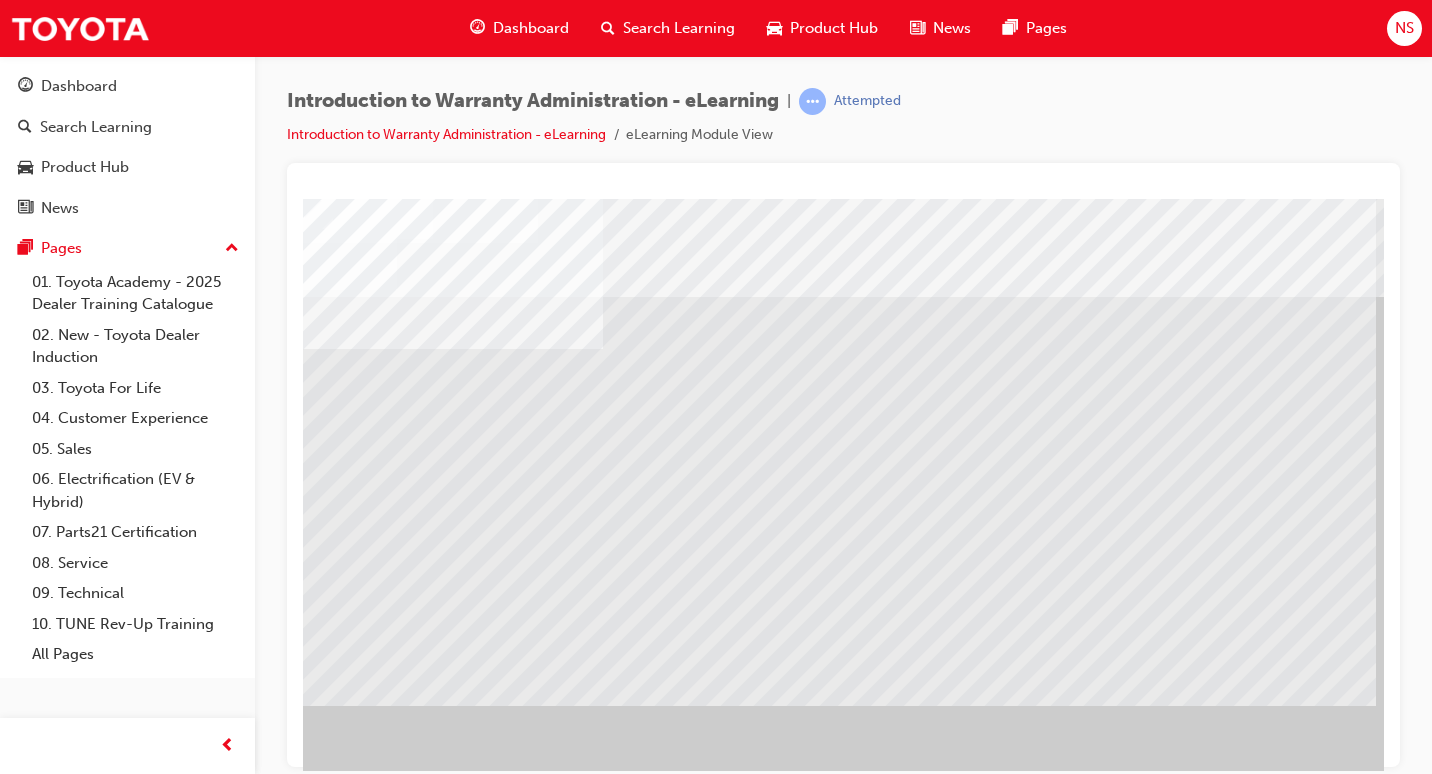 click at bounding box center [319, 1706] 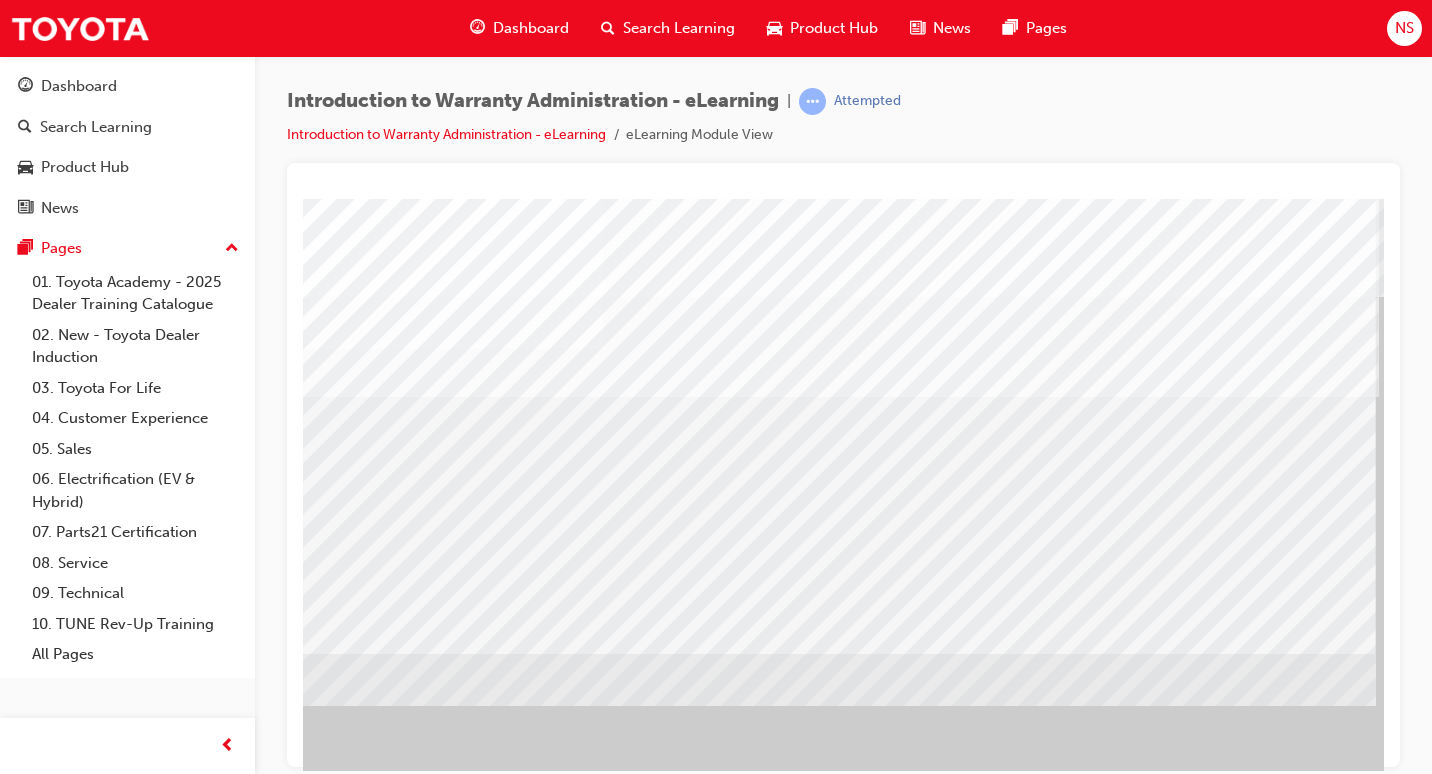 click at bounding box center [839, 2179] 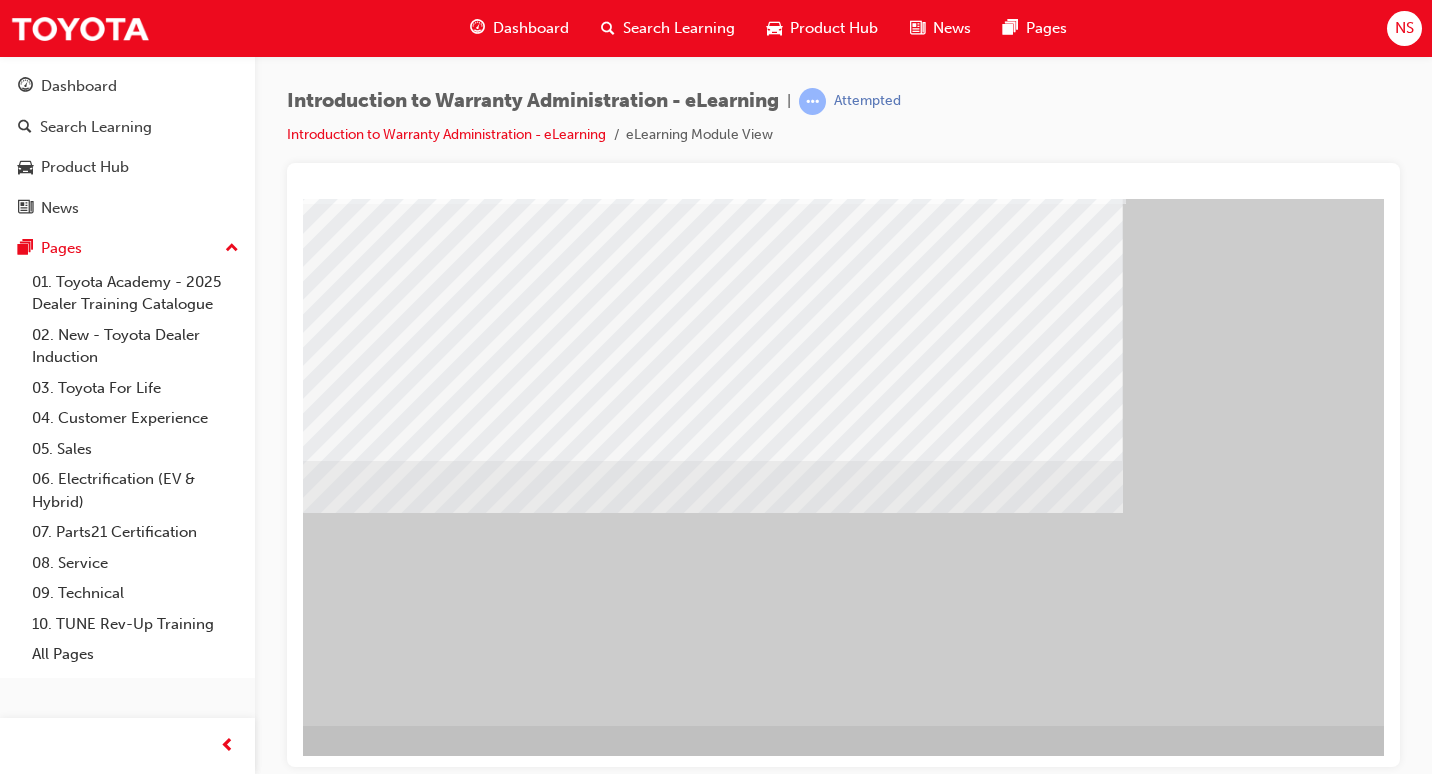 scroll, scrollTop: 193, scrollLeft: 294, axis: both 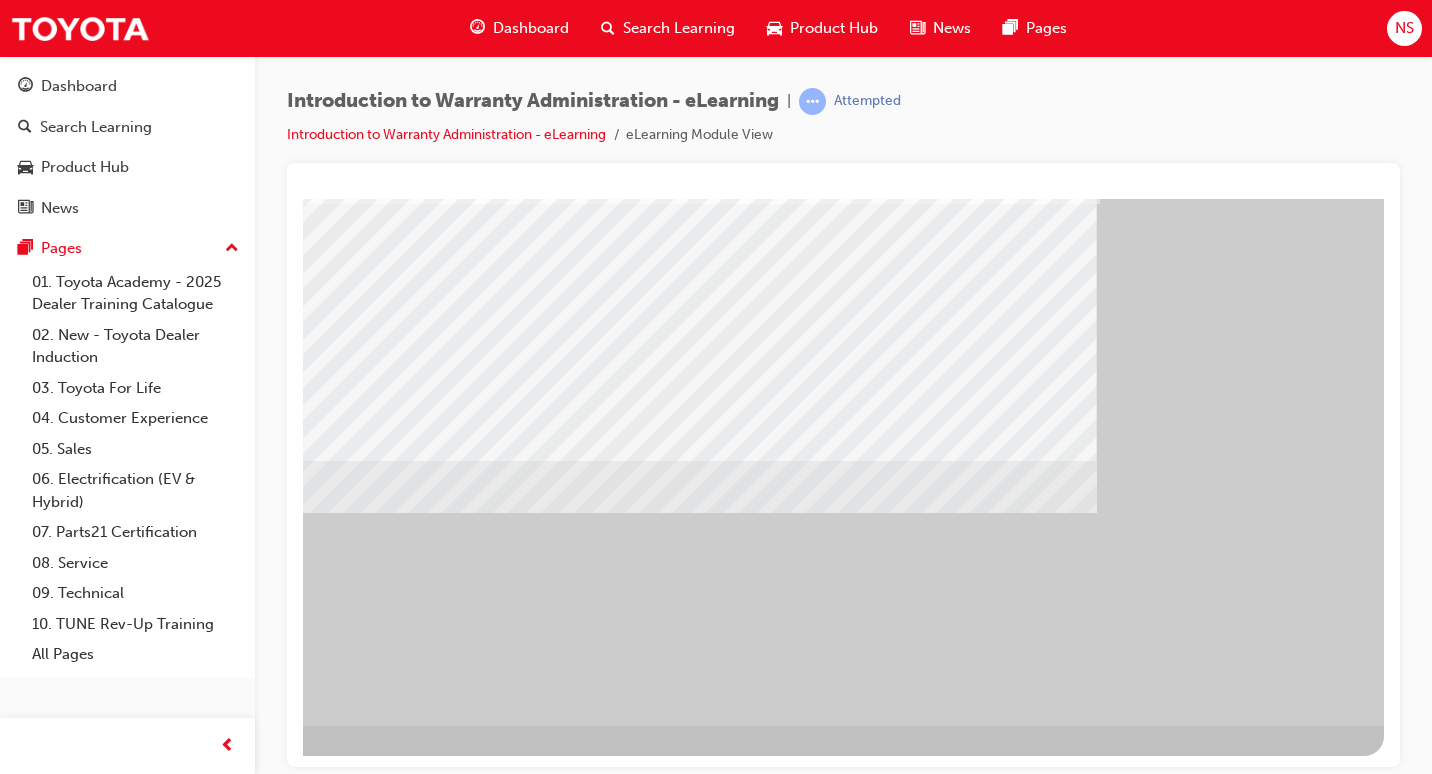 click at bounding box center [146, 2246] 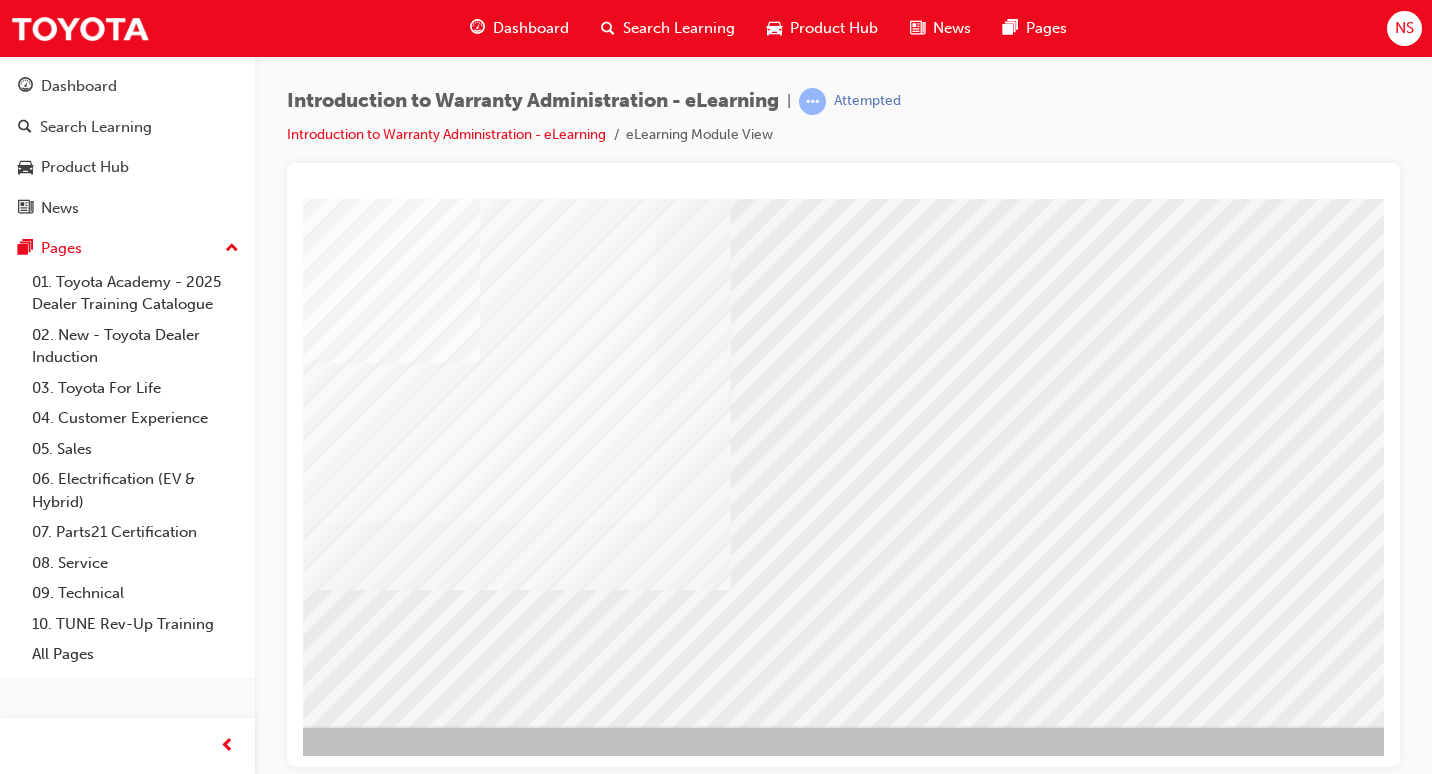 scroll, scrollTop: 193, scrollLeft: 294, axis: both 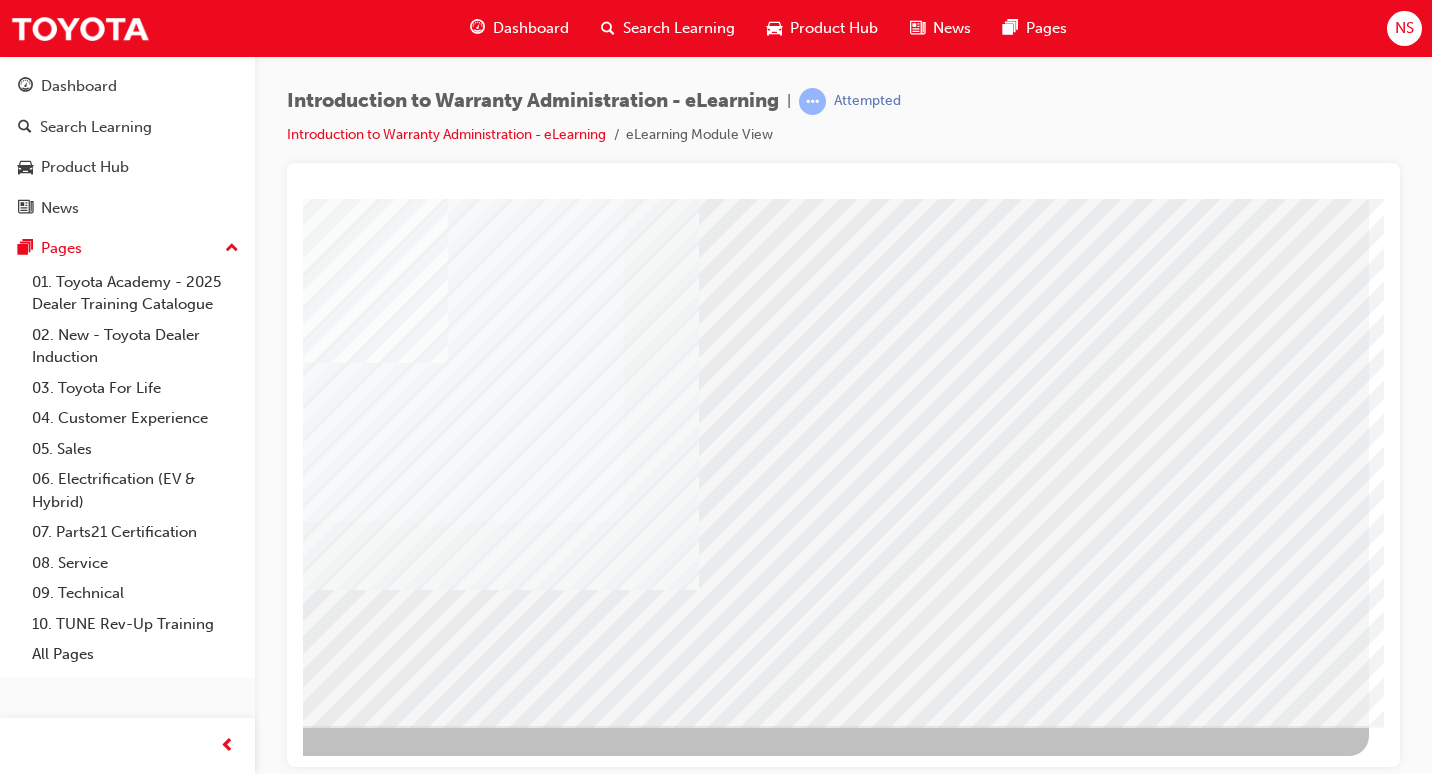 click at bounding box center [72, 2835] 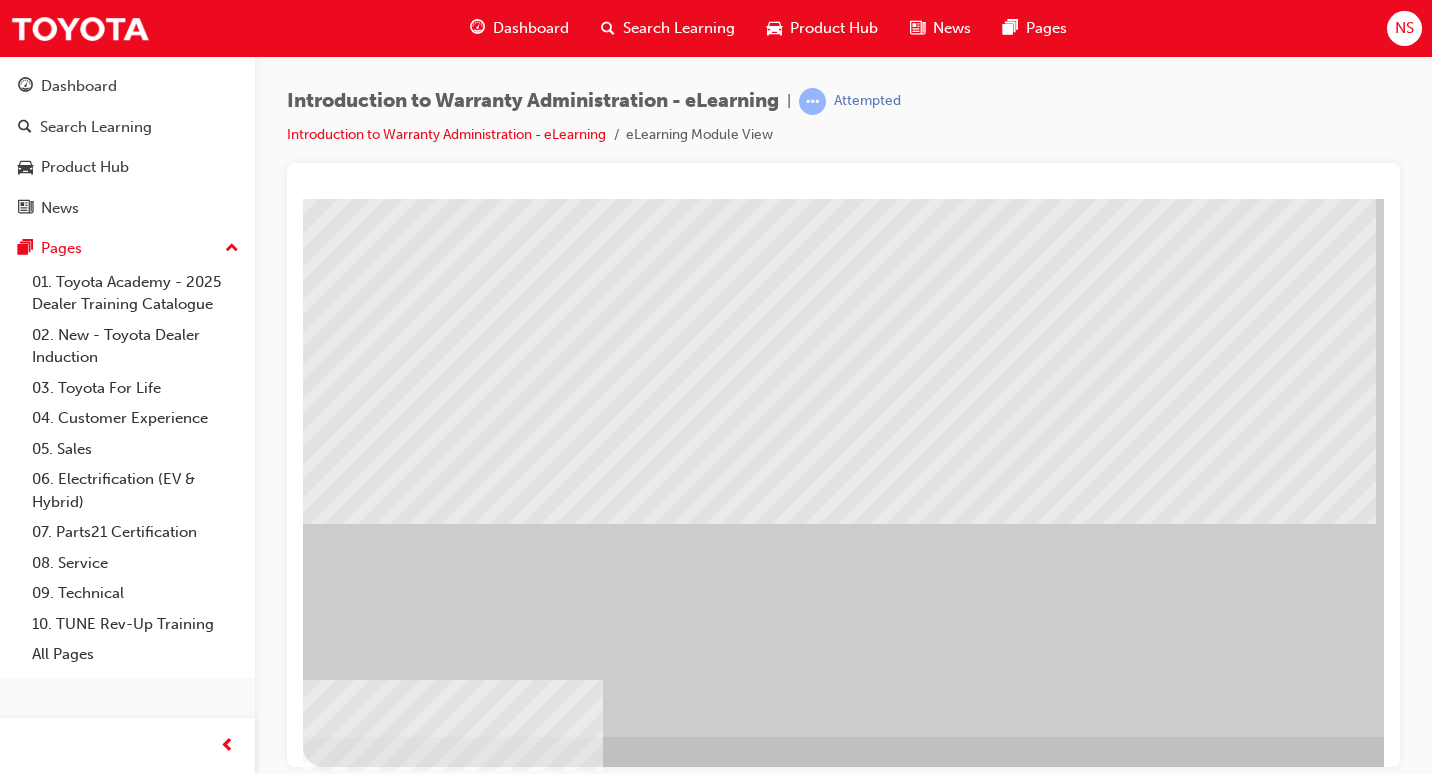 scroll, scrollTop: 193, scrollLeft: 0, axis: vertical 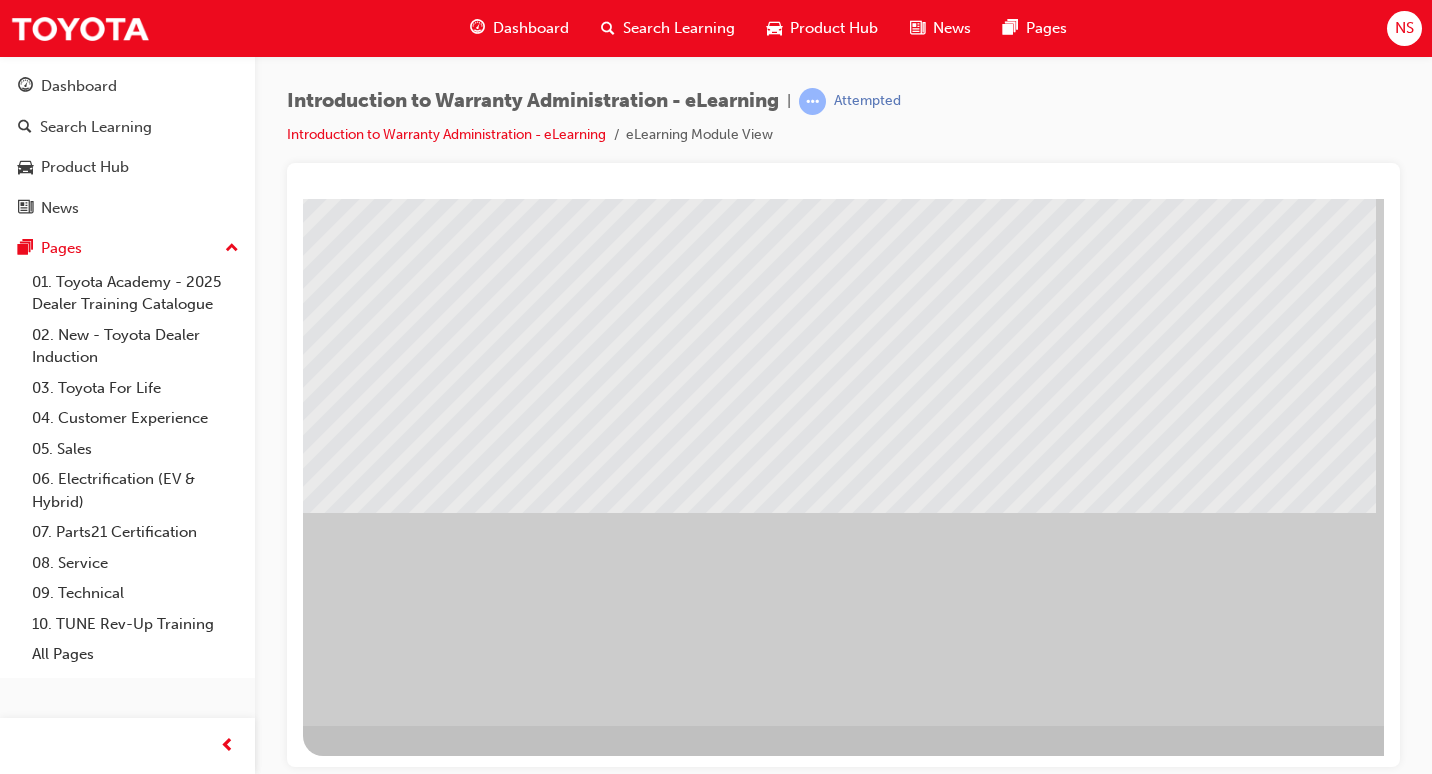 click at bounding box center [319, 1560] 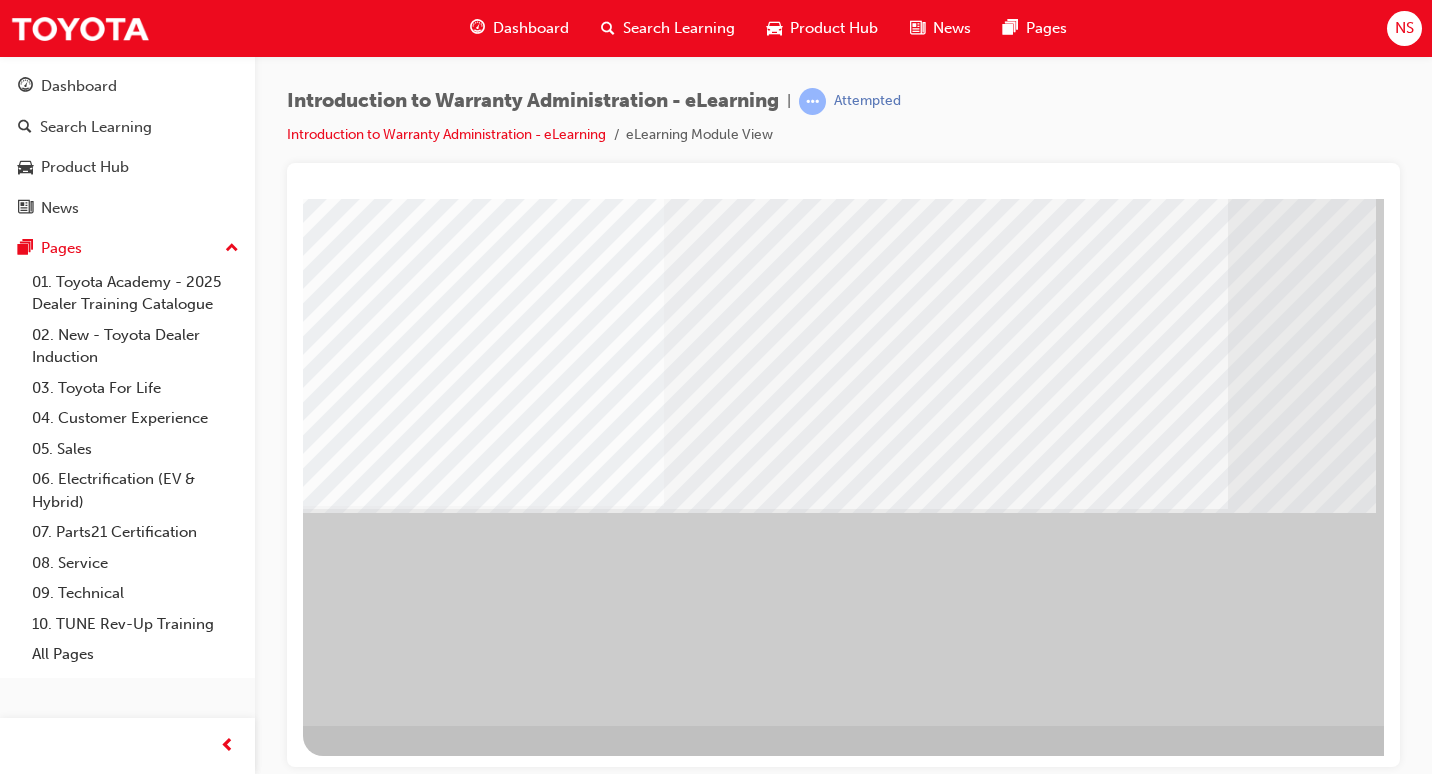 click at bounding box center (319, 2717) 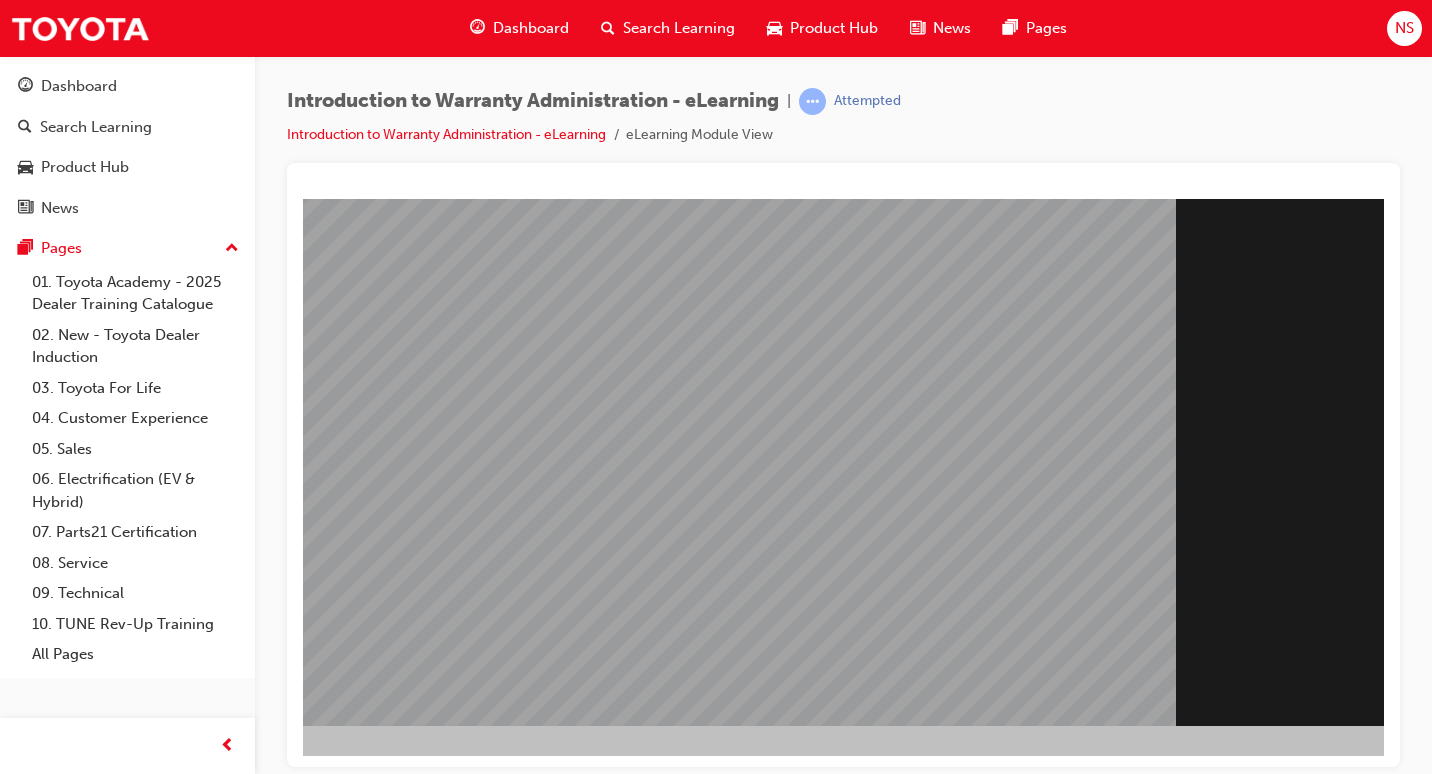 scroll, scrollTop: 193, scrollLeft: 294, axis: both 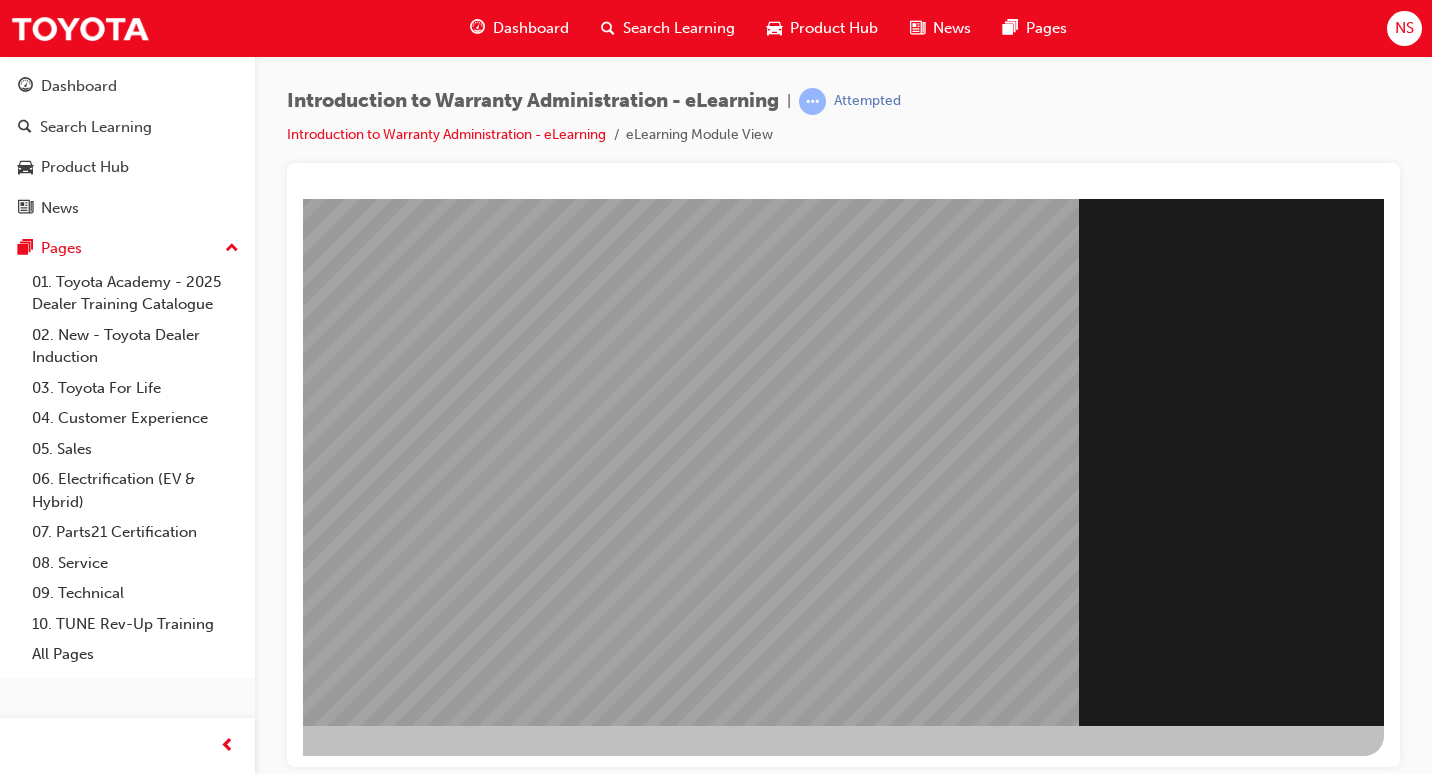 click at bounding box center (87, 1799) 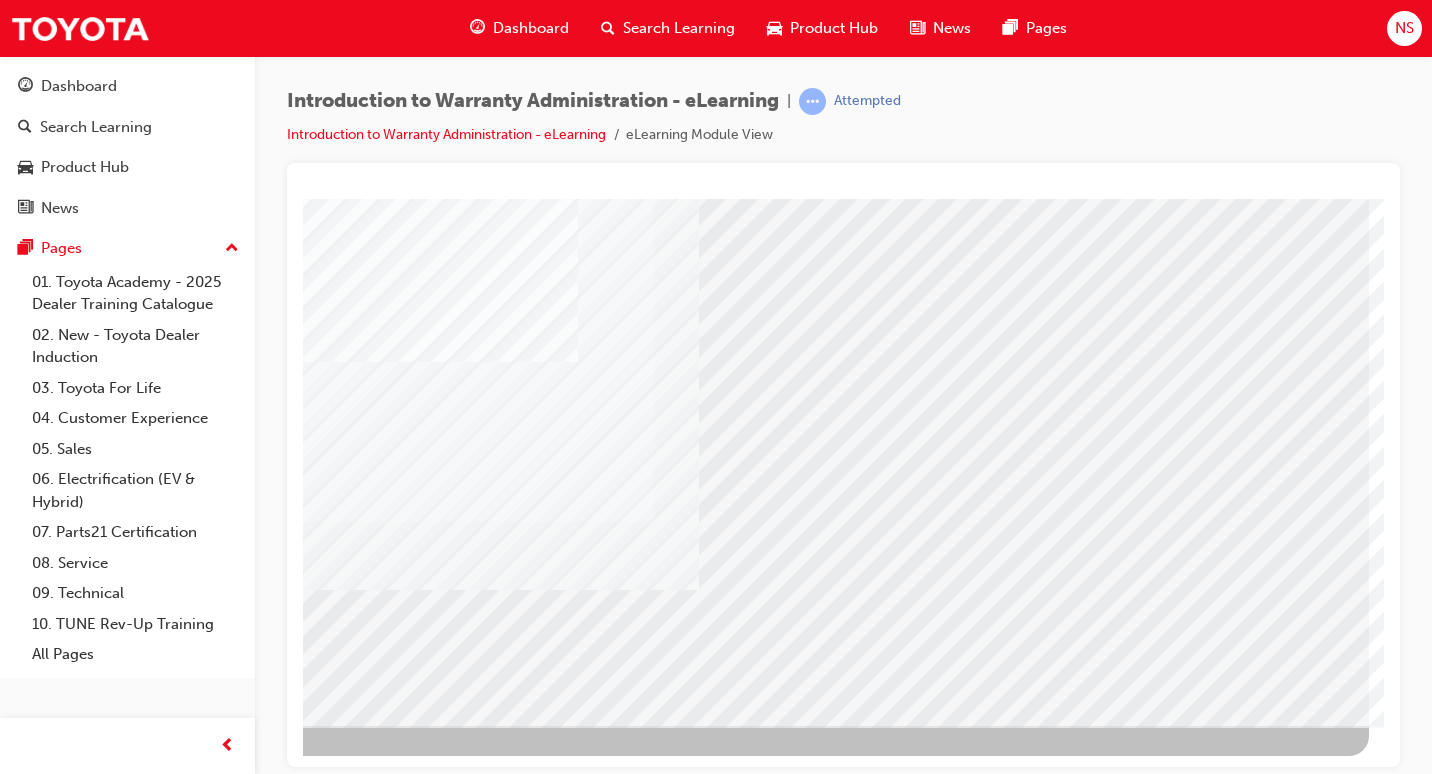 scroll, scrollTop: 0, scrollLeft: 0, axis: both 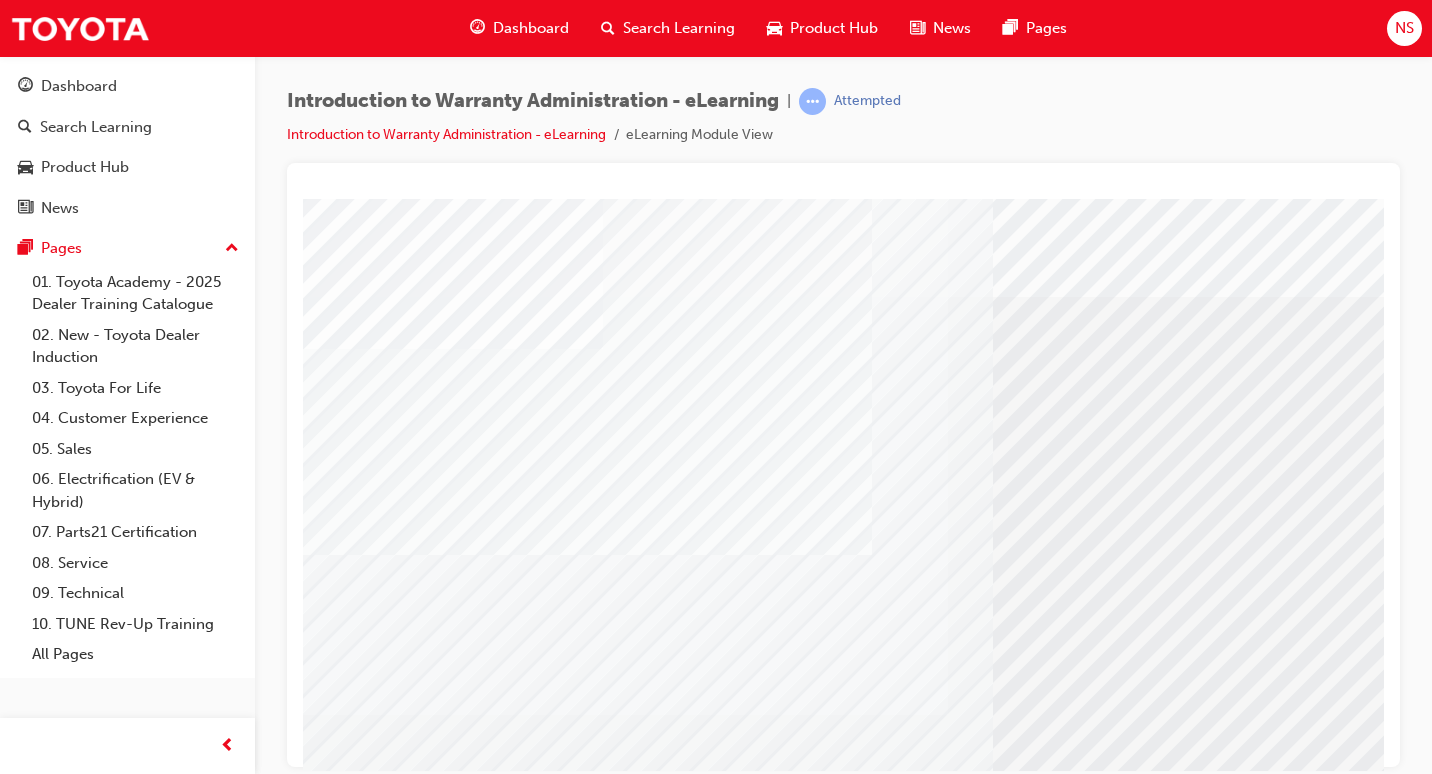 click at bounding box center [621, 3243] 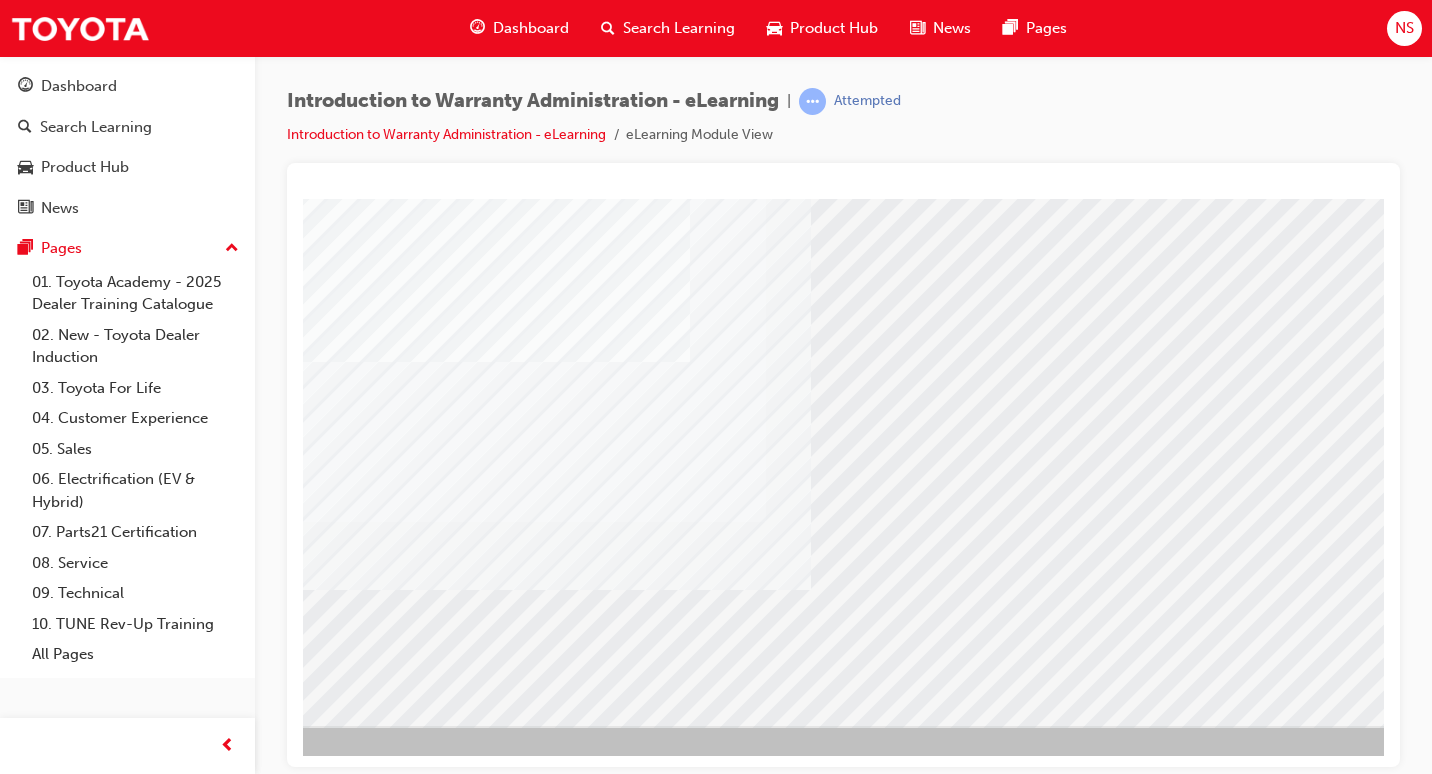 scroll, scrollTop: 193, scrollLeft: 294, axis: both 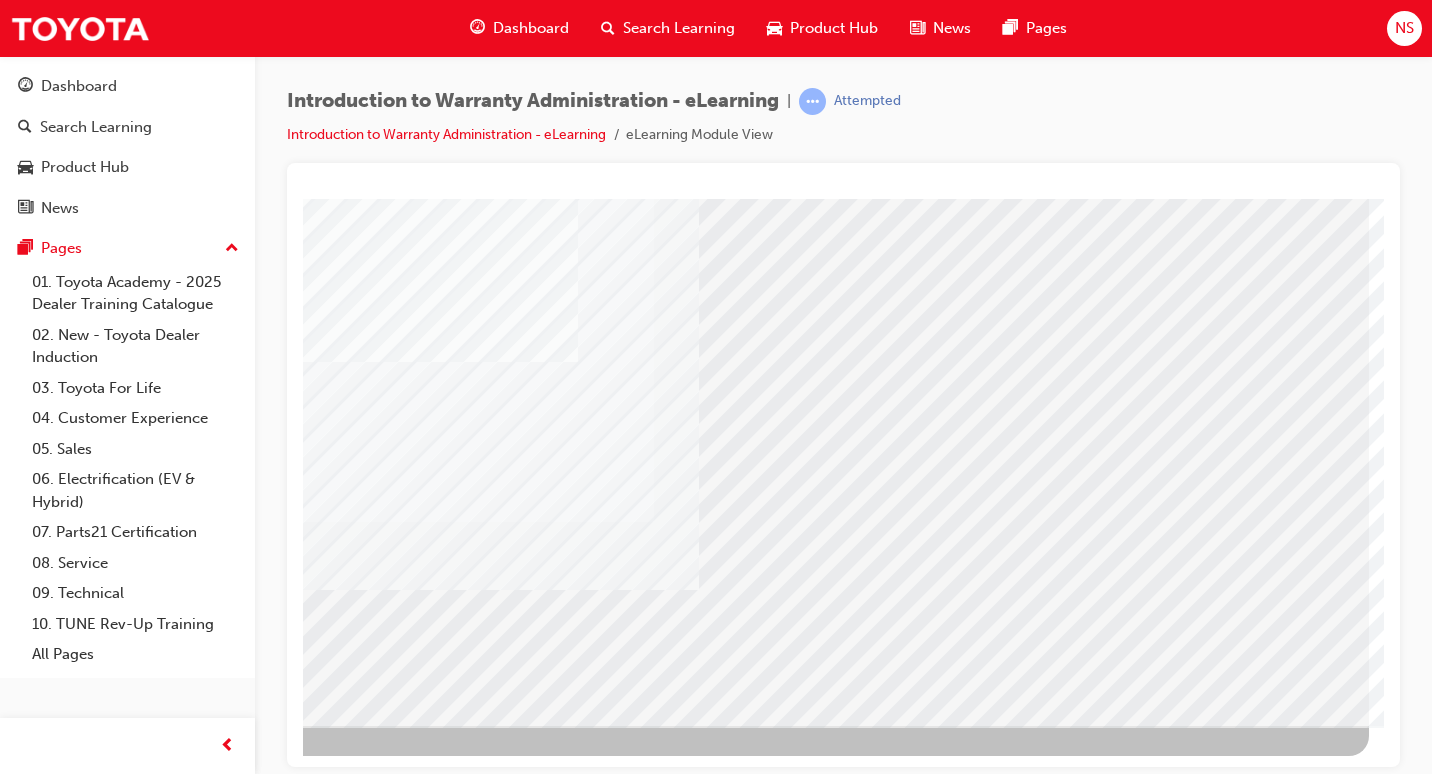 click at bounding box center [72, 2835] 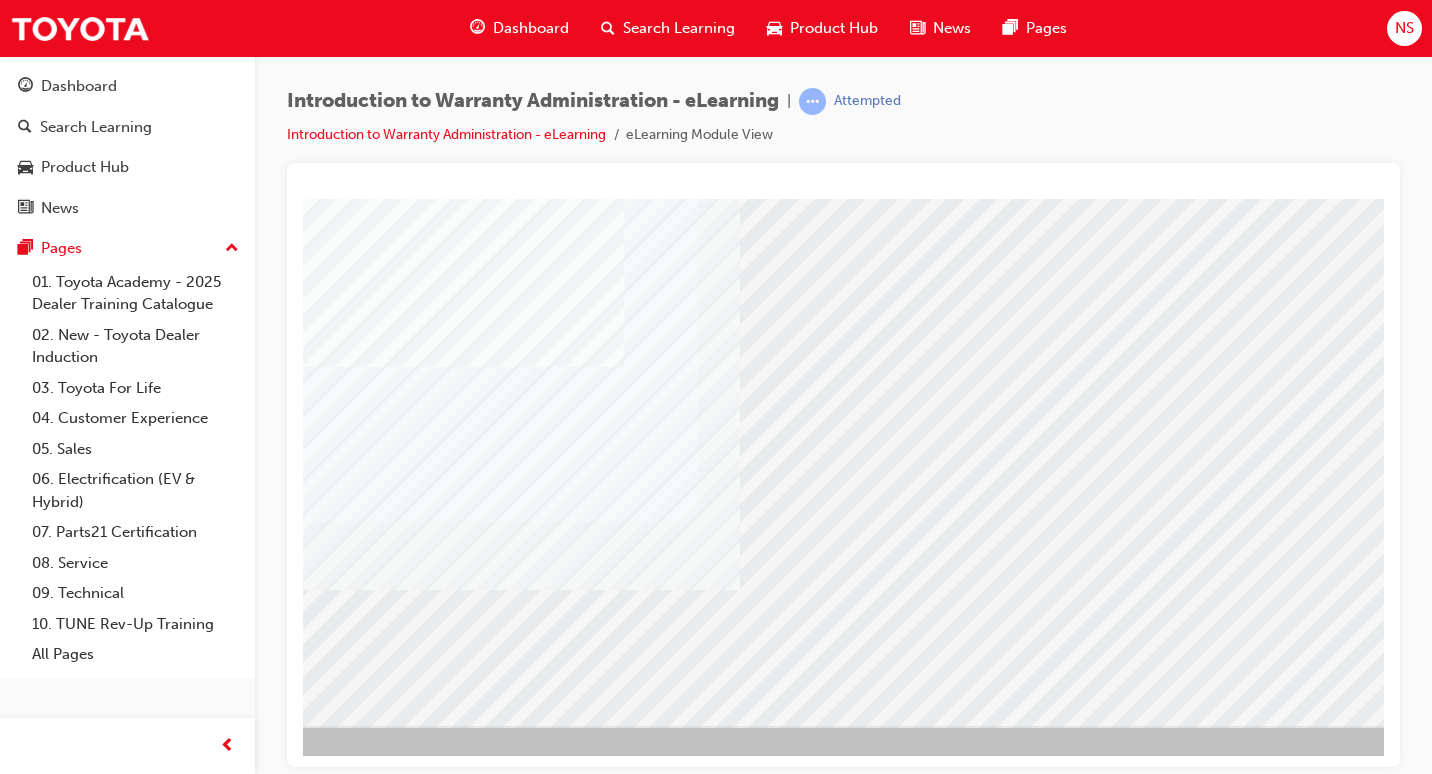 scroll, scrollTop: 193, scrollLeft: 294, axis: both 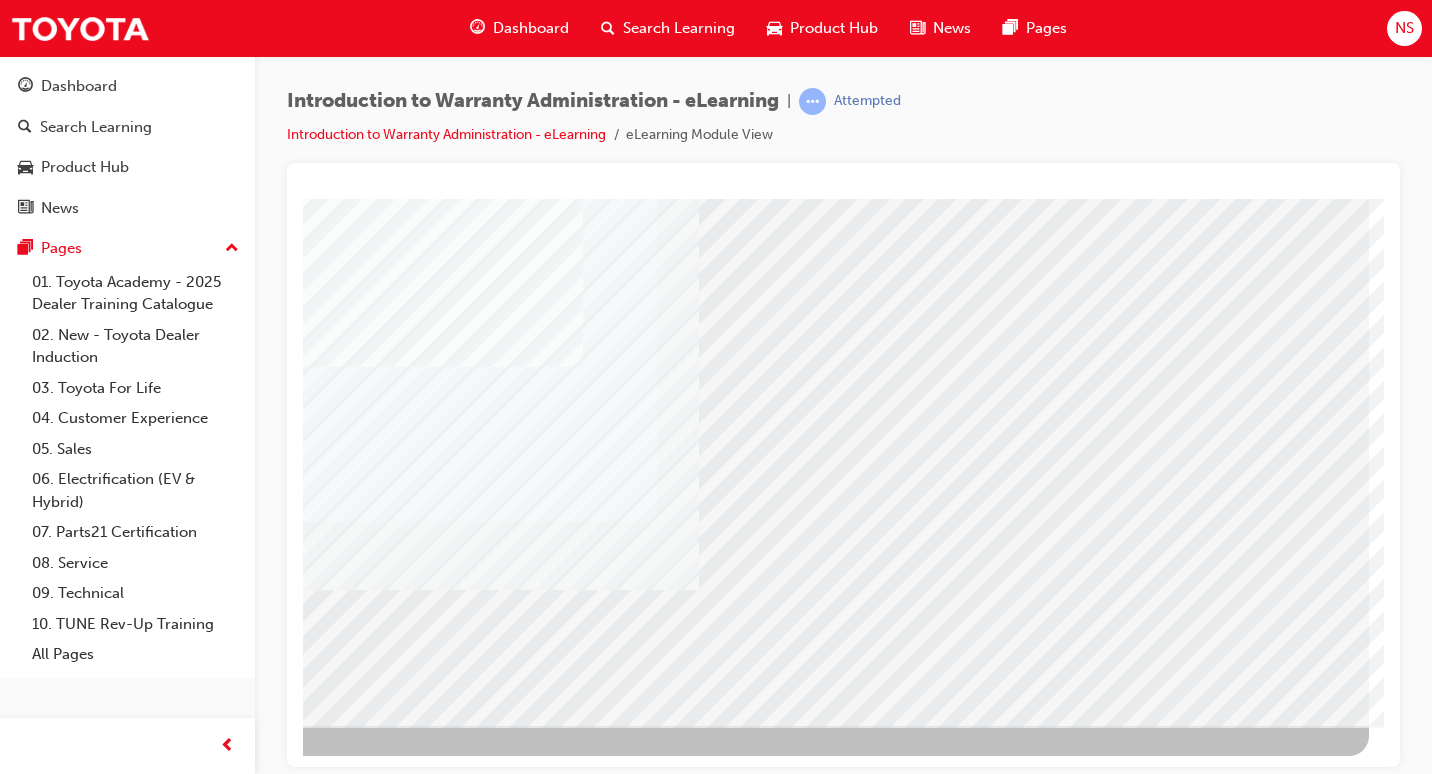 click at bounding box center [72, 2835] 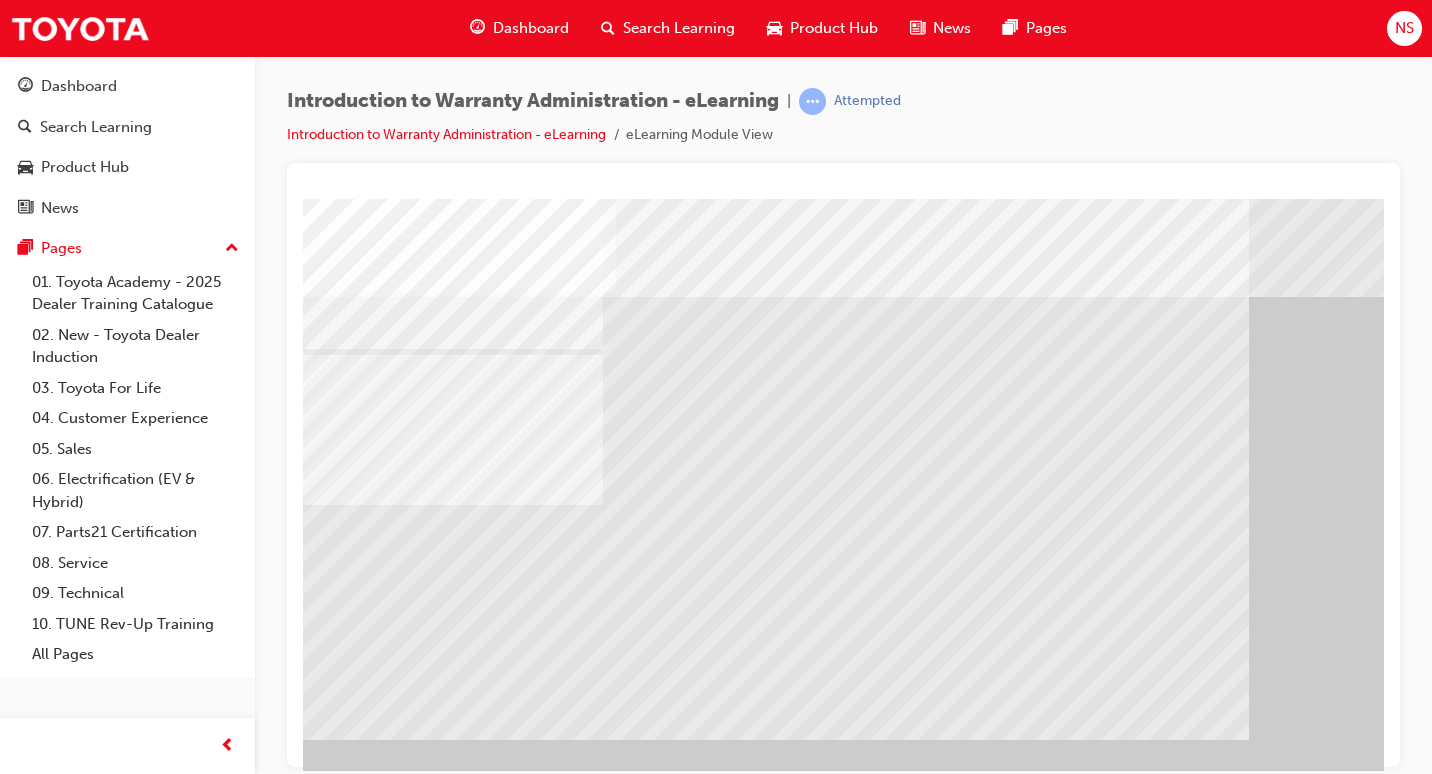click at bounding box center (455, 1635) 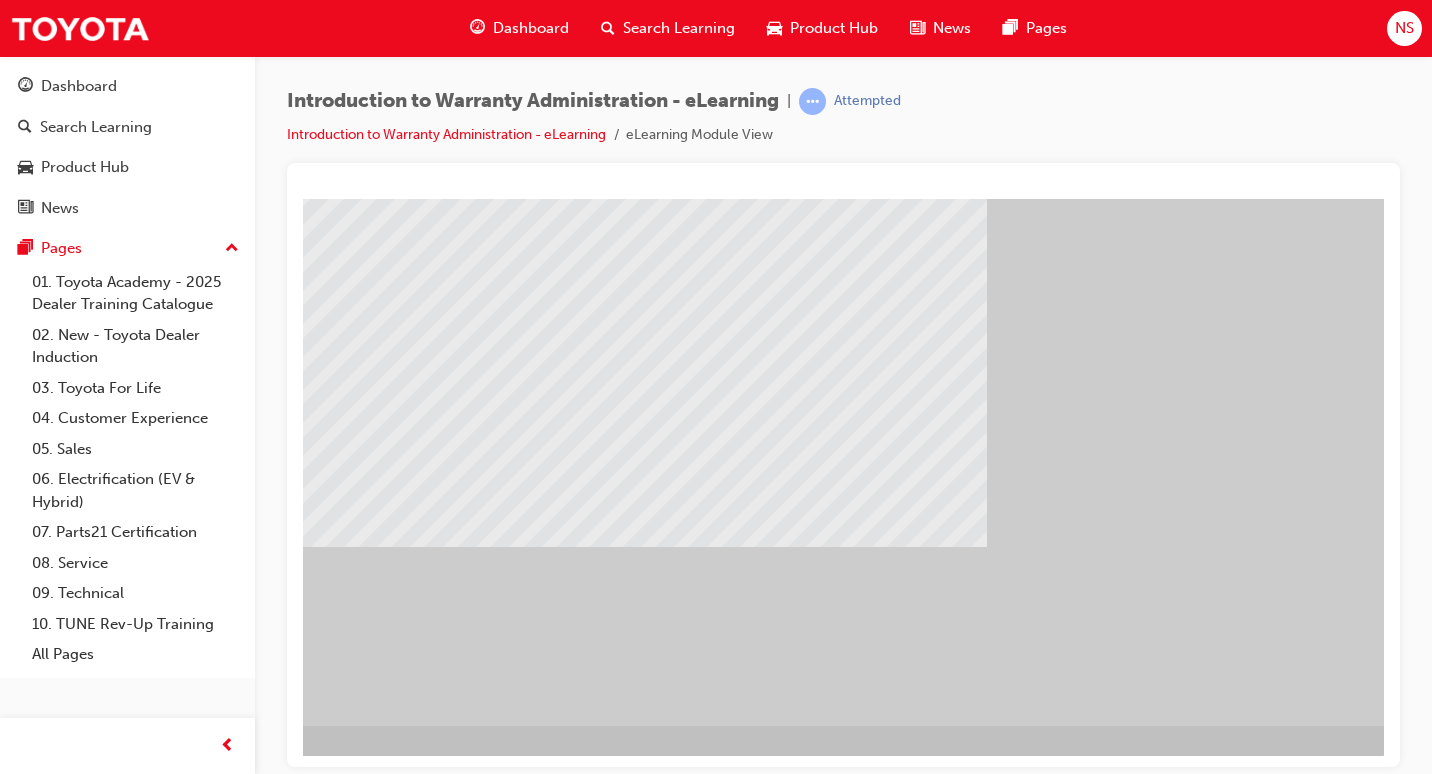 scroll, scrollTop: 193, scrollLeft: 294, axis: both 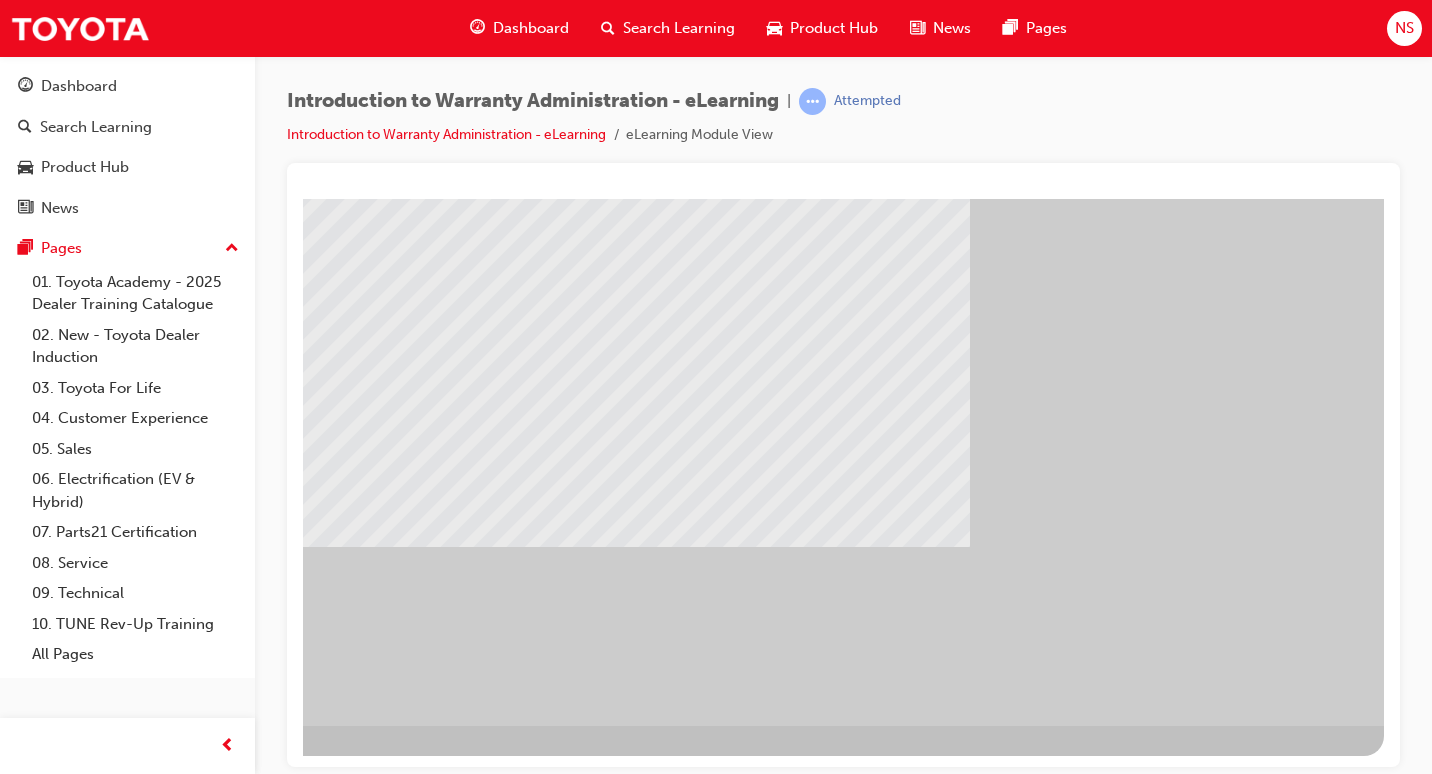 click at bounding box center (87, 877) 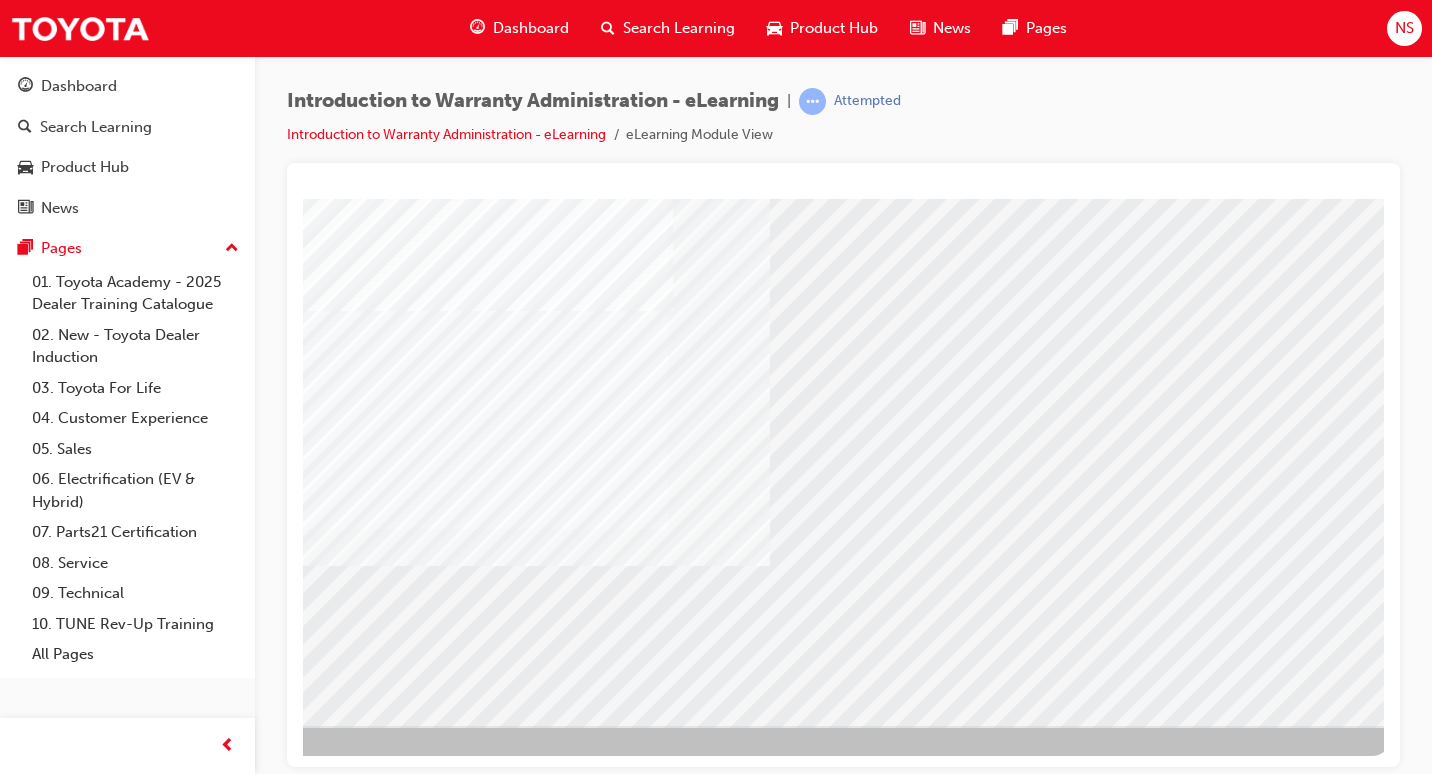 scroll, scrollTop: 193, scrollLeft: 294, axis: both 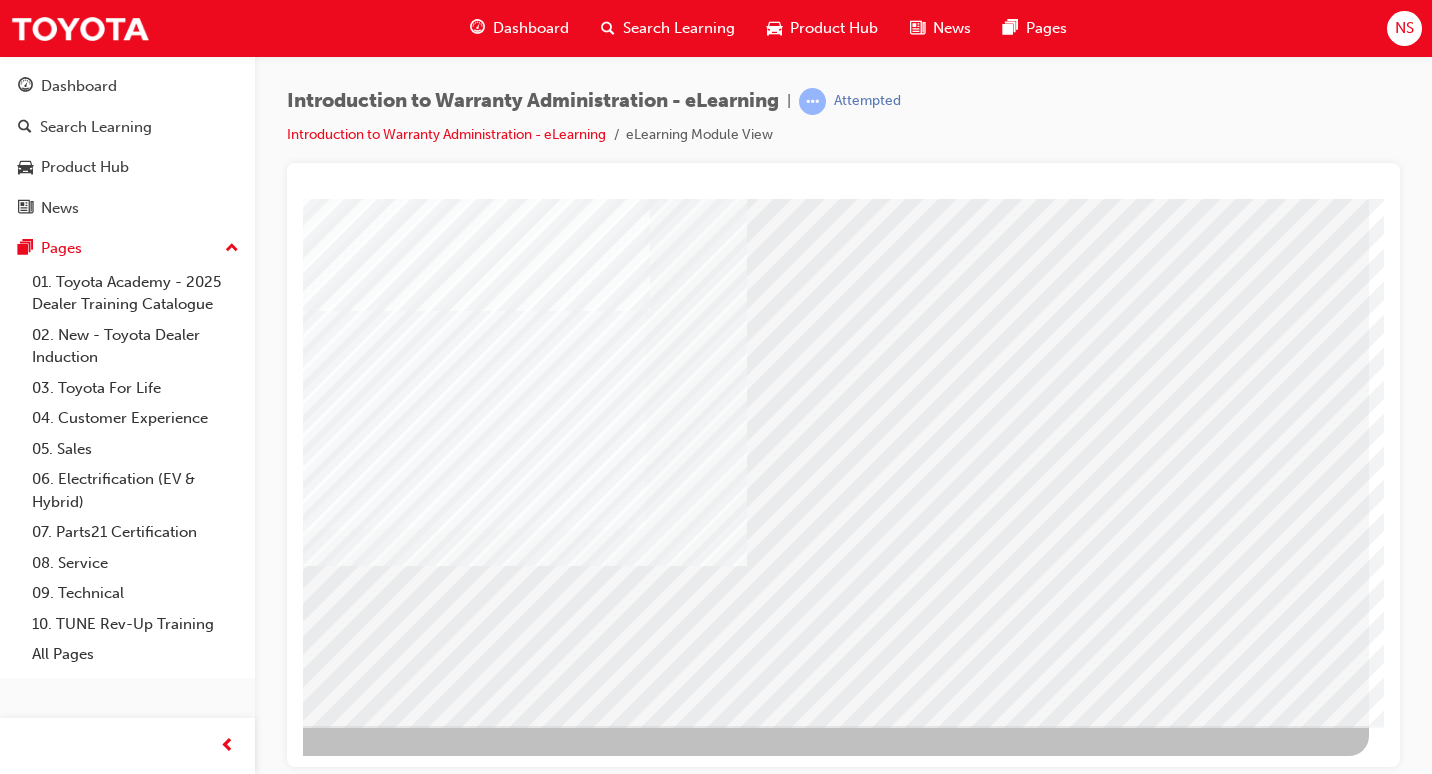 click at bounding box center [72, 2842] 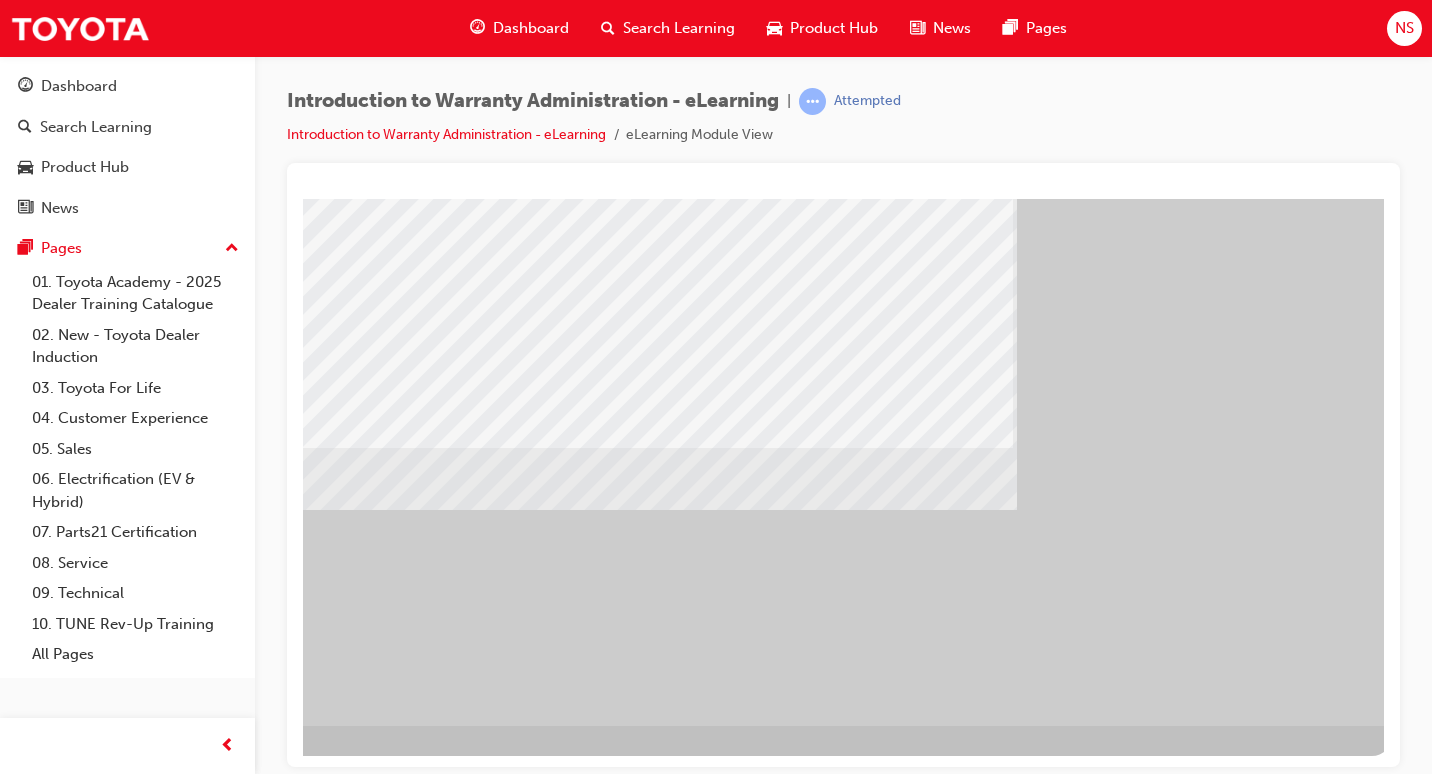 scroll, scrollTop: 193, scrollLeft: 294, axis: both 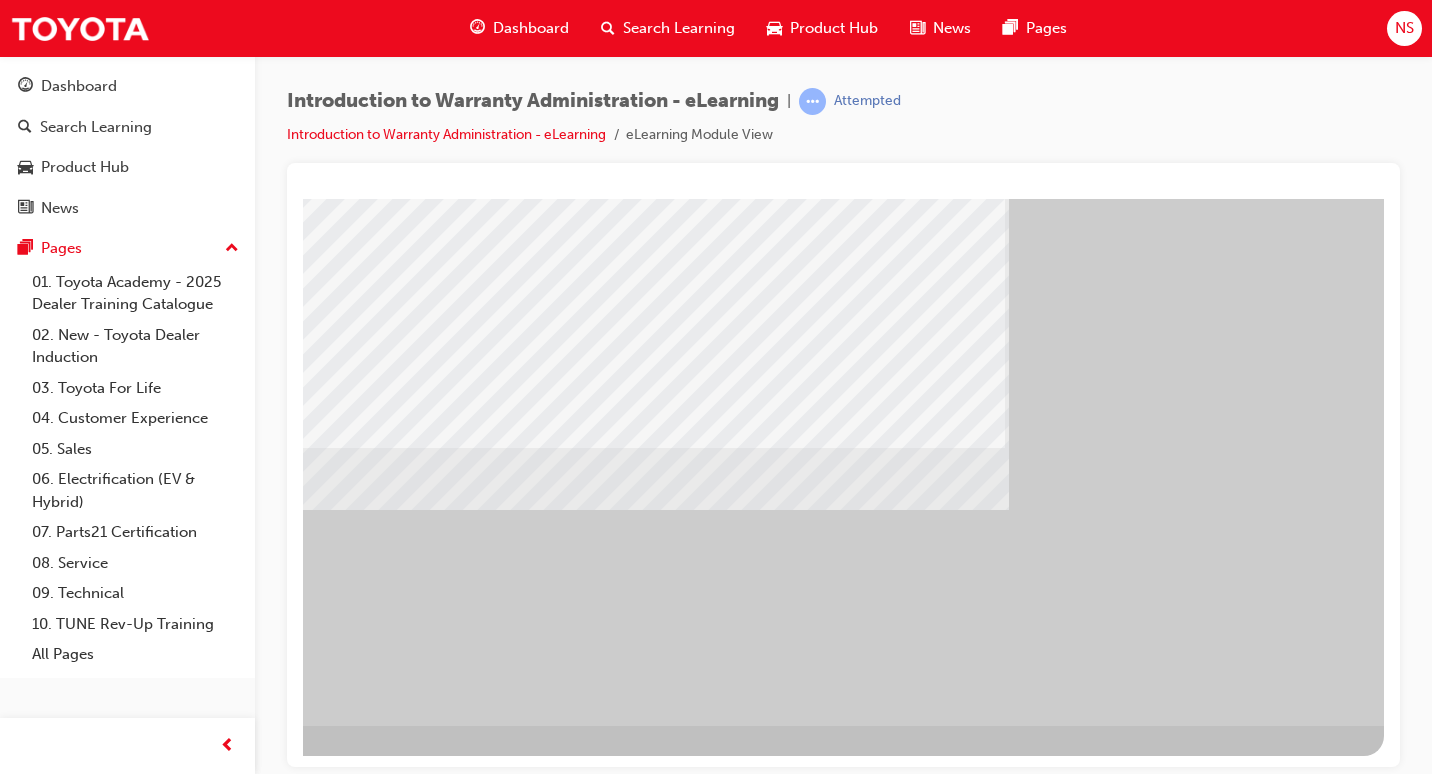 click at bounding box center [87, 4294] 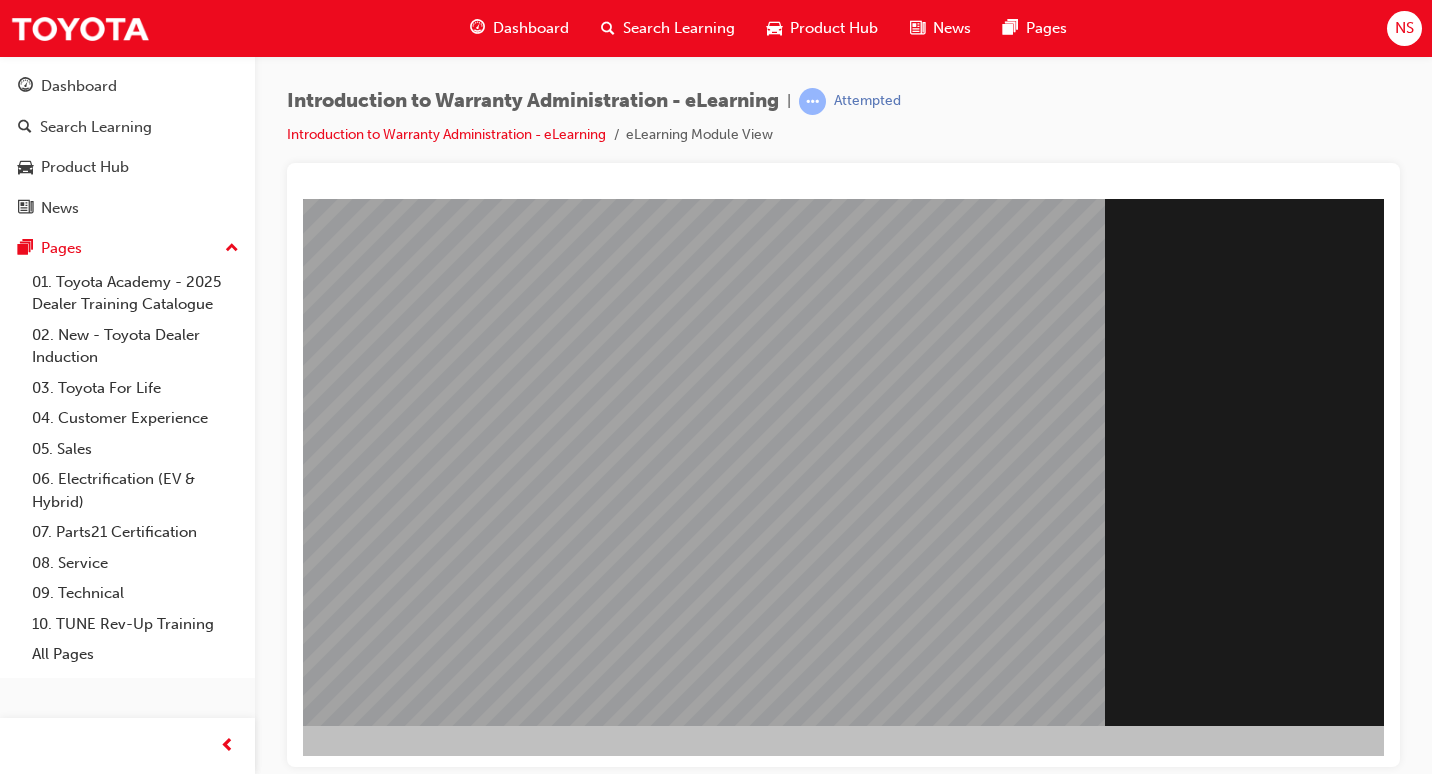 scroll, scrollTop: 193, scrollLeft: 294, axis: both 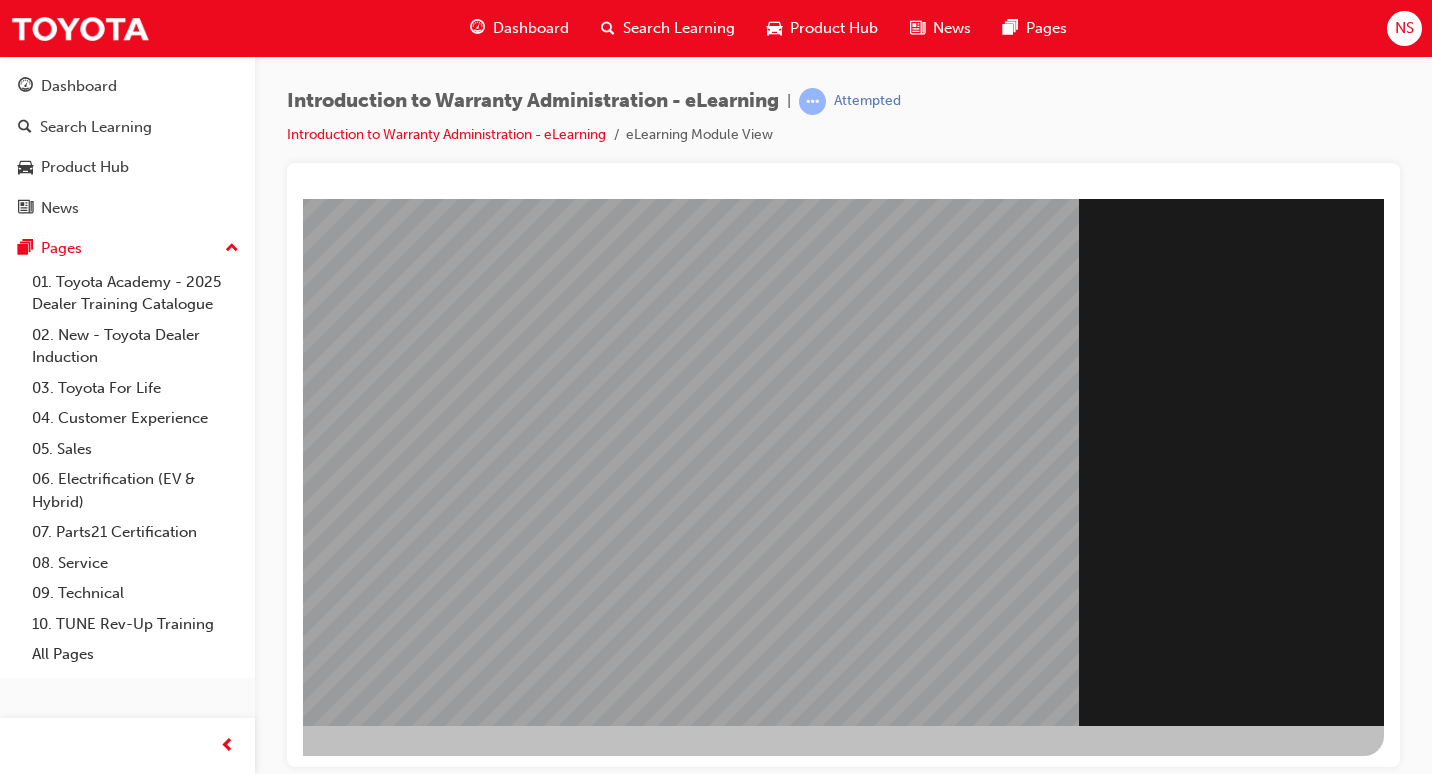 click at bounding box center [87, 1637] 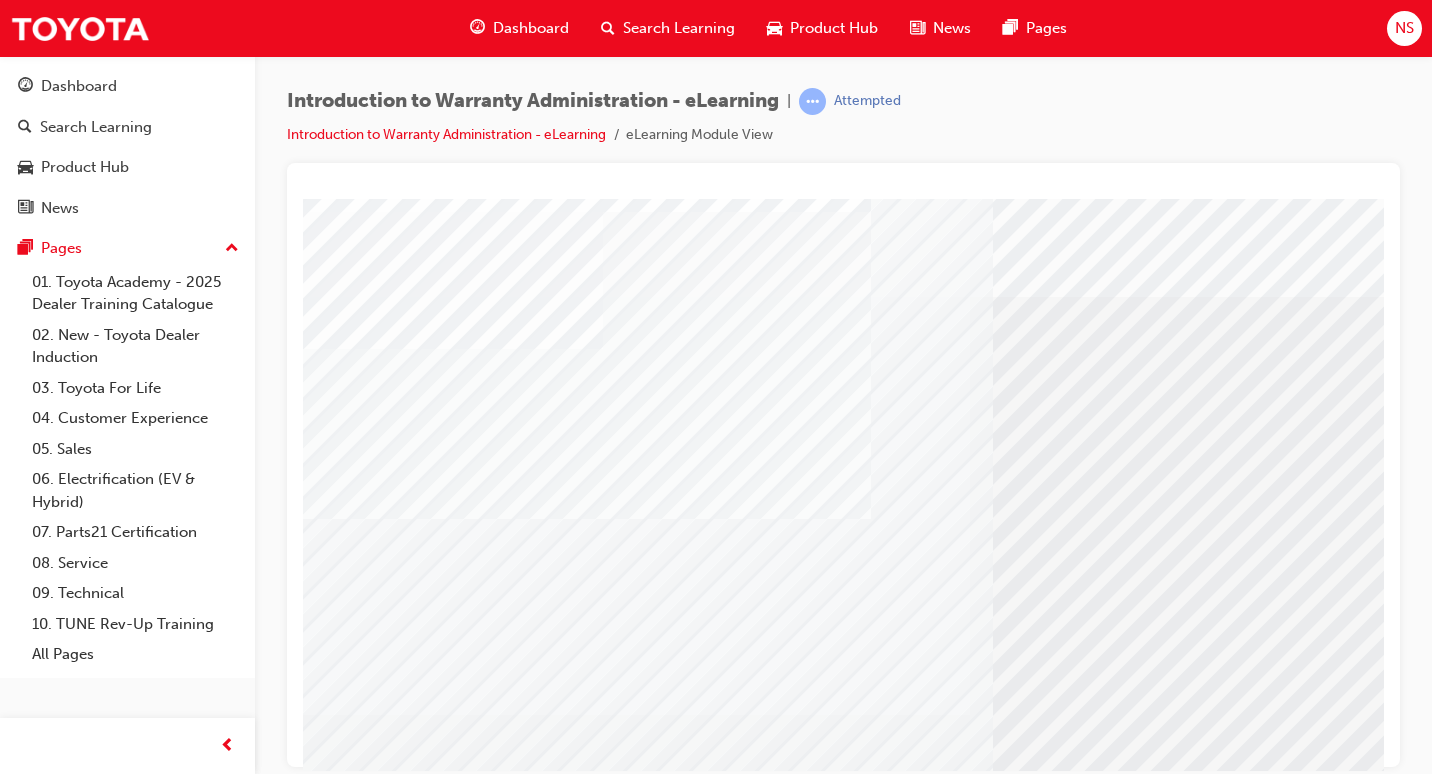 drag, startPoint x: 1235, startPoint y: 676, endPoint x: 1375, endPoint y: 743, distance: 155.20631 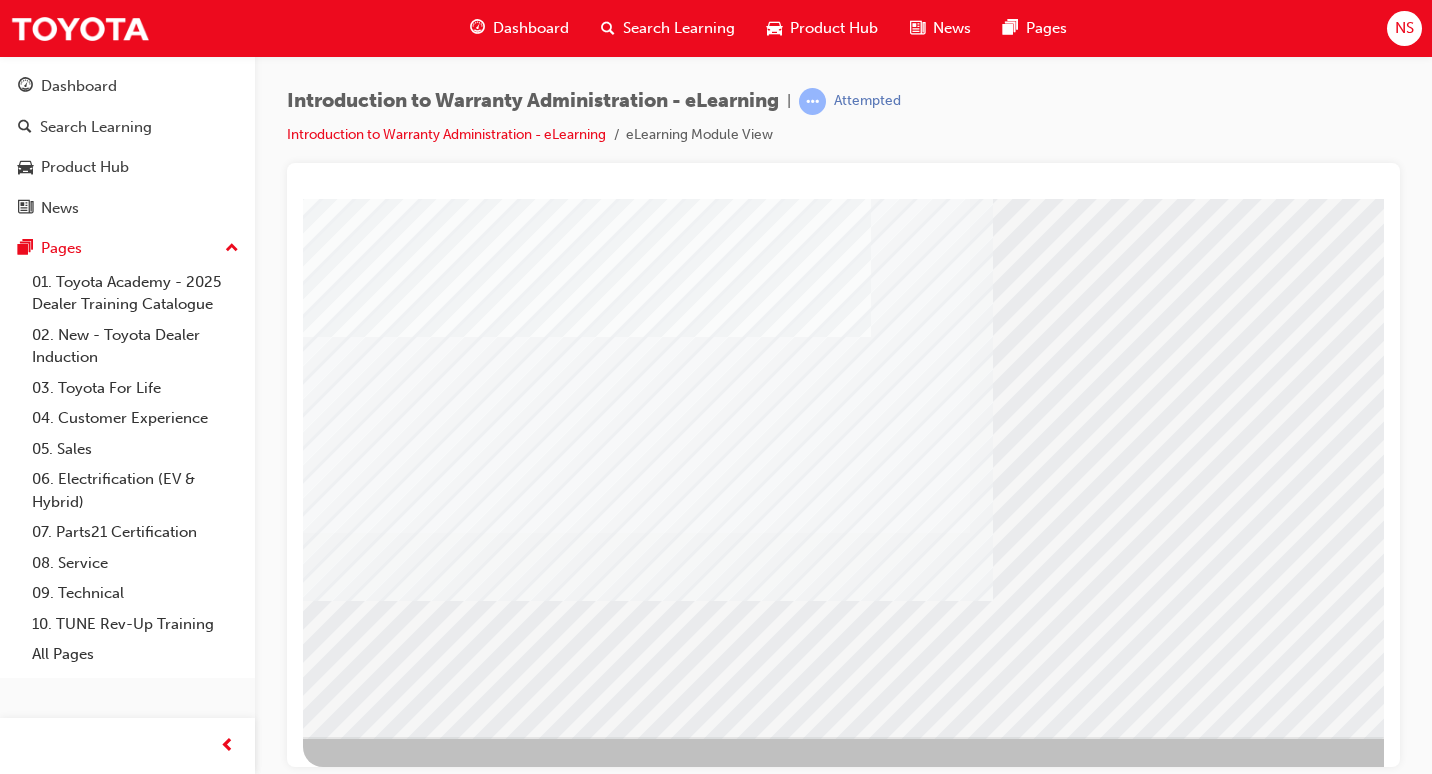 scroll, scrollTop: 193, scrollLeft: 0, axis: vertical 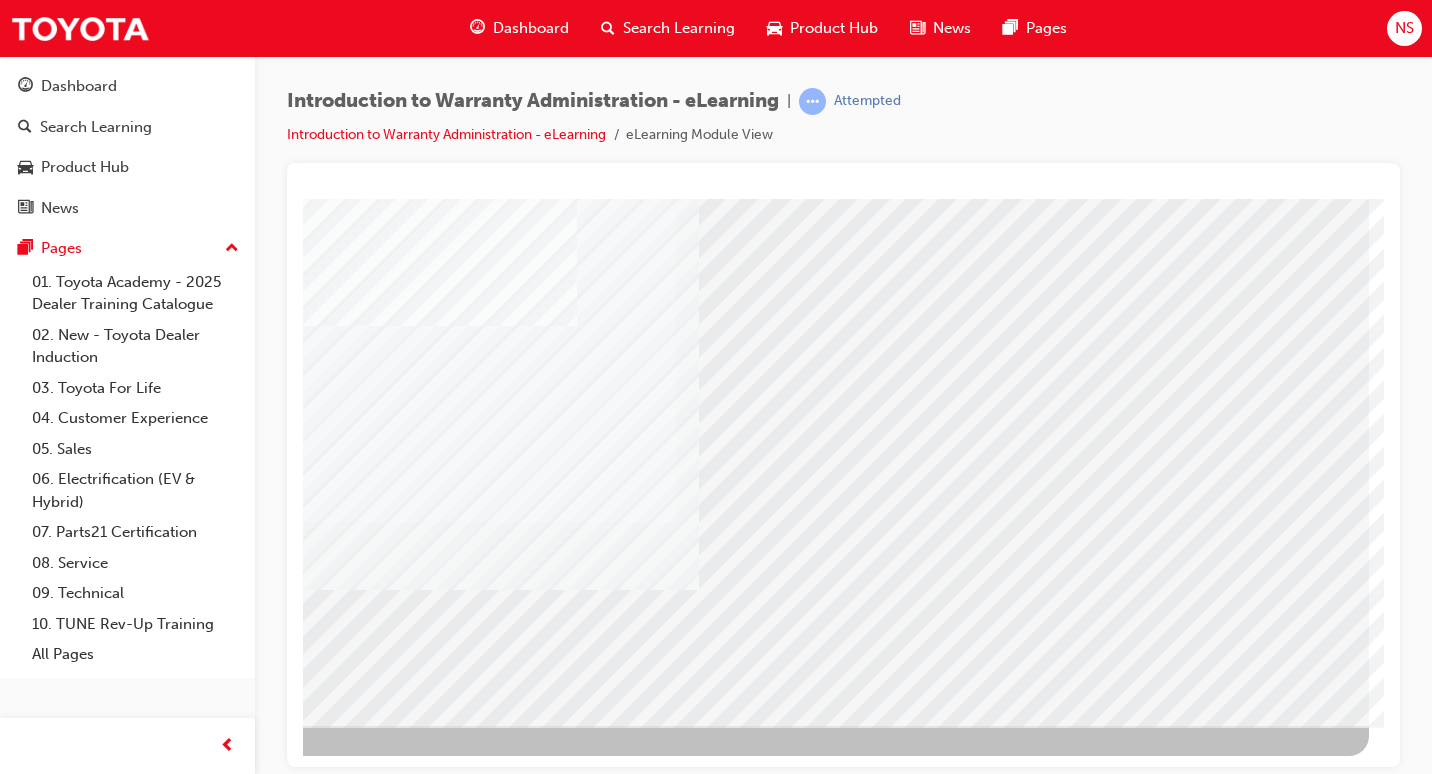 click at bounding box center [72, 2835] 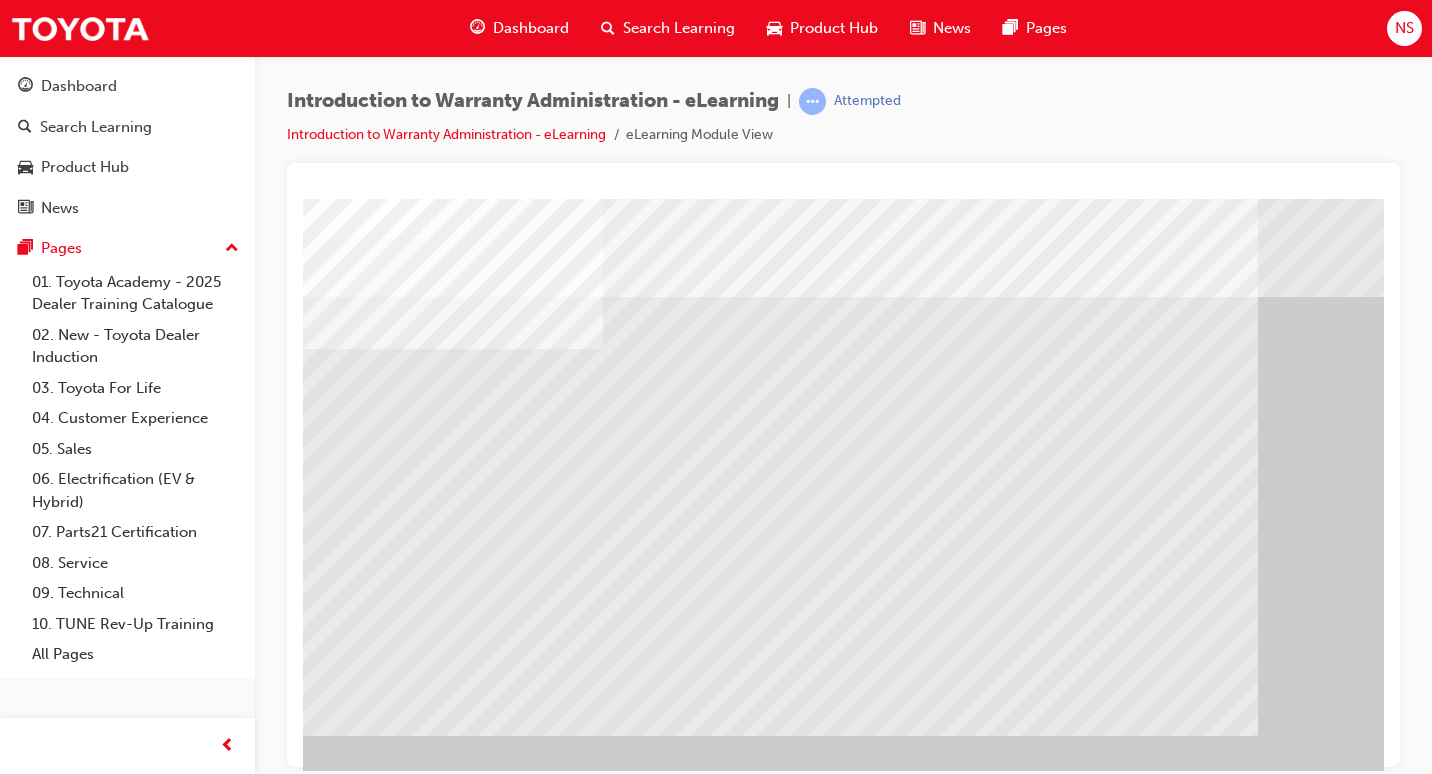 click at bounding box center [780, 1320] 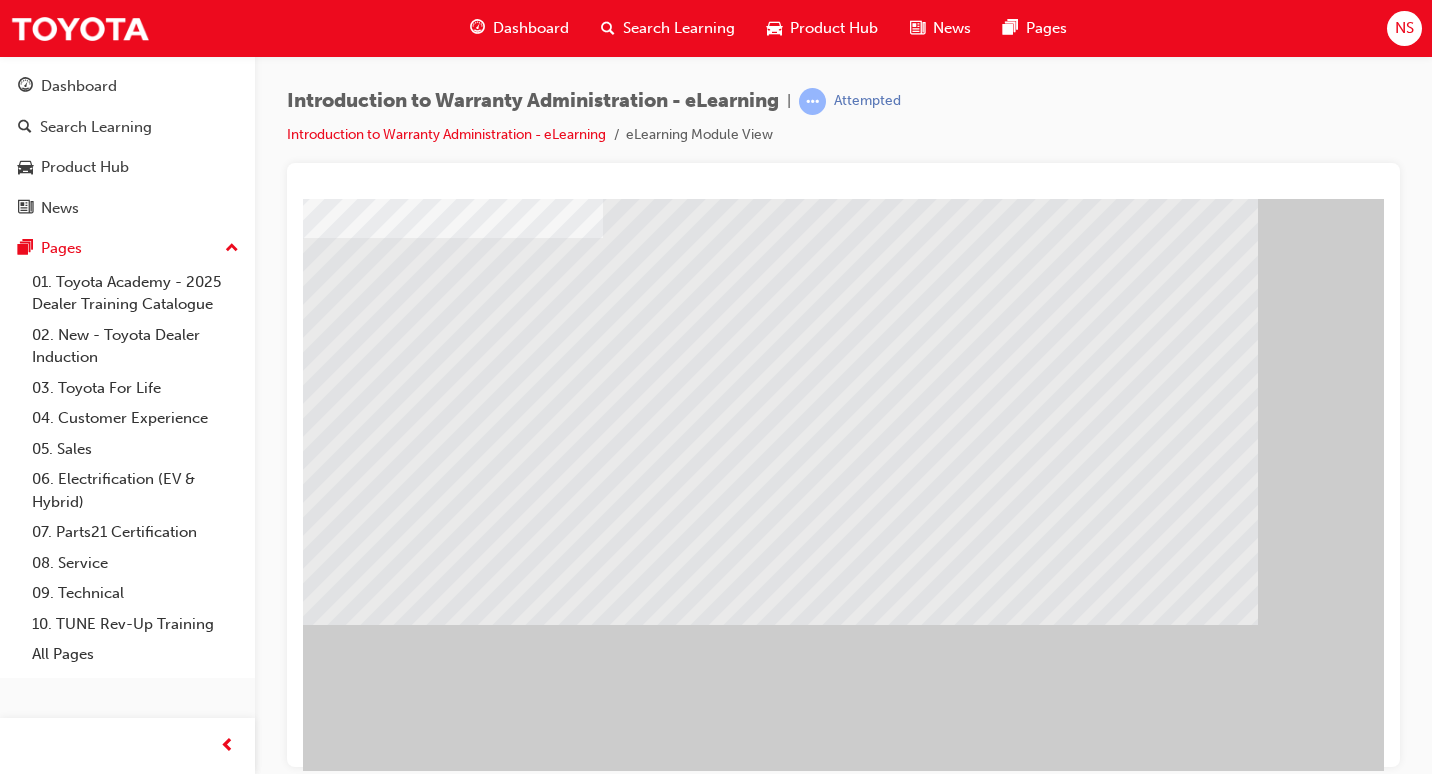 scroll, scrollTop: 193, scrollLeft: 0, axis: vertical 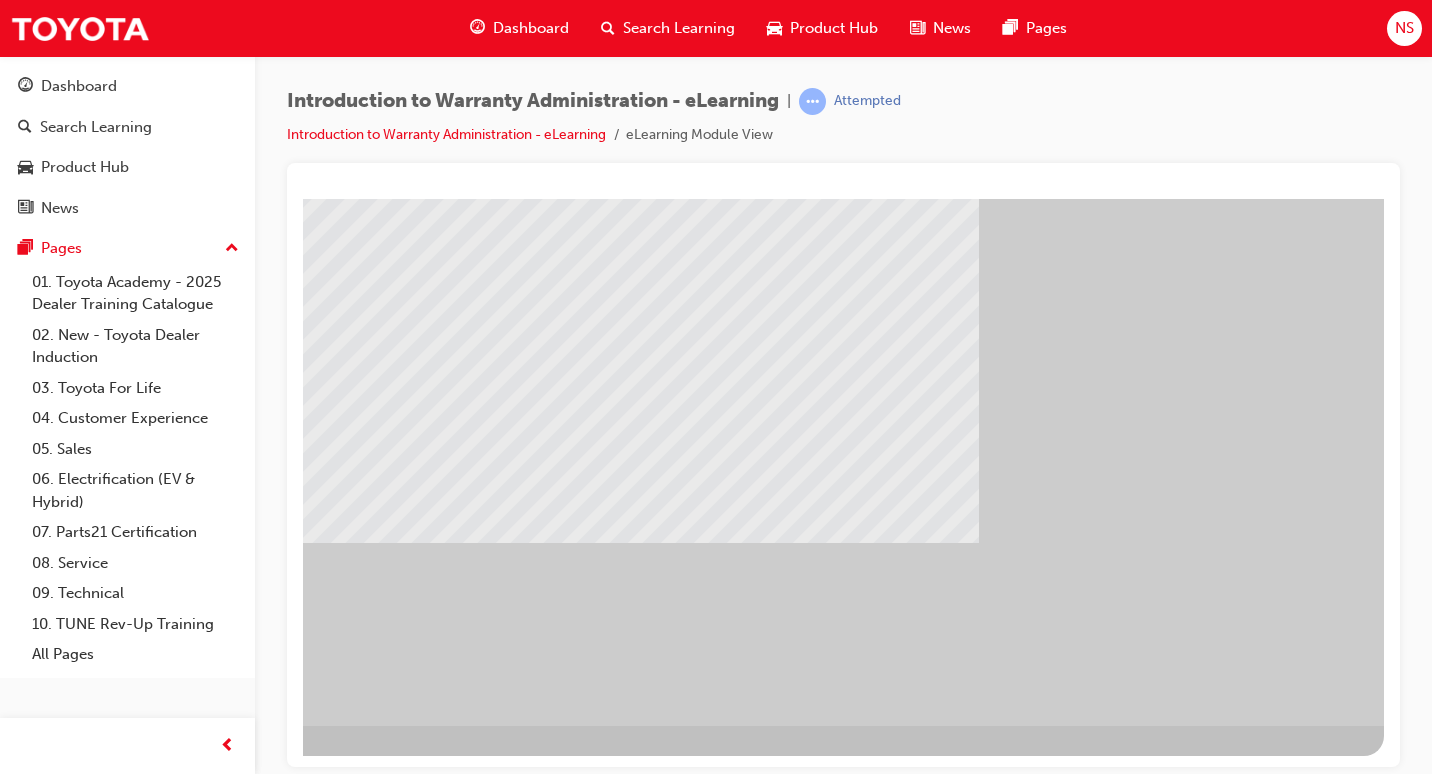 click at bounding box center (40, 1505) 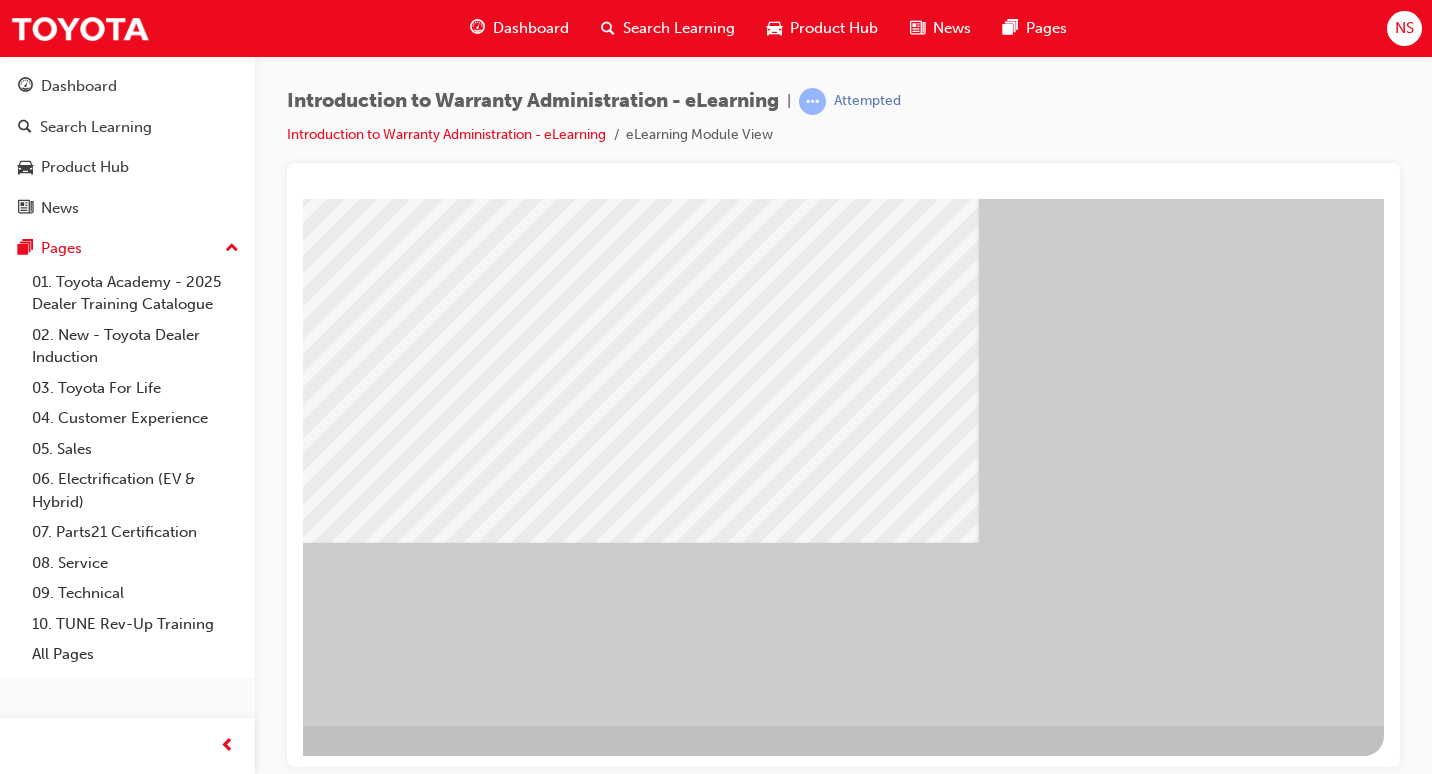 click at bounding box center [87, 1539] 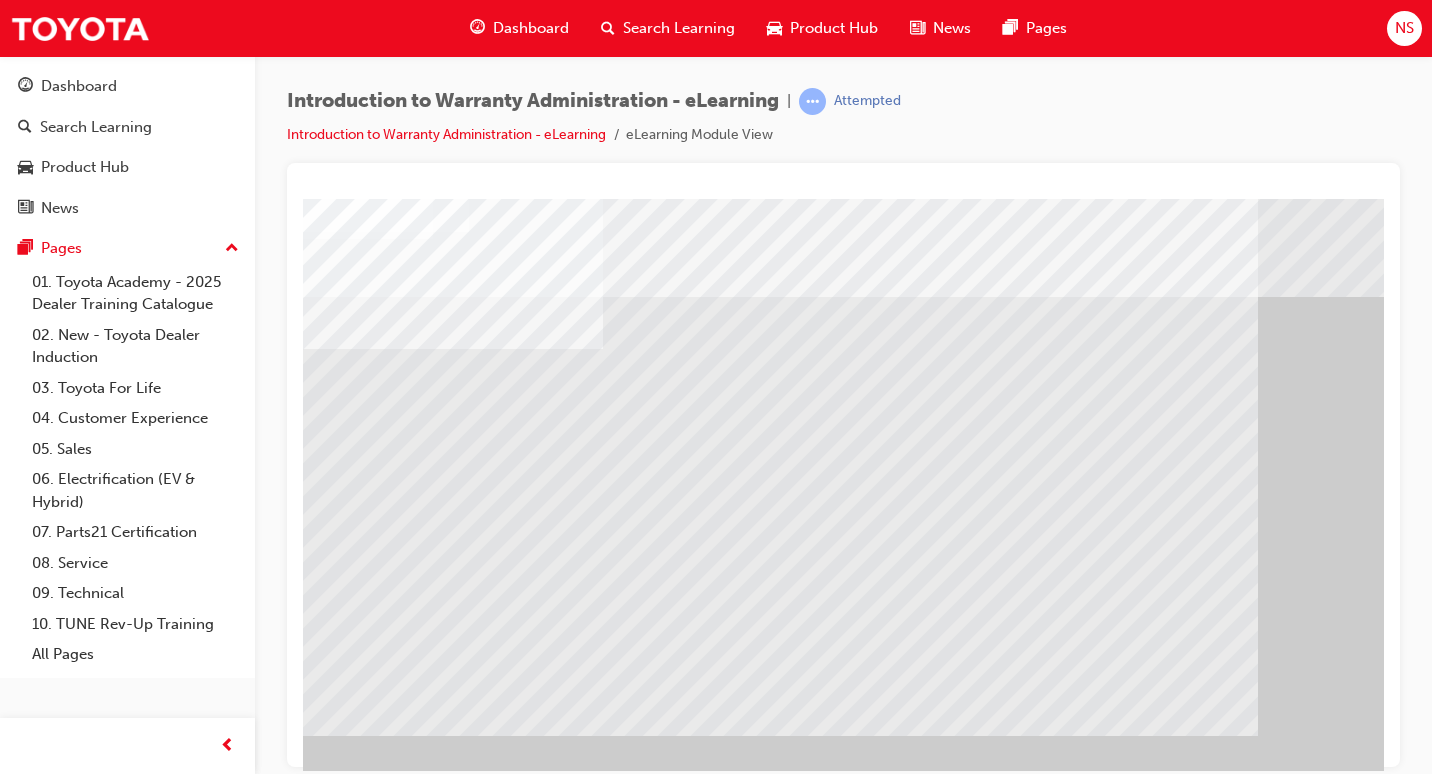 click at bounding box center (319, 1698) 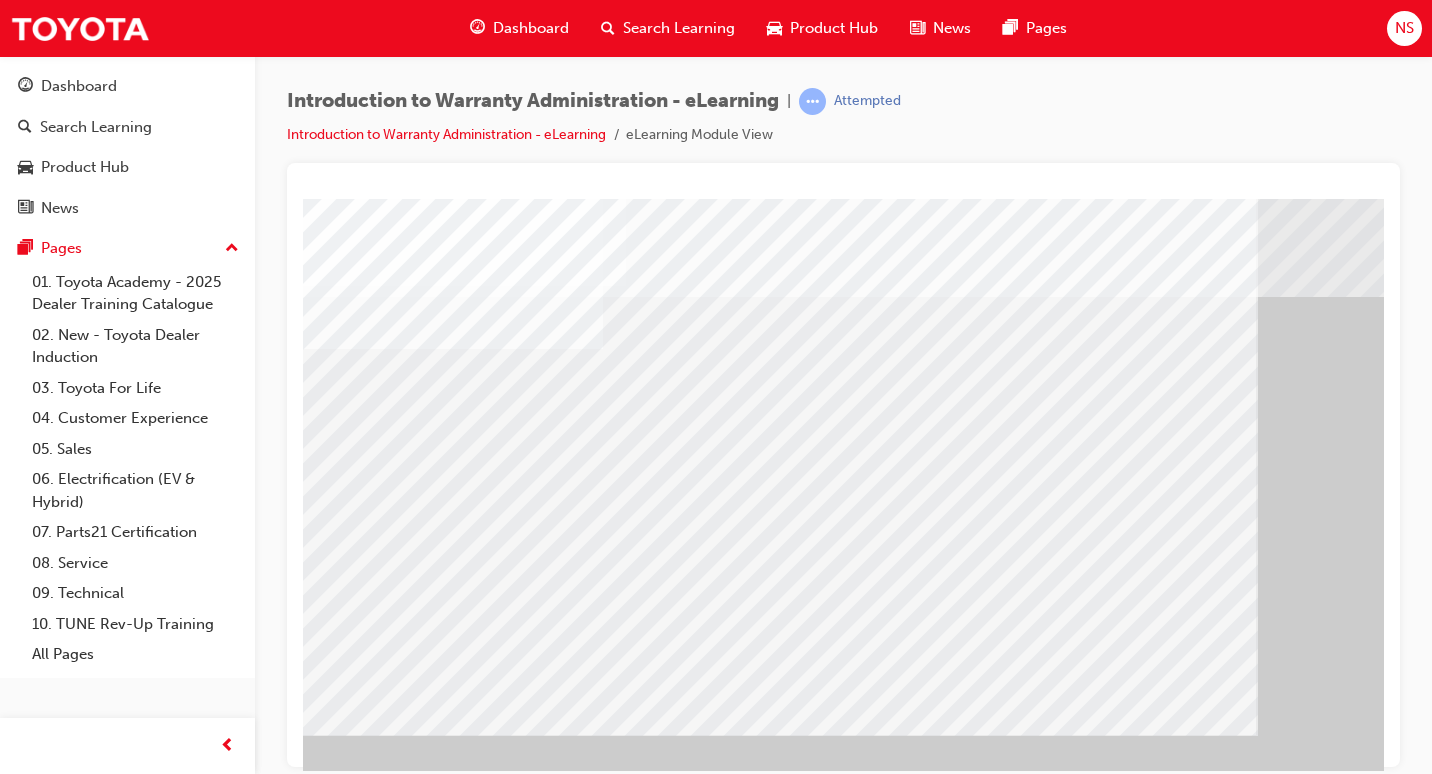 click at bounding box center (779, 2018) 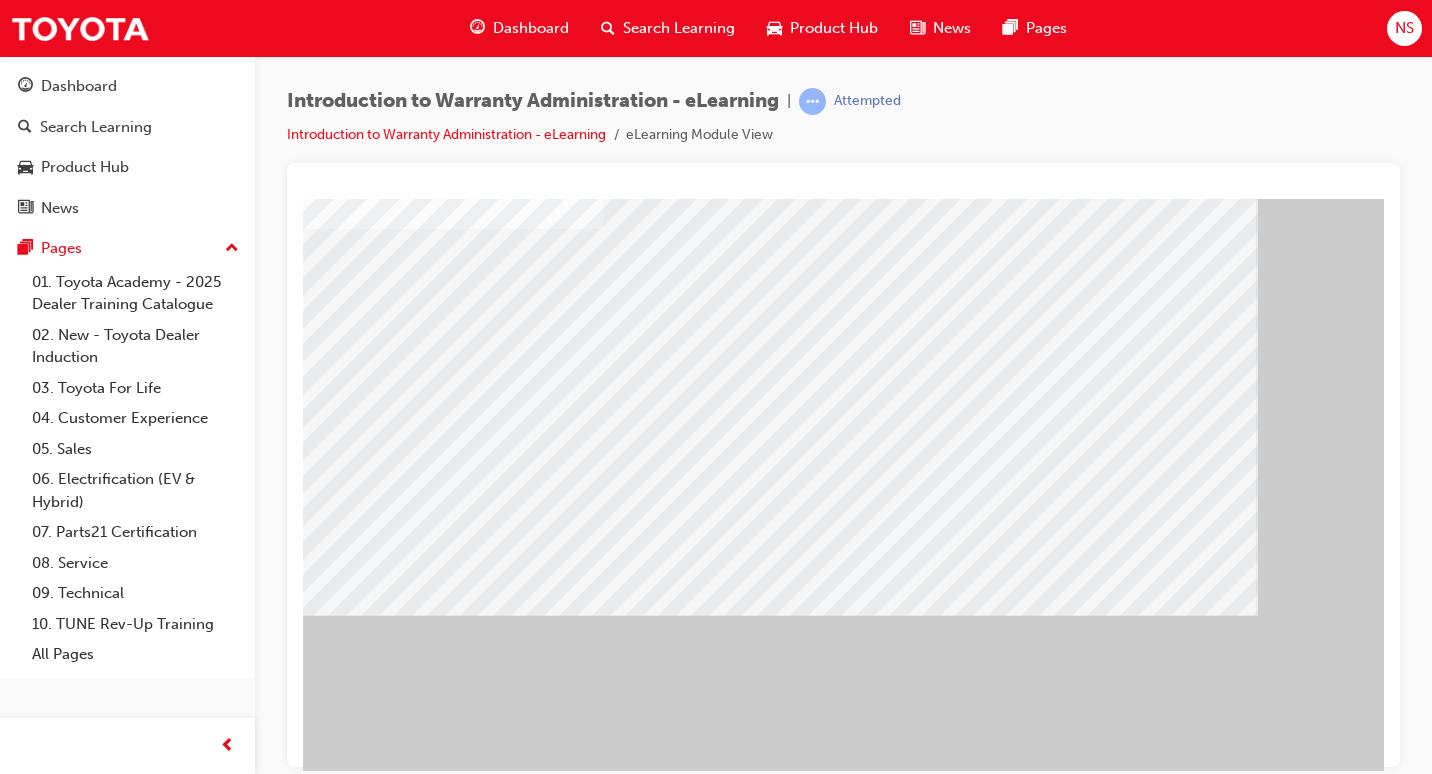 scroll, scrollTop: 193, scrollLeft: 0, axis: vertical 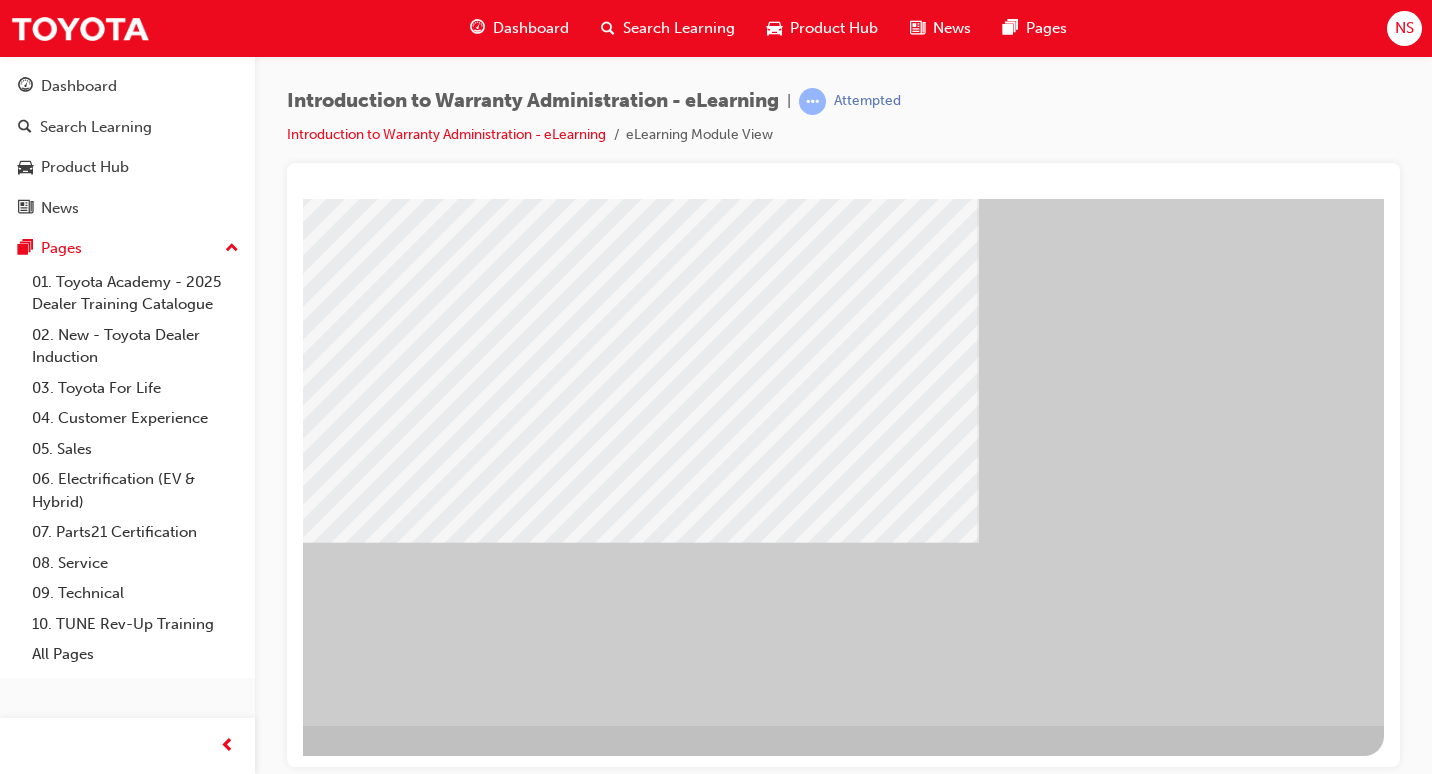 click at bounding box center (87, 1539) 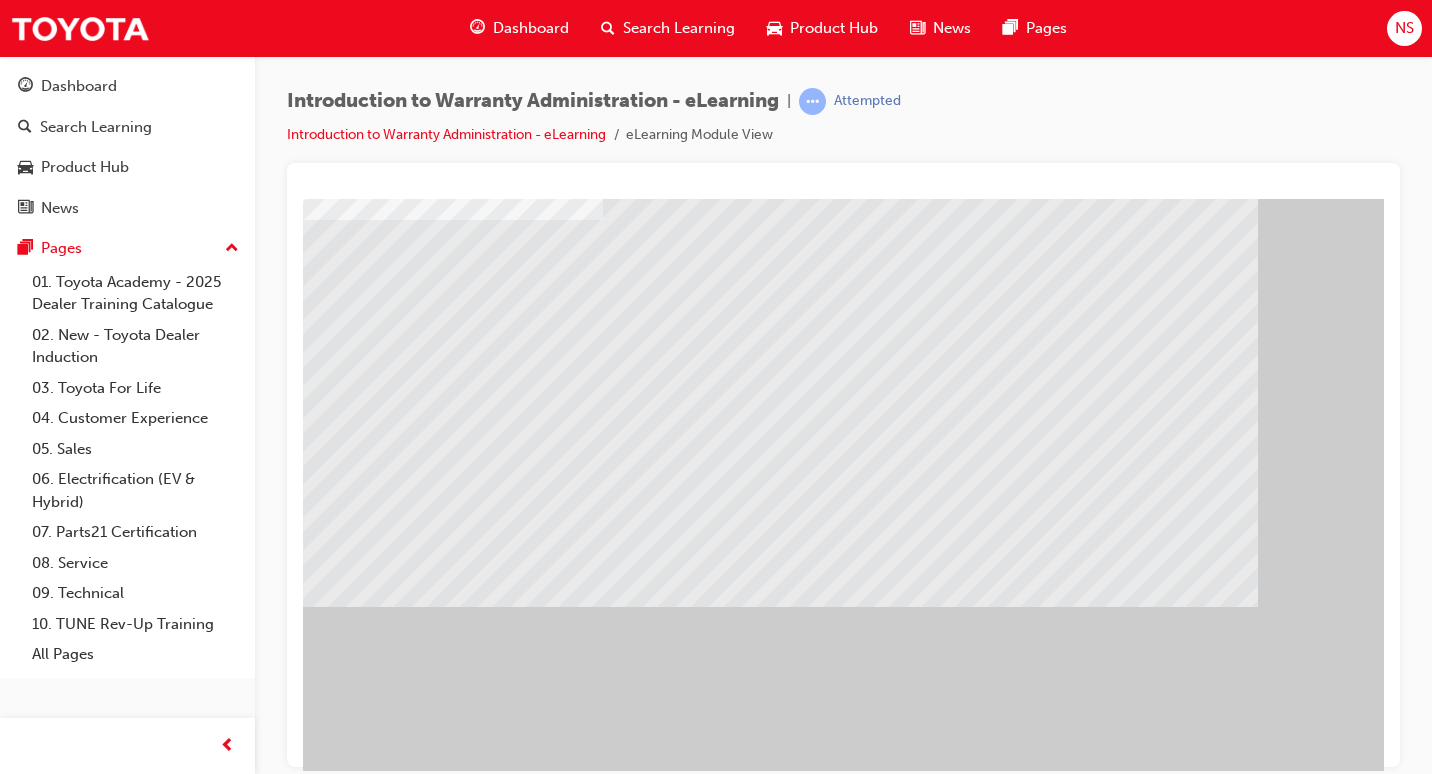 scroll, scrollTop: 193, scrollLeft: 0, axis: vertical 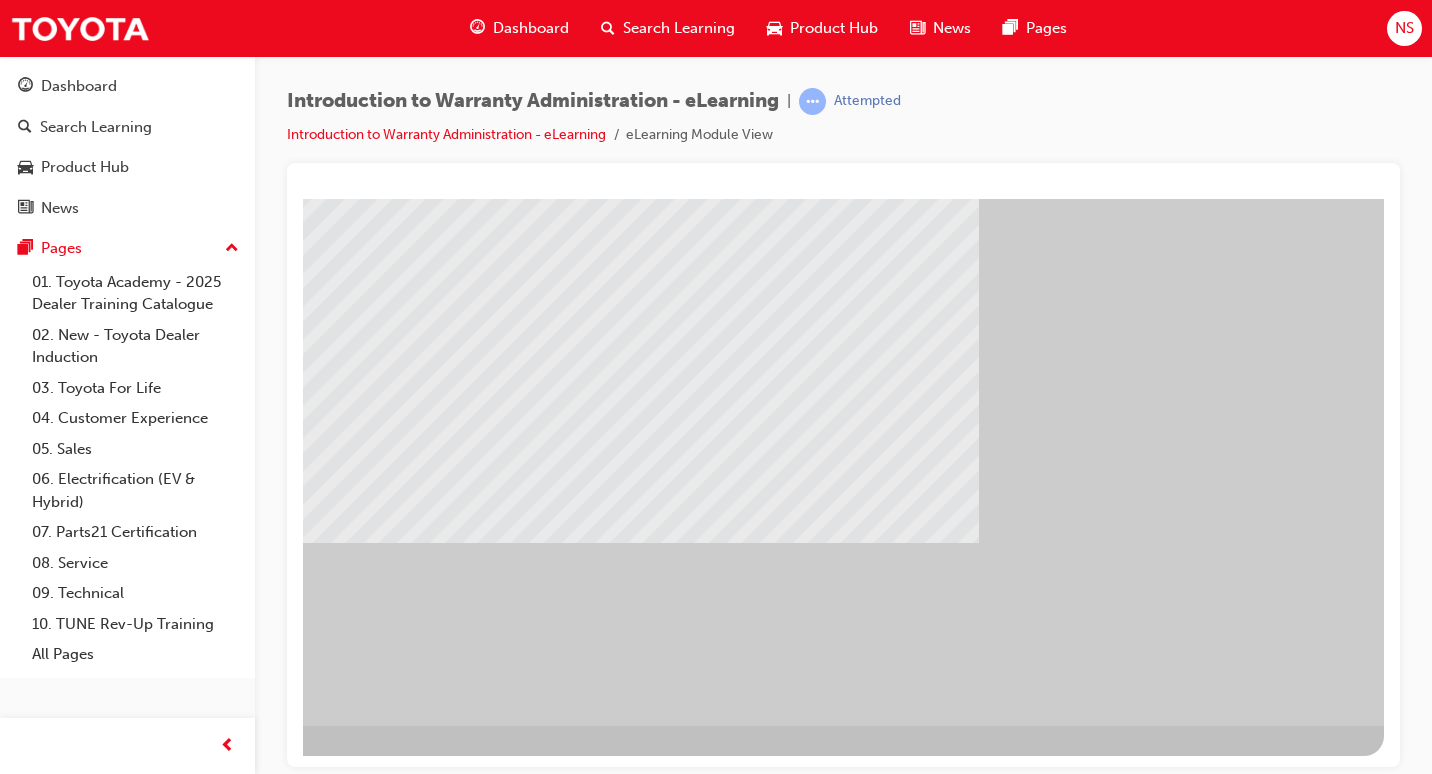 click at bounding box center [87, 1539] 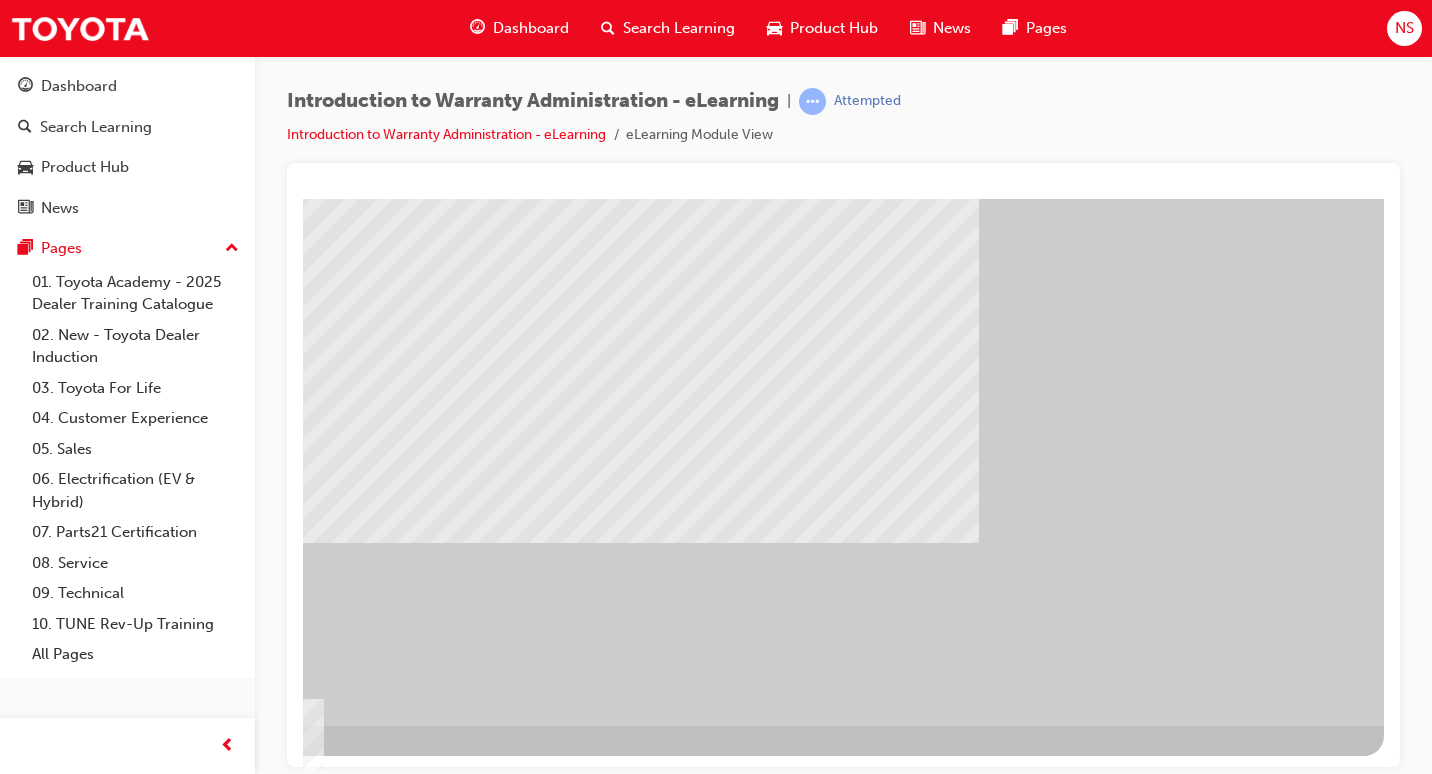 scroll, scrollTop: 0, scrollLeft: 0, axis: both 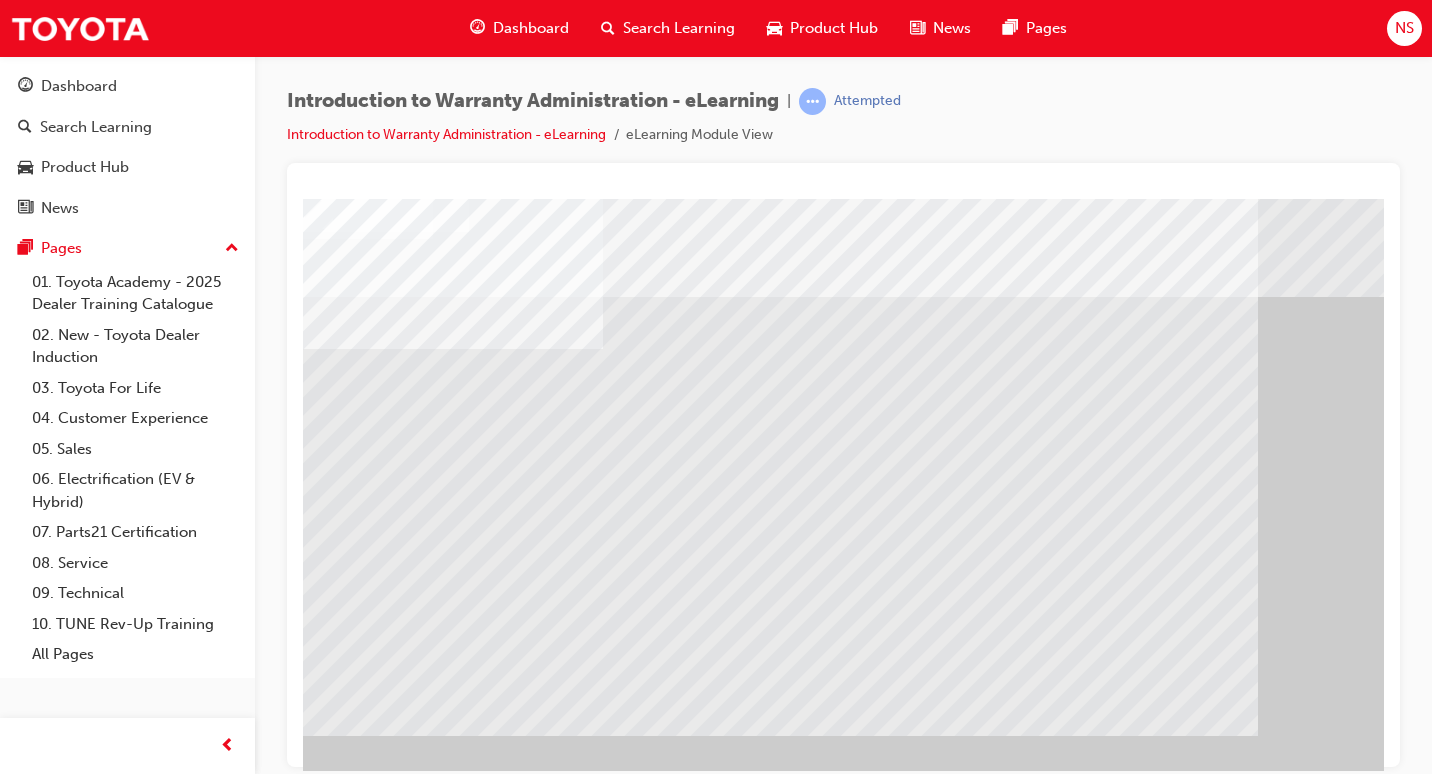 click at bounding box center [319, 1698] 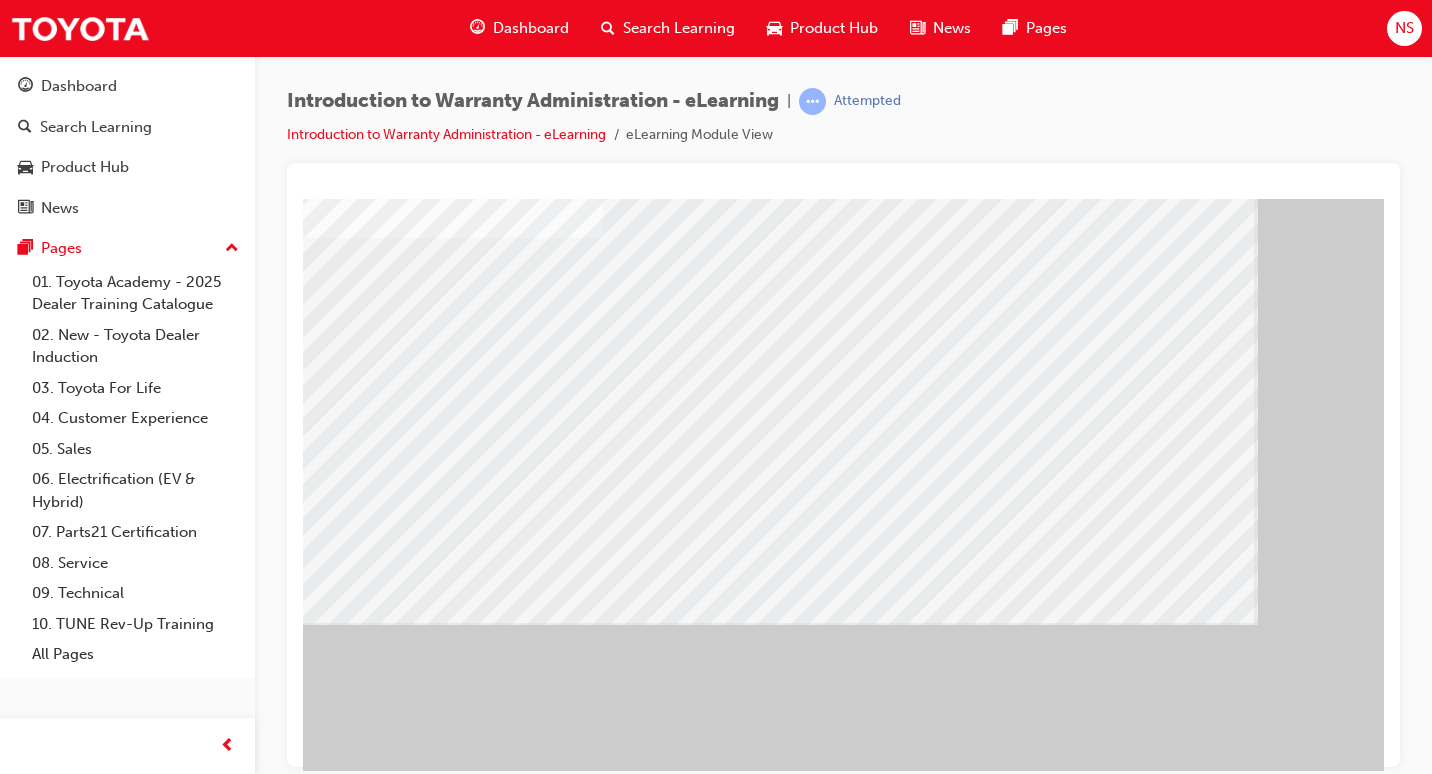 scroll, scrollTop: 193, scrollLeft: 0, axis: vertical 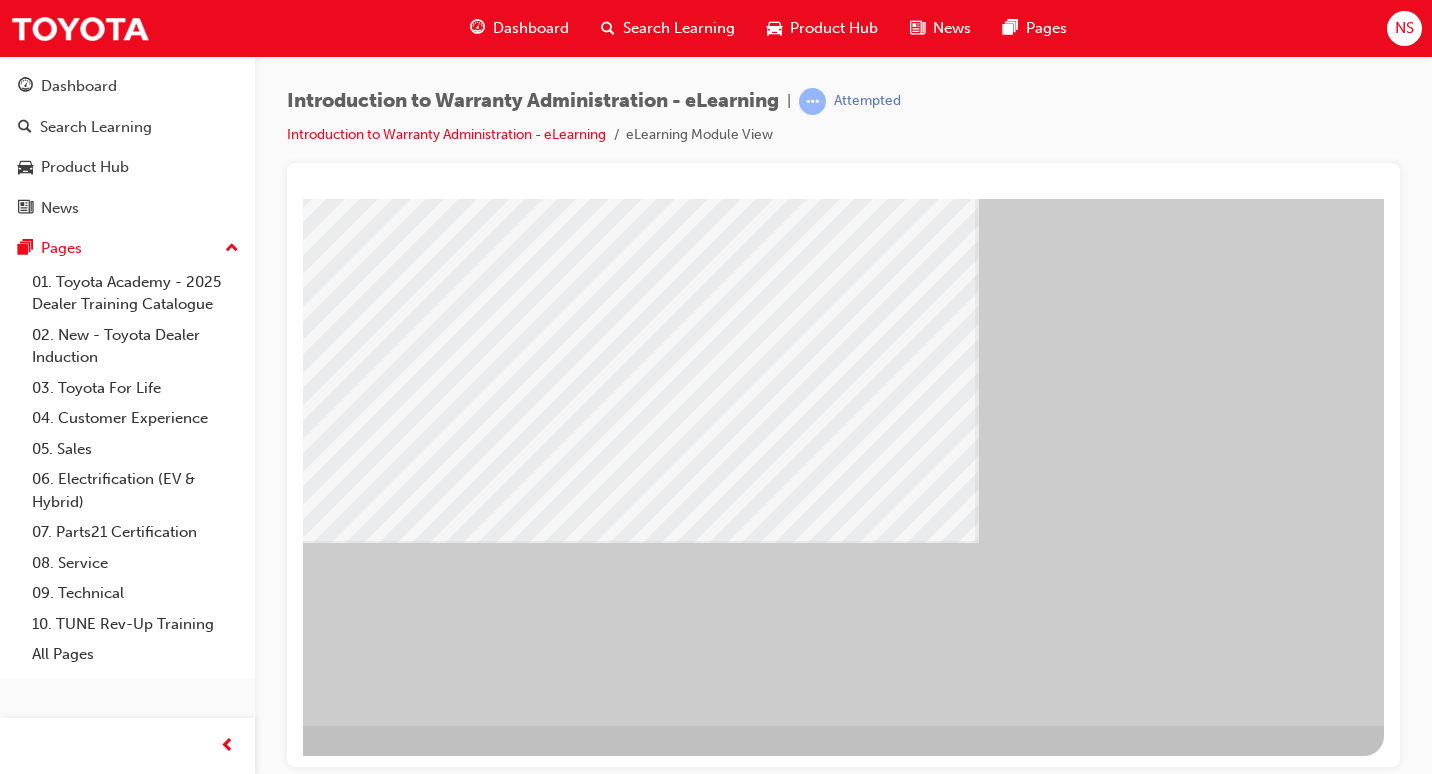 click at bounding box center (196, 2126) 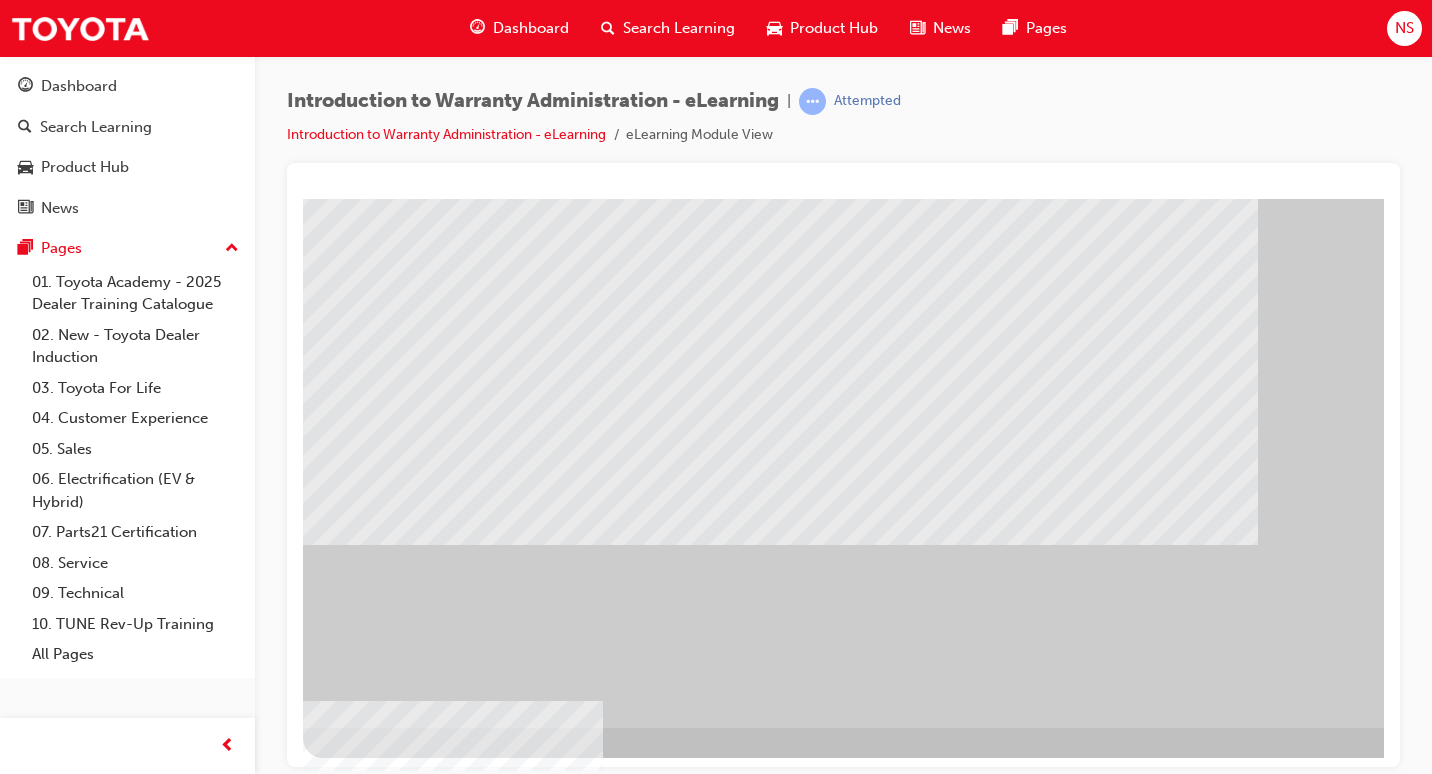 scroll, scrollTop: 193, scrollLeft: 0, axis: vertical 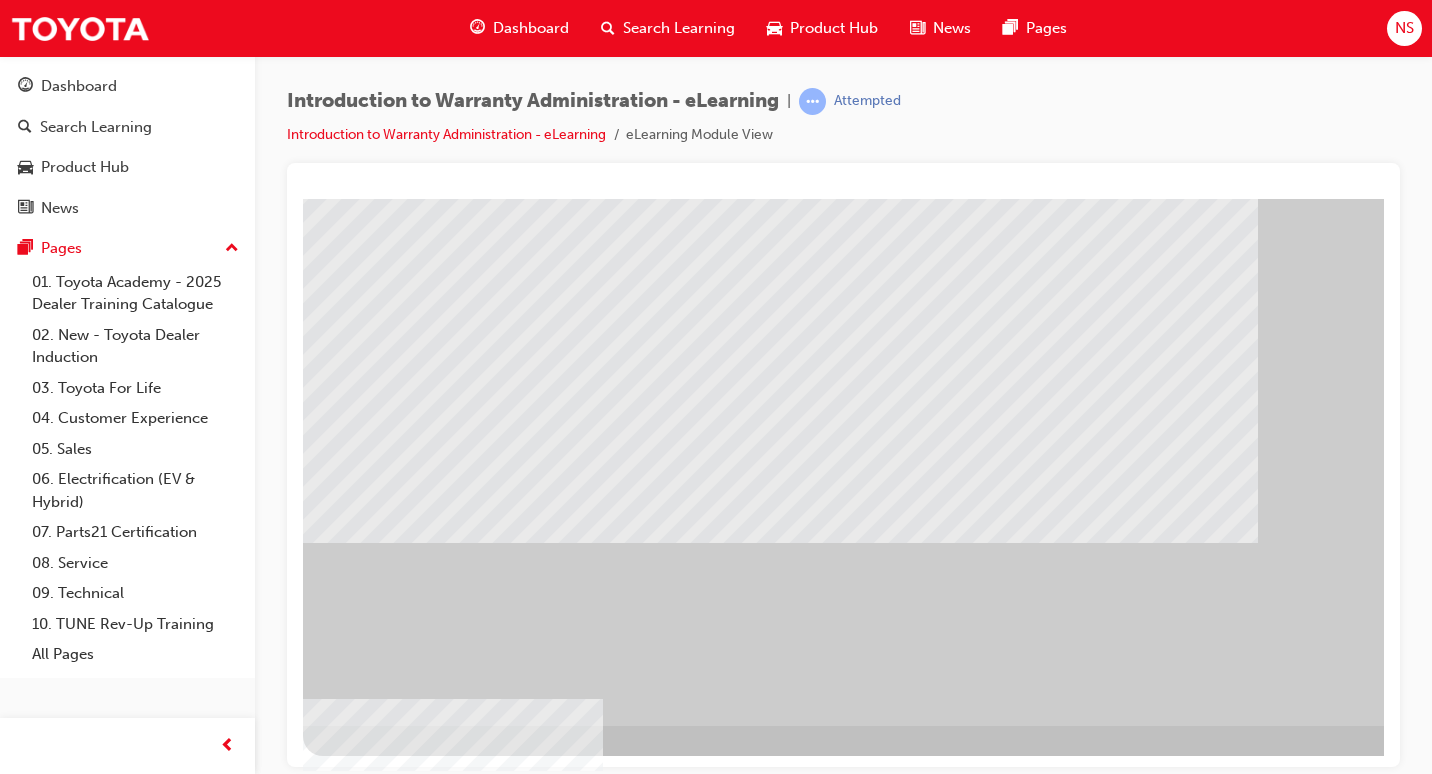 click at bounding box center [382, 1408] 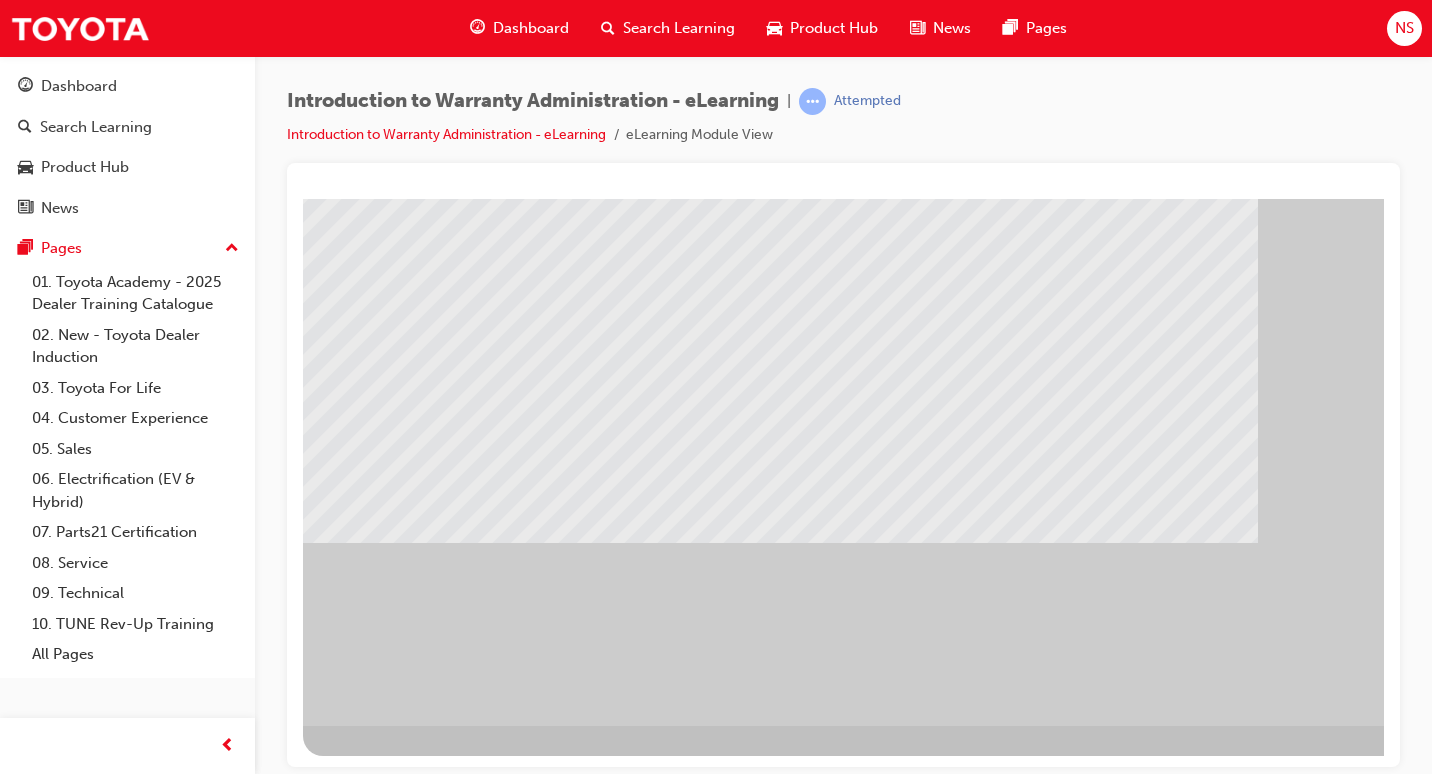 click at bounding box center (382, 1444) 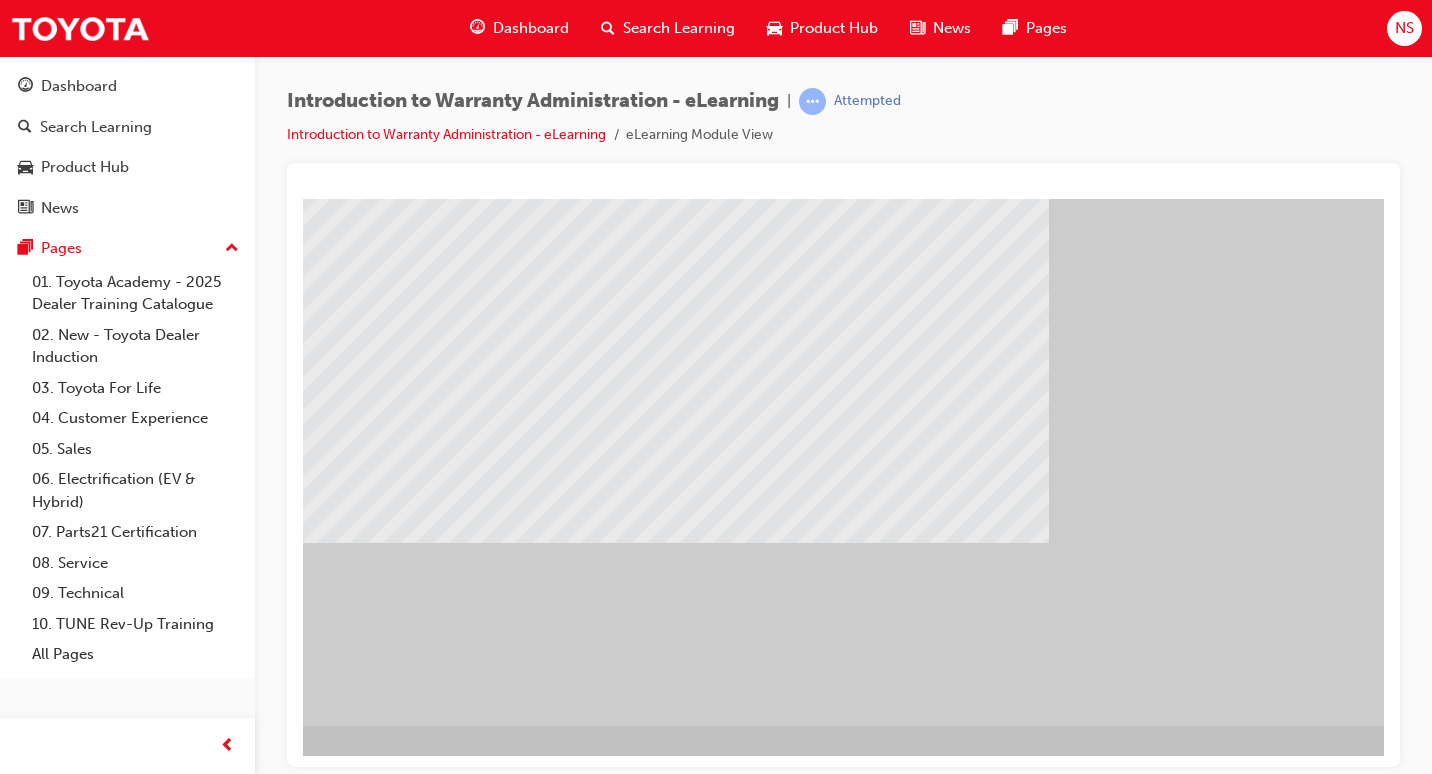 scroll, scrollTop: 193, scrollLeft: 294, axis: both 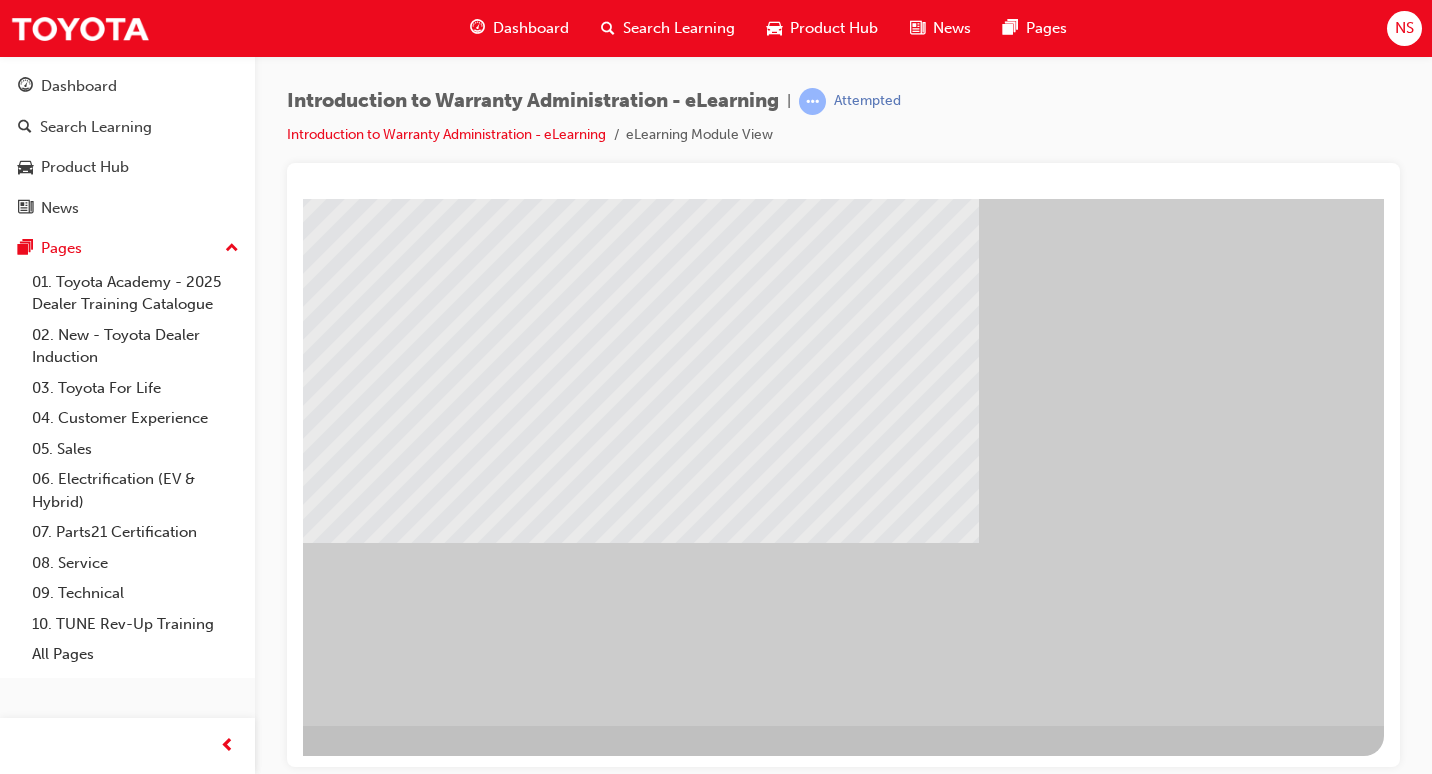 click at bounding box center [87, 1414] 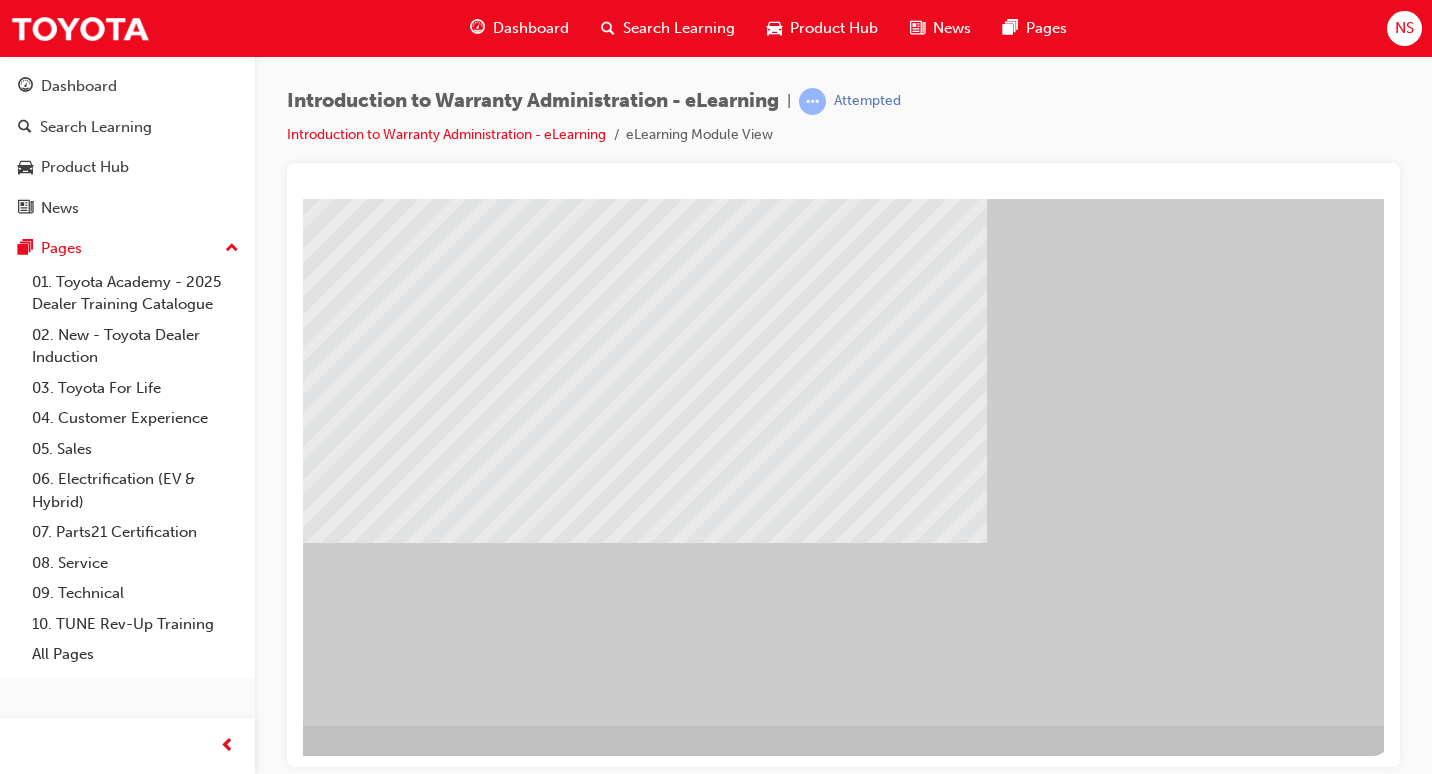 scroll, scrollTop: 193, scrollLeft: 294, axis: both 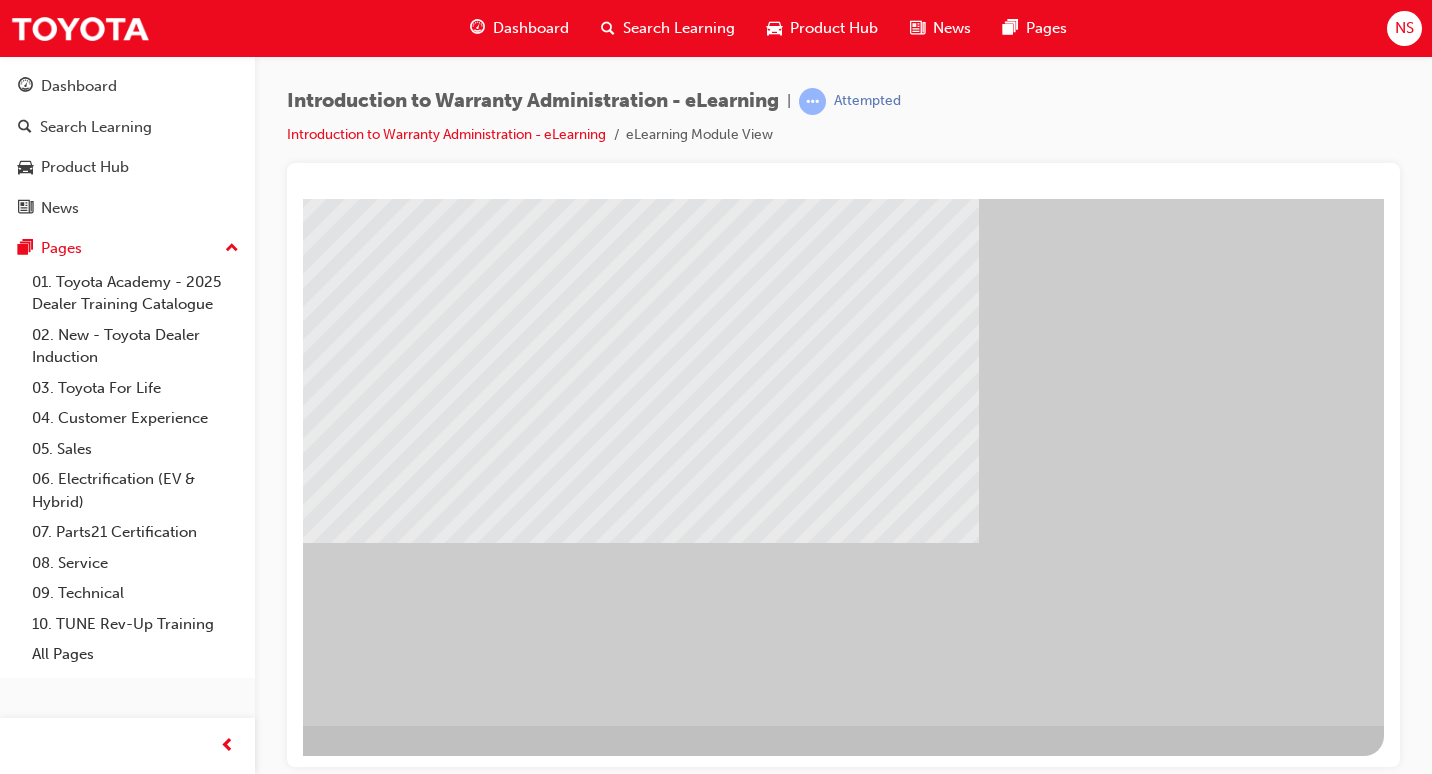 click at bounding box center (40, 1505) 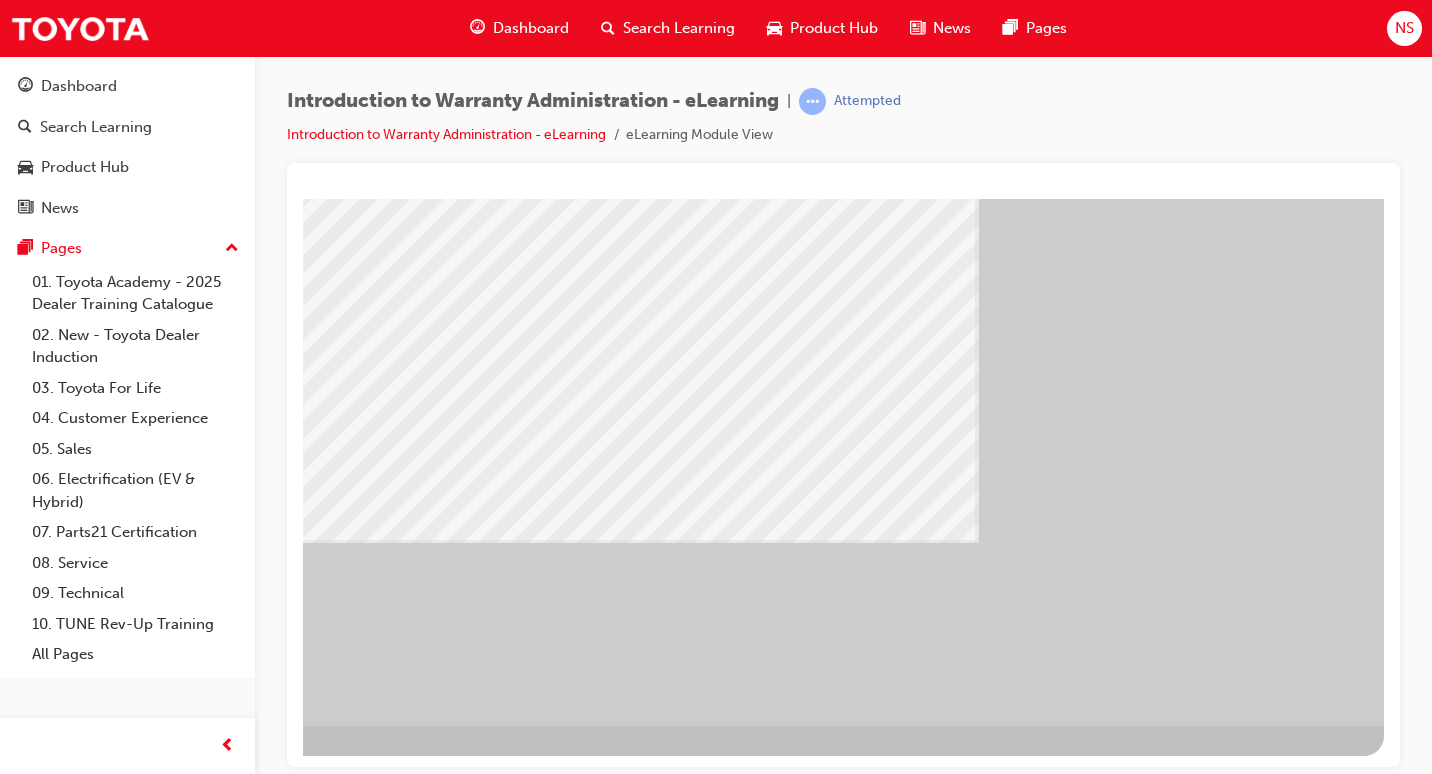 click at bounding box center (87, 1539) 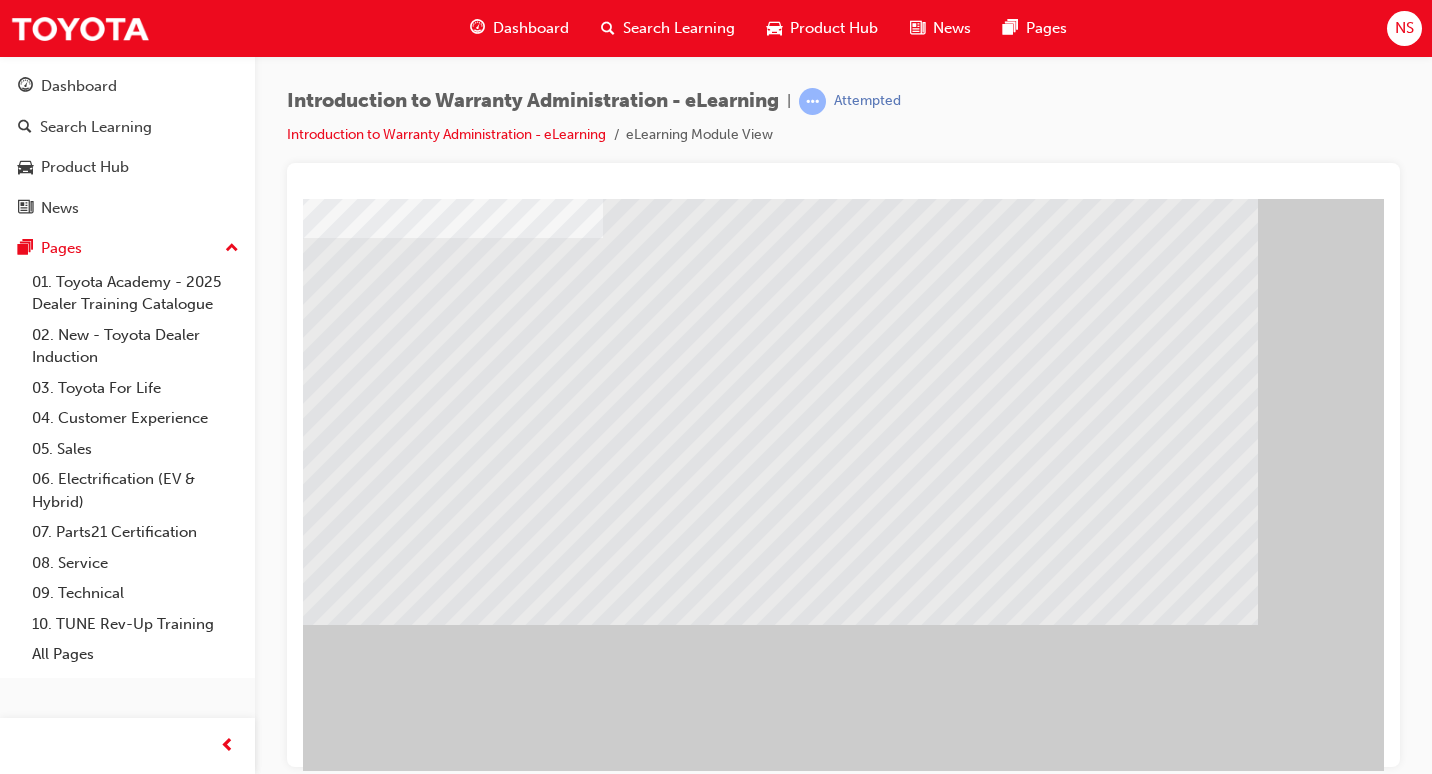 scroll, scrollTop: 193, scrollLeft: 0, axis: vertical 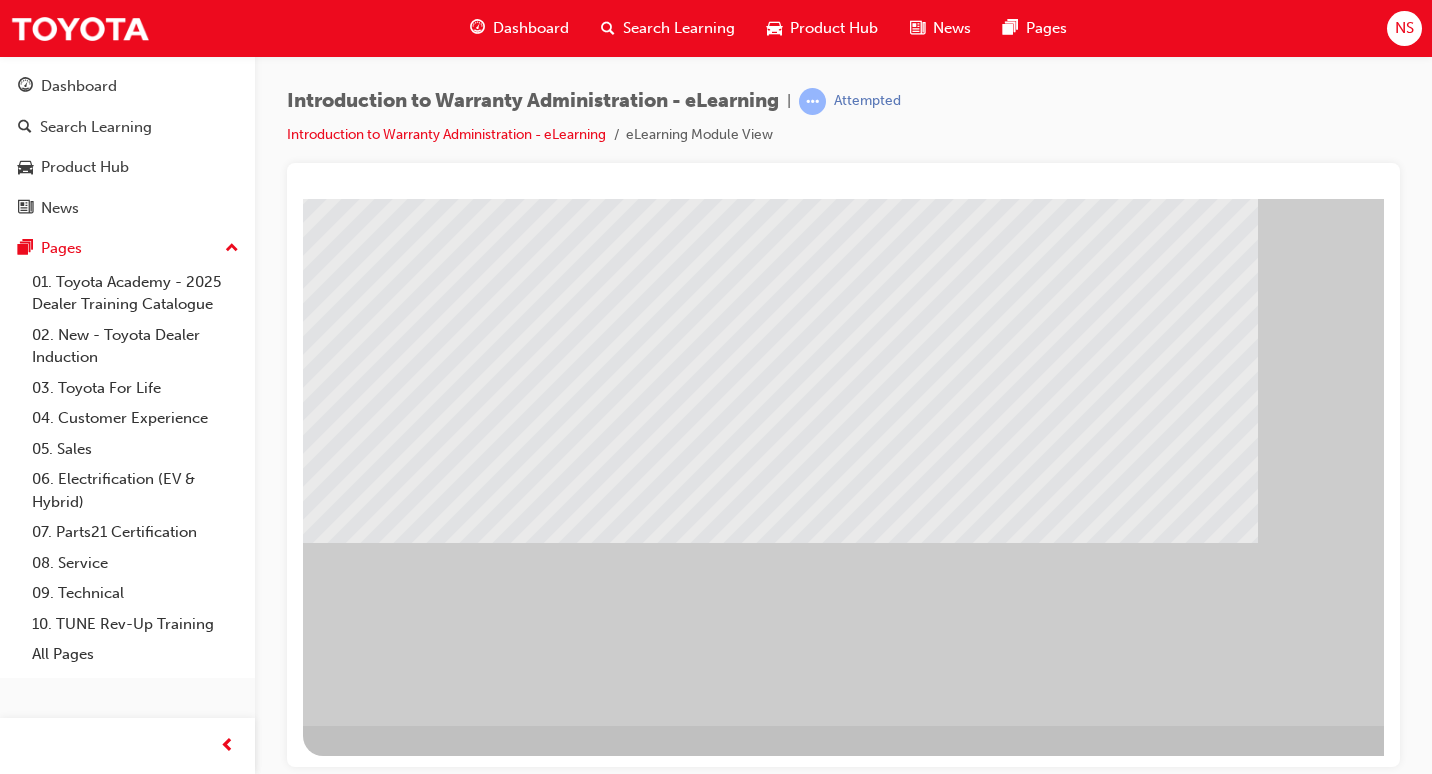 click at bounding box center [319, 1505] 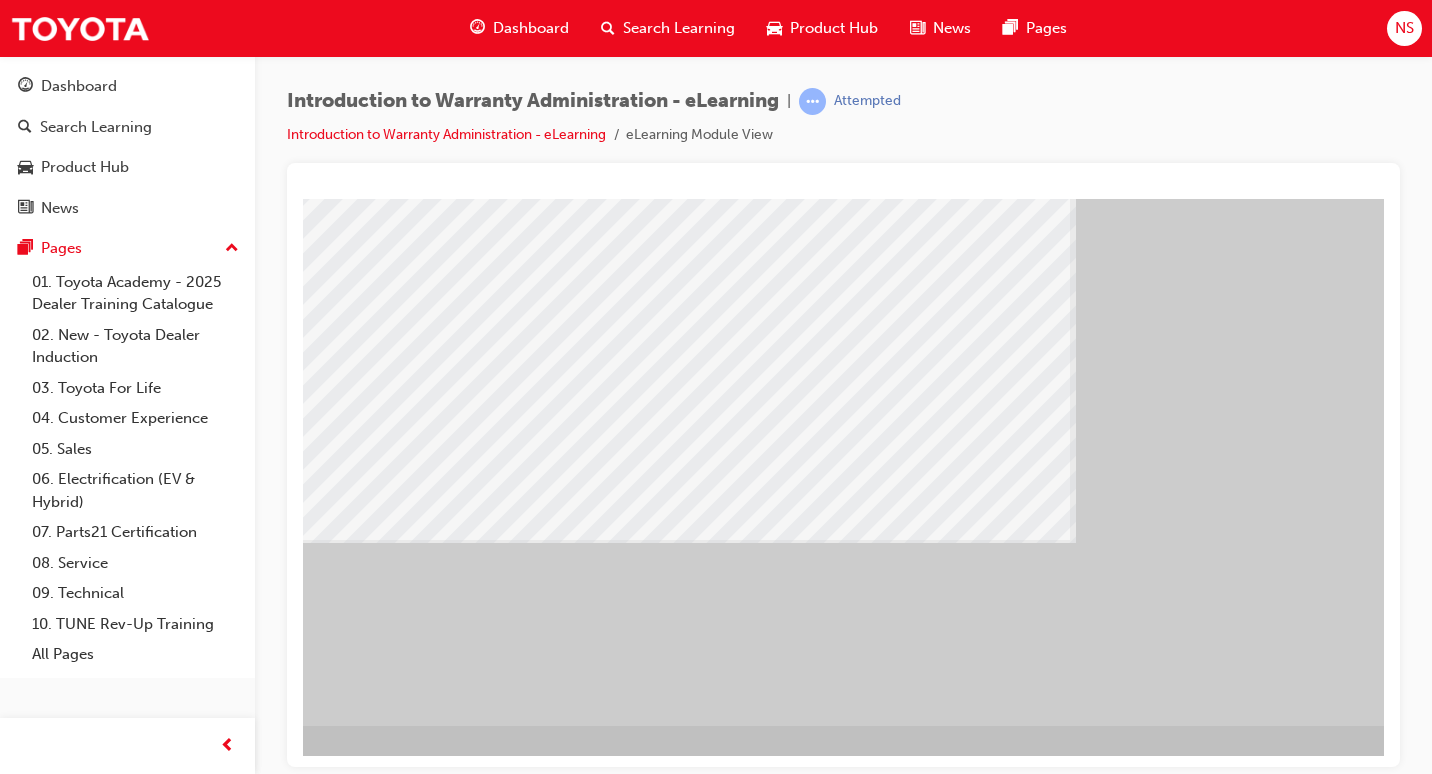 scroll, scrollTop: 193, scrollLeft: 294, axis: both 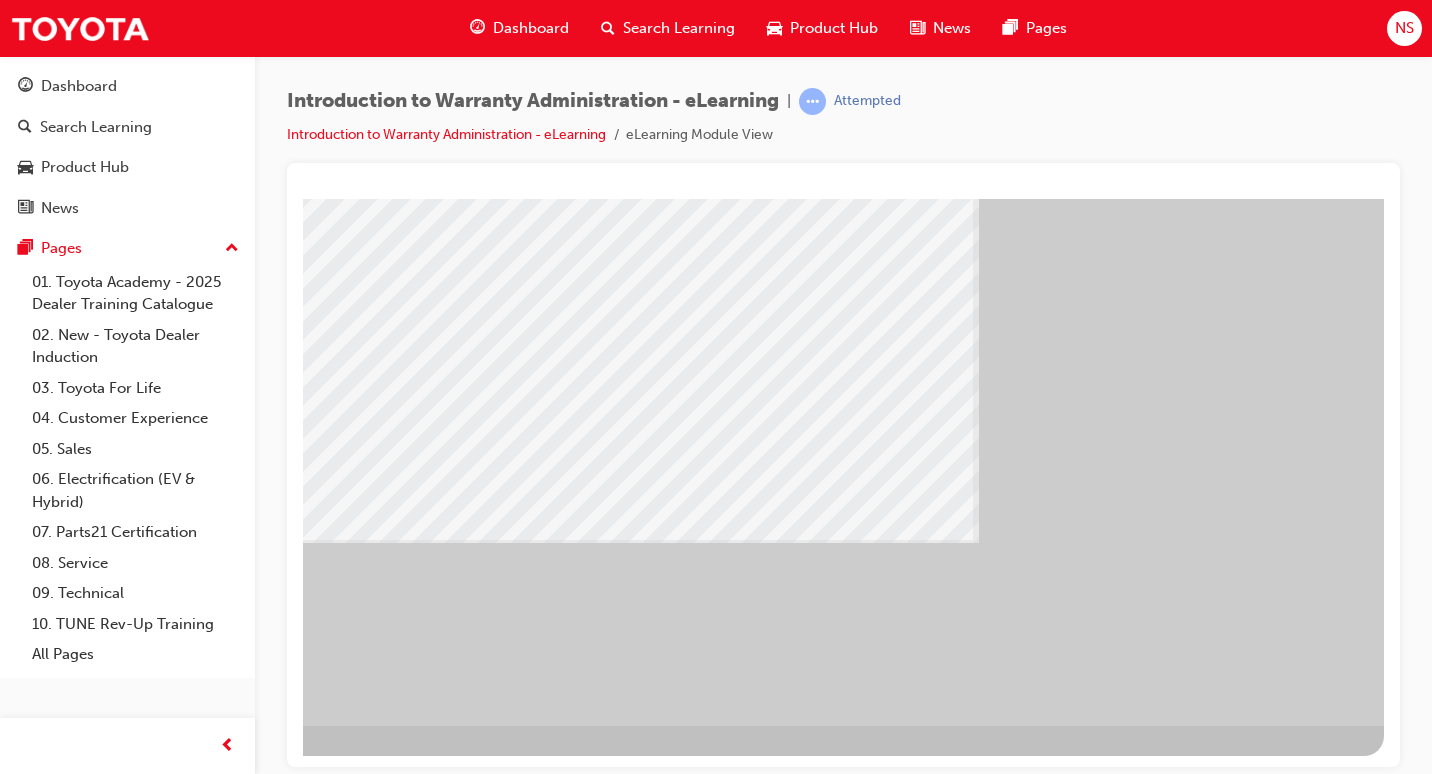 click at bounding box center (87, 1539) 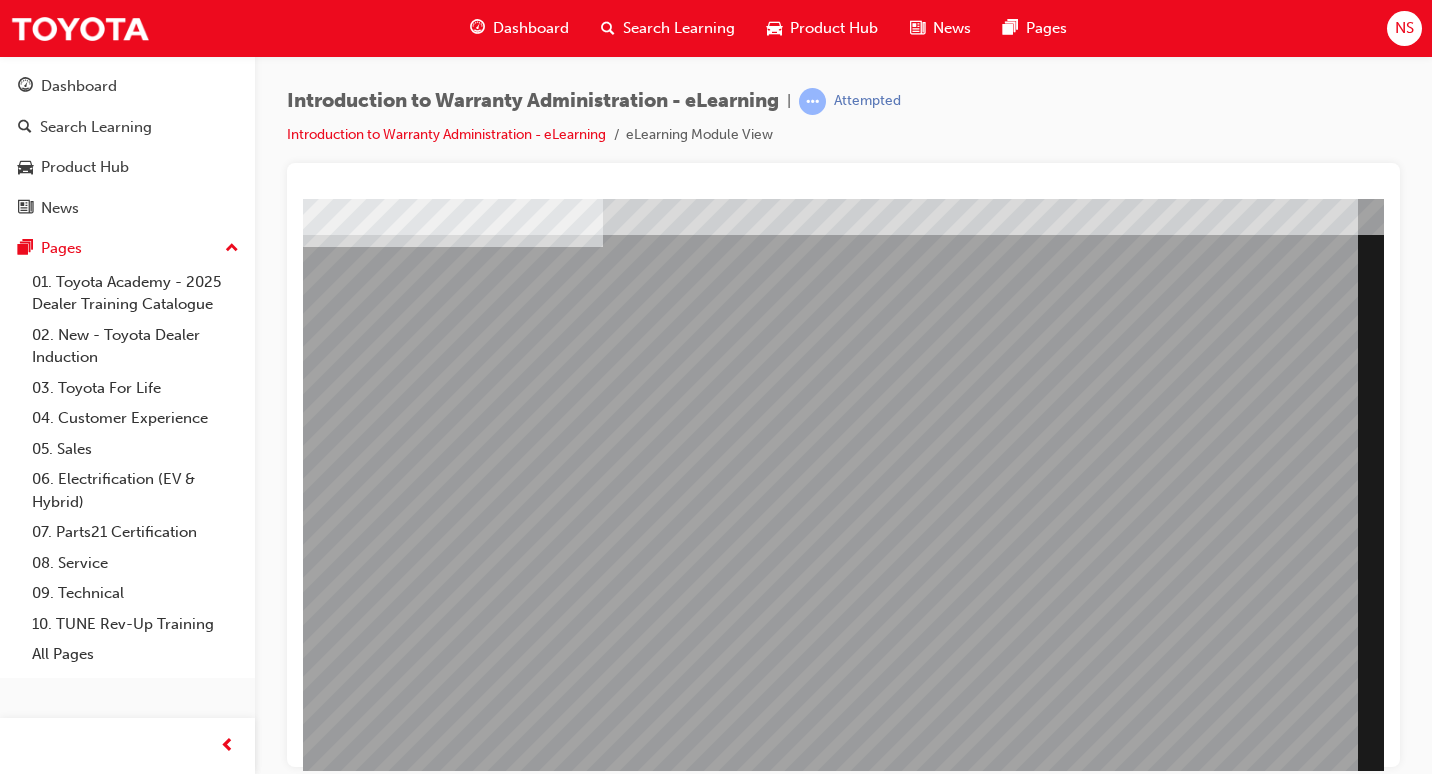 scroll, scrollTop: 193, scrollLeft: 0, axis: vertical 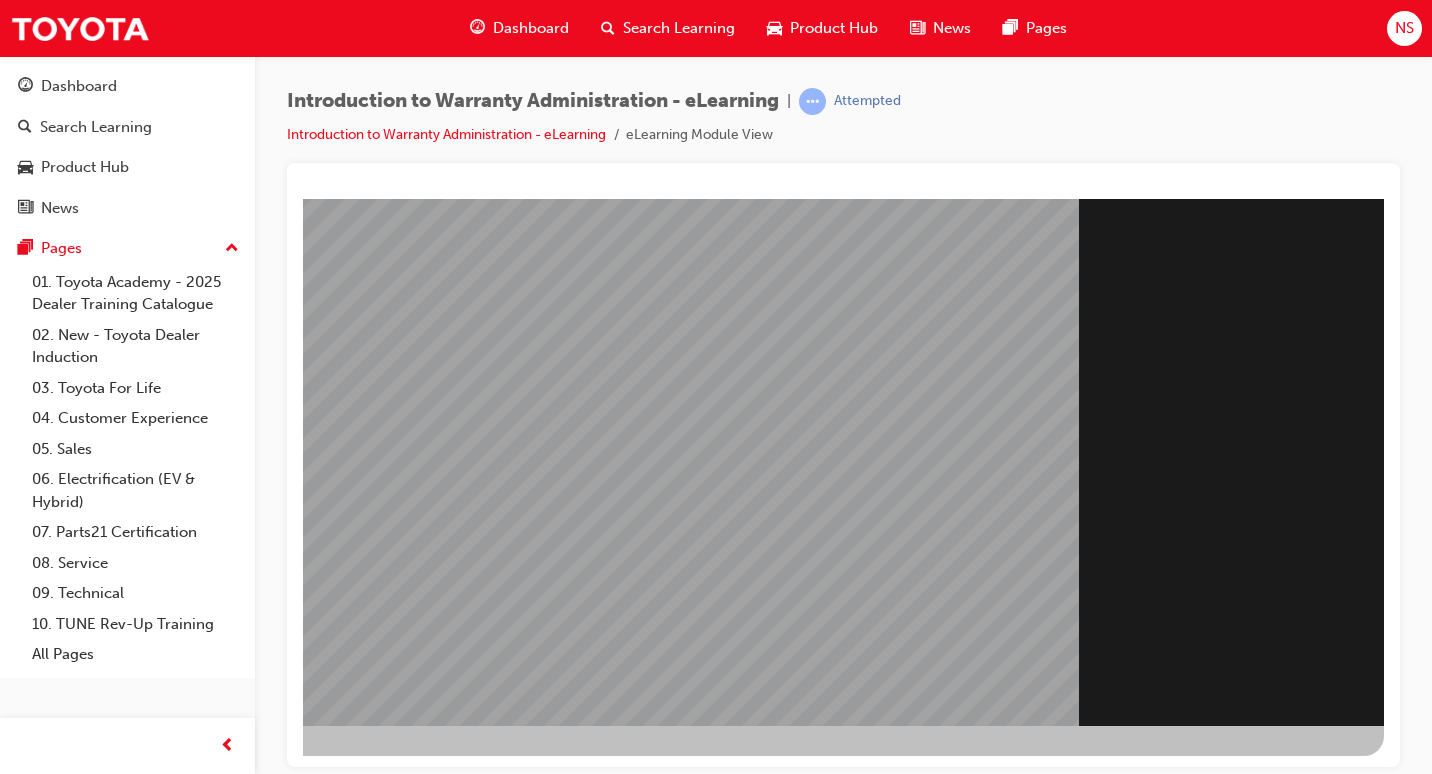 click at bounding box center (87, 1637) 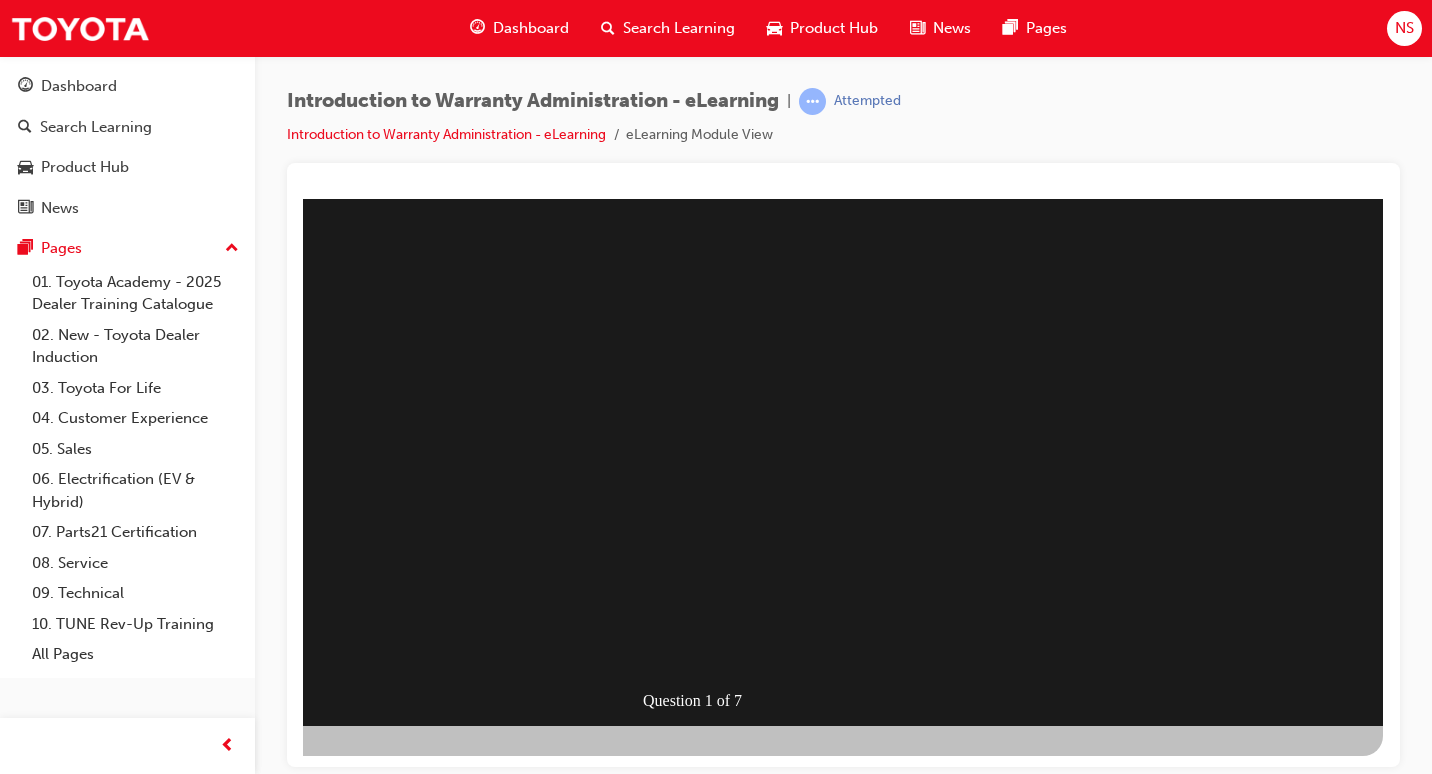scroll, scrollTop: 0, scrollLeft: 0, axis: both 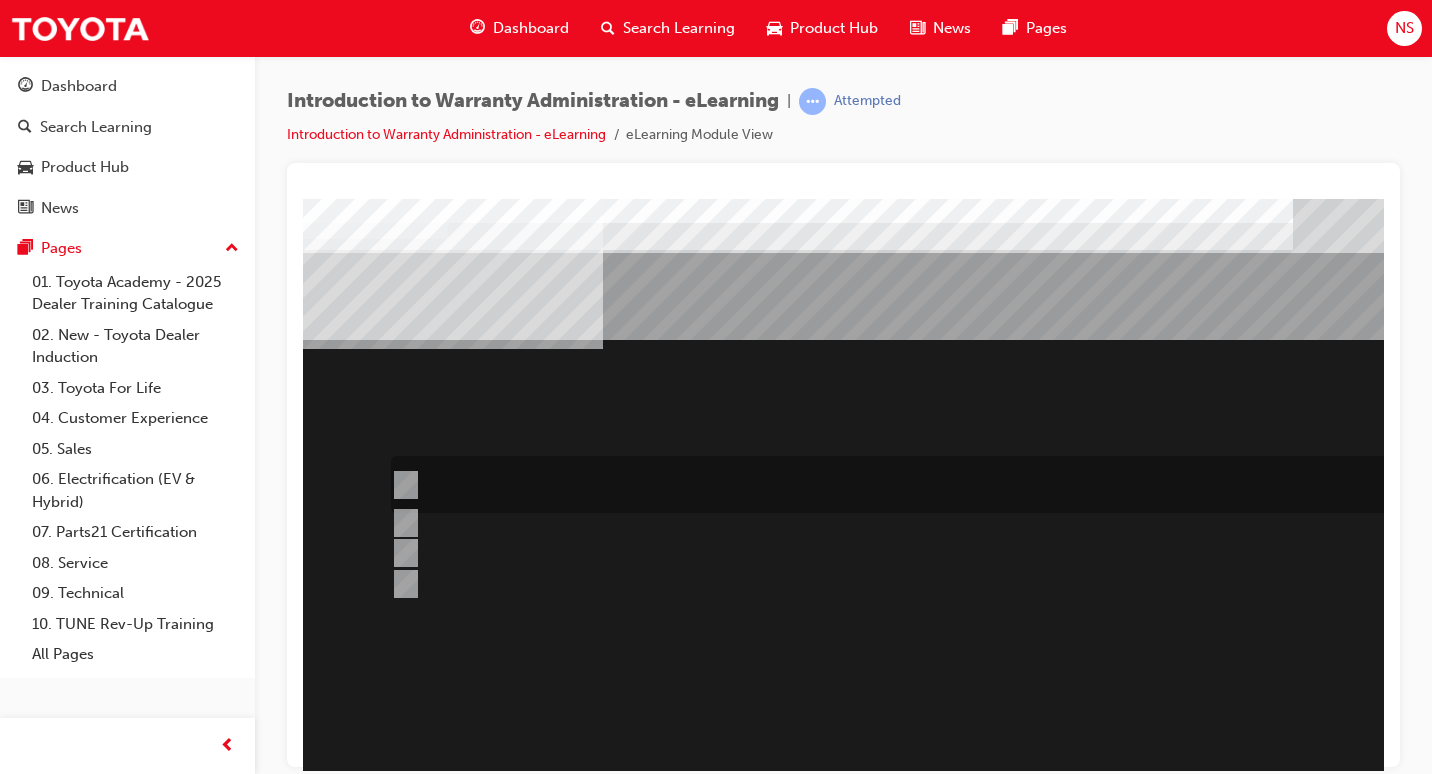 click at bounding box center [402, 485] 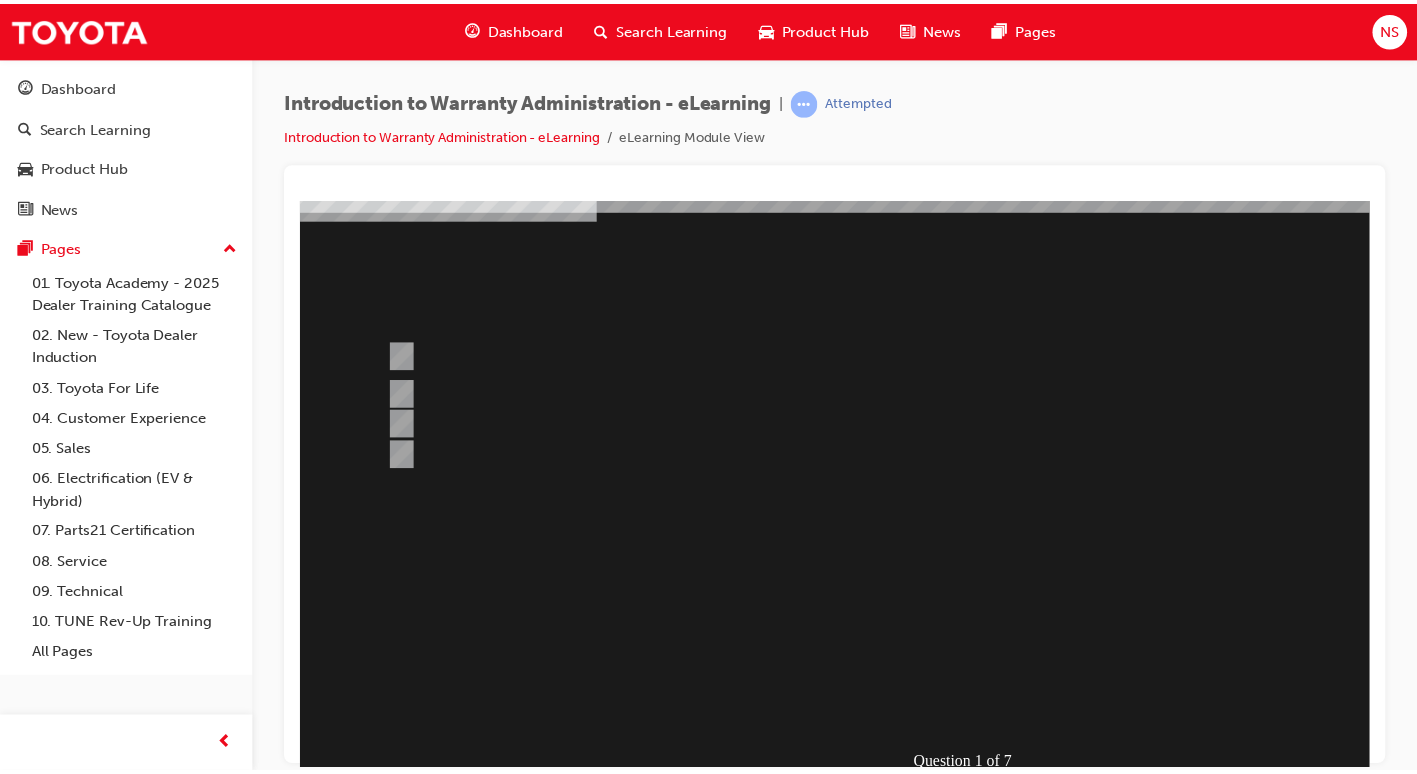 scroll, scrollTop: 193, scrollLeft: 0, axis: vertical 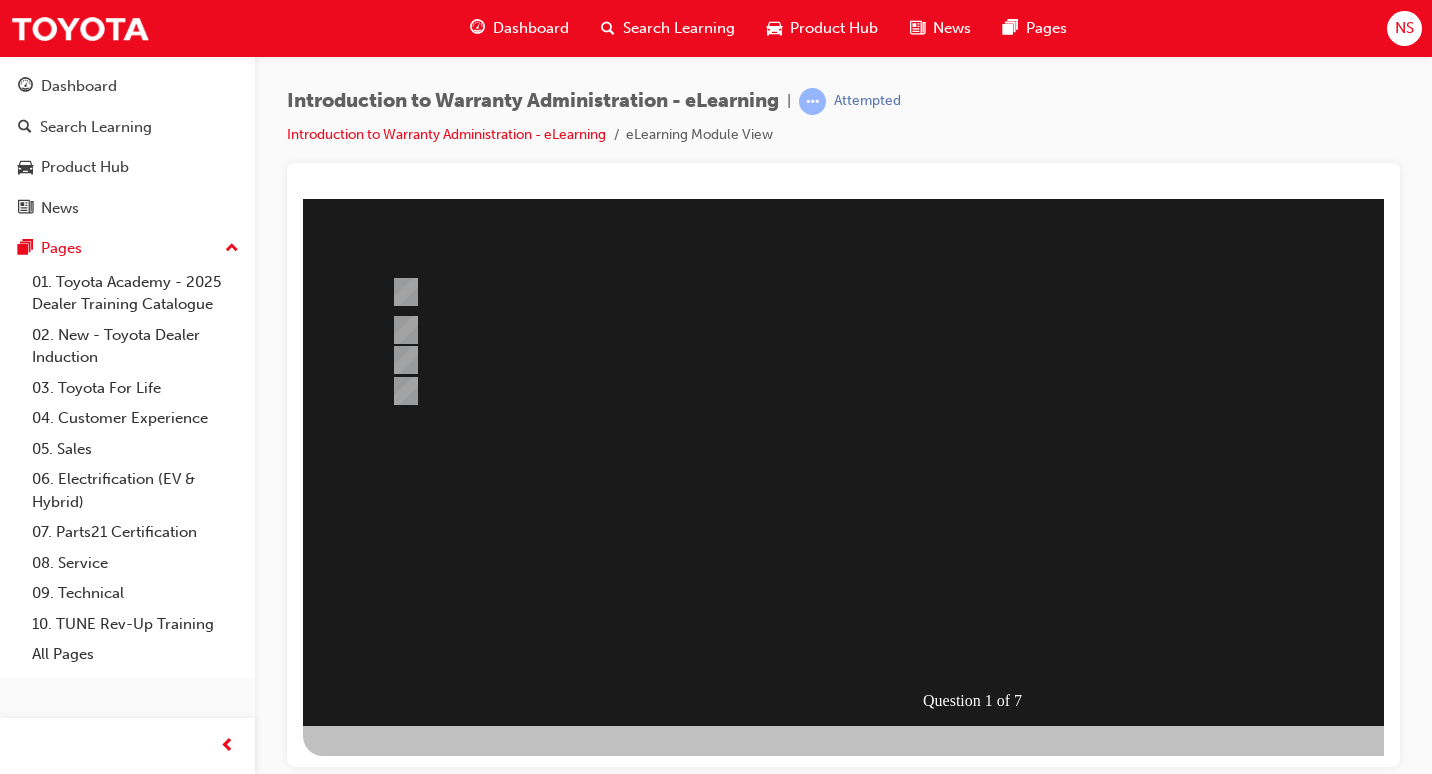 click at bounding box center [375, 1026] 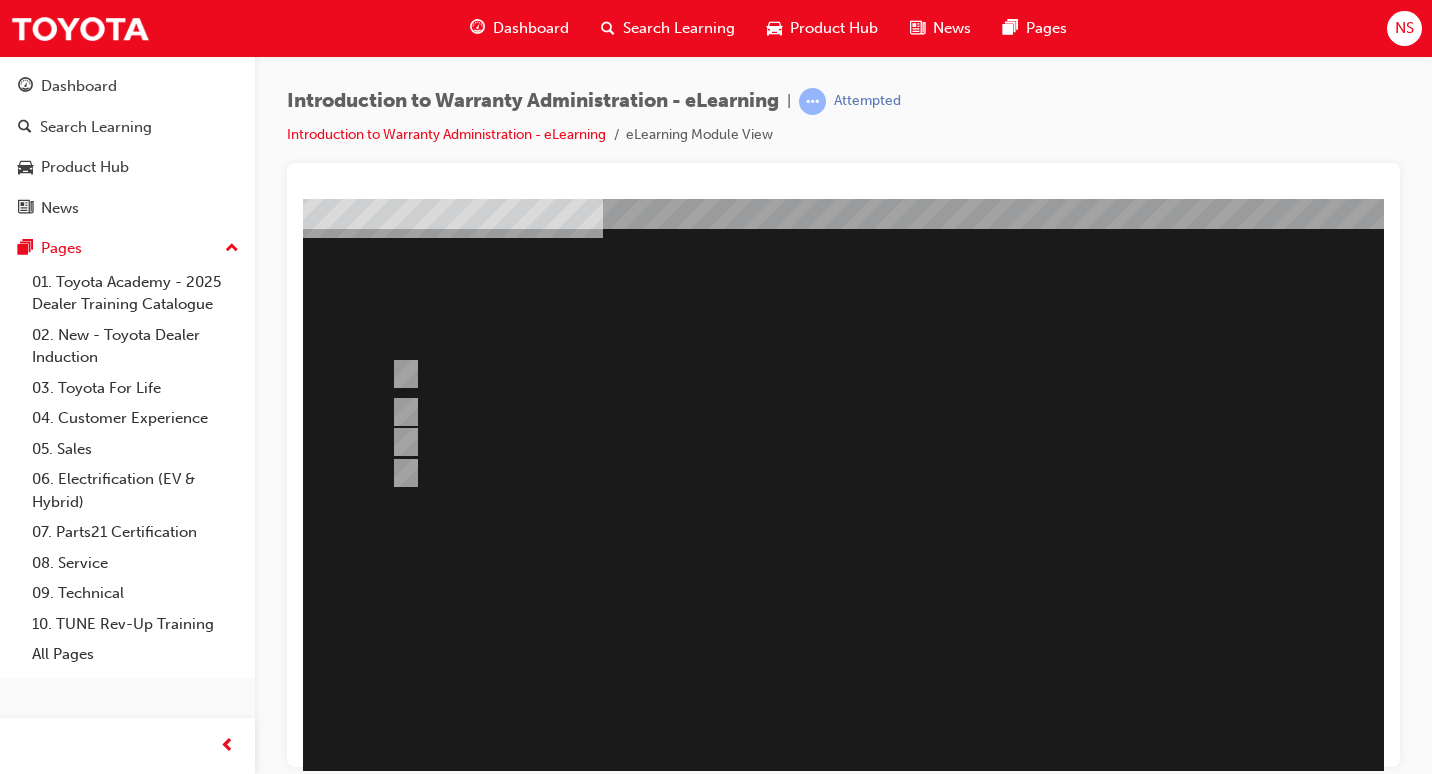 scroll, scrollTop: 193, scrollLeft: 0, axis: vertical 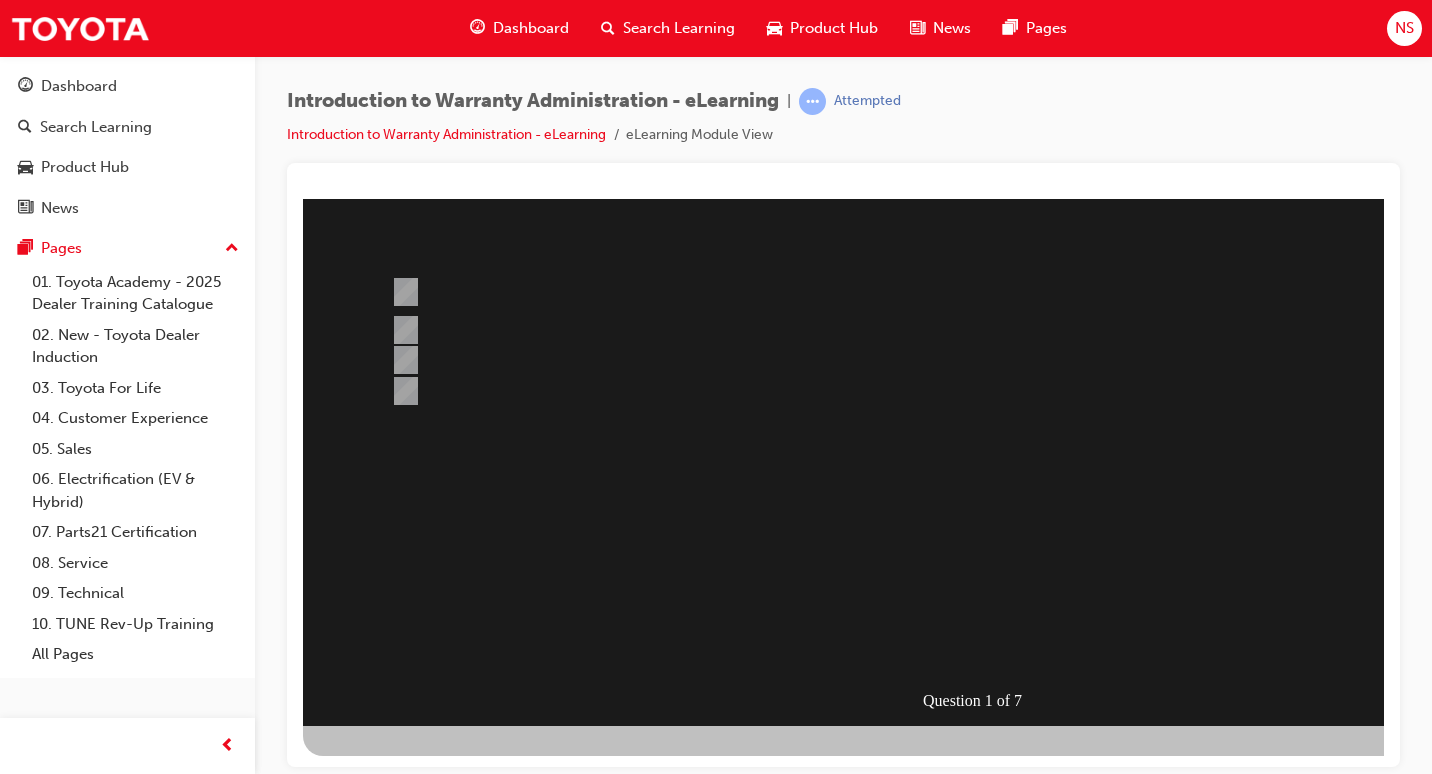 click at bounding box center [375, 1026] 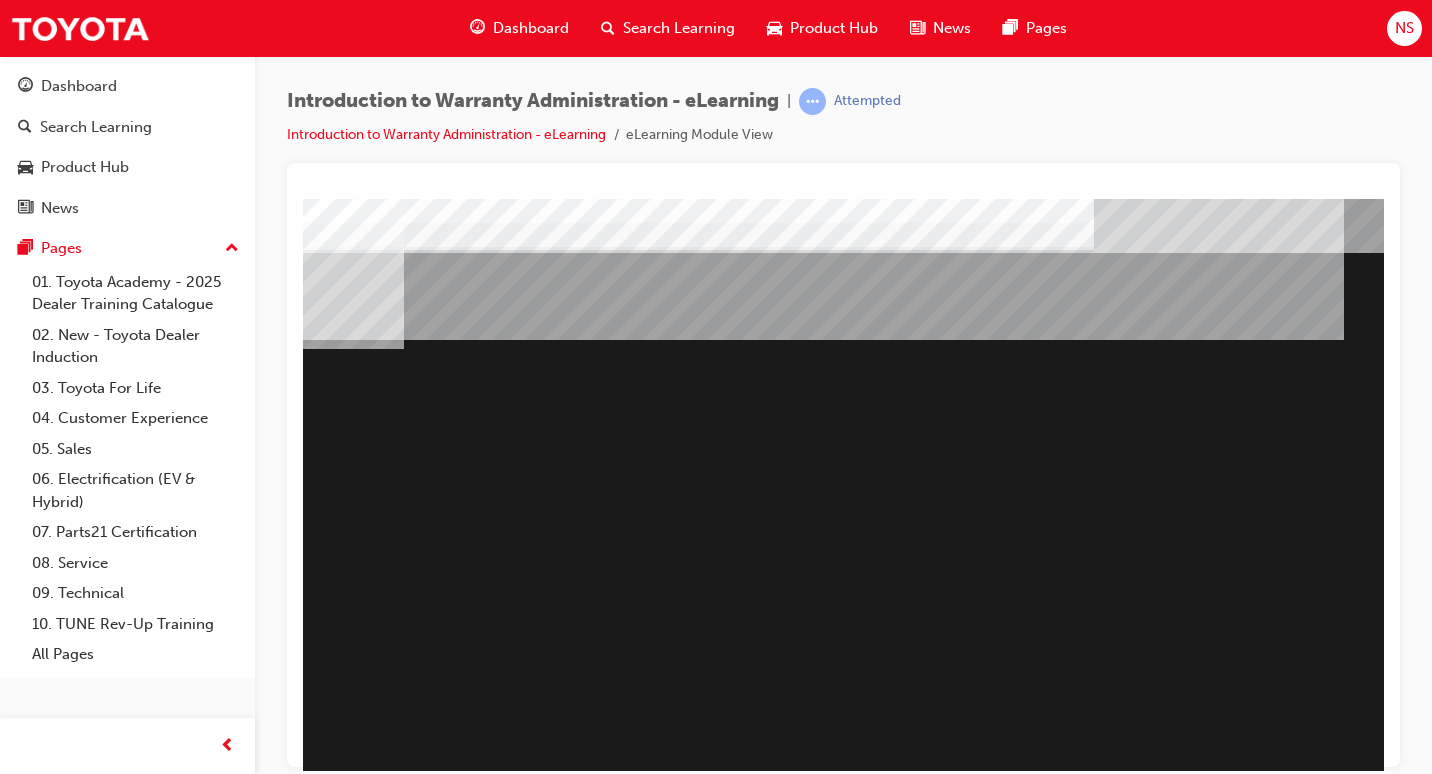 scroll, scrollTop: 0, scrollLeft: 200, axis: horizontal 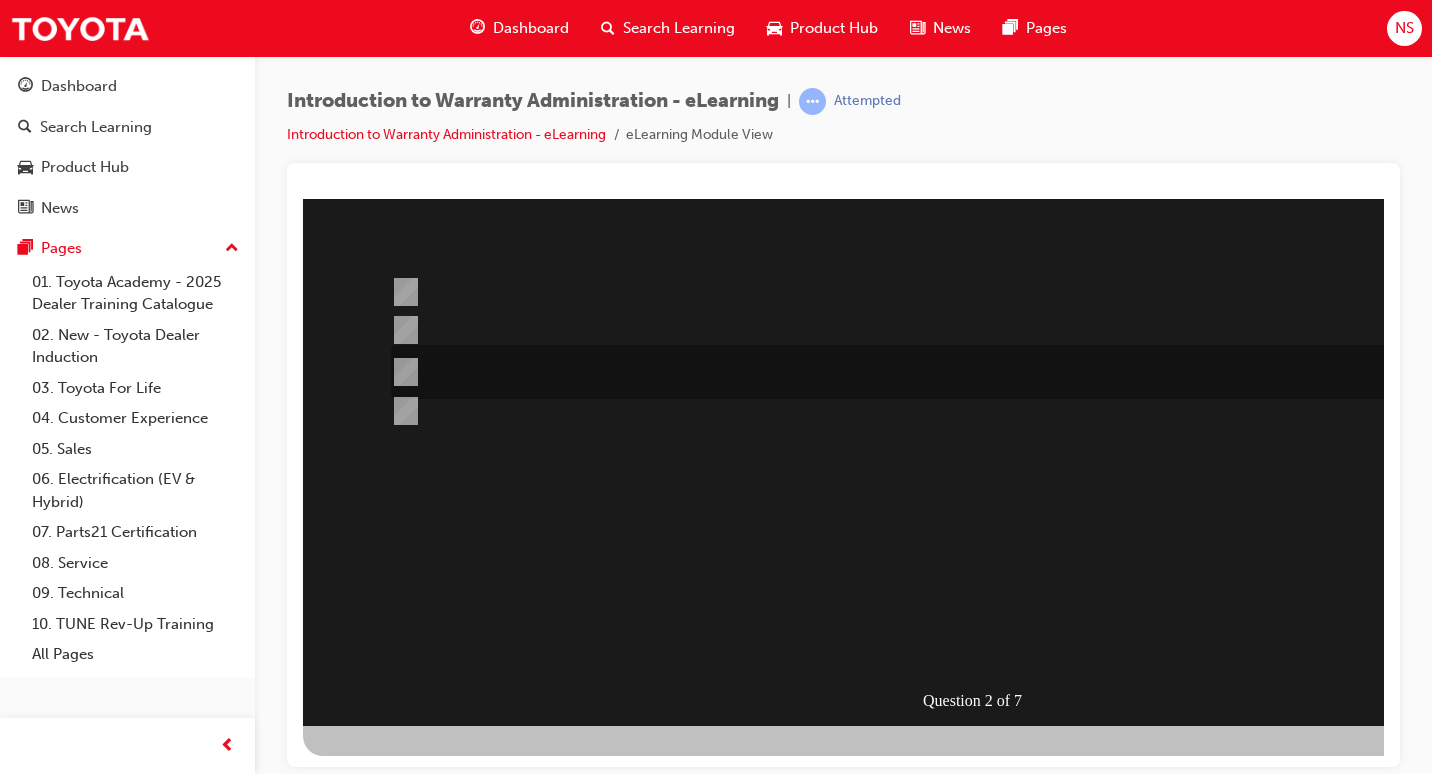 click at bounding box center [402, 372] 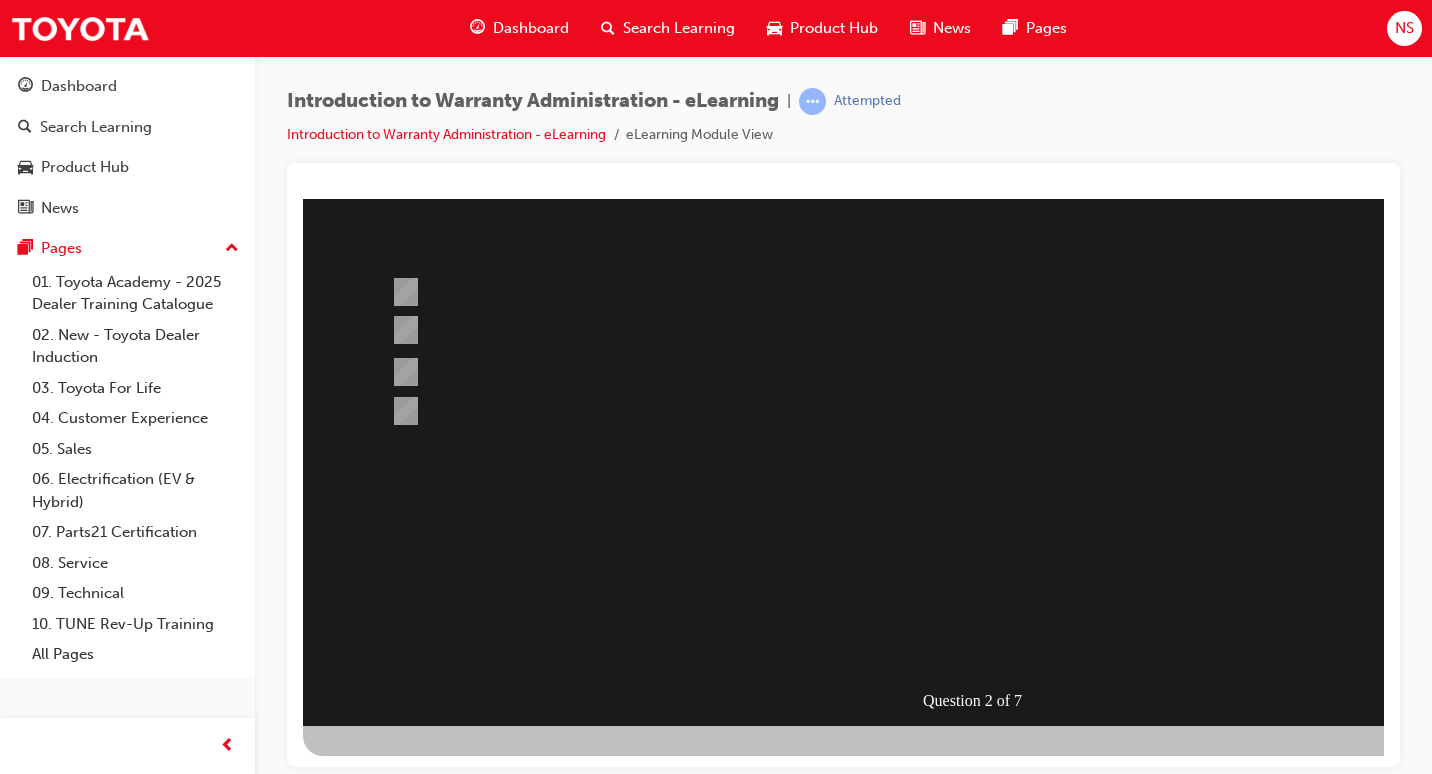 click at bounding box center [375, 1026] 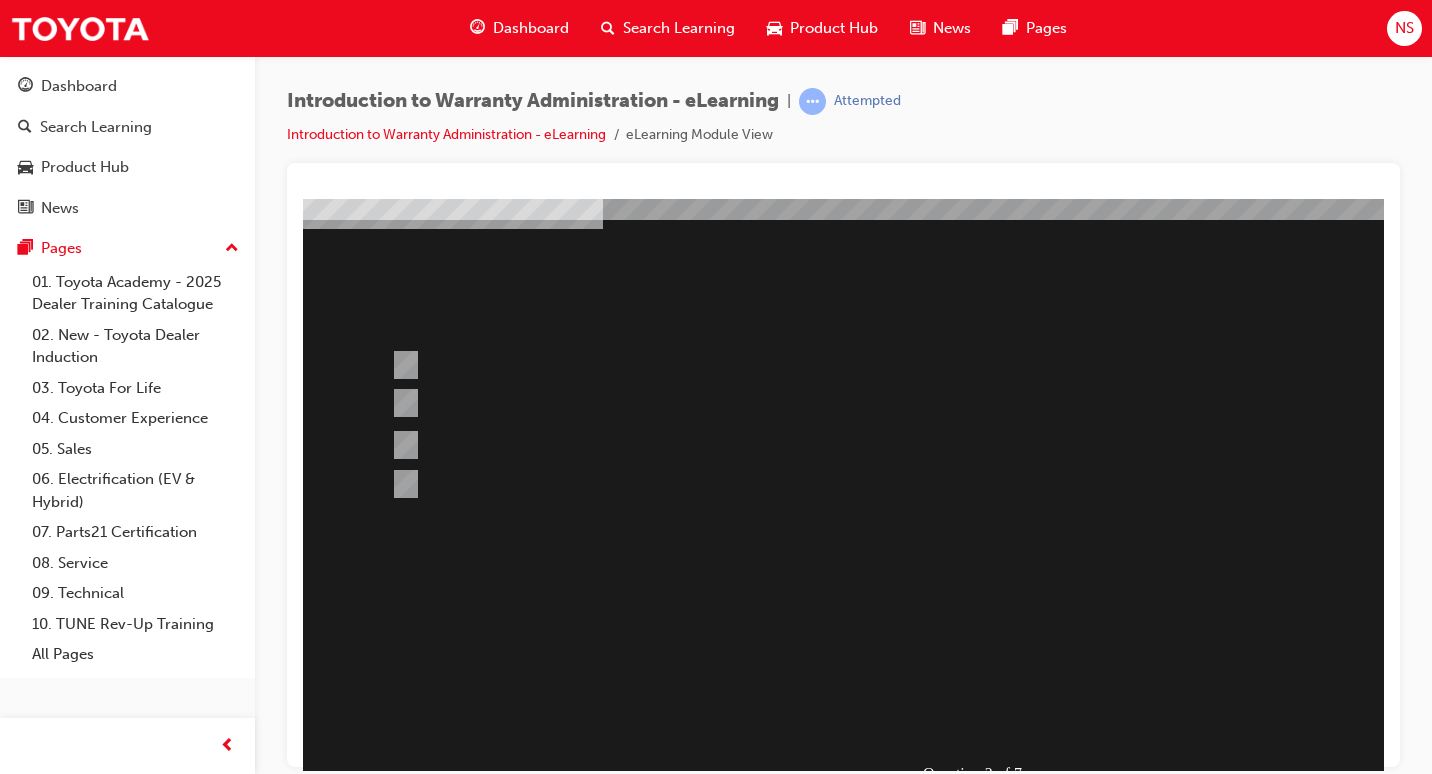 scroll, scrollTop: 193, scrollLeft: 0, axis: vertical 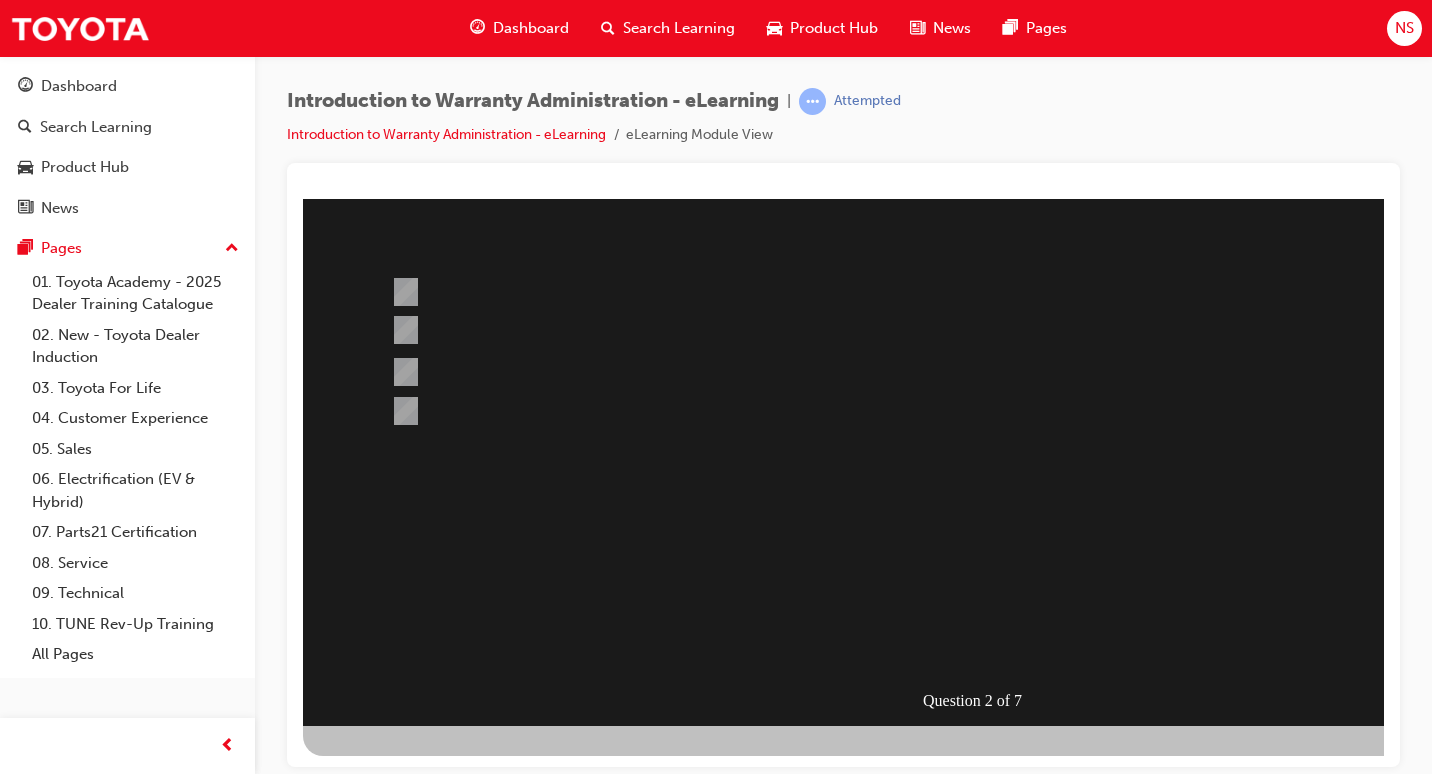 click at bounding box center (983, 365) 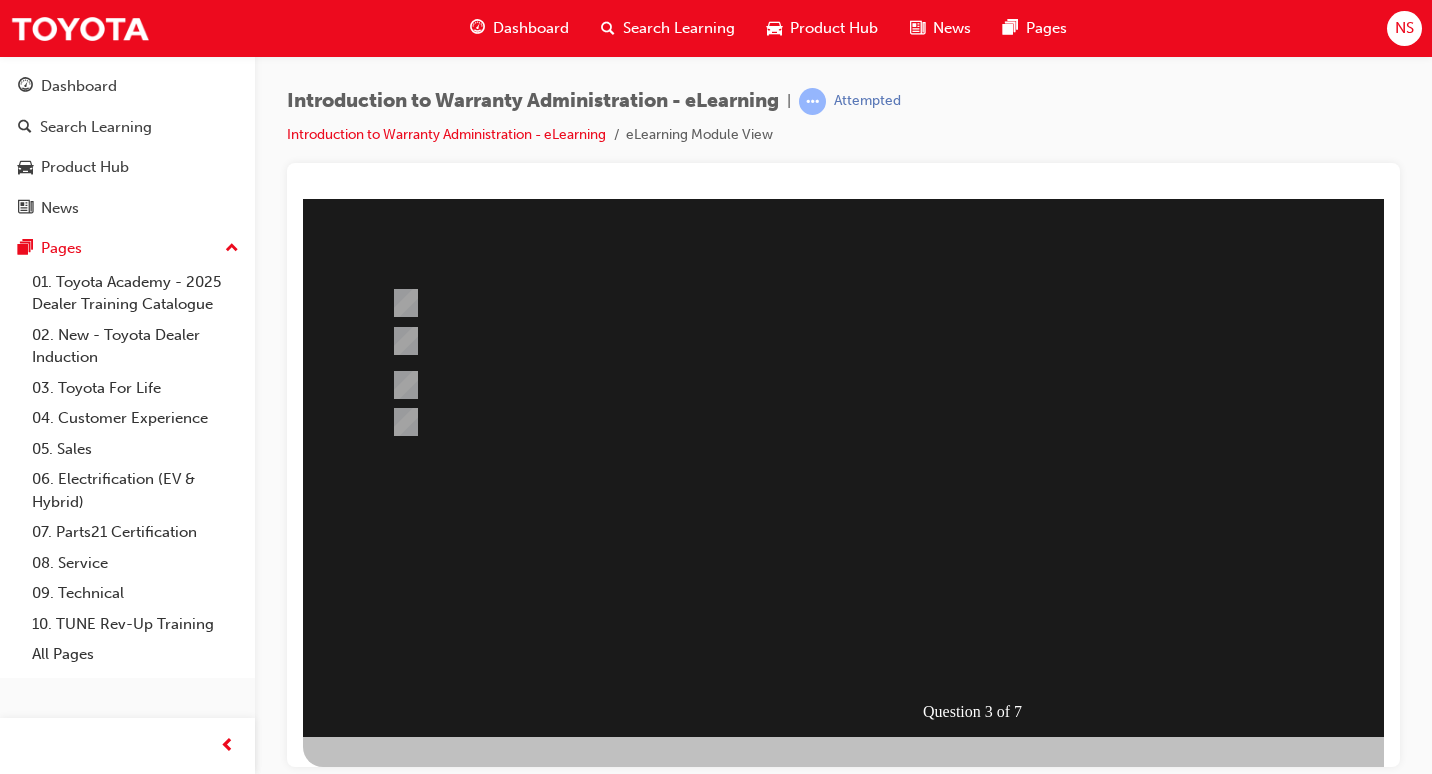 scroll, scrollTop: 193, scrollLeft: 0, axis: vertical 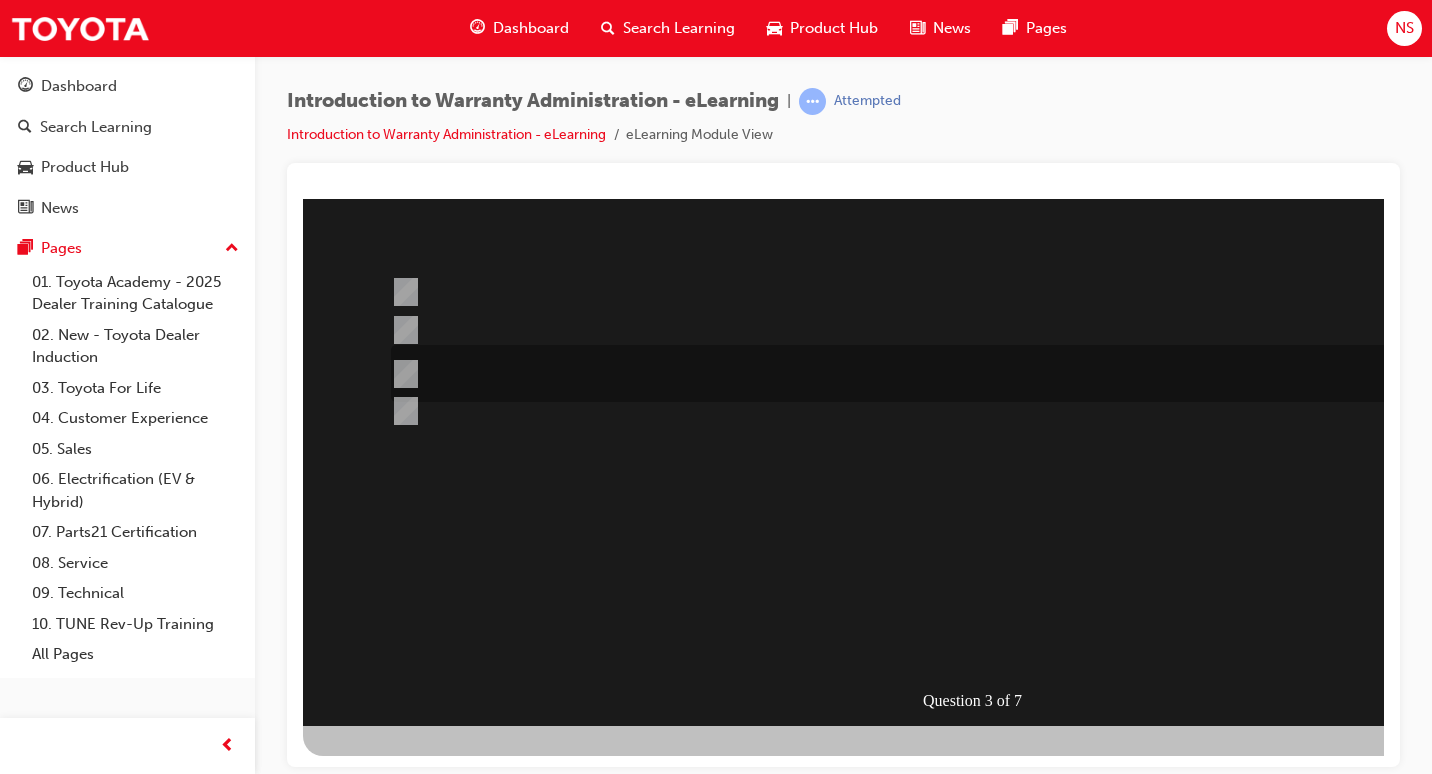 click at bounding box center [402, 374] 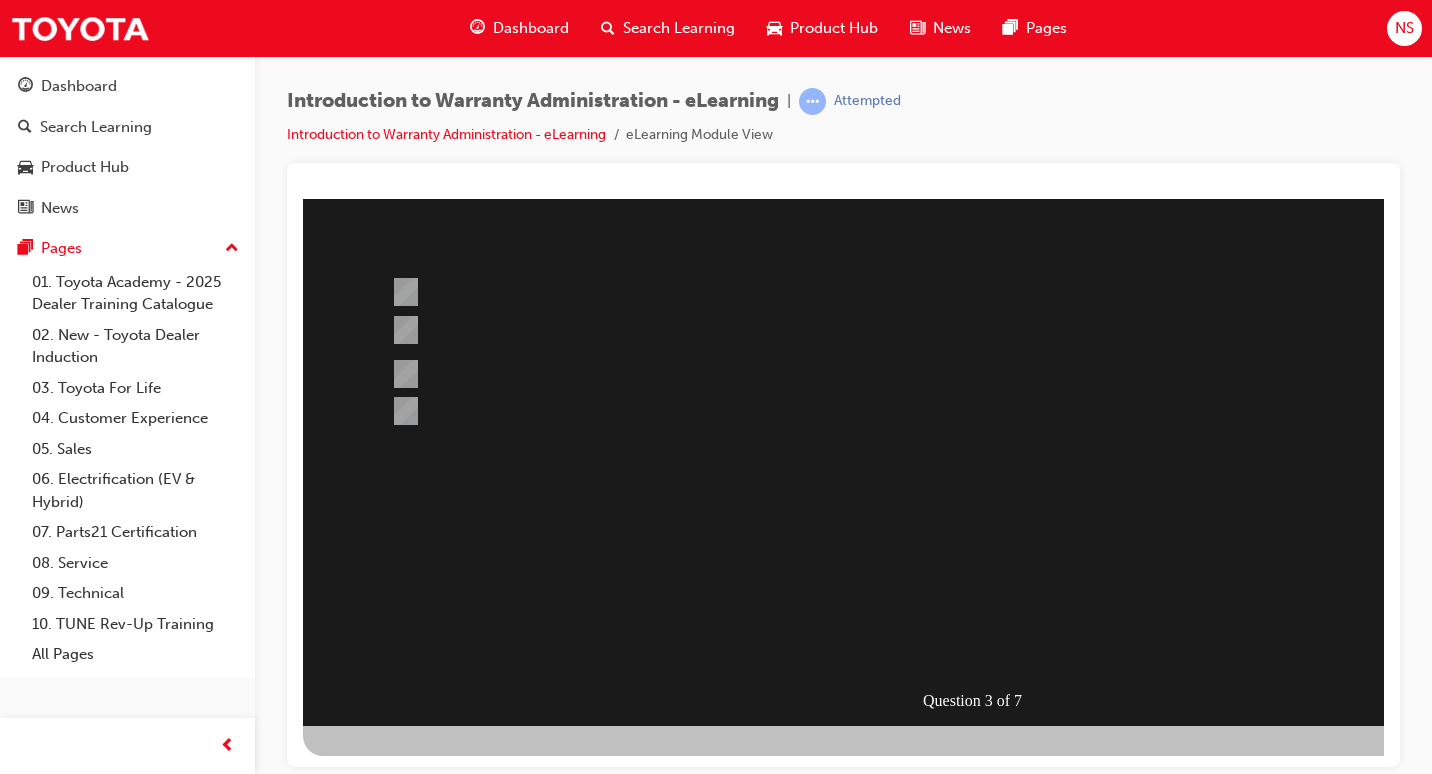 click at bounding box center (375, 1026) 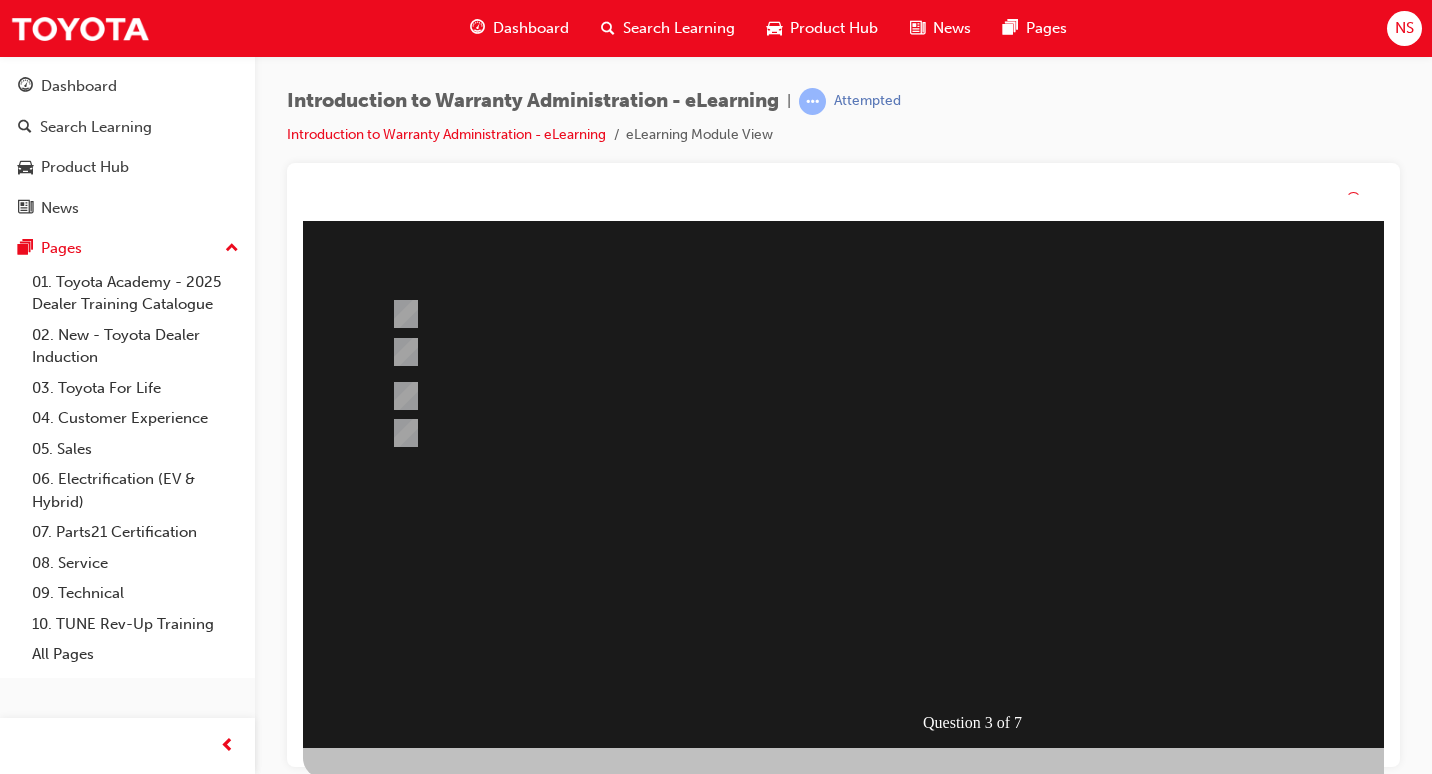 scroll, scrollTop: 0, scrollLeft: 0, axis: both 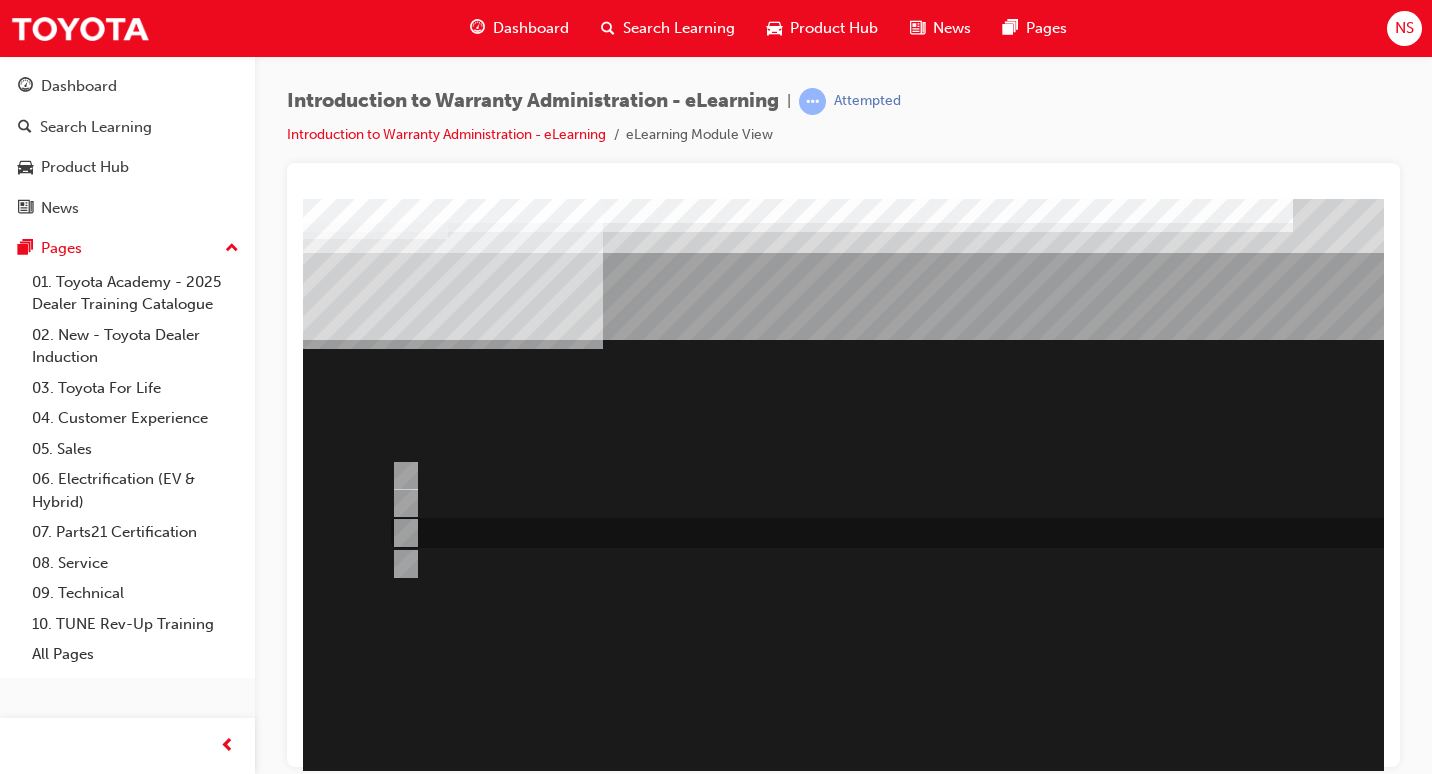 click at bounding box center (402, 533) 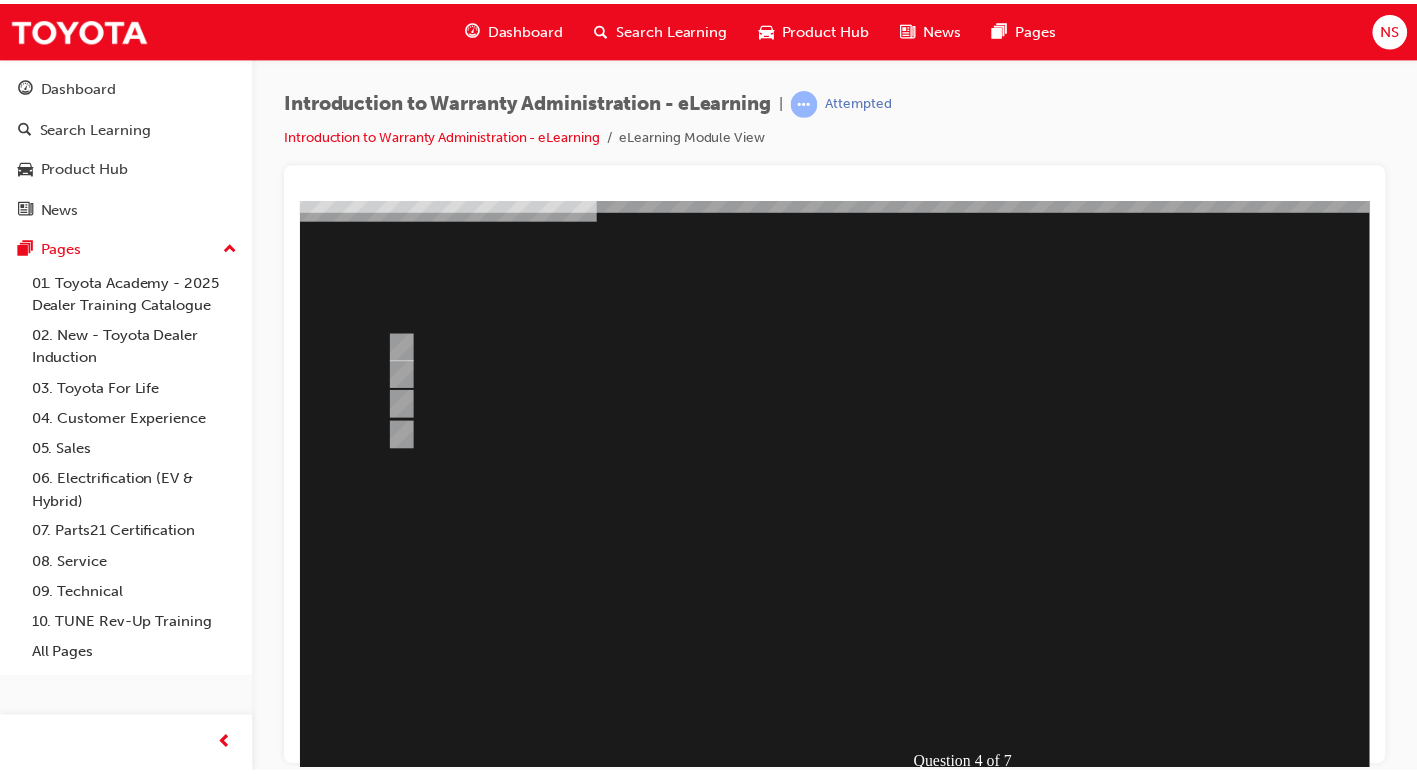 scroll, scrollTop: 193, scrollLeft: 0, axis: vertical 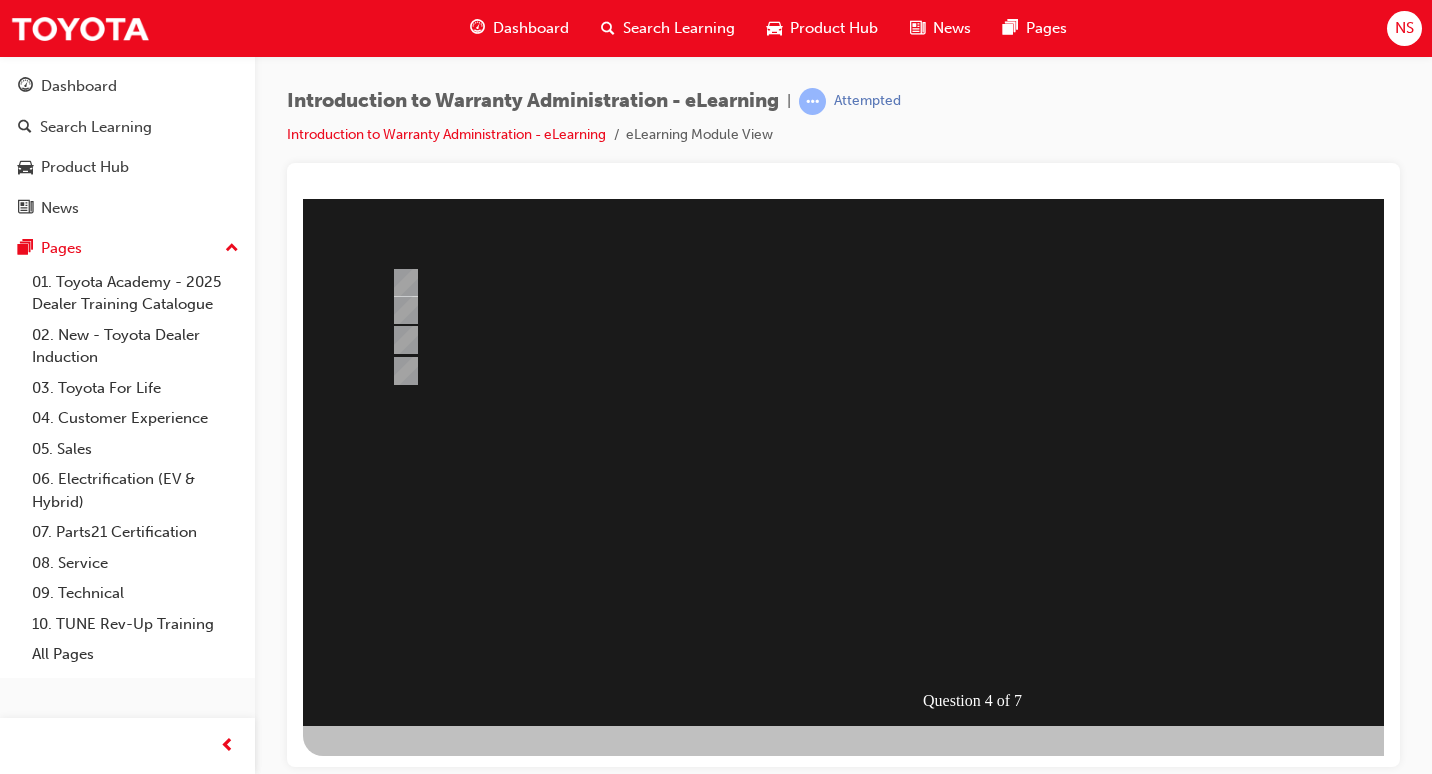 click at bounding box center (375, 1026) 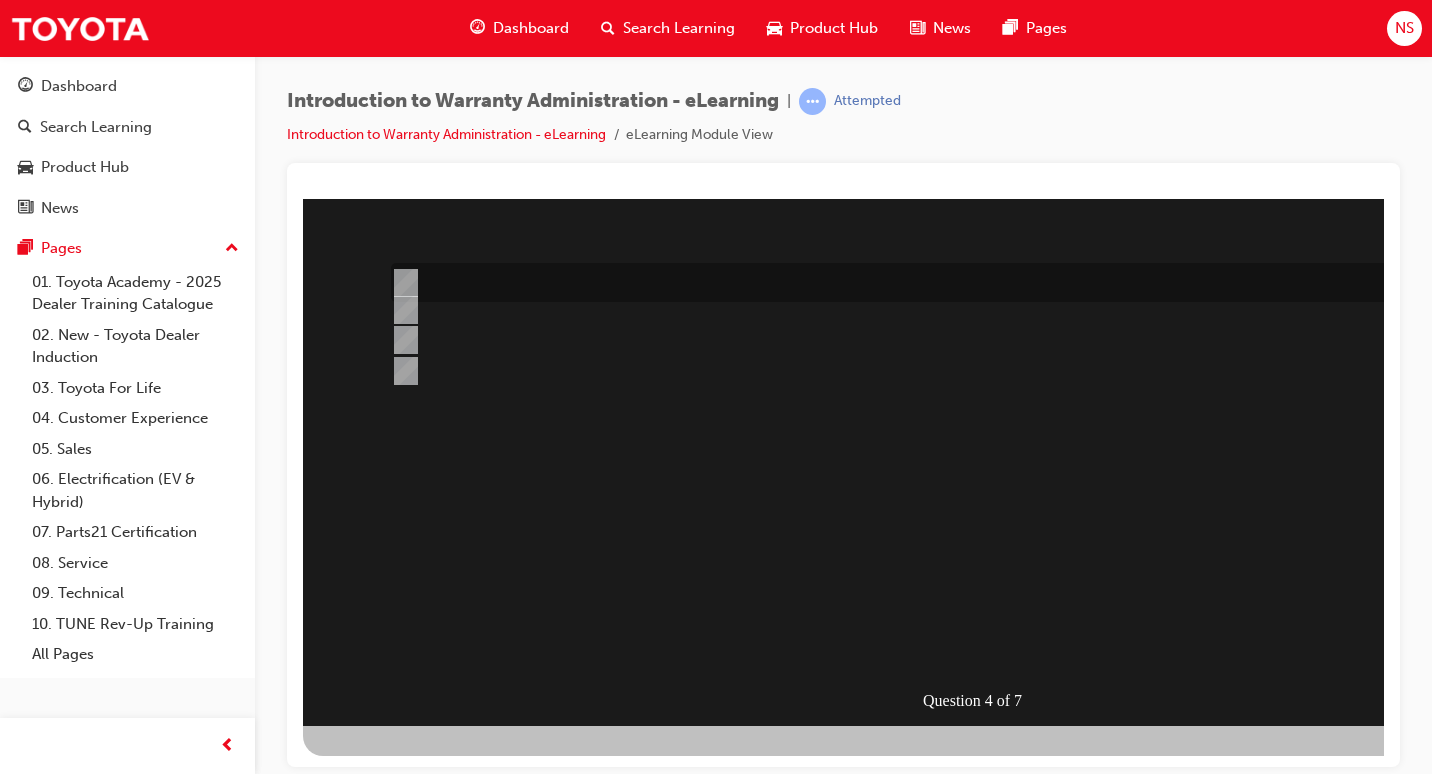 click at bounding box center (402, 283) 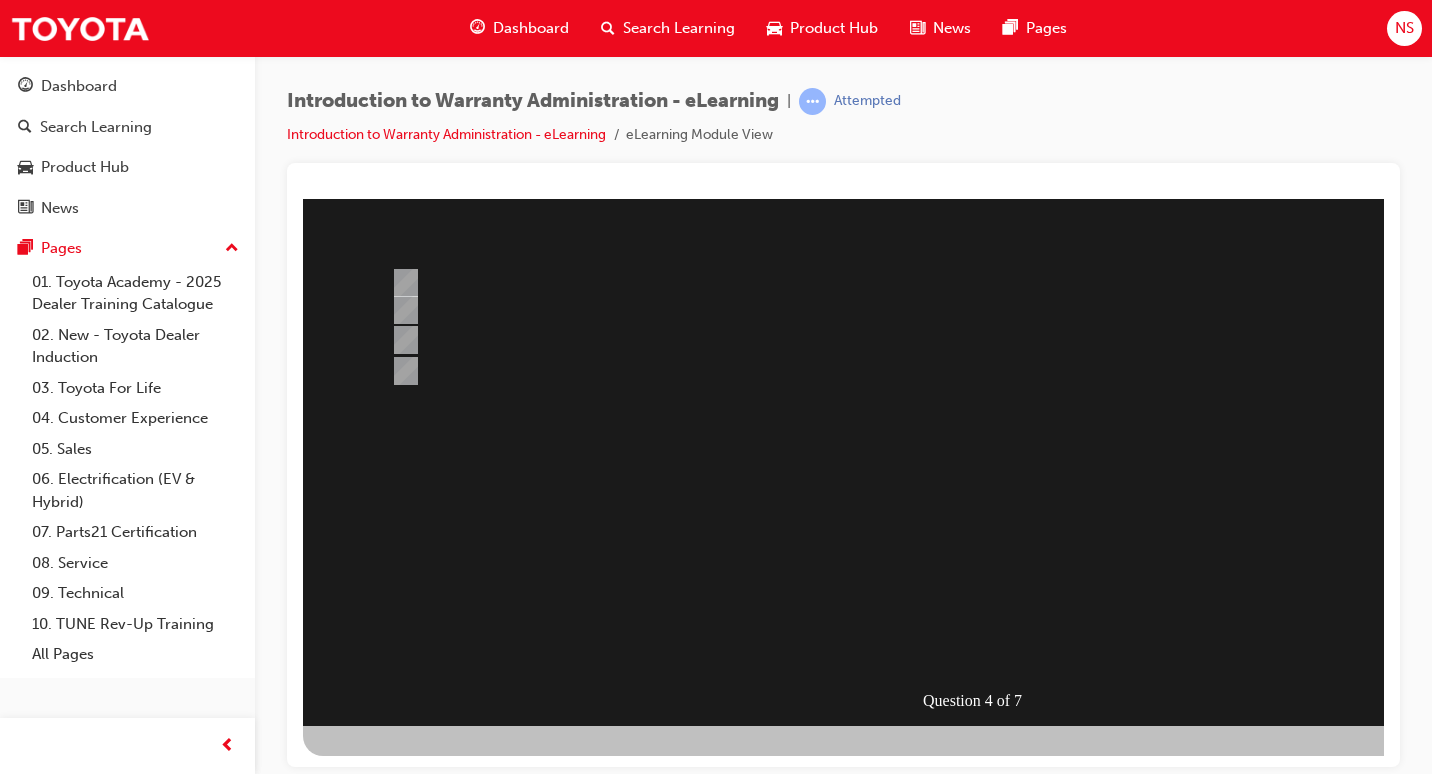 click at bounding box center [375, 1026] 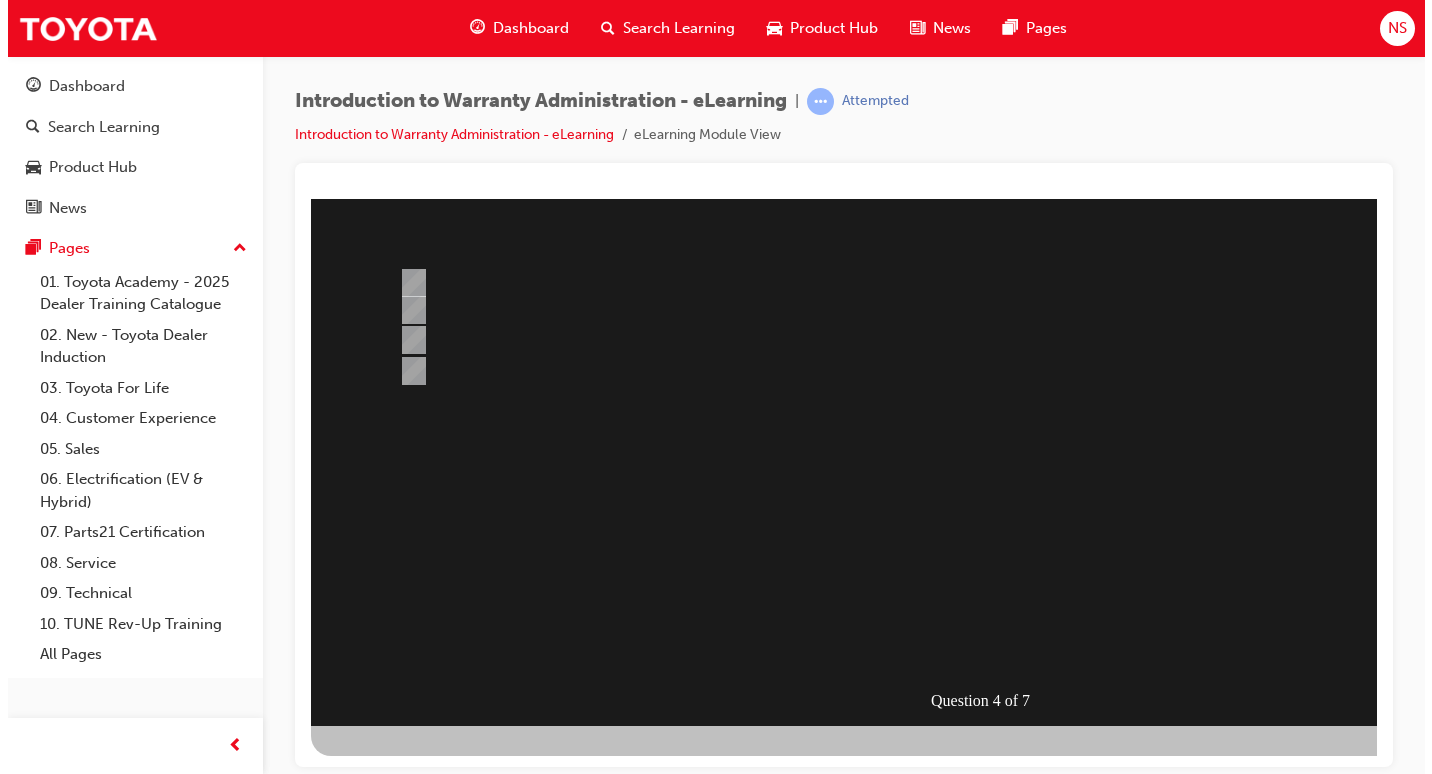 scroll, scrollTop: 0, scrollLeft: 0, axis: both 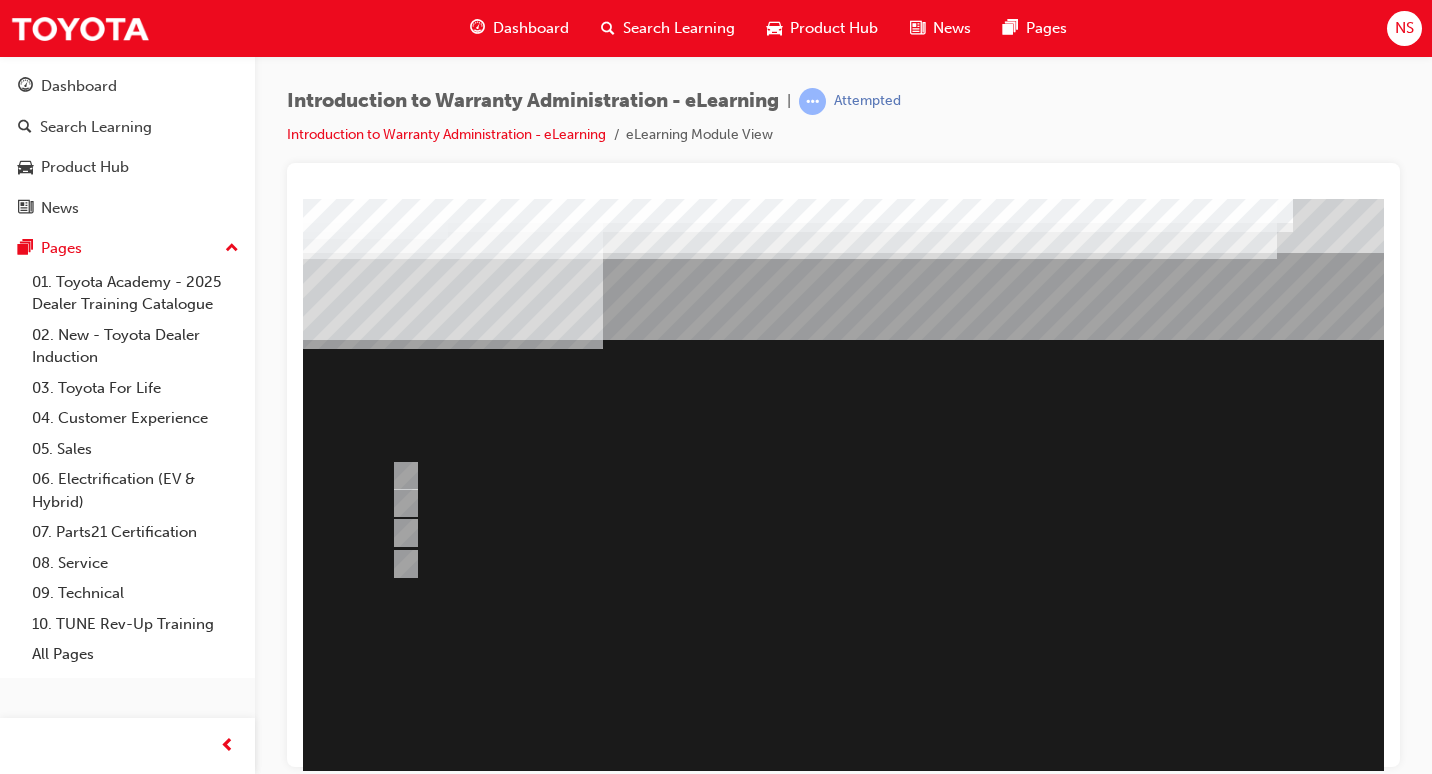 click at bounding box center (983, 558) 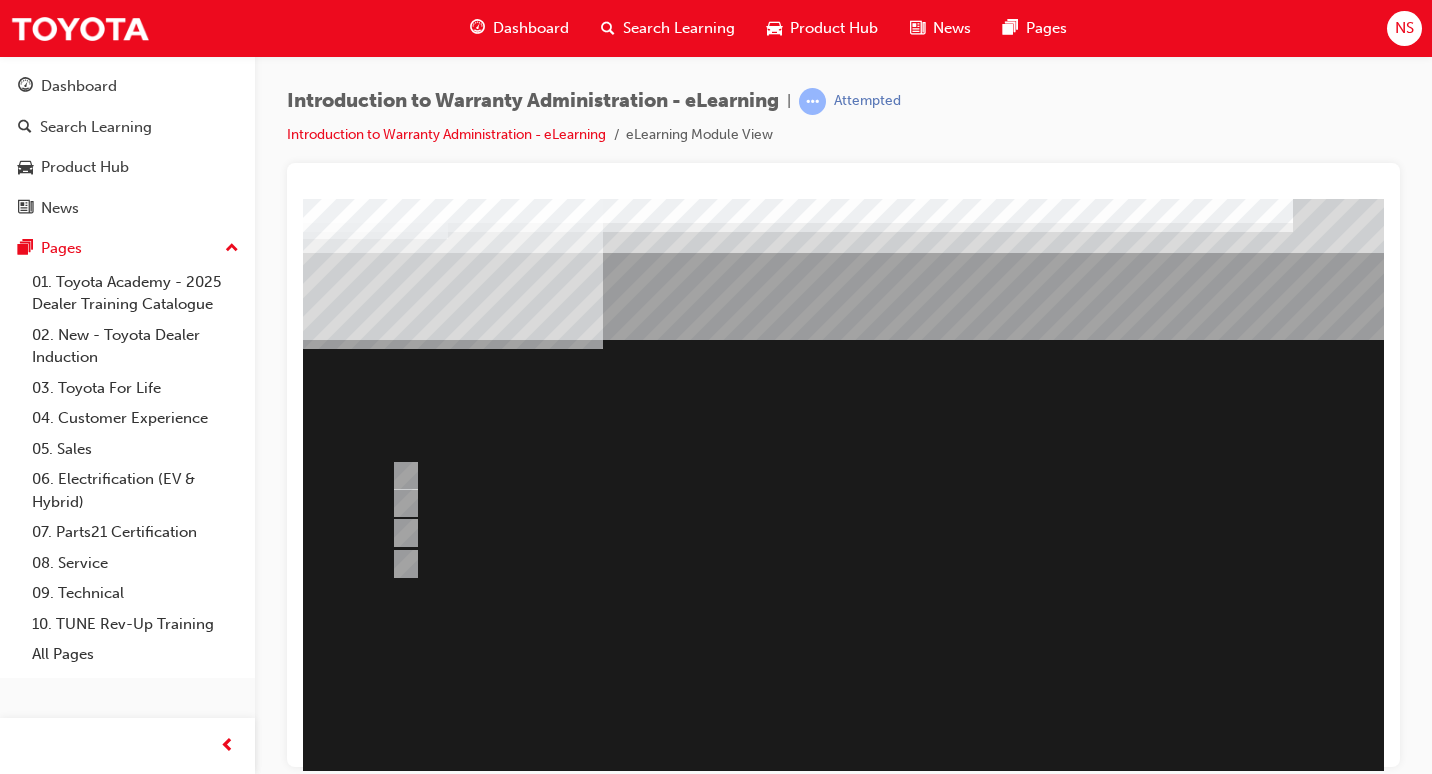 click on "Question 5 of 7" at bounding box center (983, 558) 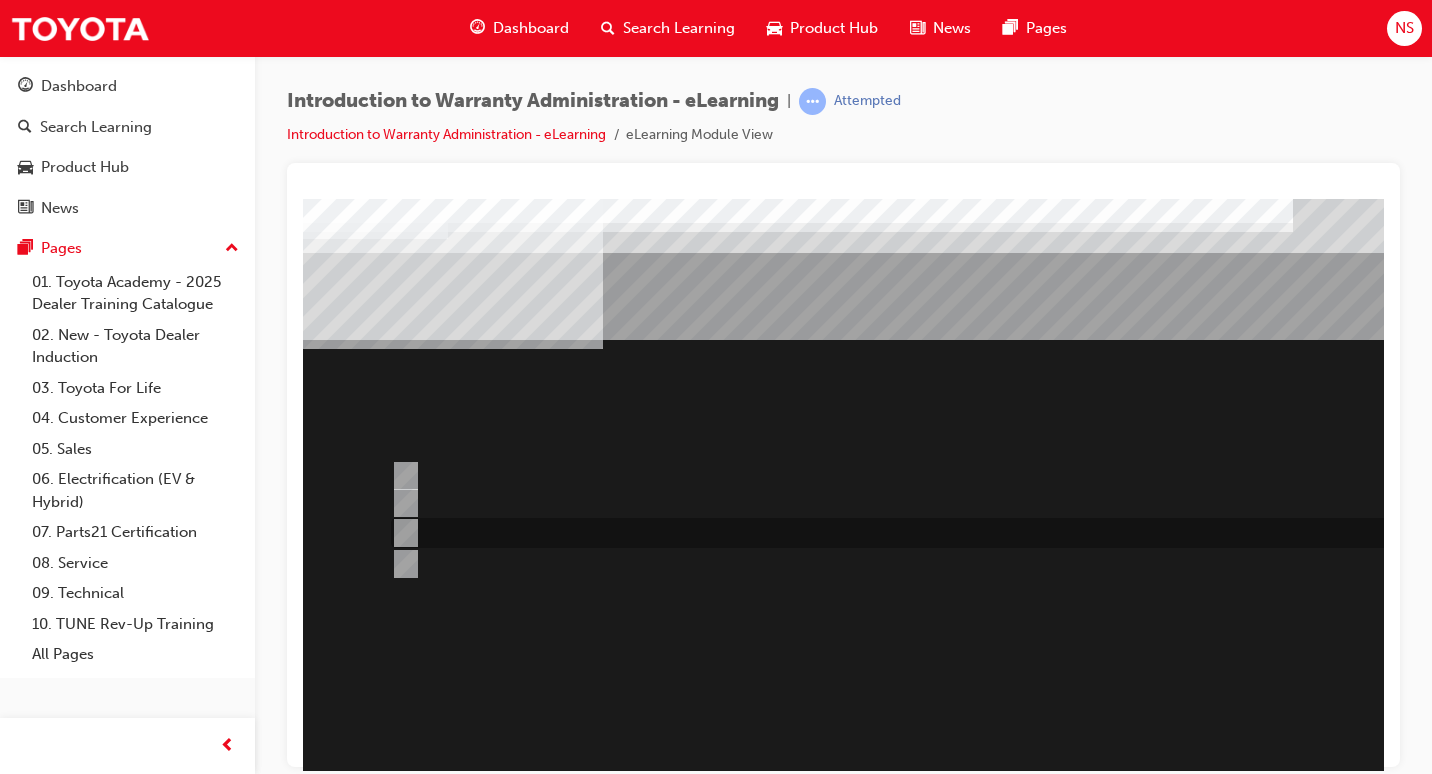 click at bounding box center (402, 533) 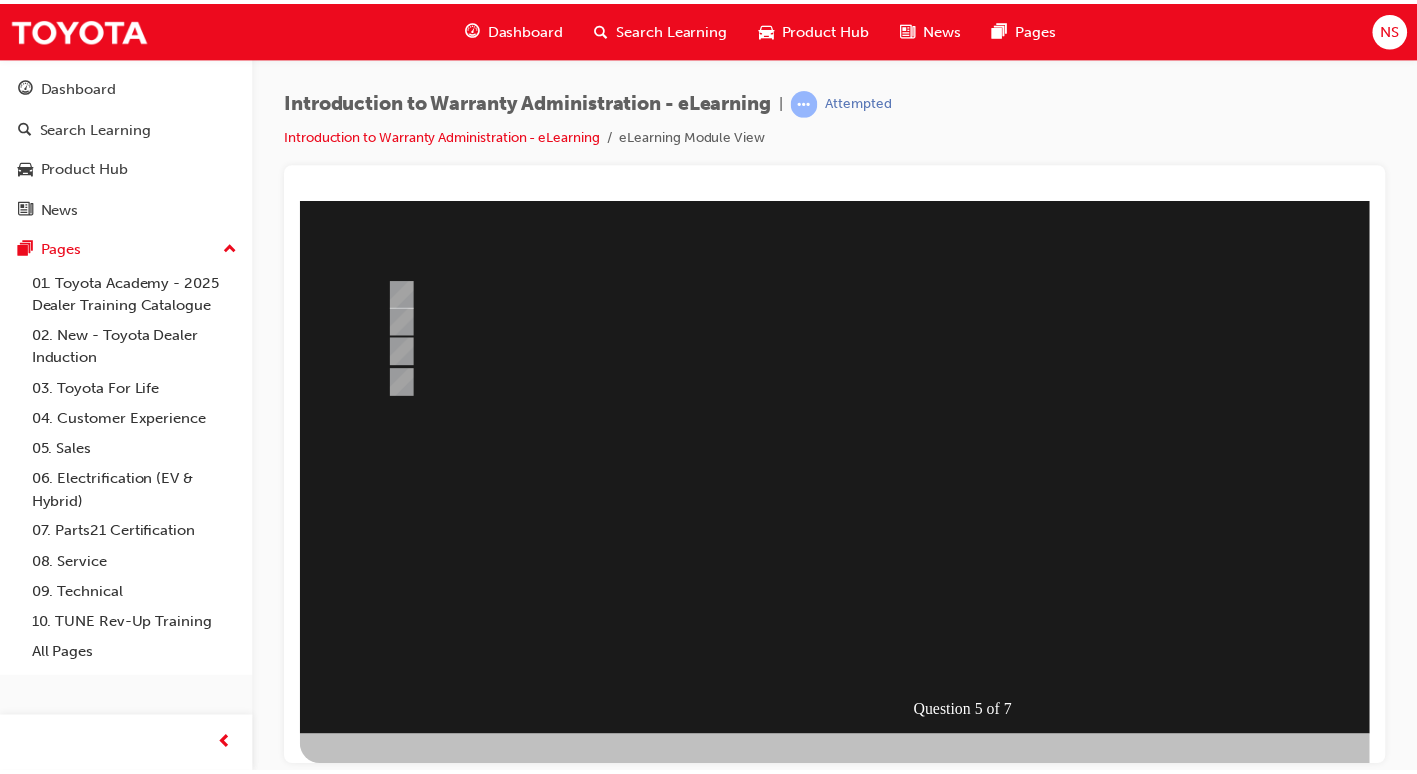 scroll, scrollTop: 193, scrollLeft: 0, axis: vertical 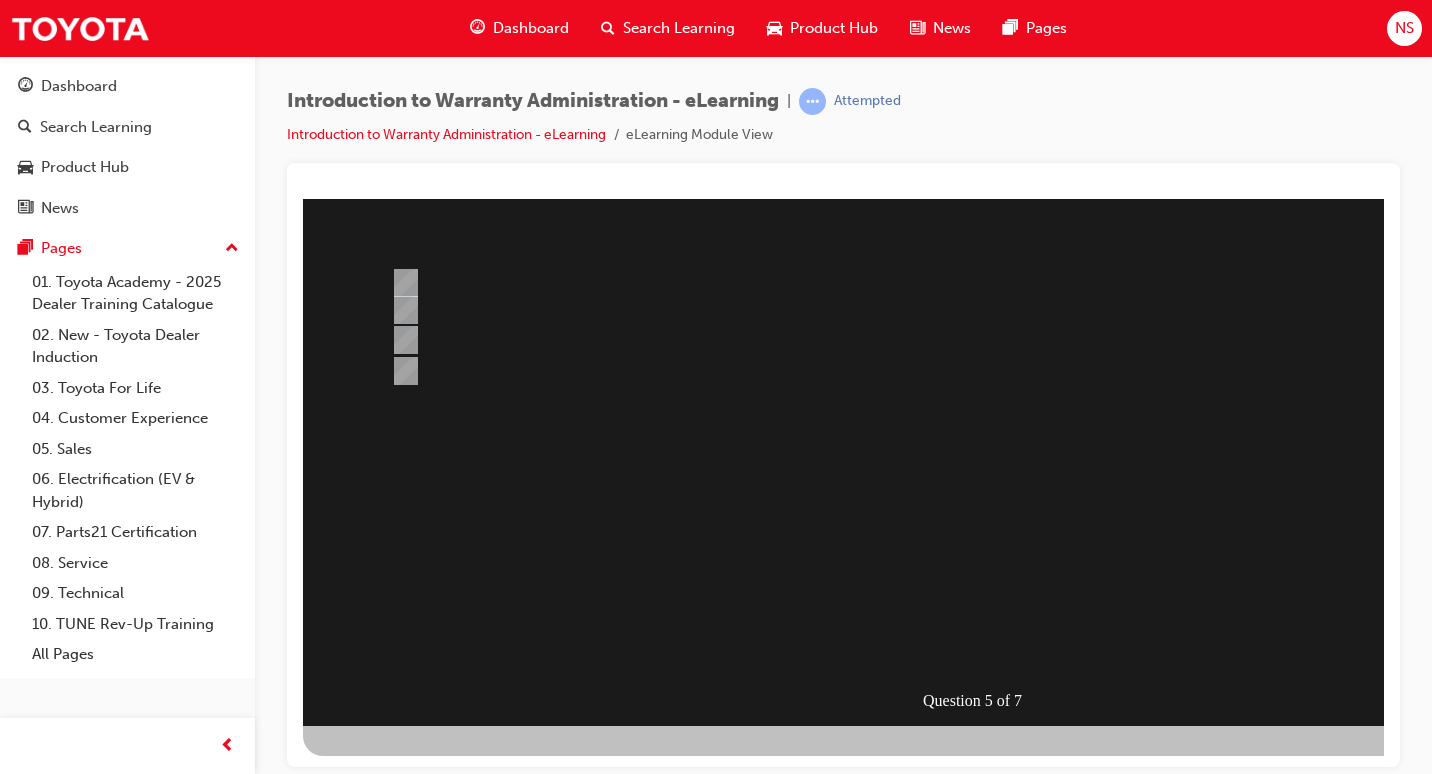 click at bounding box center [375, 1026] 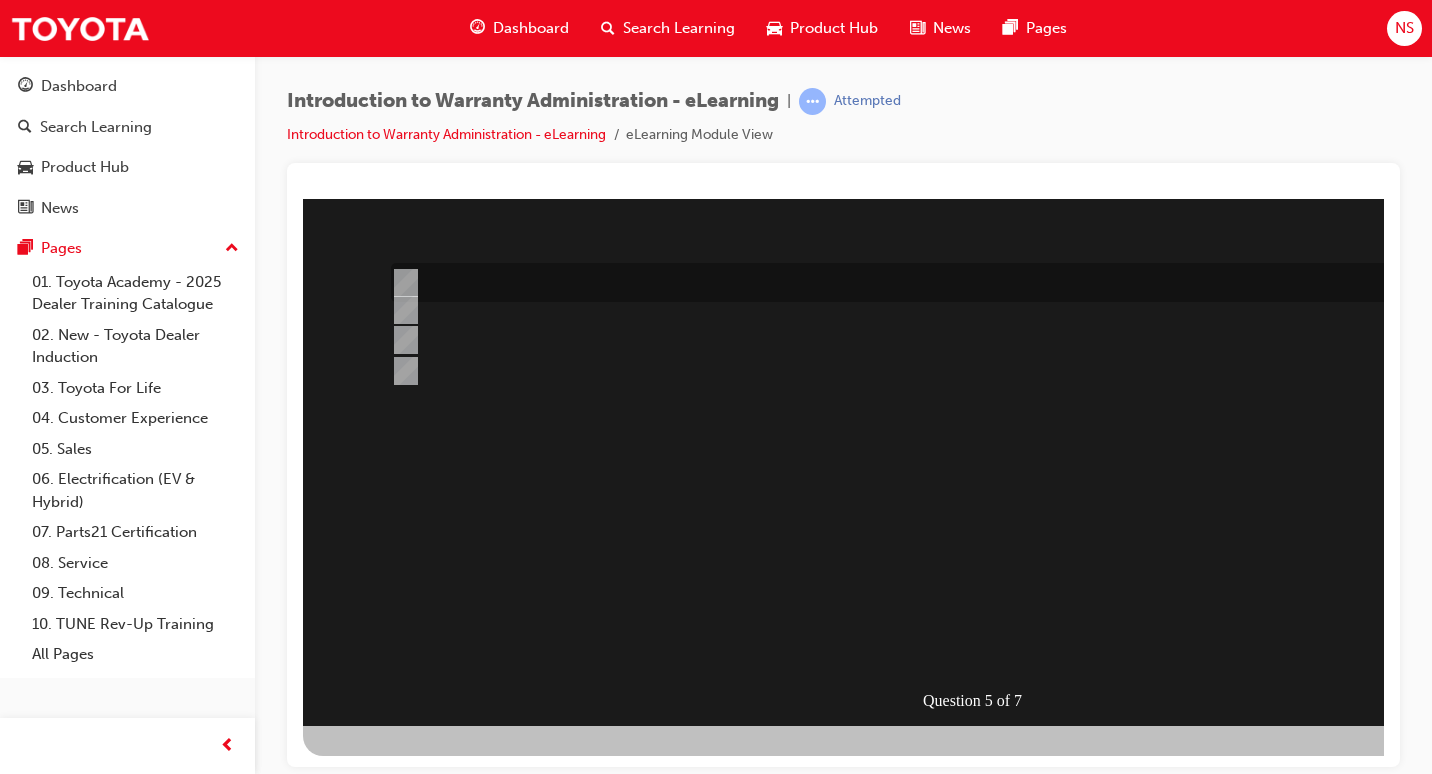 click at bounding box center (402, 283) 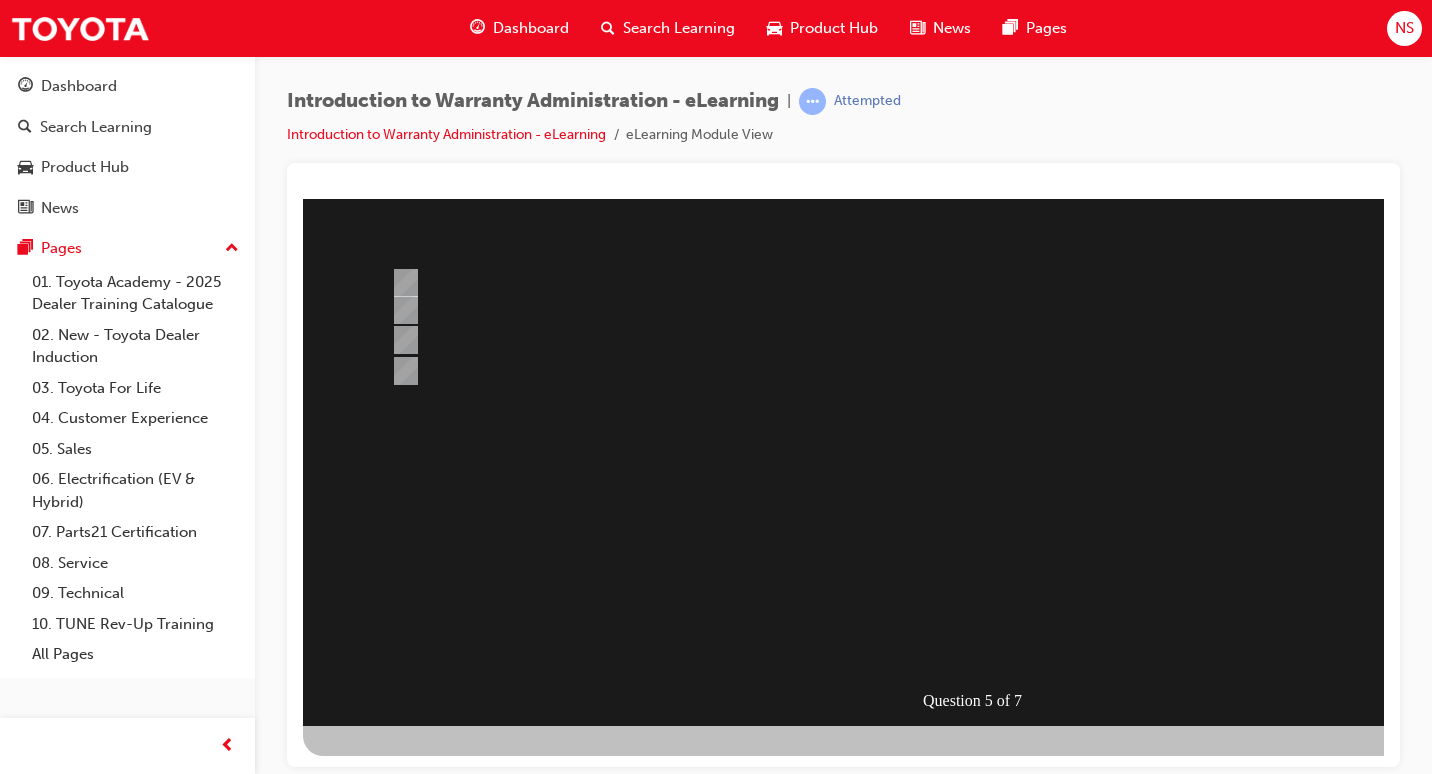 click at bounding box center (375, 1026) 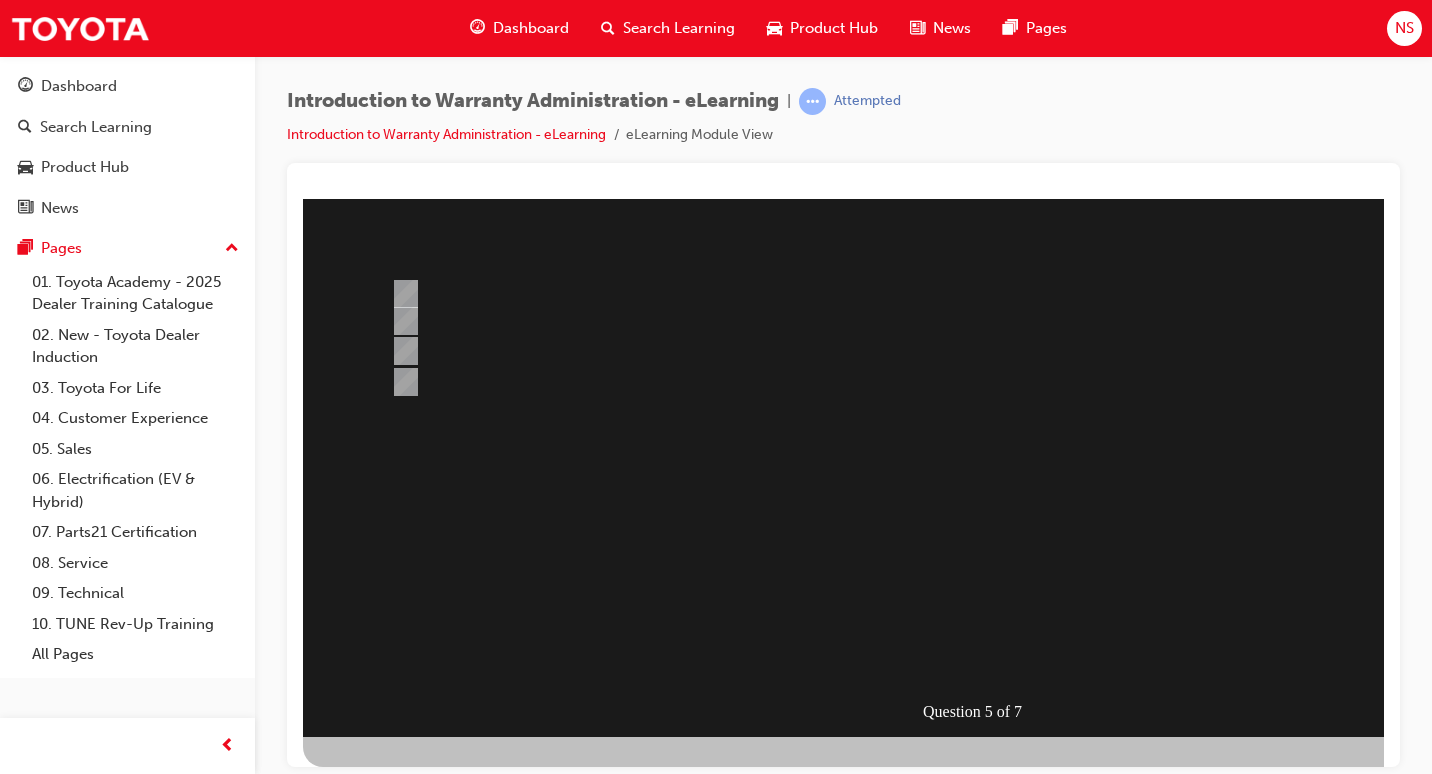 scroll, scrollTop: 193, scrollLeft: 0, axis: vertical 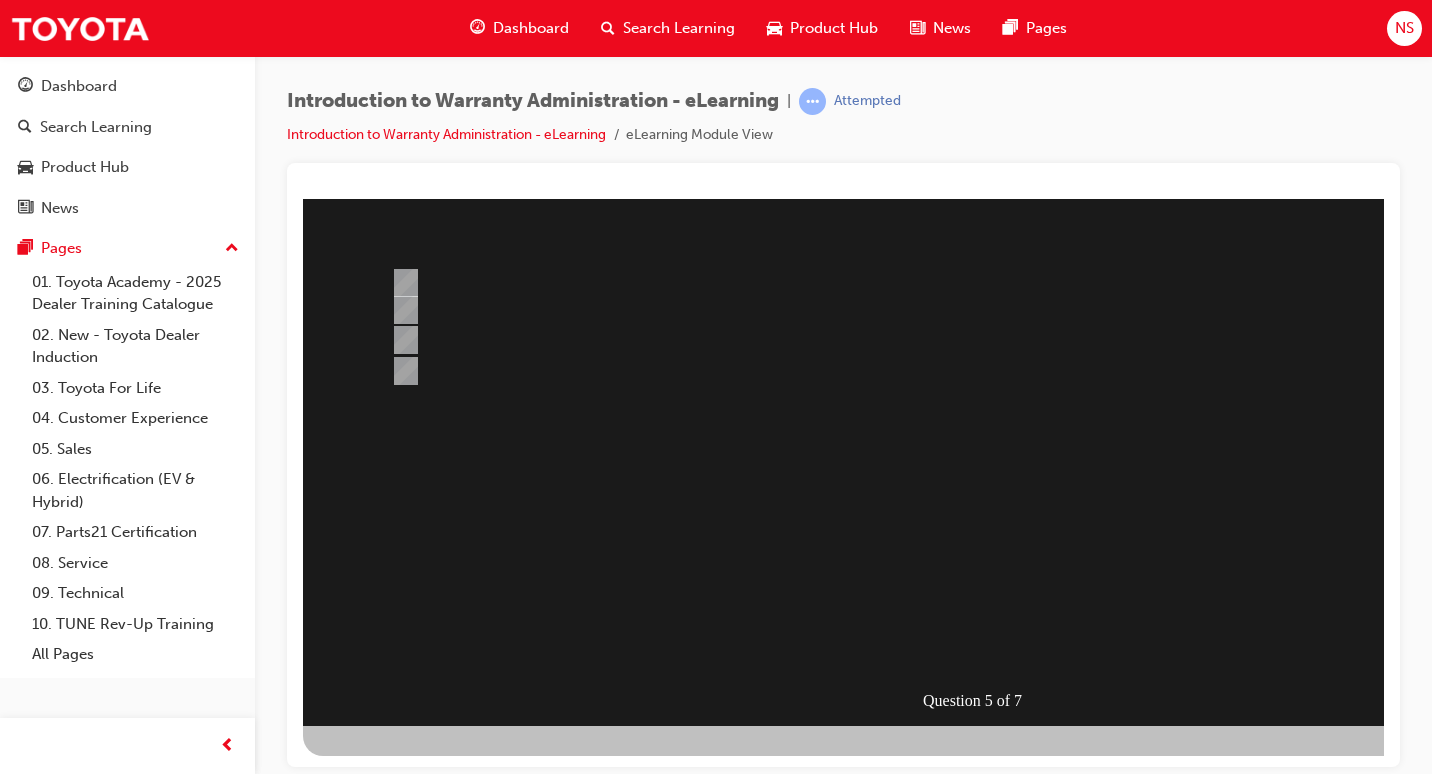click at bounding box center (983, 365) 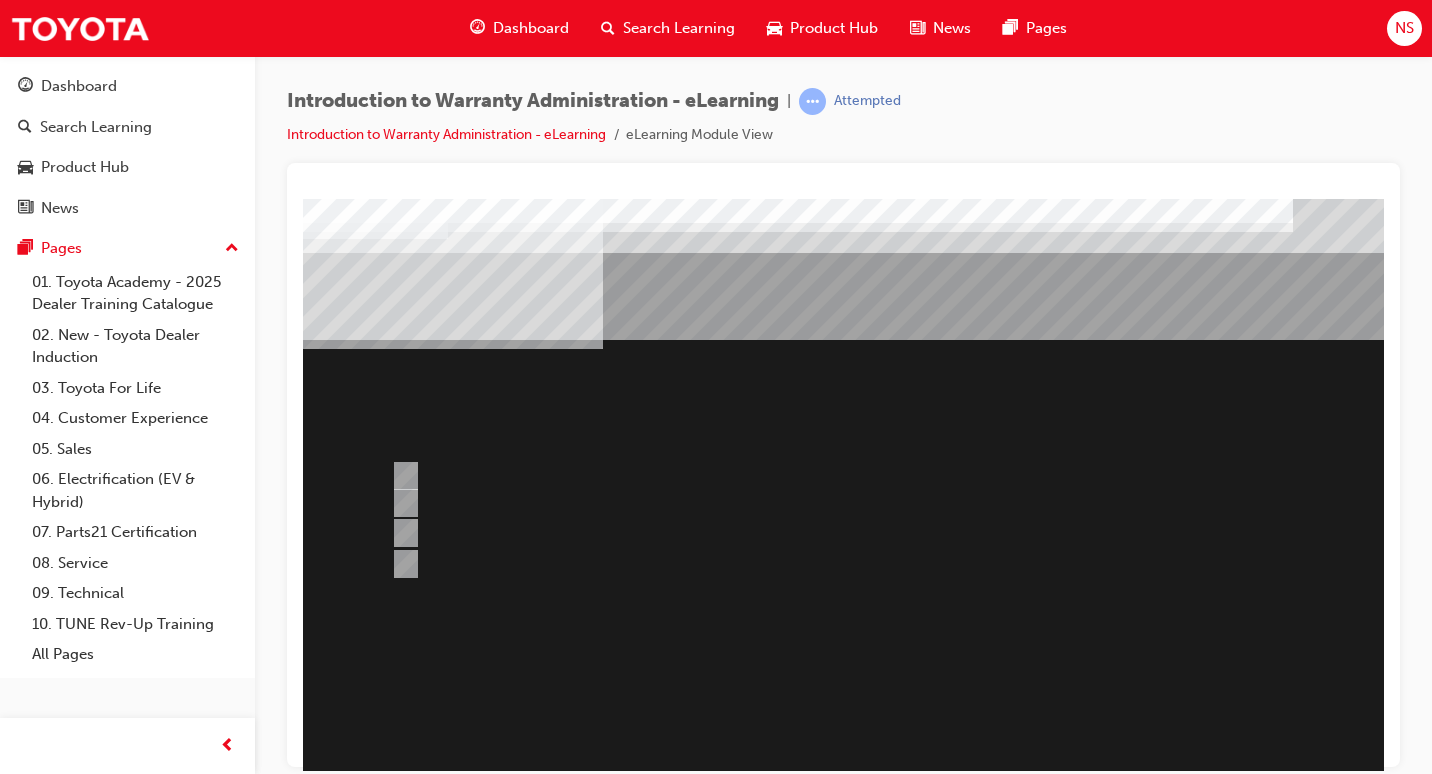 click on "Question 6 of 7" at bounding box center [983, 558] 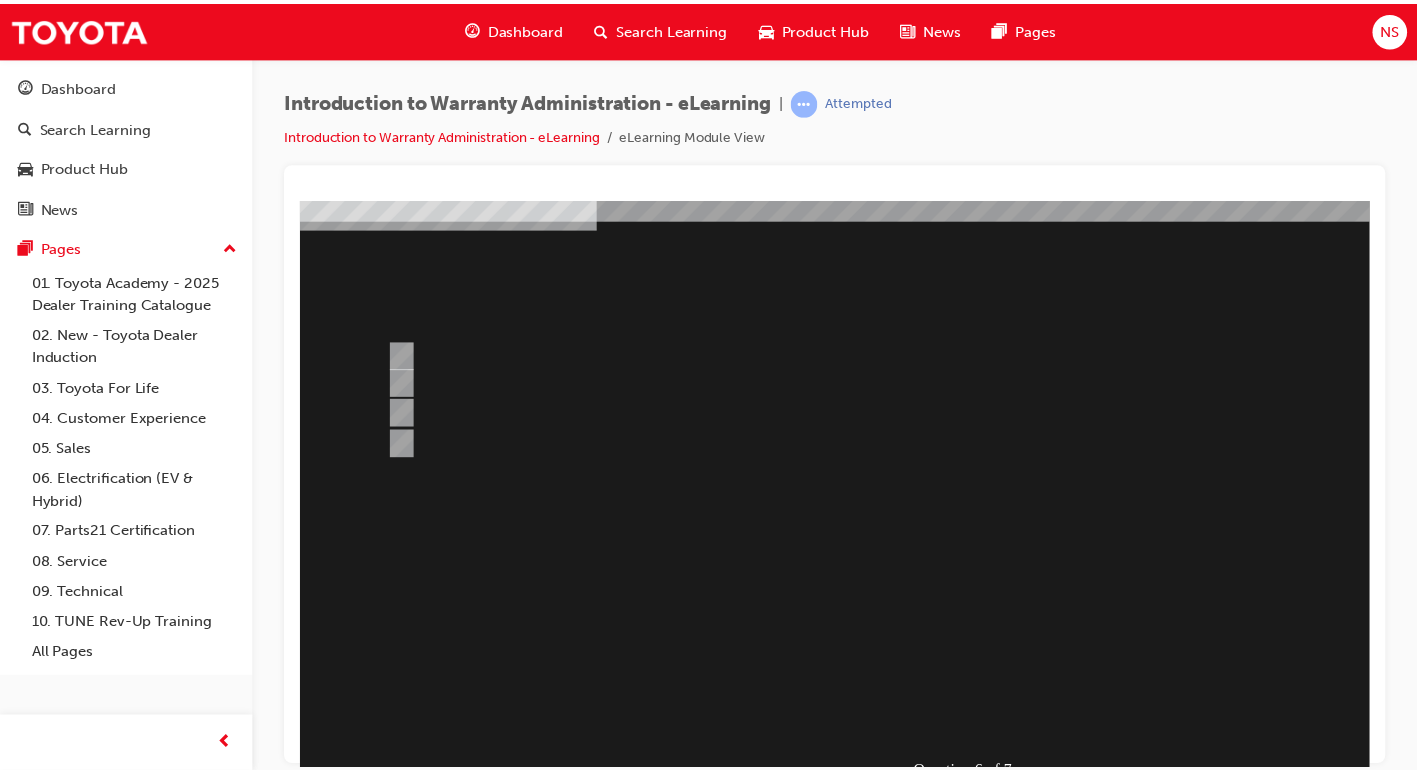 scroll, scrollTop: 193, scrollLeft: 0, axis: vertical 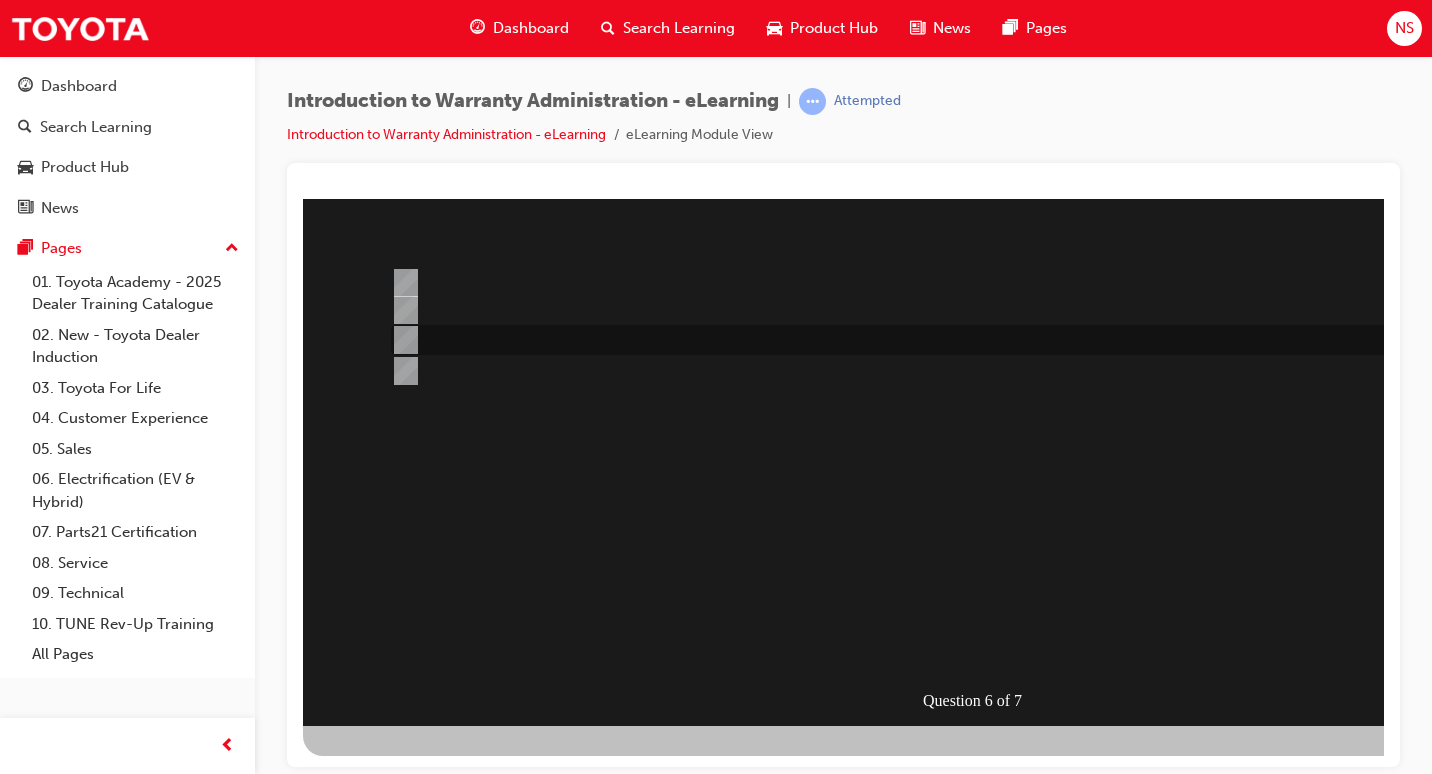 click at bounding box center (402, 340) 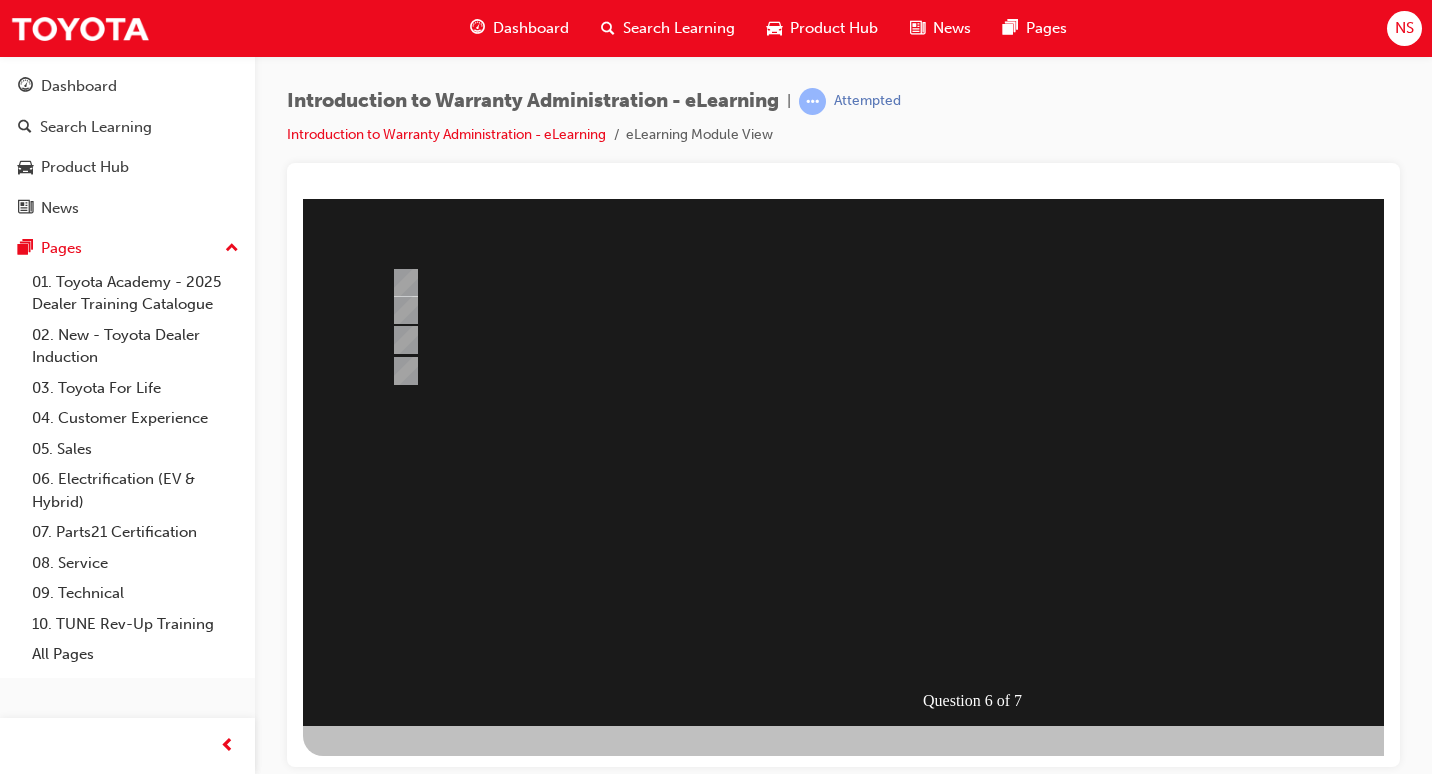click at bounding box center [375, 1026] 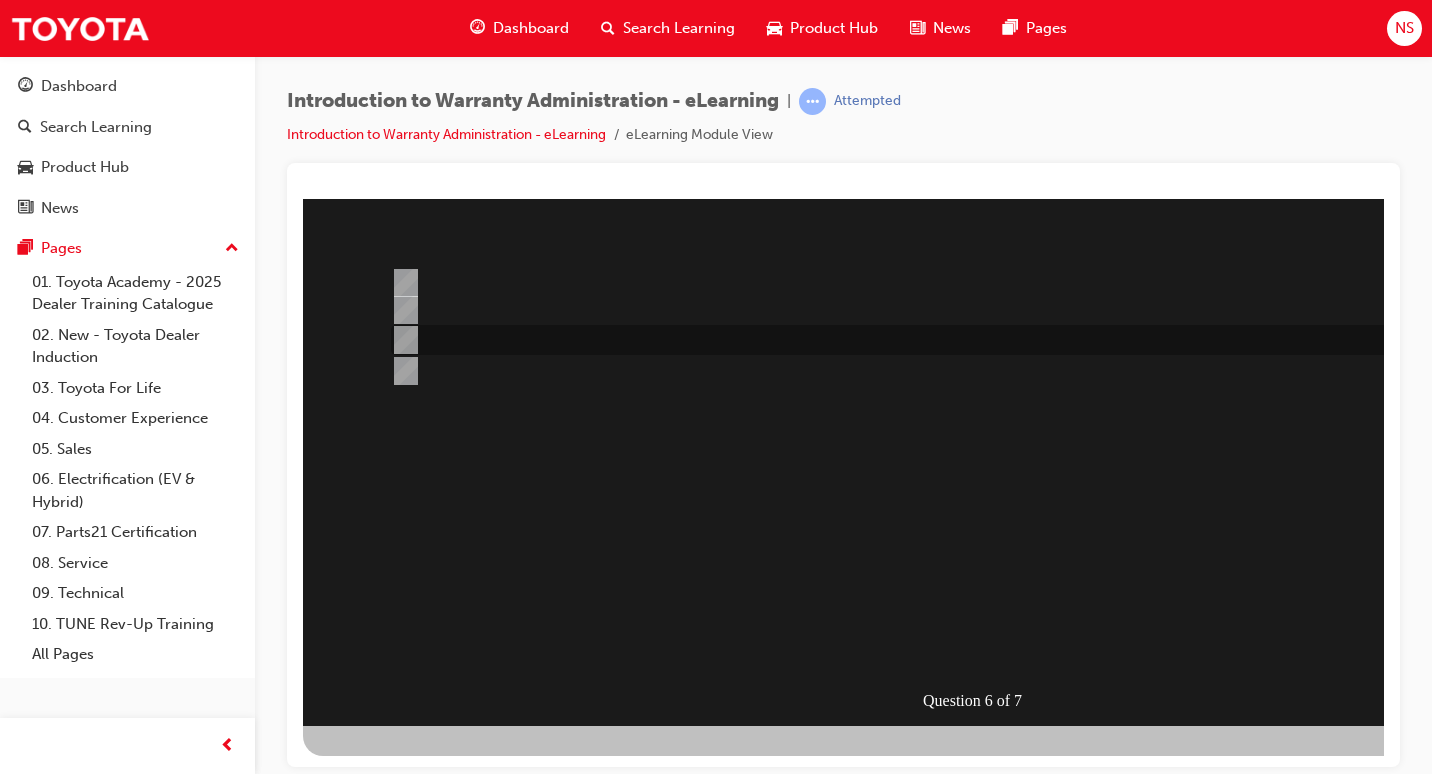click at bounding box center (402, 340) 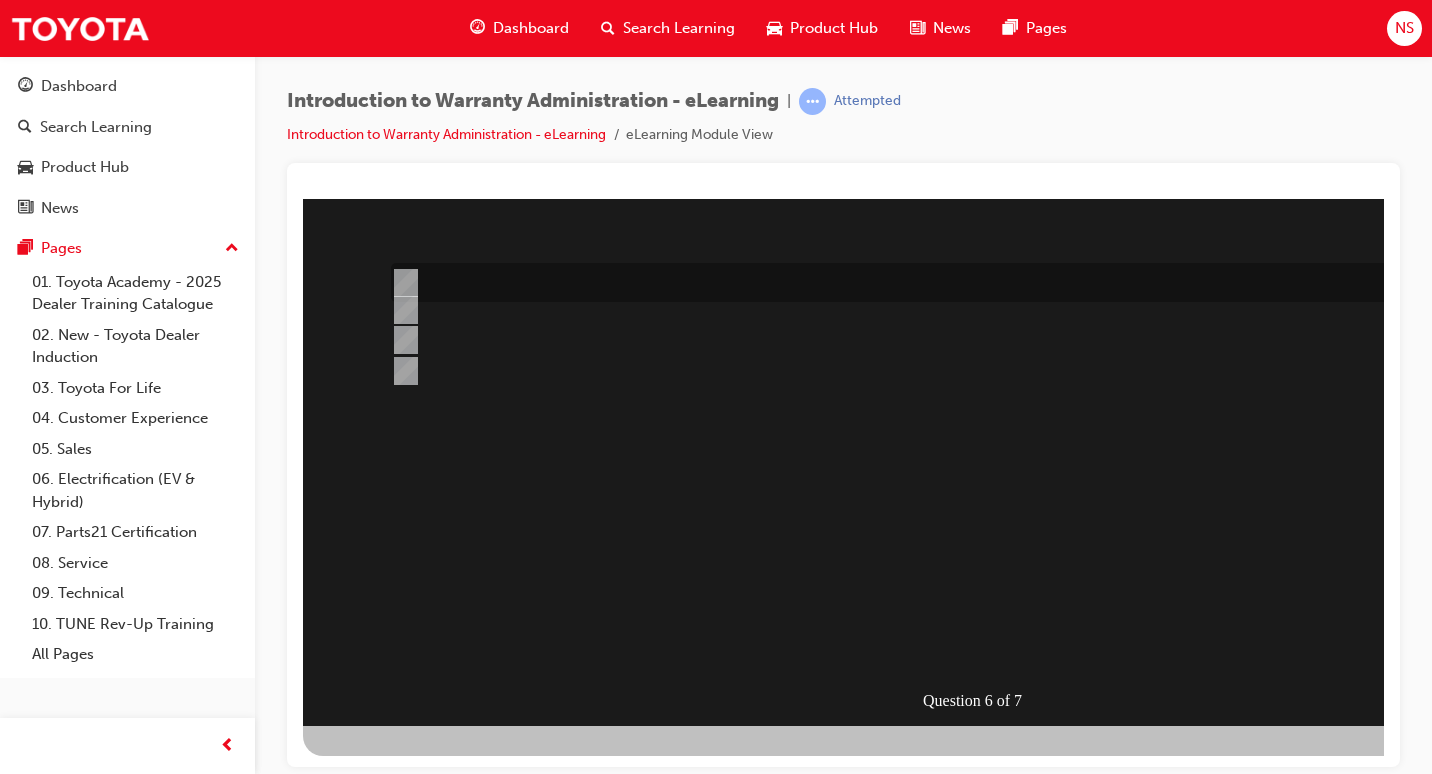 click at bounding box center [402, 283] 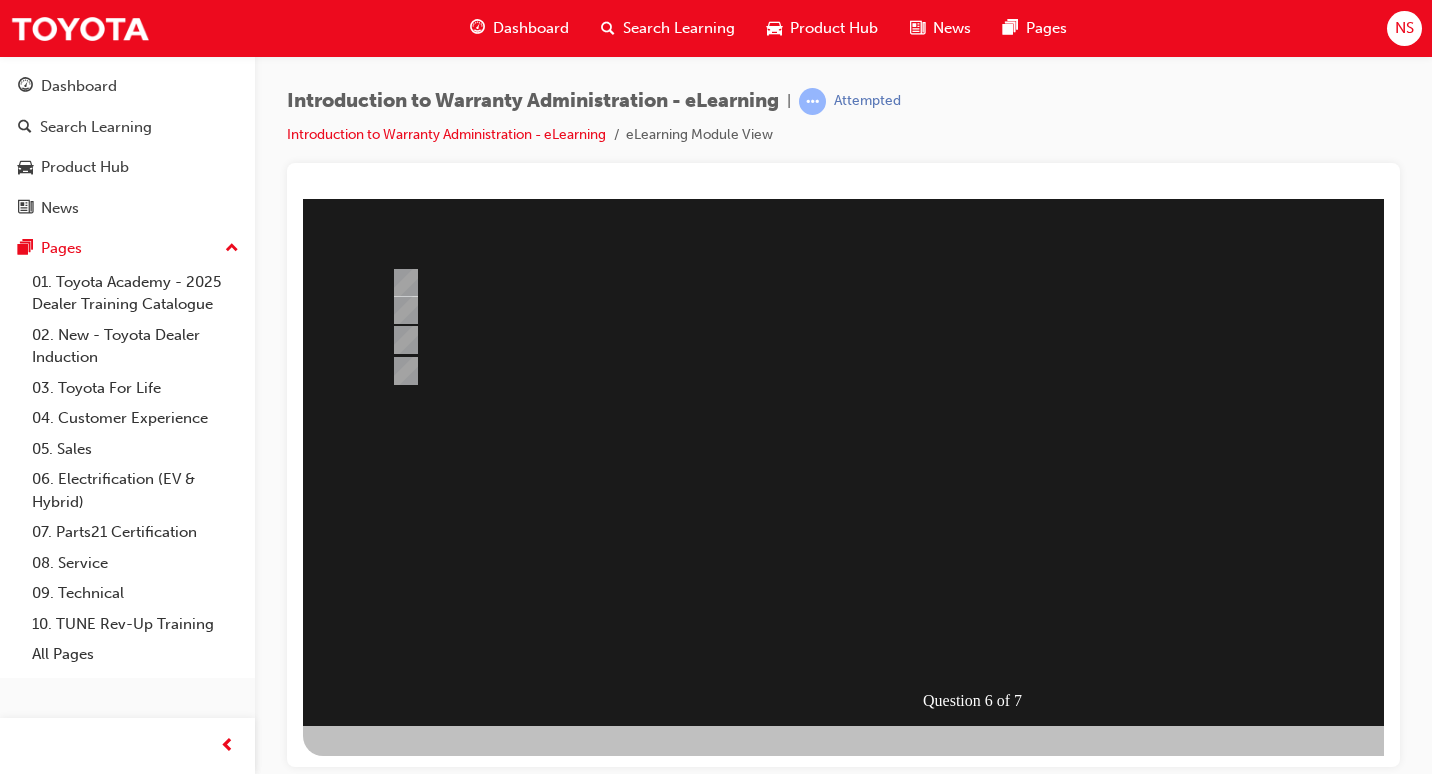 click at bounding box center (375, 1026) 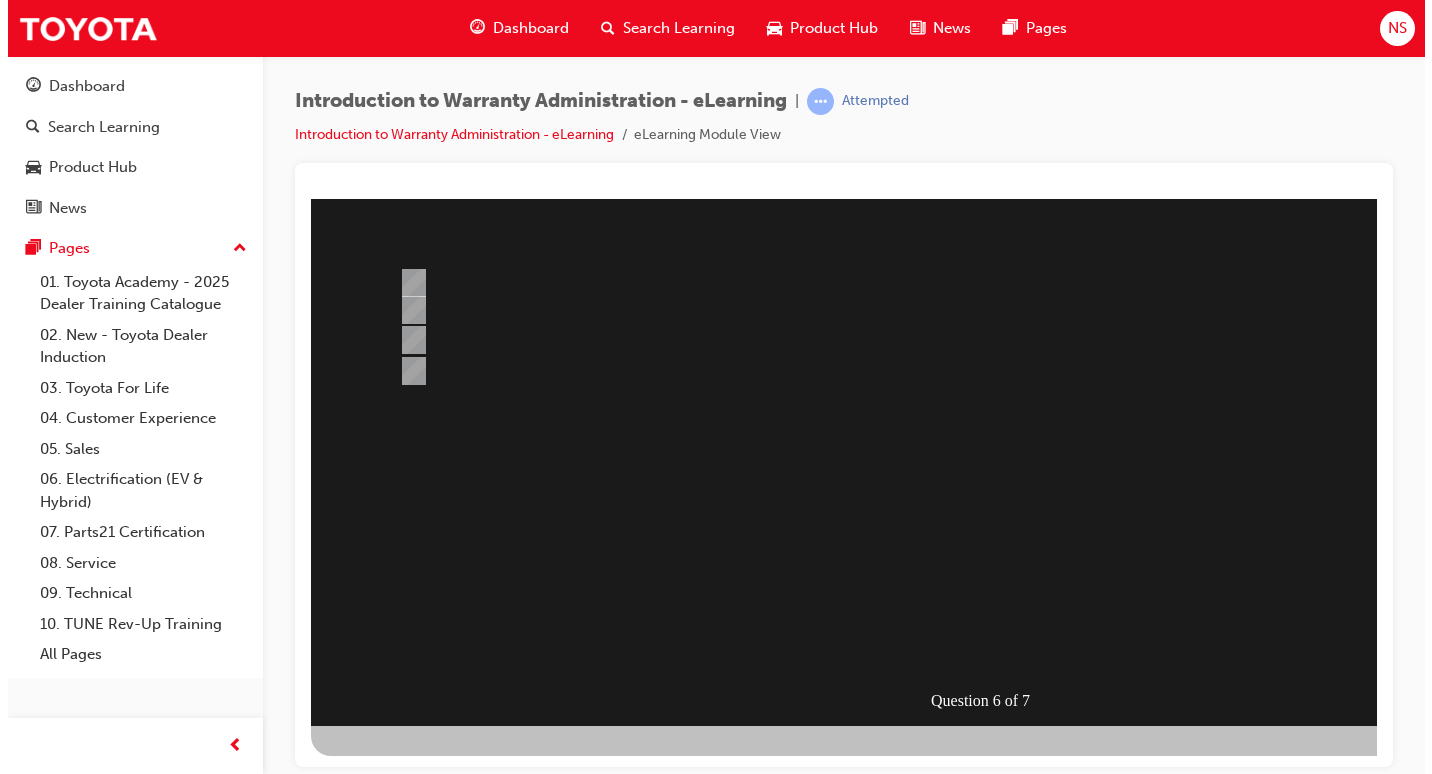 scroll, scrollTop: 0, scrollLeft: 0, axis: both 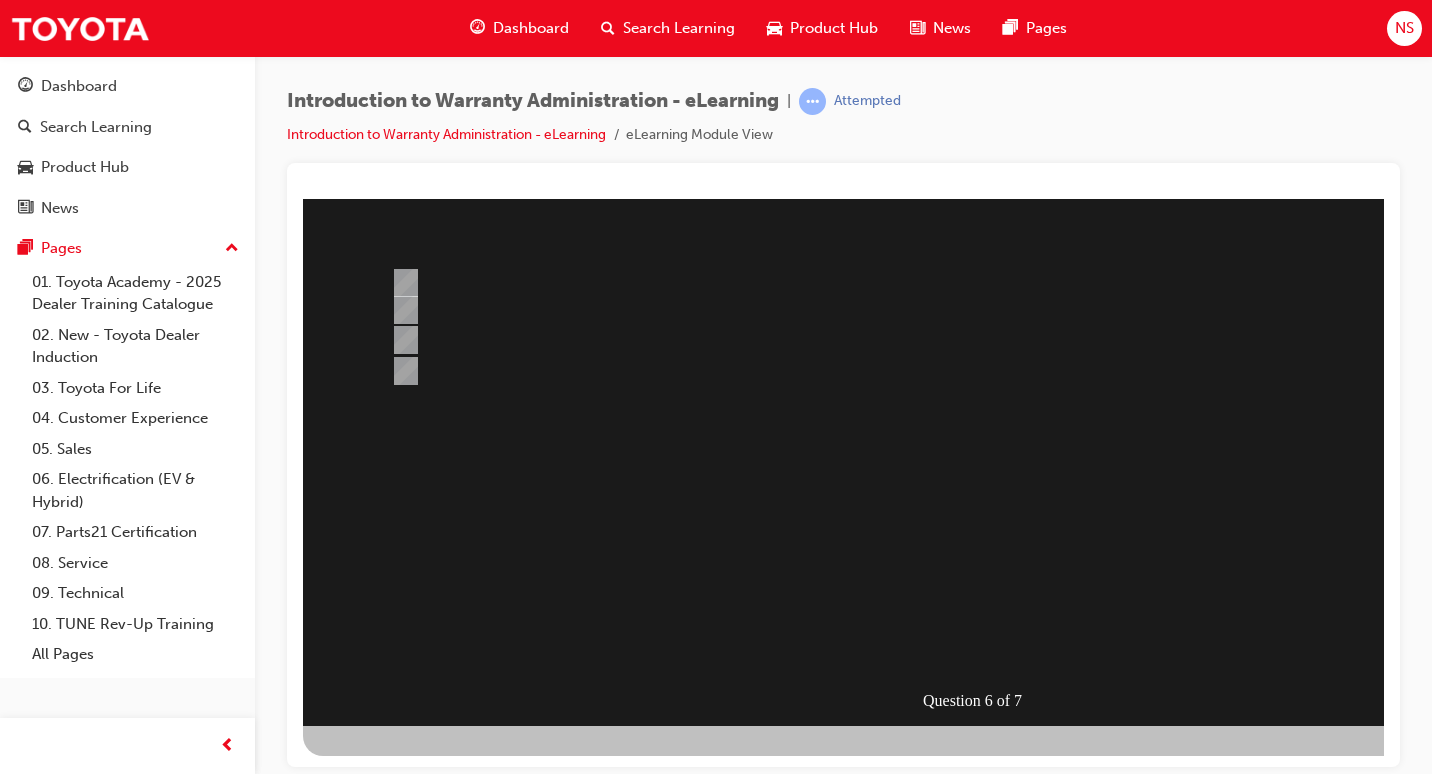 click at bounding box center (983, 365) 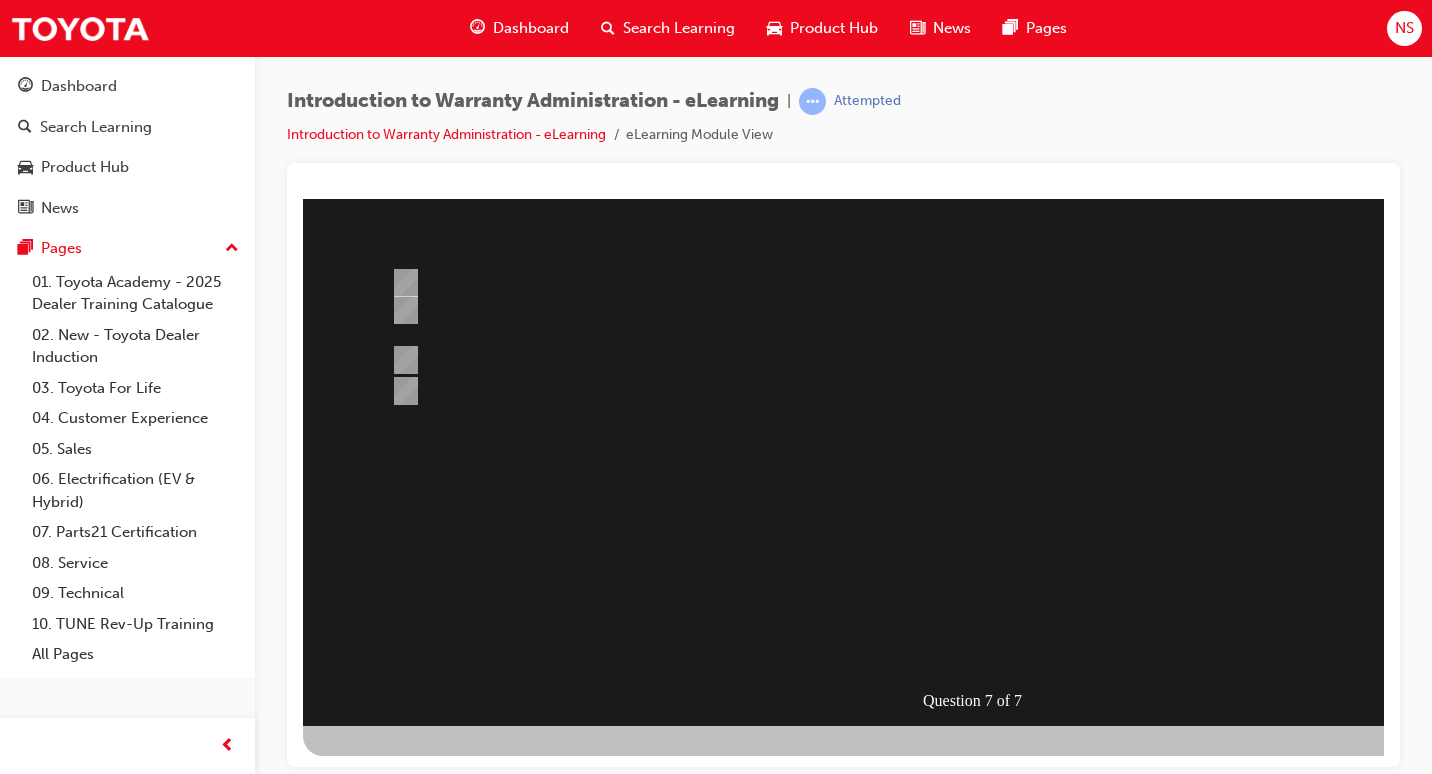 scroll, scrollTop: 0, scrollLeft: 0, axis: both 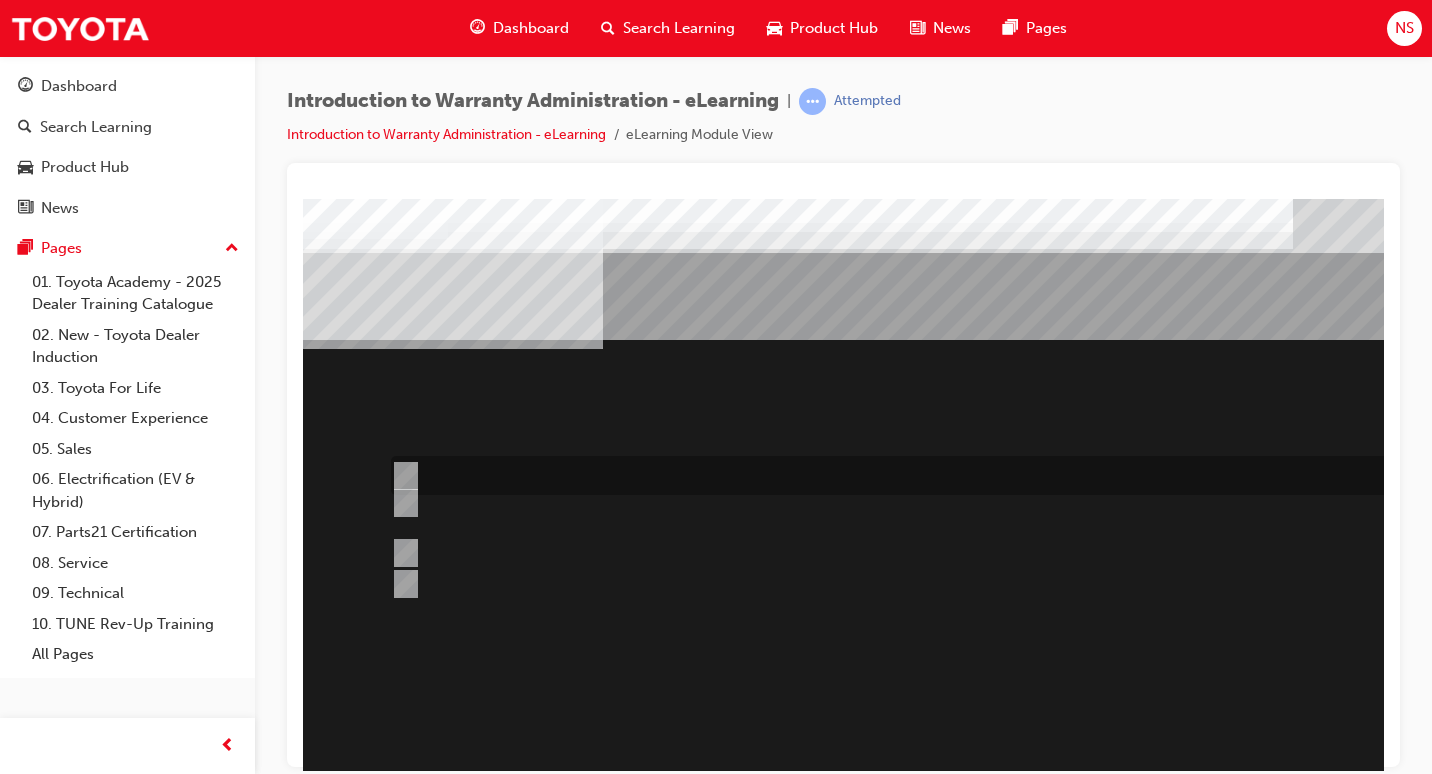 click at bounding box center (402, 476) 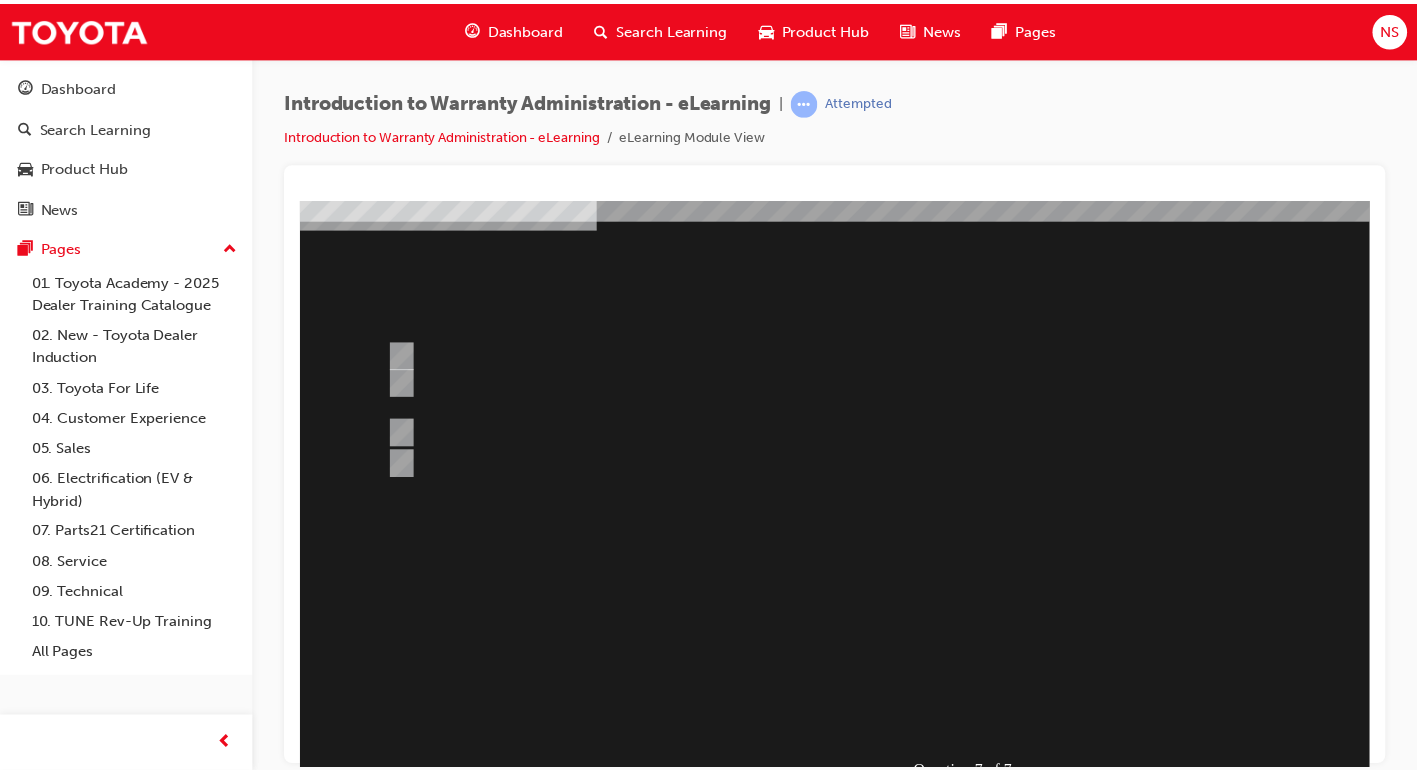 scroll, scrollTop: 193, scrollLeft: 0, axis: vertical 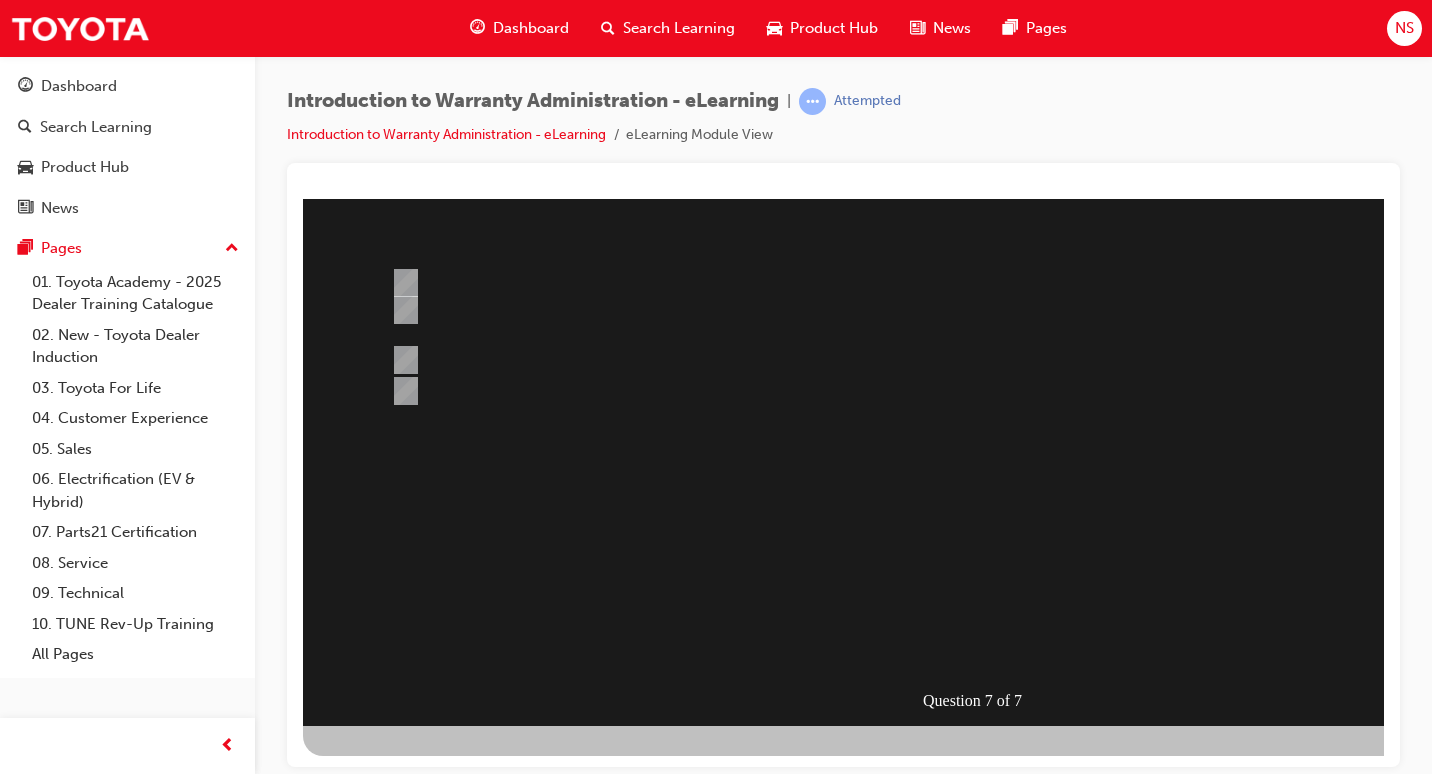 click at bounding box center [375, 1026] 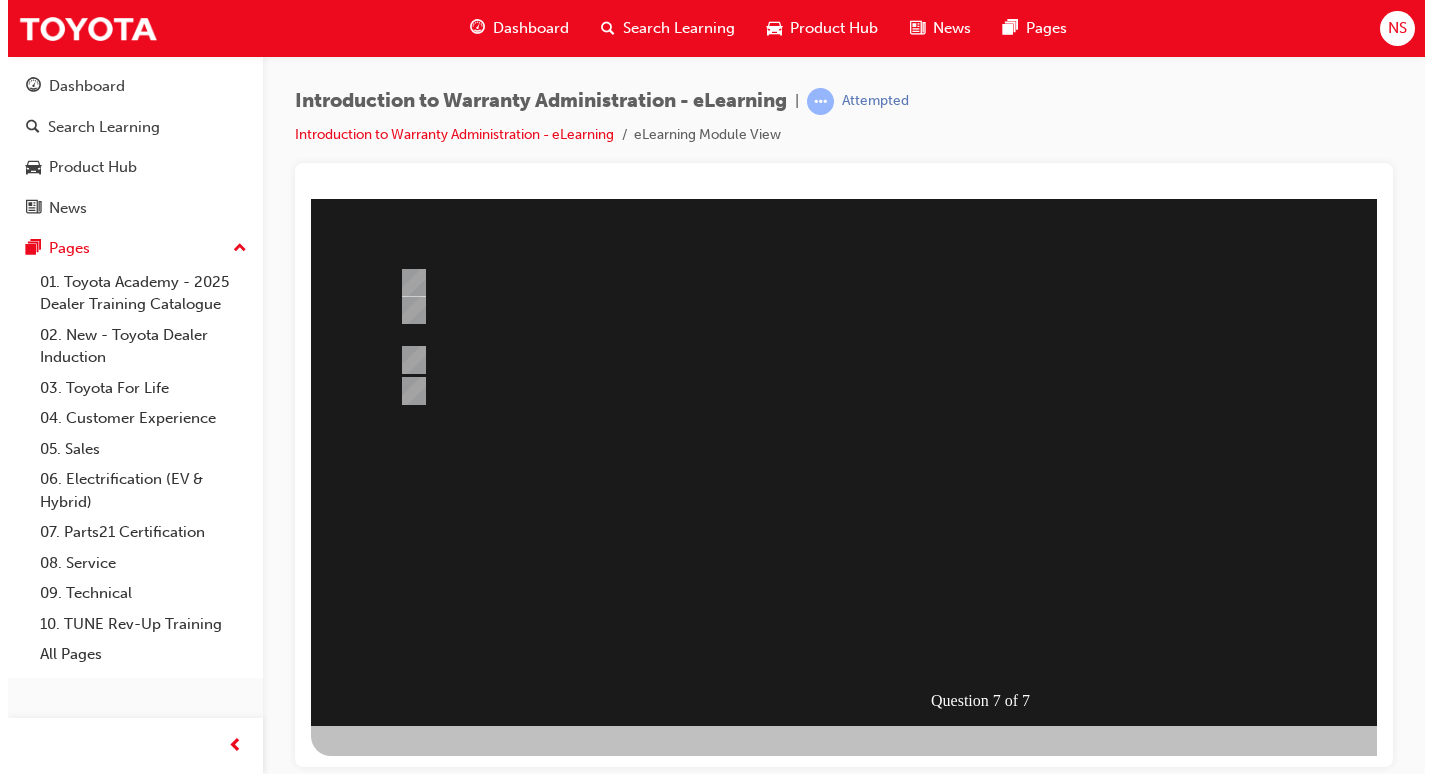 scroll, scrollTop: 0, scrollLeft: 0, axis: both 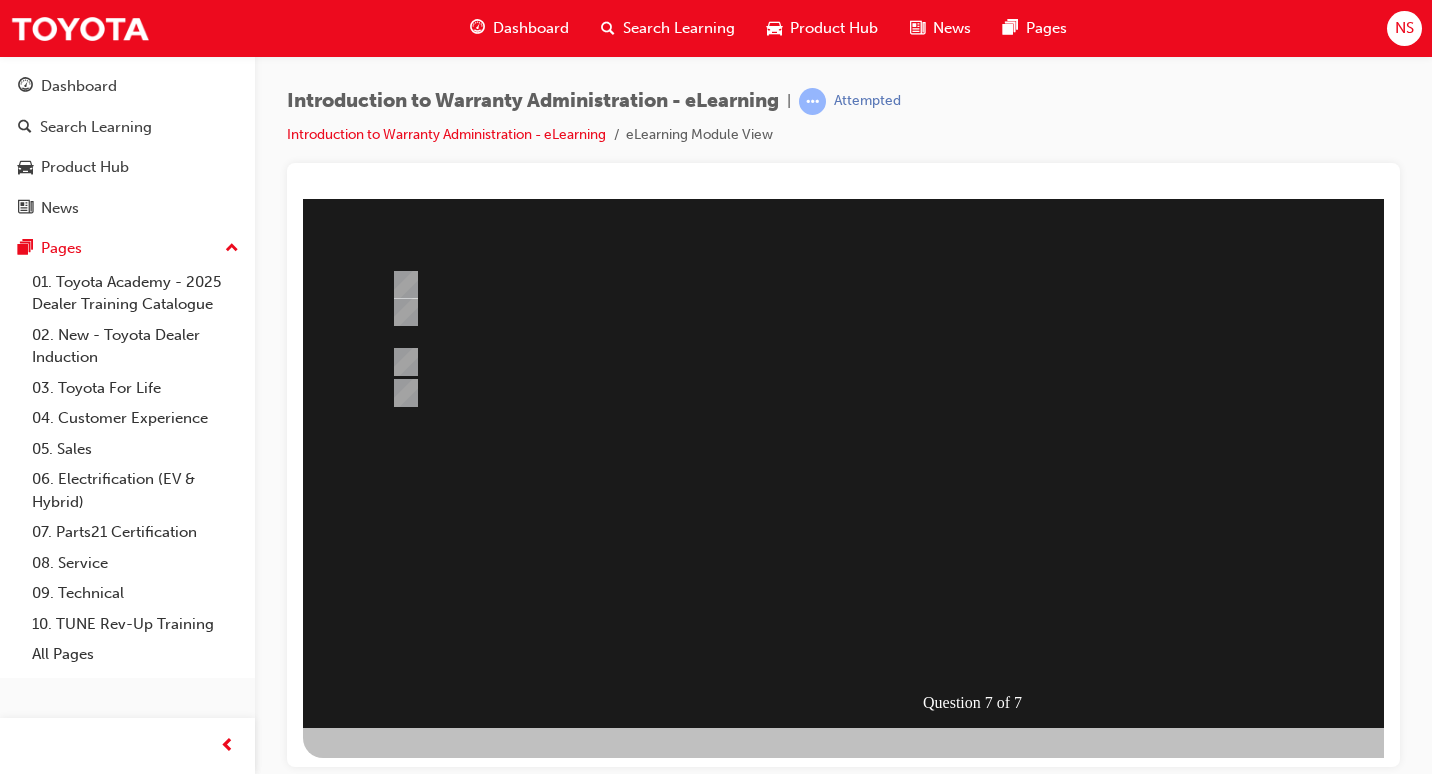 click at bounding box center [983, 367] 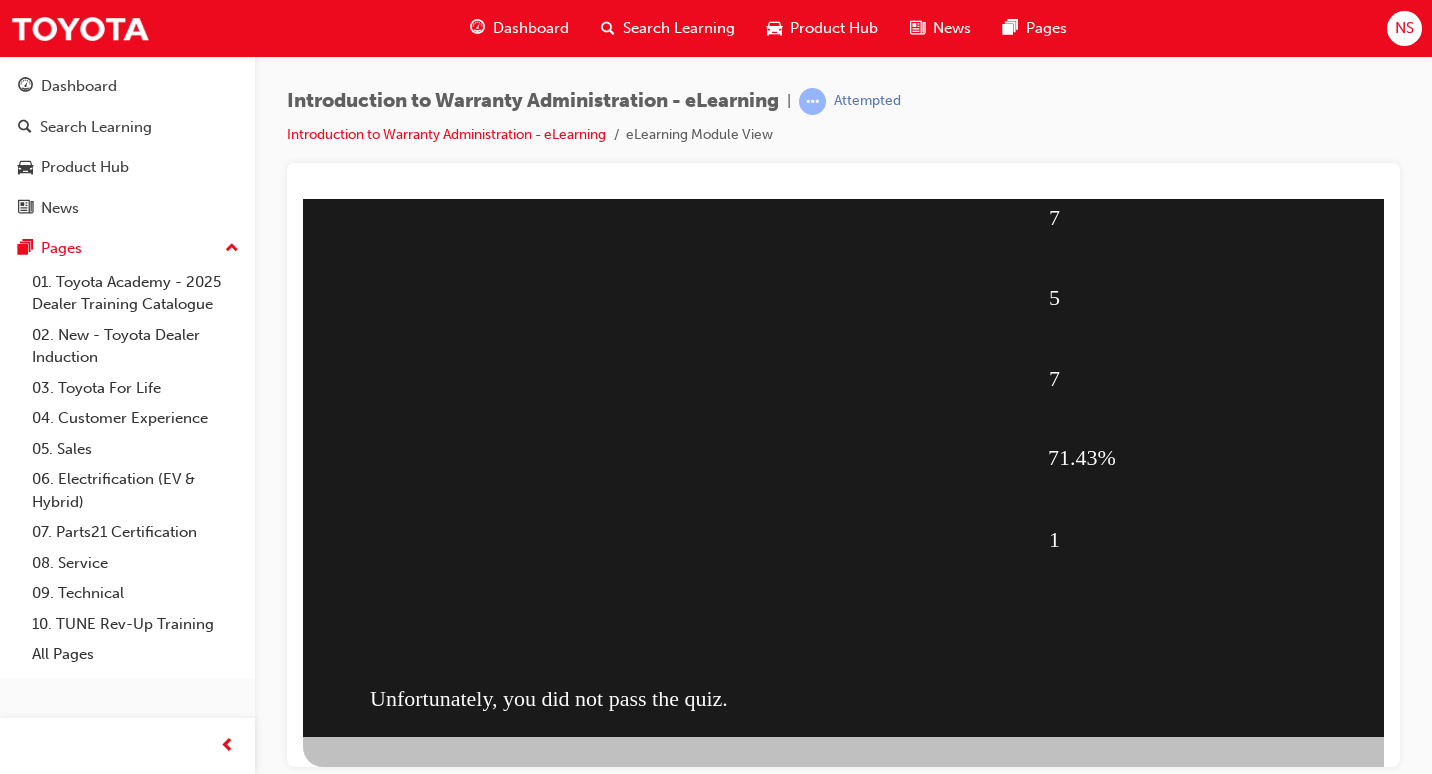 scroll, scrollTop: 193, scrollLeft: 0, axis: vertical 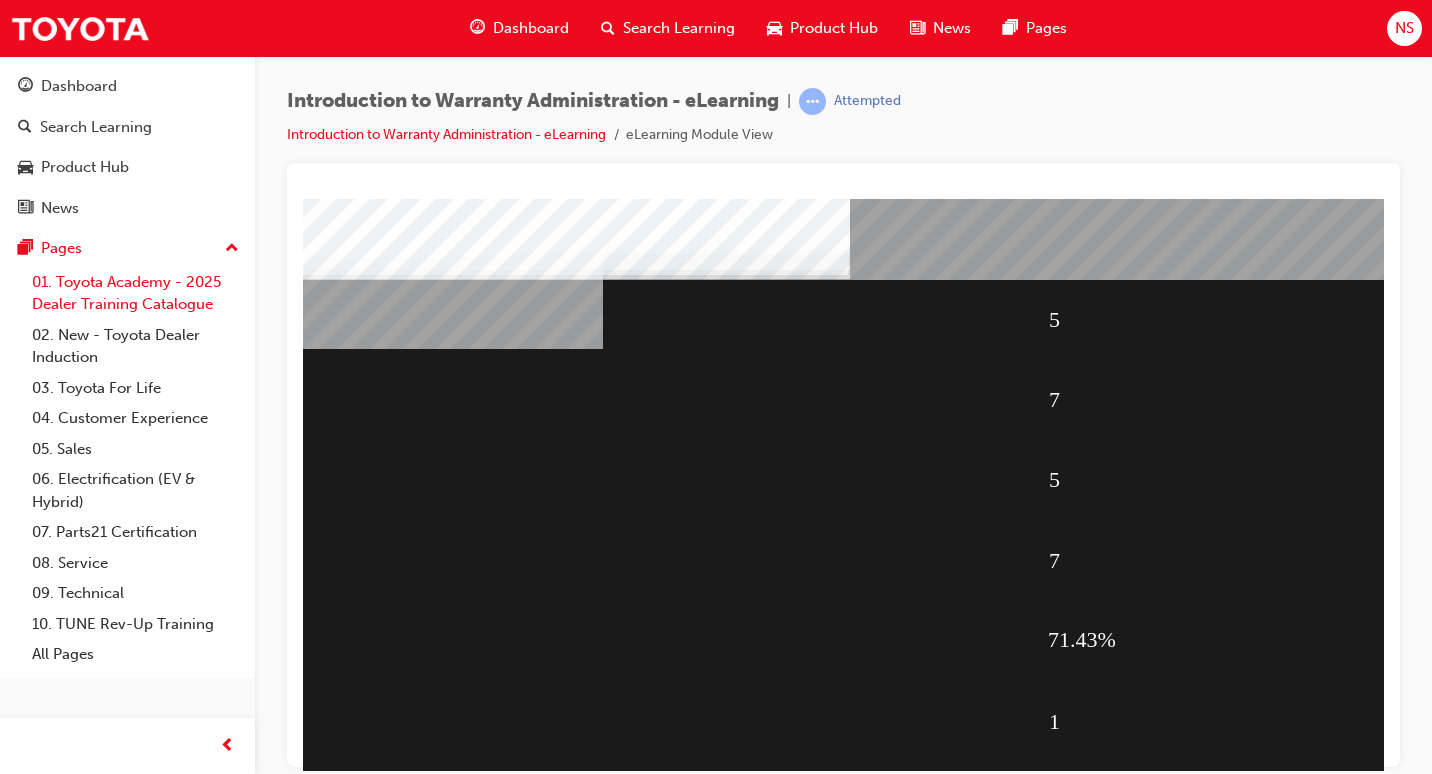 click on "01. Toyota Academy - 2025 Dealer Training Catalogue" at bounding box center [135, 293] 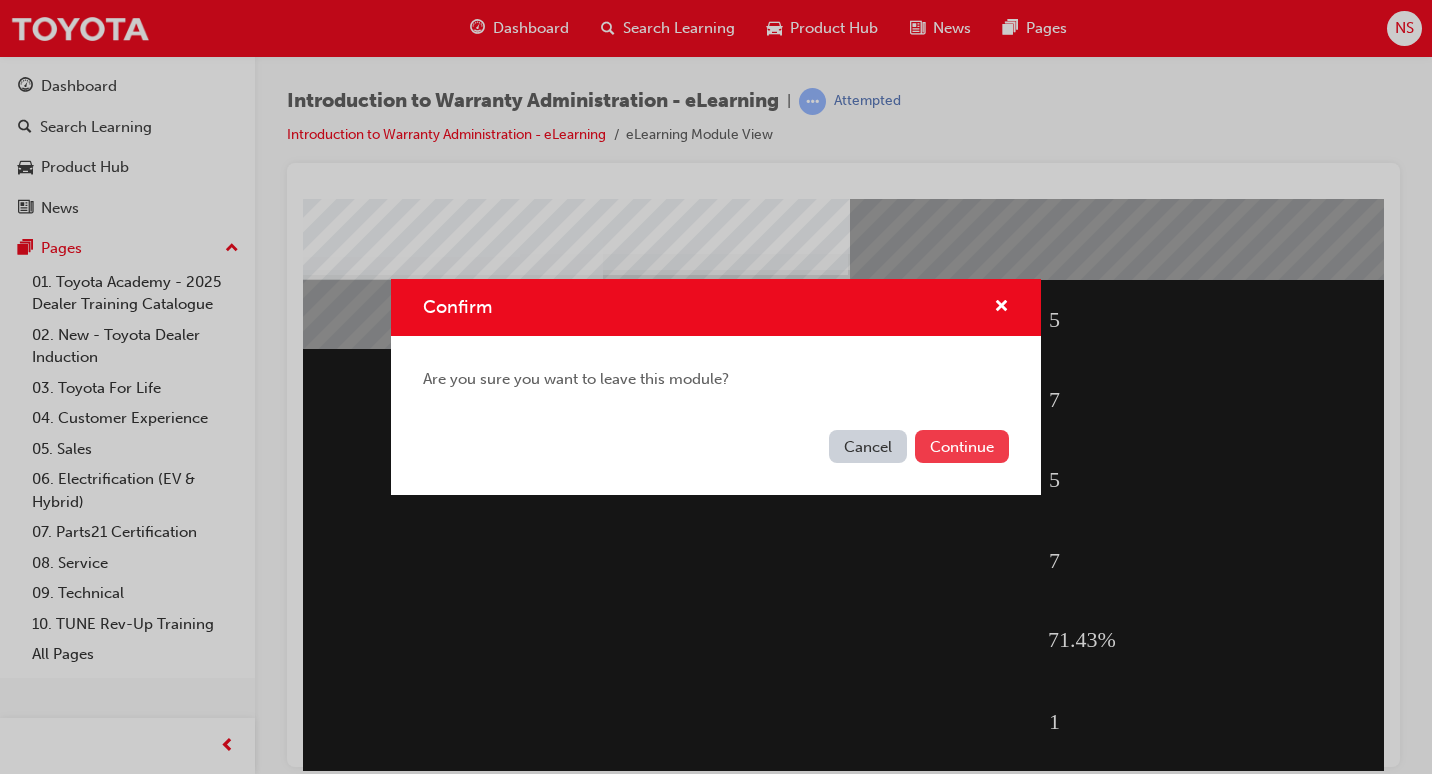 click on "Continue" at bounding box center [962, 446] 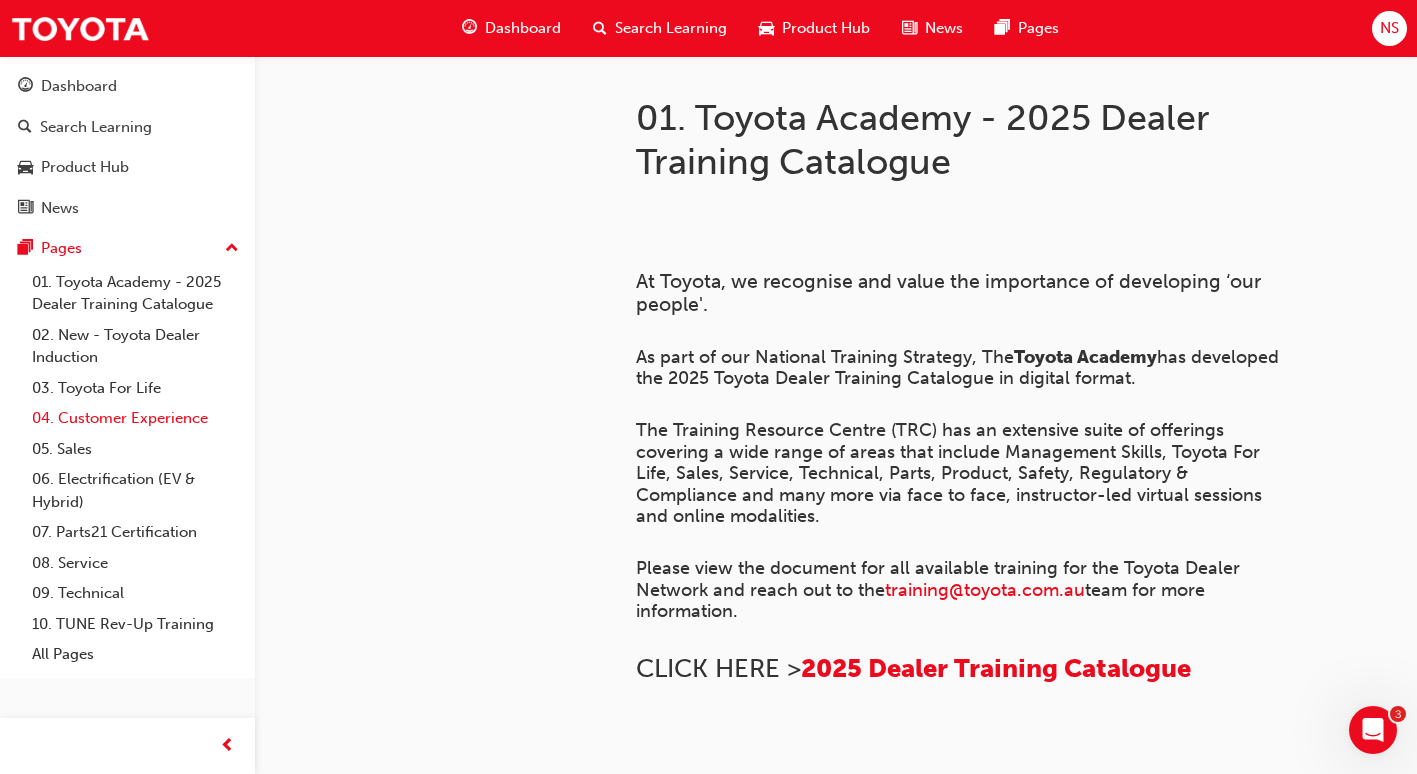 click on "04. Customer Experience" at bounding box center (135, 418) 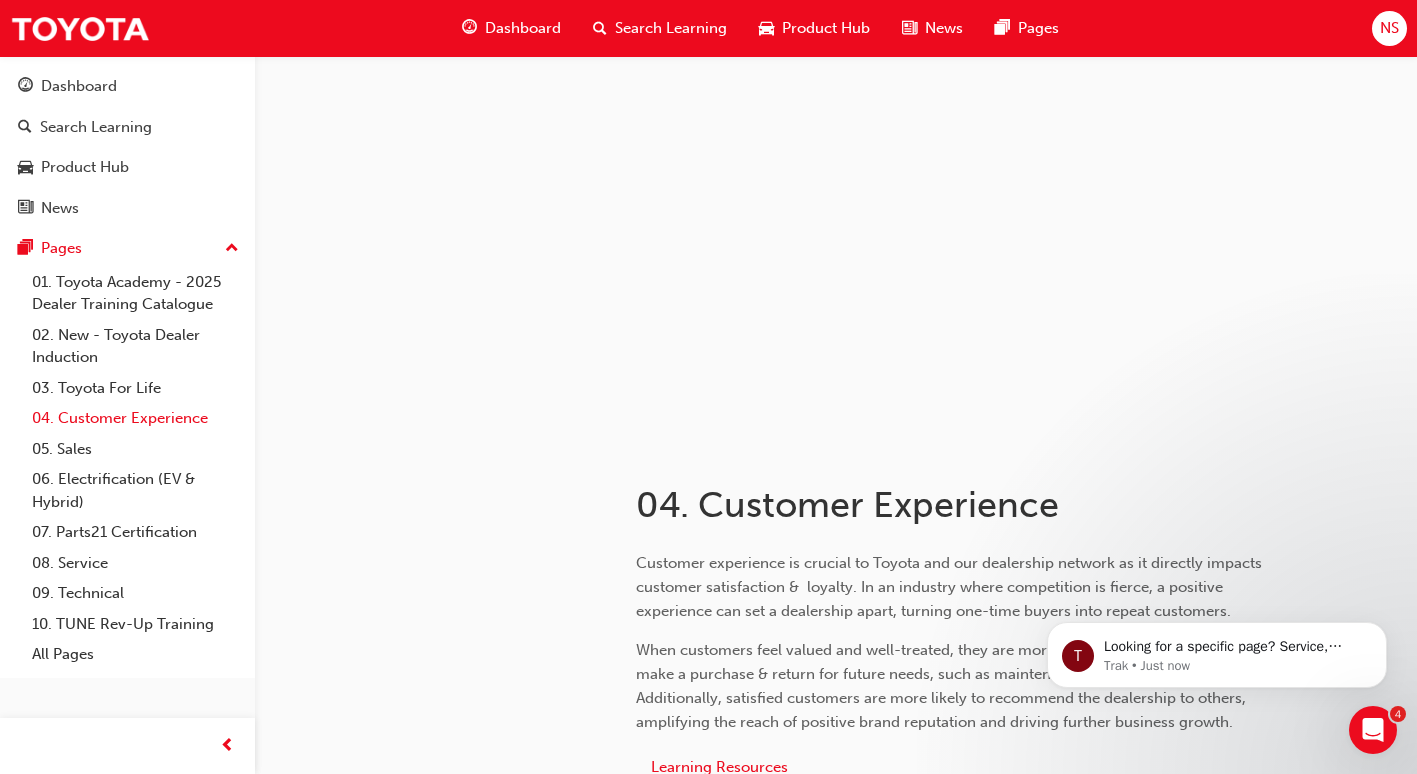 scroll, scrollTop: 0, scrollLeft: 0, axis: both 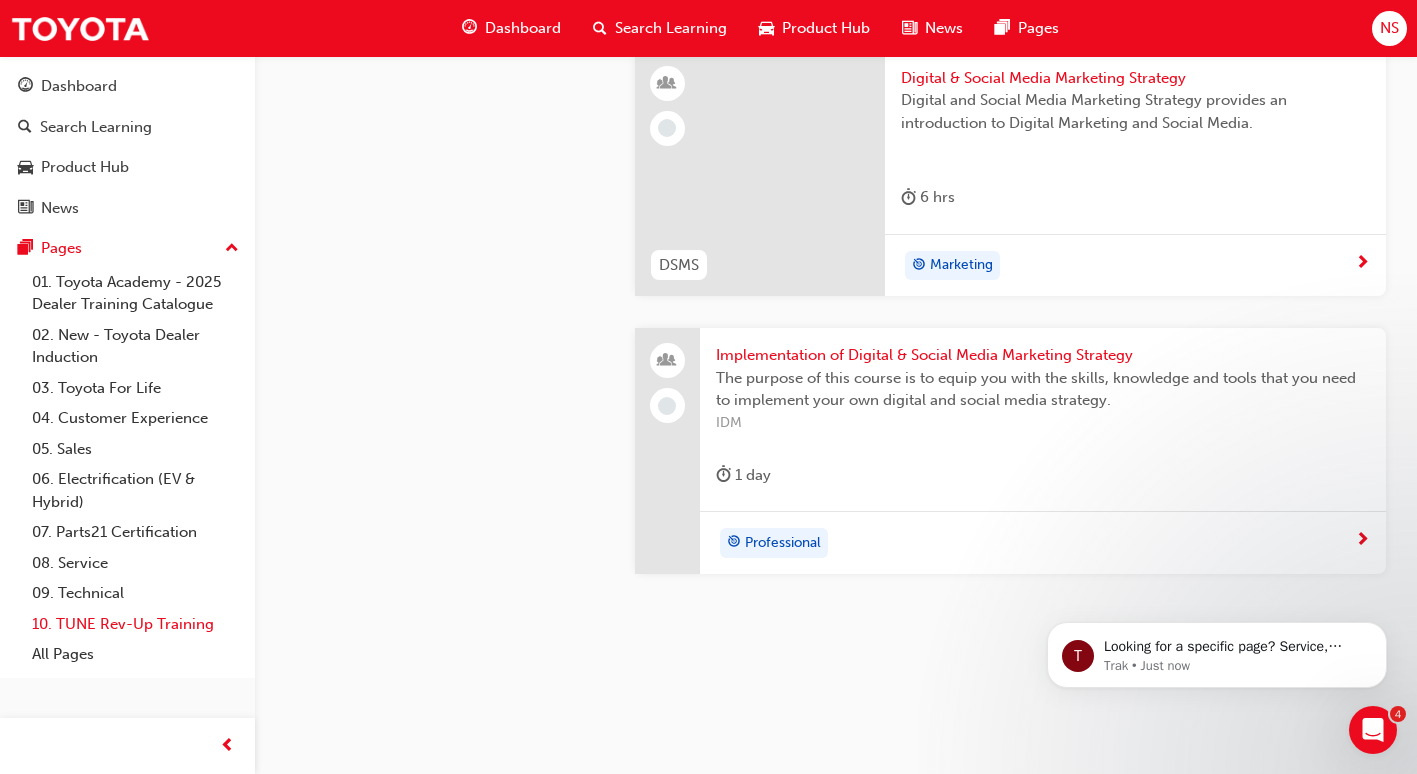 click on "10. TUNE Rev-Up Training" at bounding box center [135, 624] 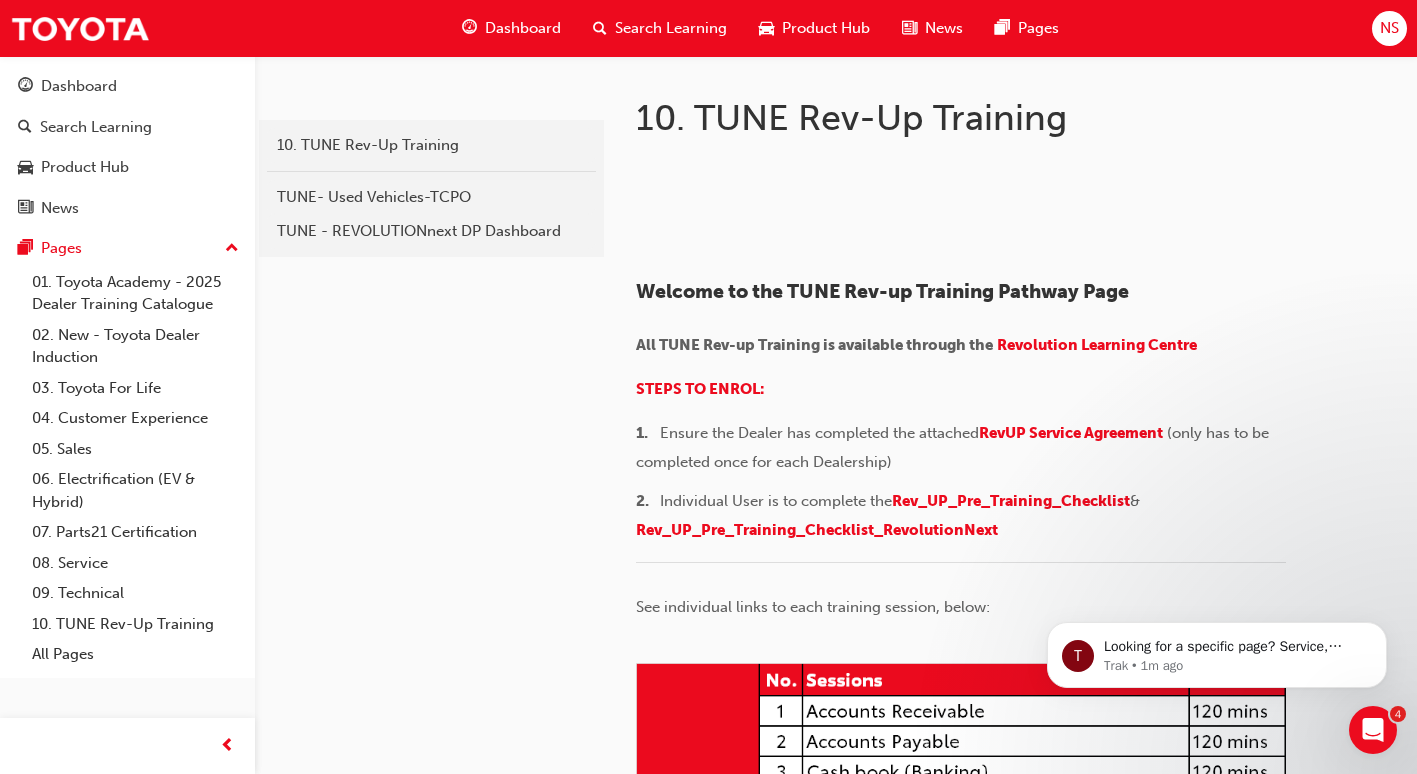 drag, startPoint x: 1426, startPoint y: 763, endPoint x: 1052, endPoint y: 234, distance: 647.8557 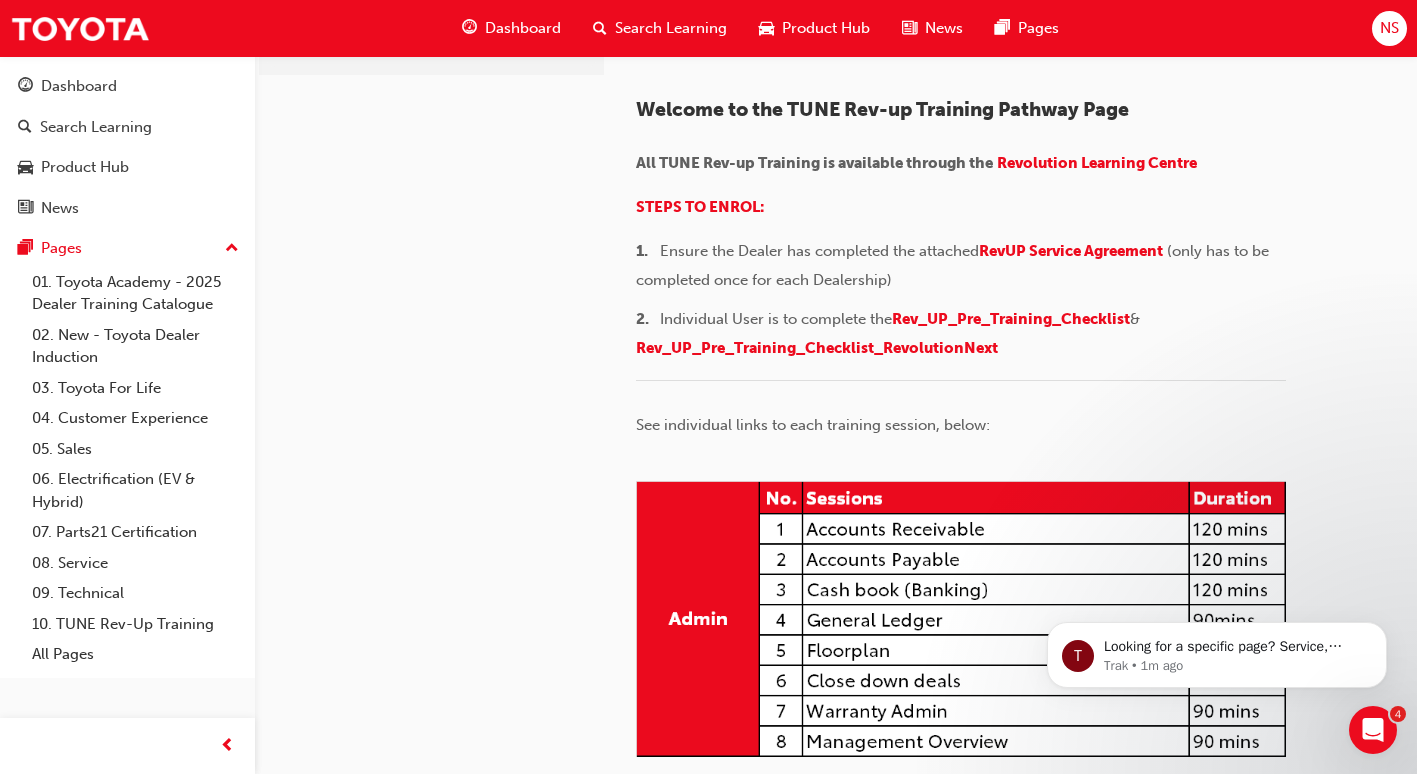 scroll, scrollTop: 289, scrollLeft: 0, axis: vertical 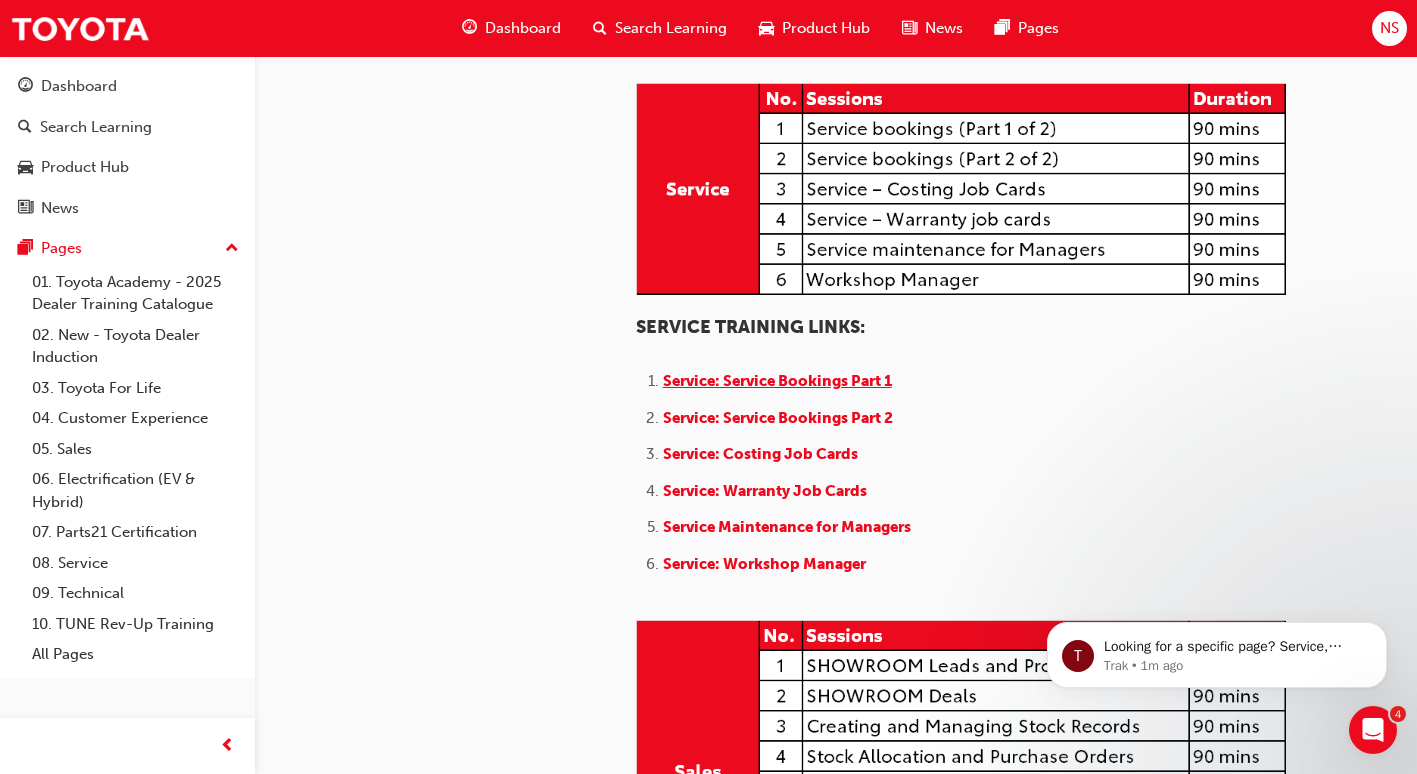 click on "Service: Service Bookings Part 1" at bounding box center [777, 381] 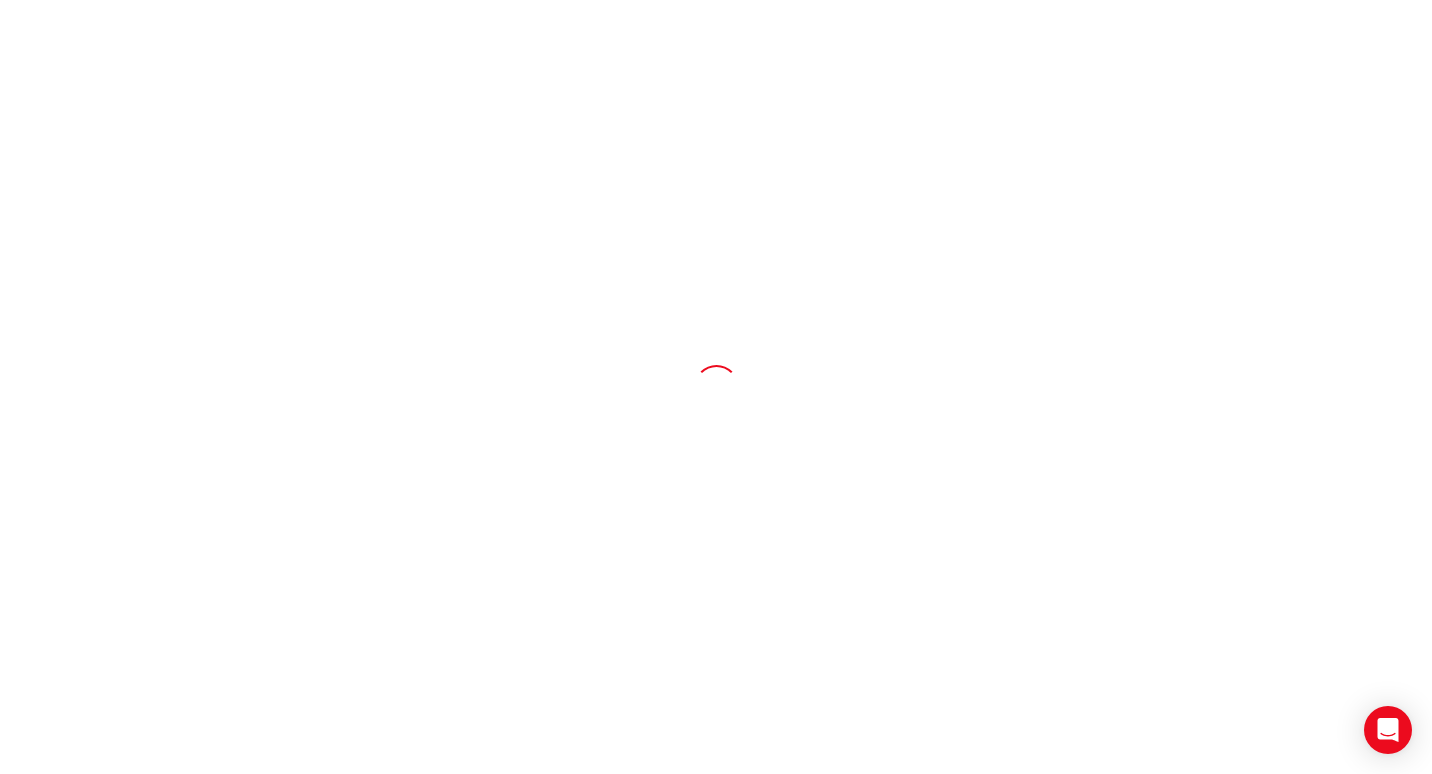 scroll, scrollTop: 0, scrollLeft: 0, axis: both 